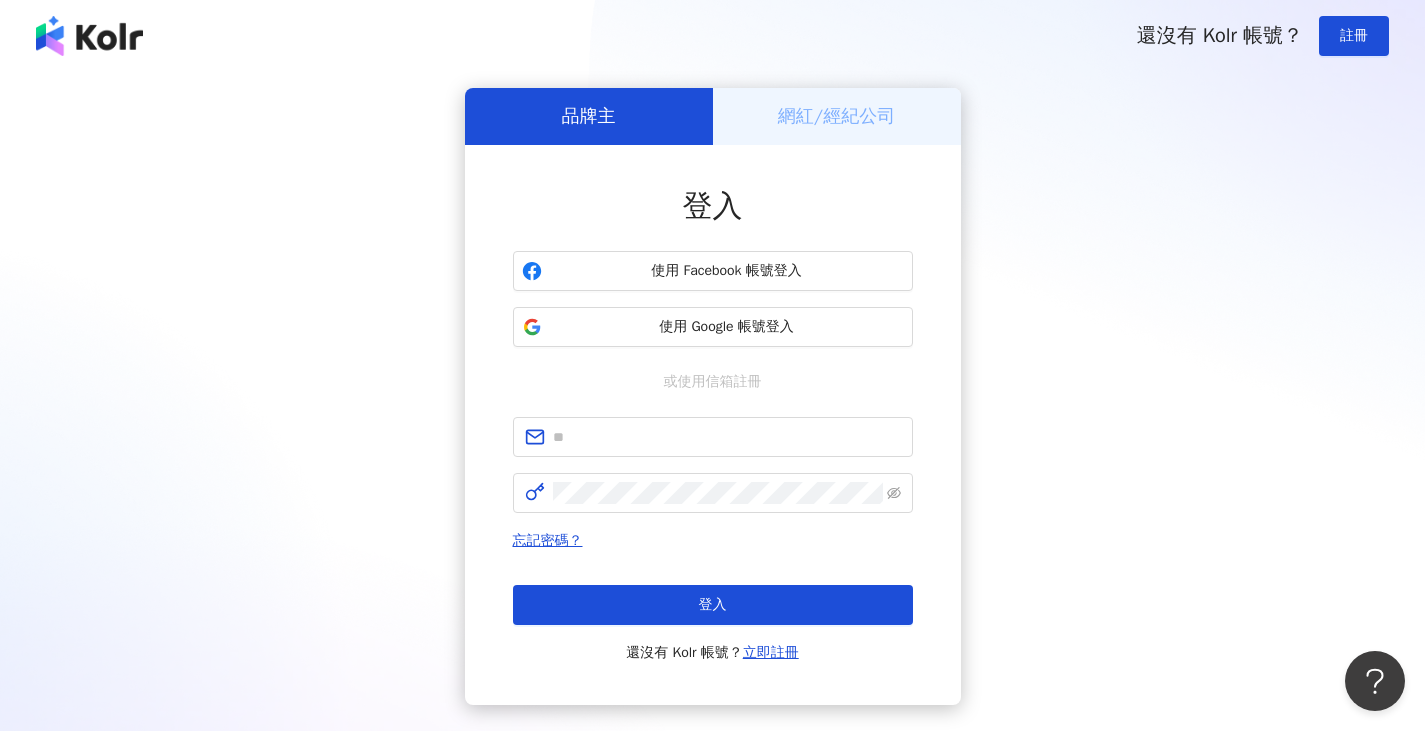 scroll, scrollTop: 0, scrollLeft: 0, axis: both 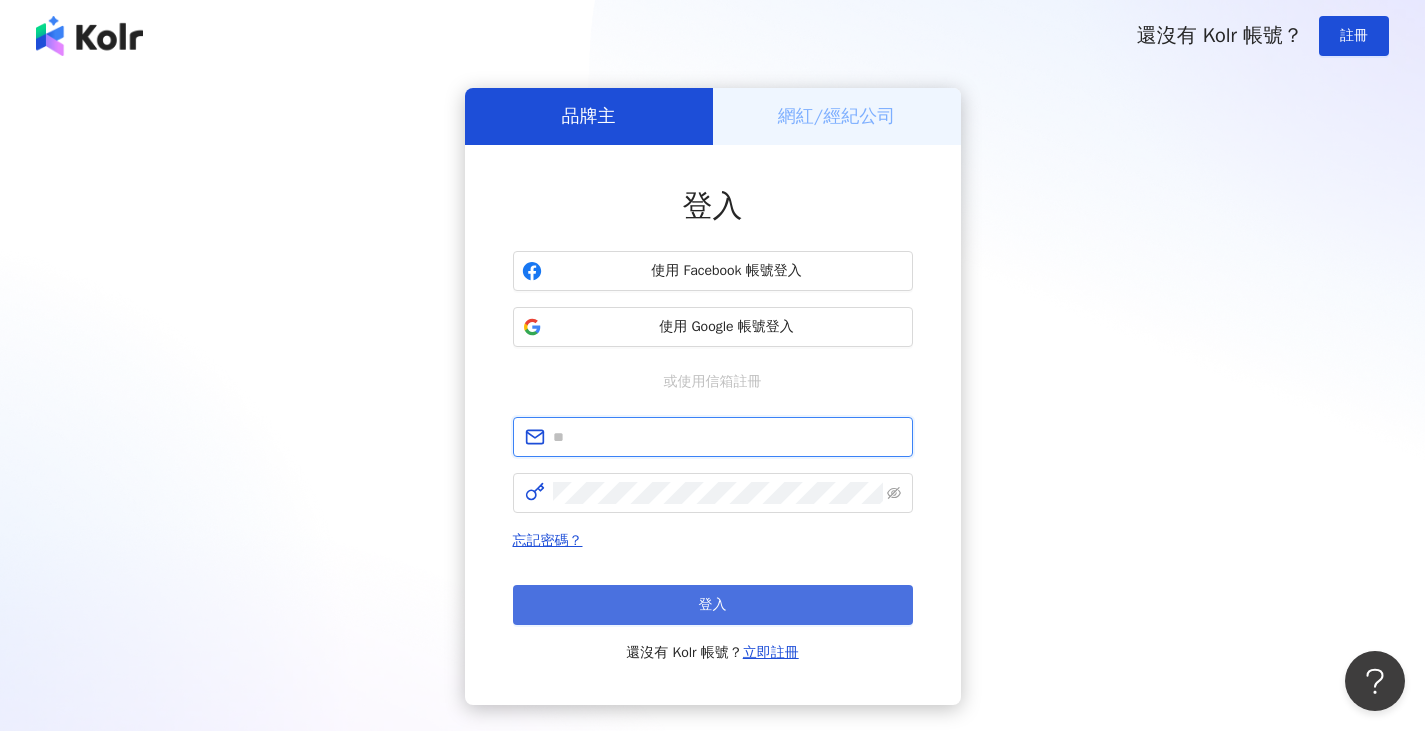 type on "**********" 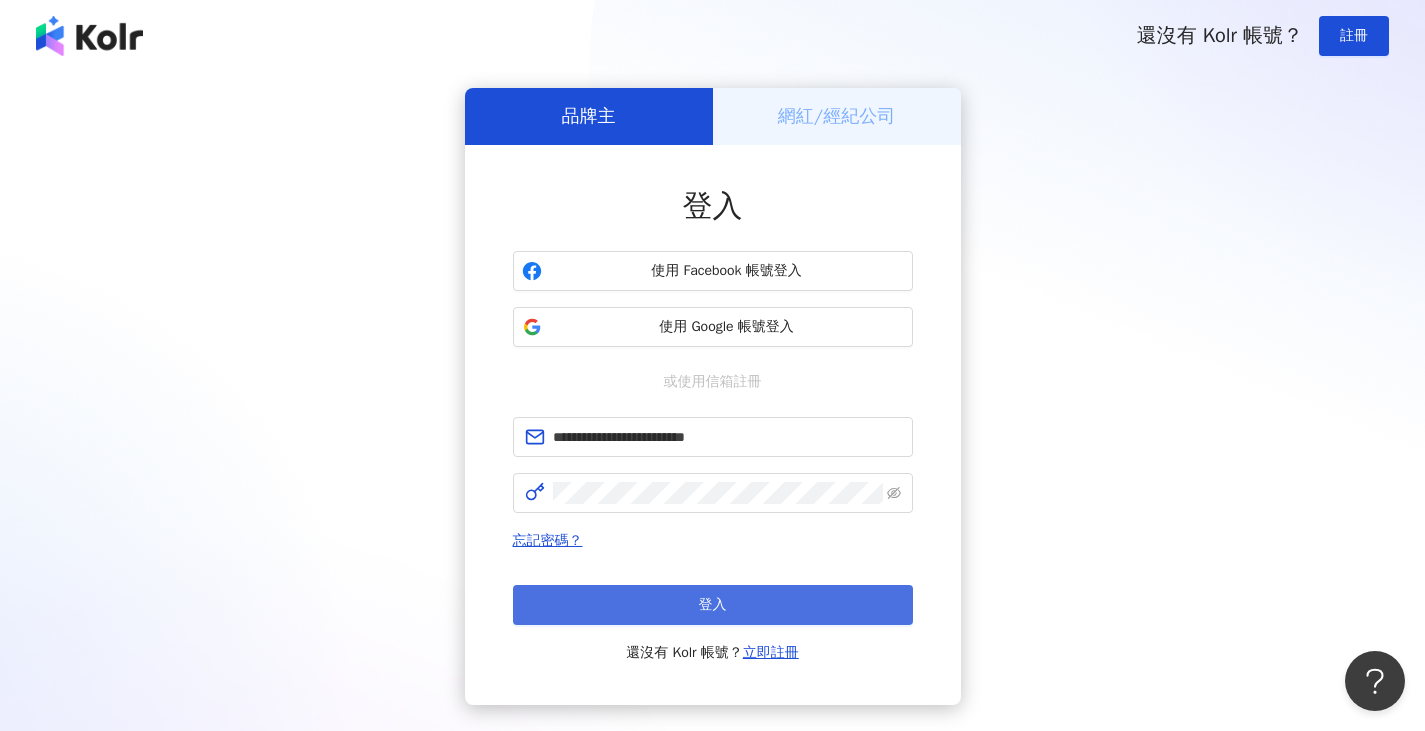 click on "登入" at bounding box center (713, 605) 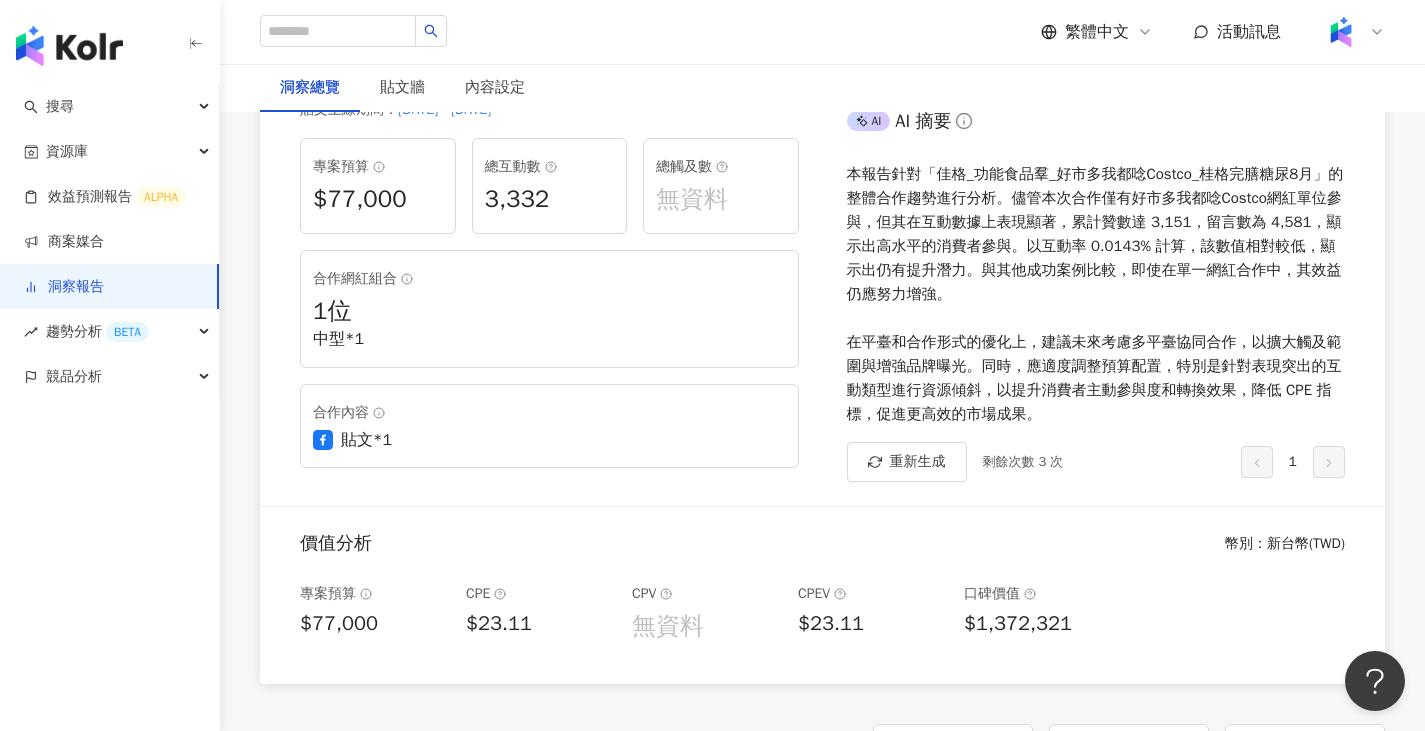 scroll, scrollTop: 200, scrollLeft: 0, axis: vertical 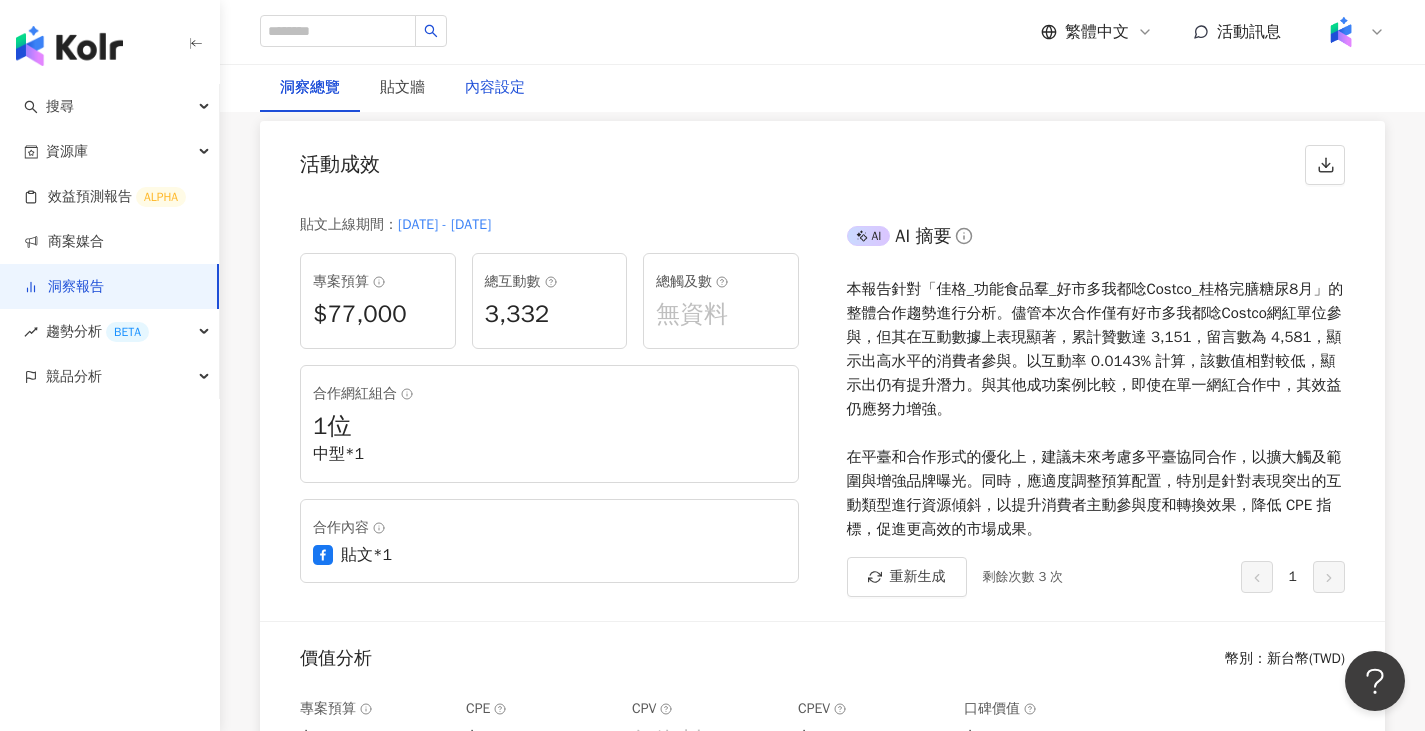 click on "內容設定" at bounding box center [495, 88] 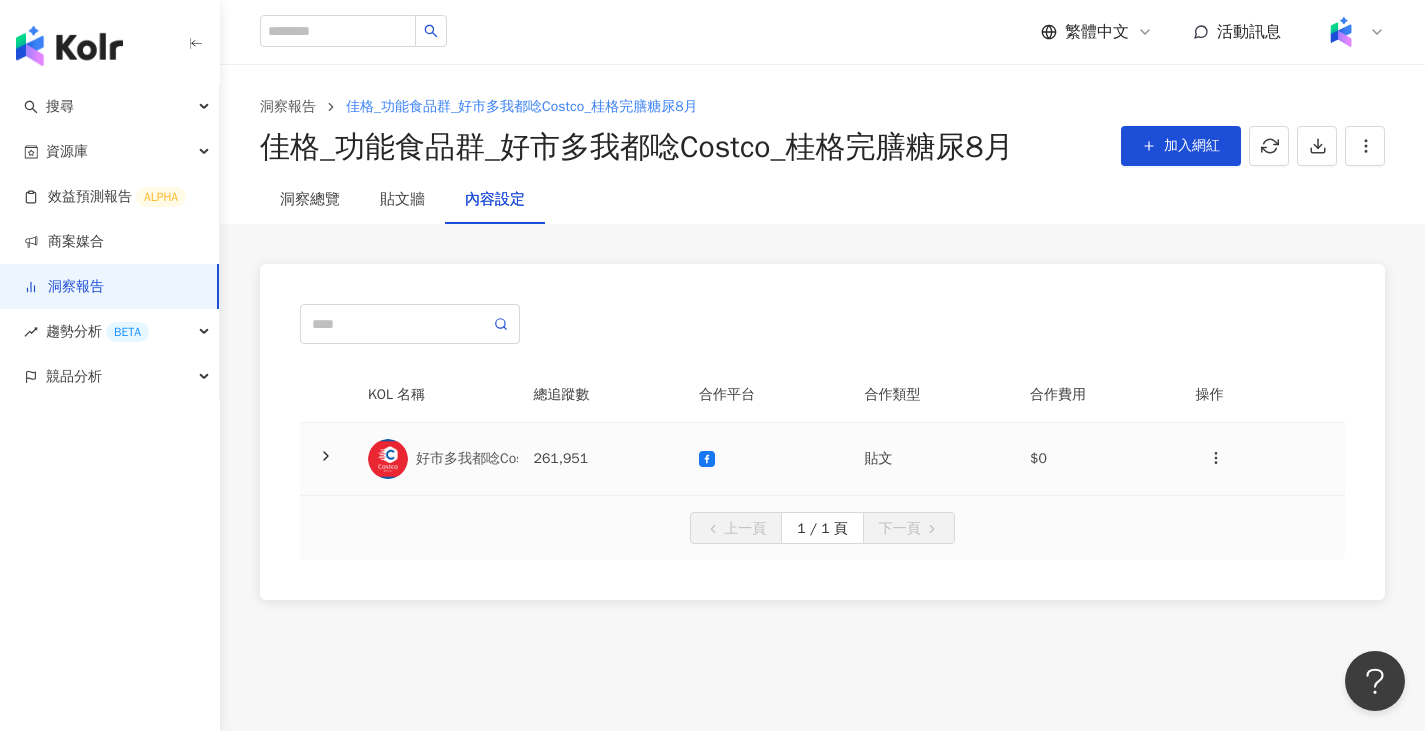 click on "好市多我都唸Costco" at bounding box center [479, 459] 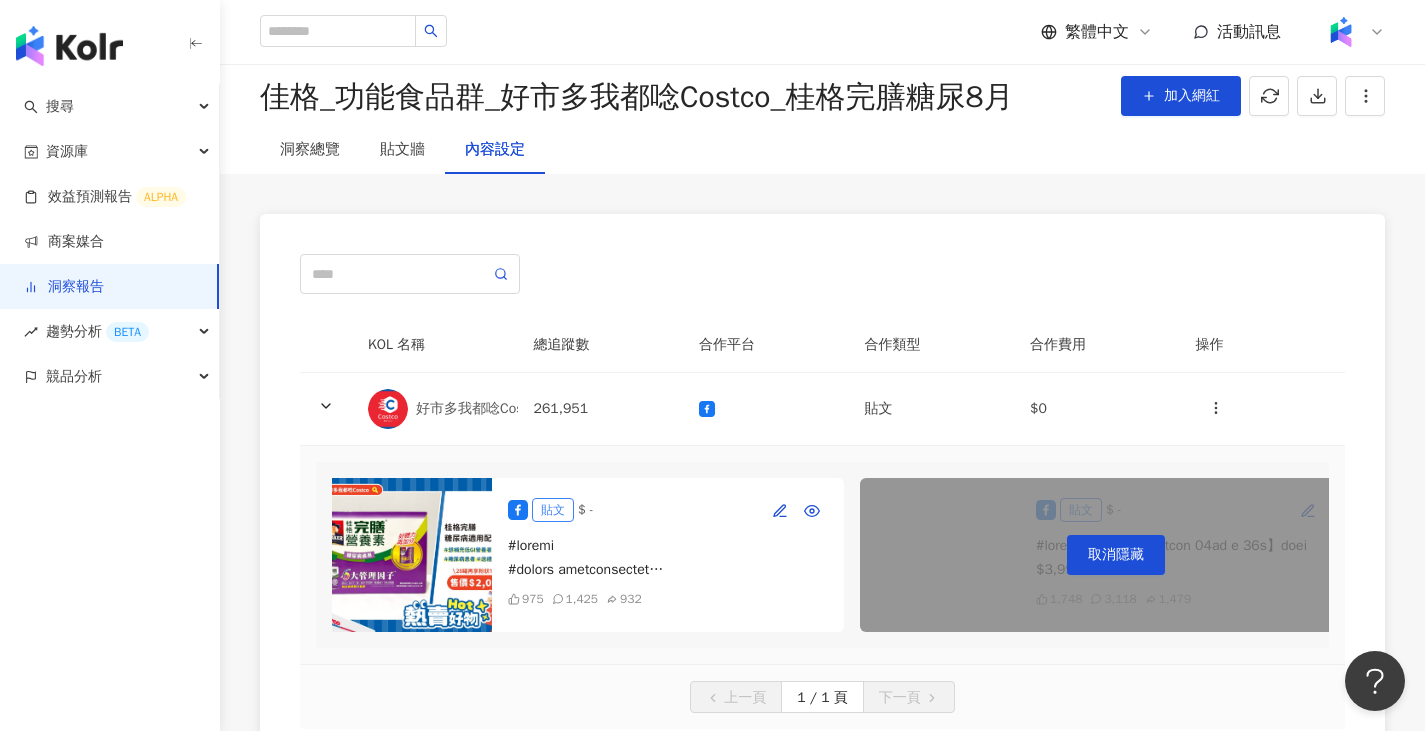 scroll, scrollTop: 0, scrollLeft: 0, axis: both 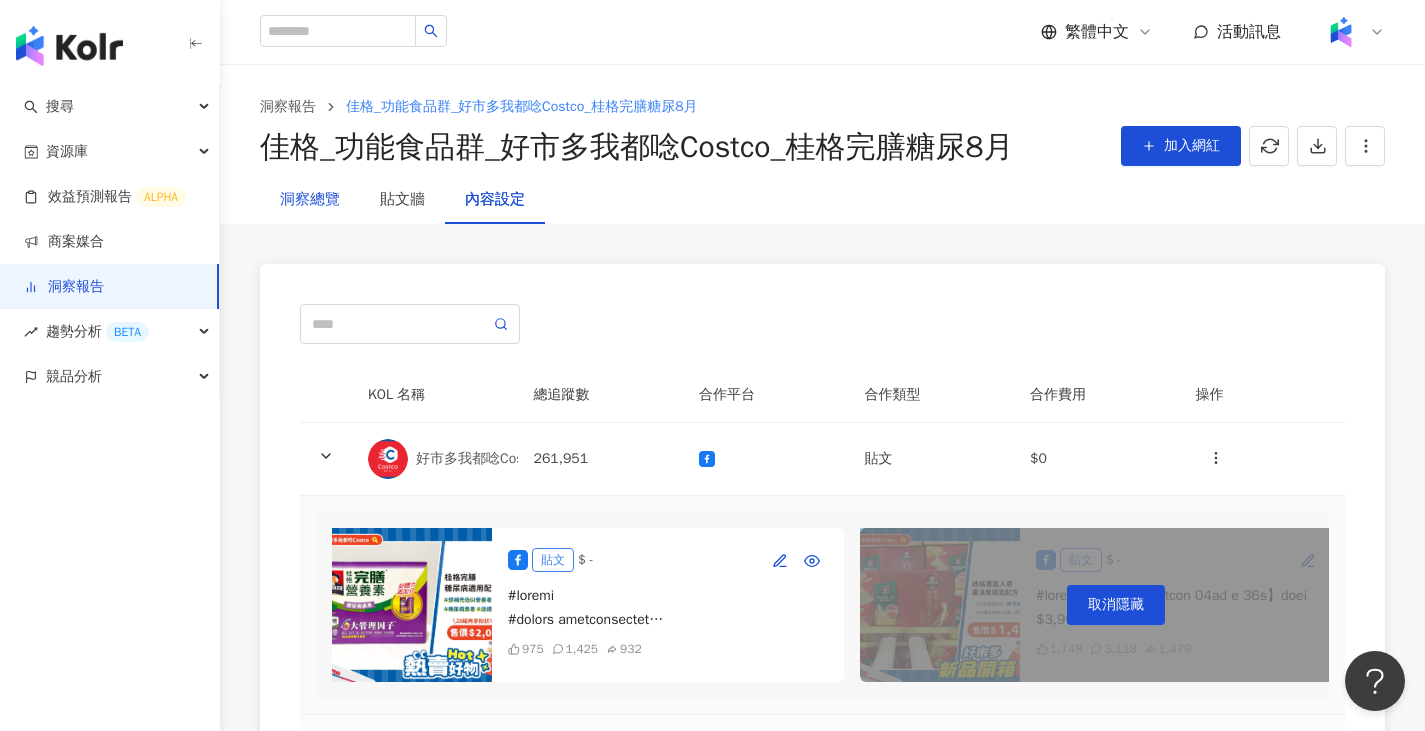 click on "洞察總覽" at bounding box center (310, 200) 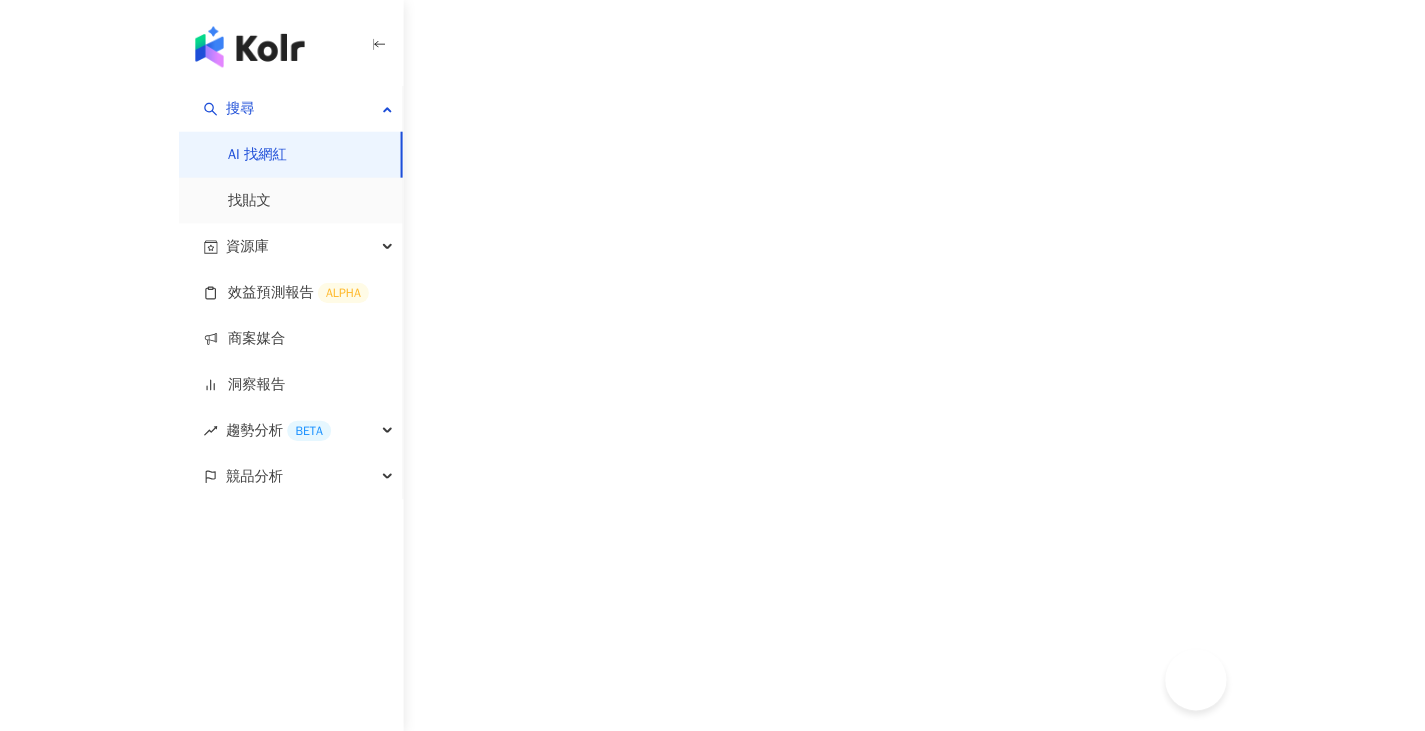scroll, scrollTop: 0, scrollLeft: 0, axis: both 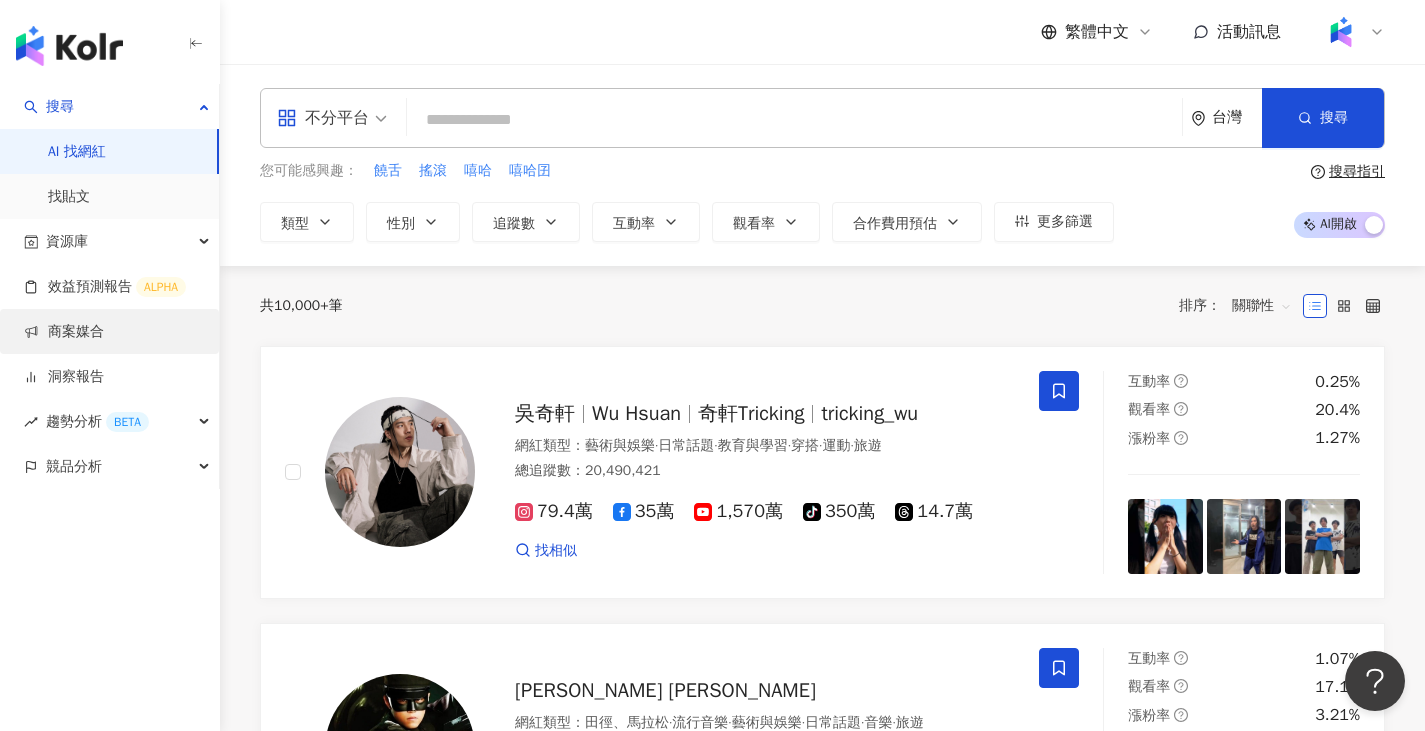 click on "商案媒合" at bounding box center [64, 332] 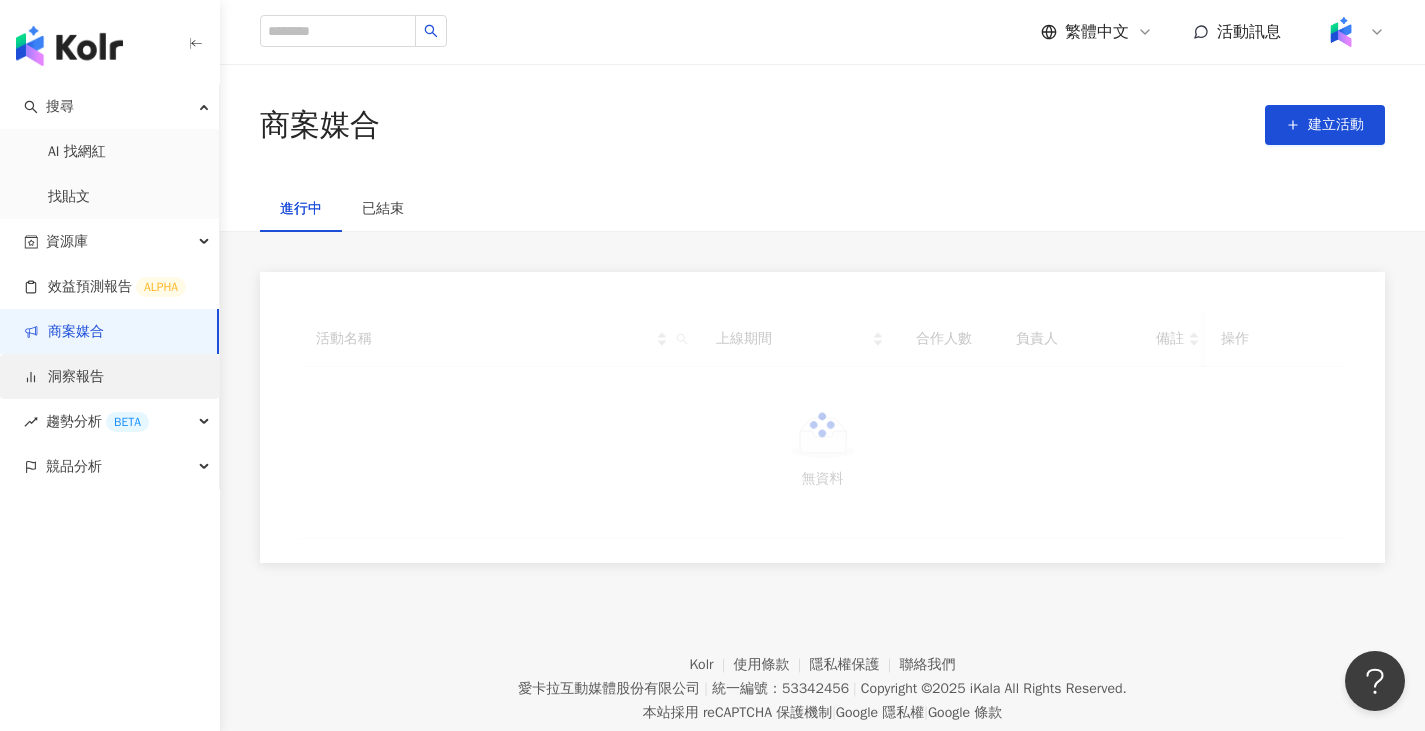 click on "洞察報告" at bounding box center (64, 377) 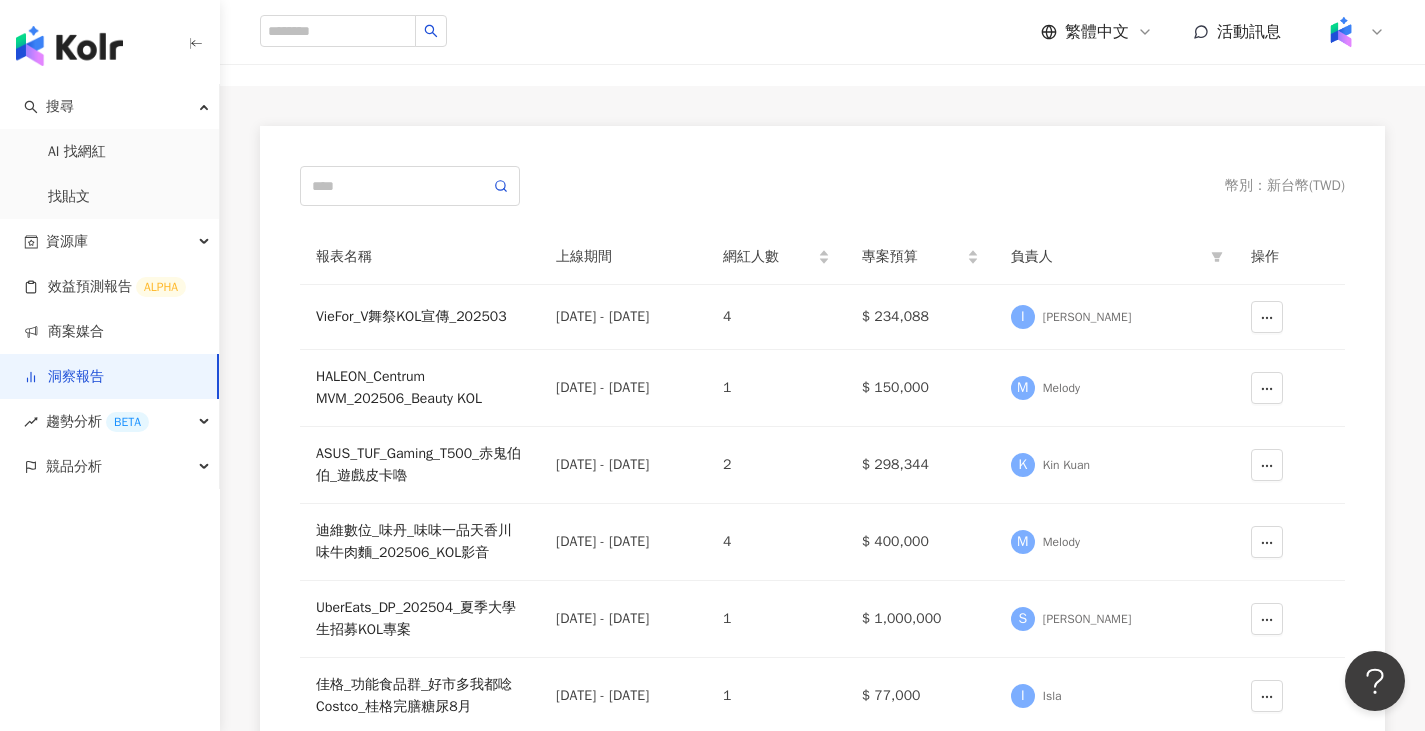 scroll, scrollTop: 200, scrollLeft: 0, axis: vertical 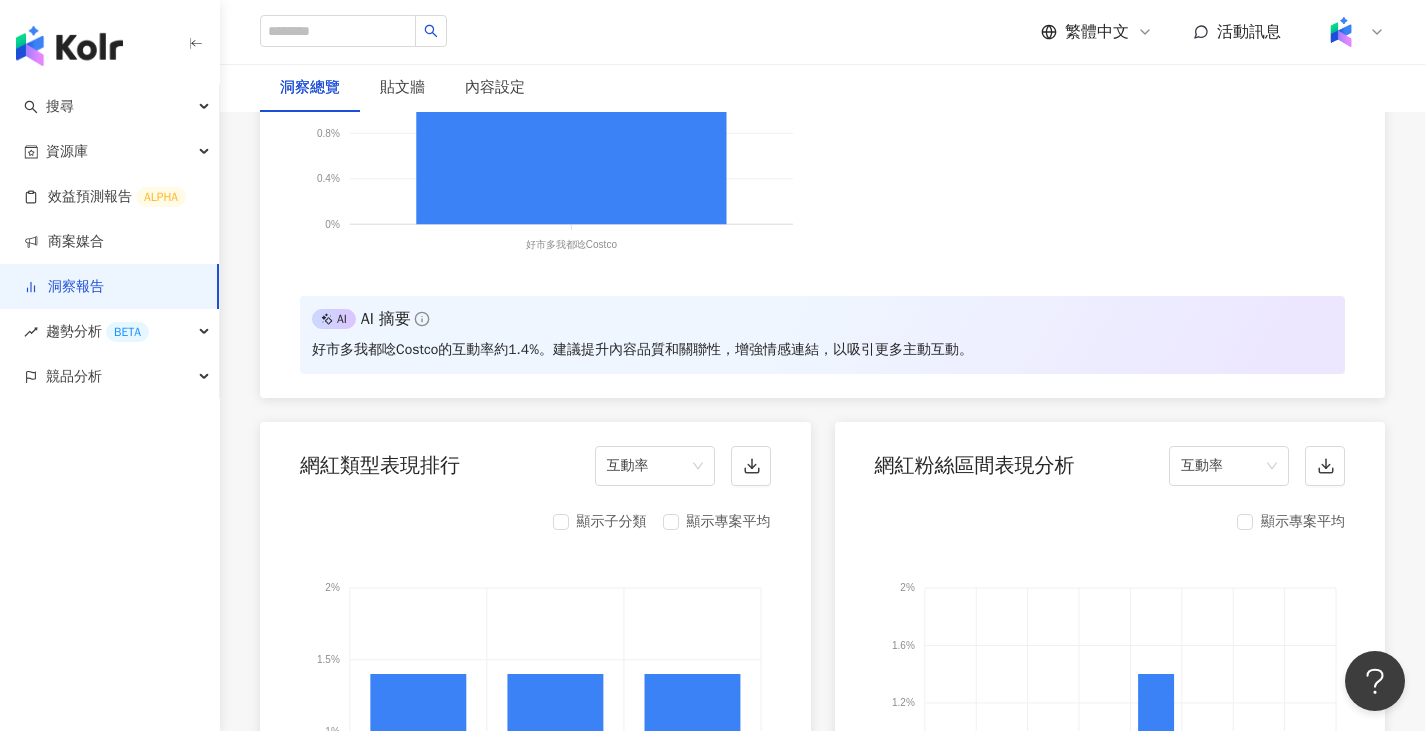 click on "互動率 # 1 好市多我都唸Costco 1.4%" at bounding box center (1094, 95) 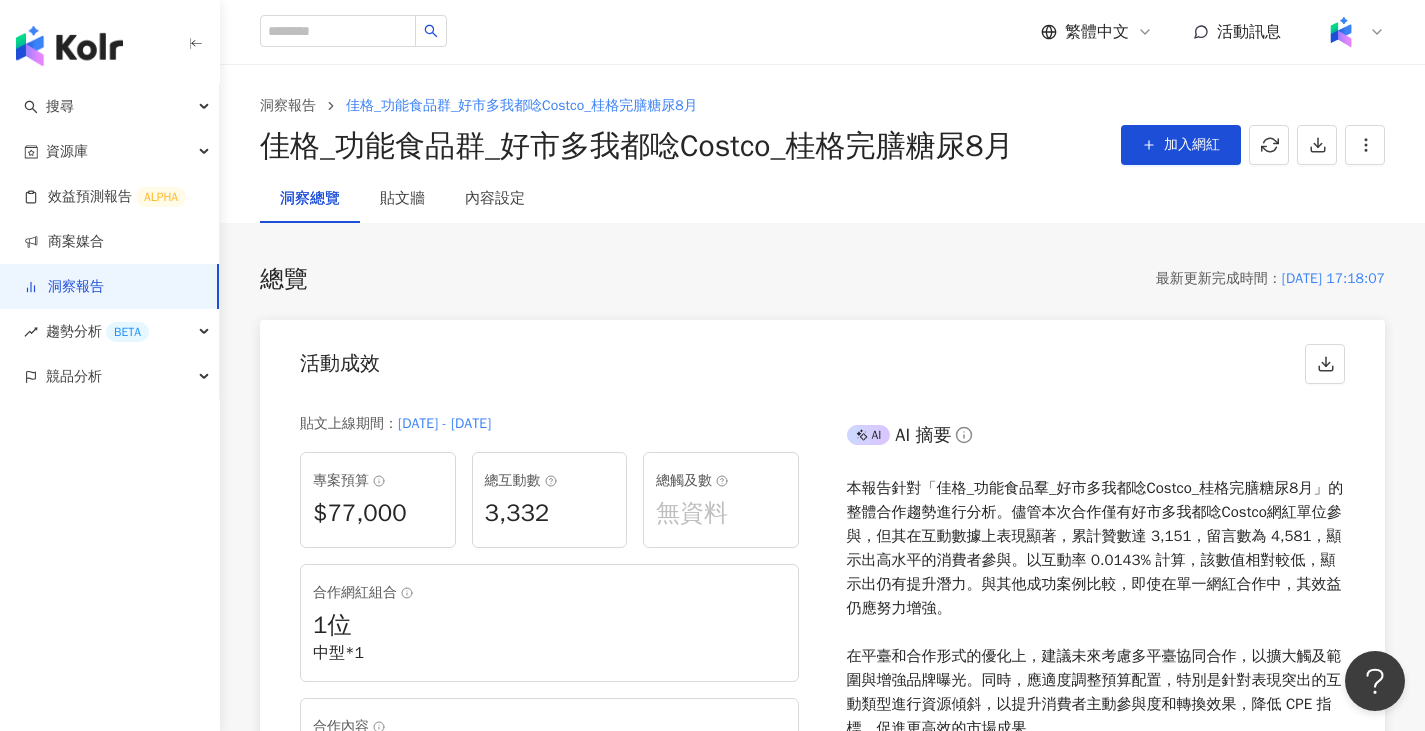 scroll, scrollTop: 0, scrollLeft: 0, axis: both 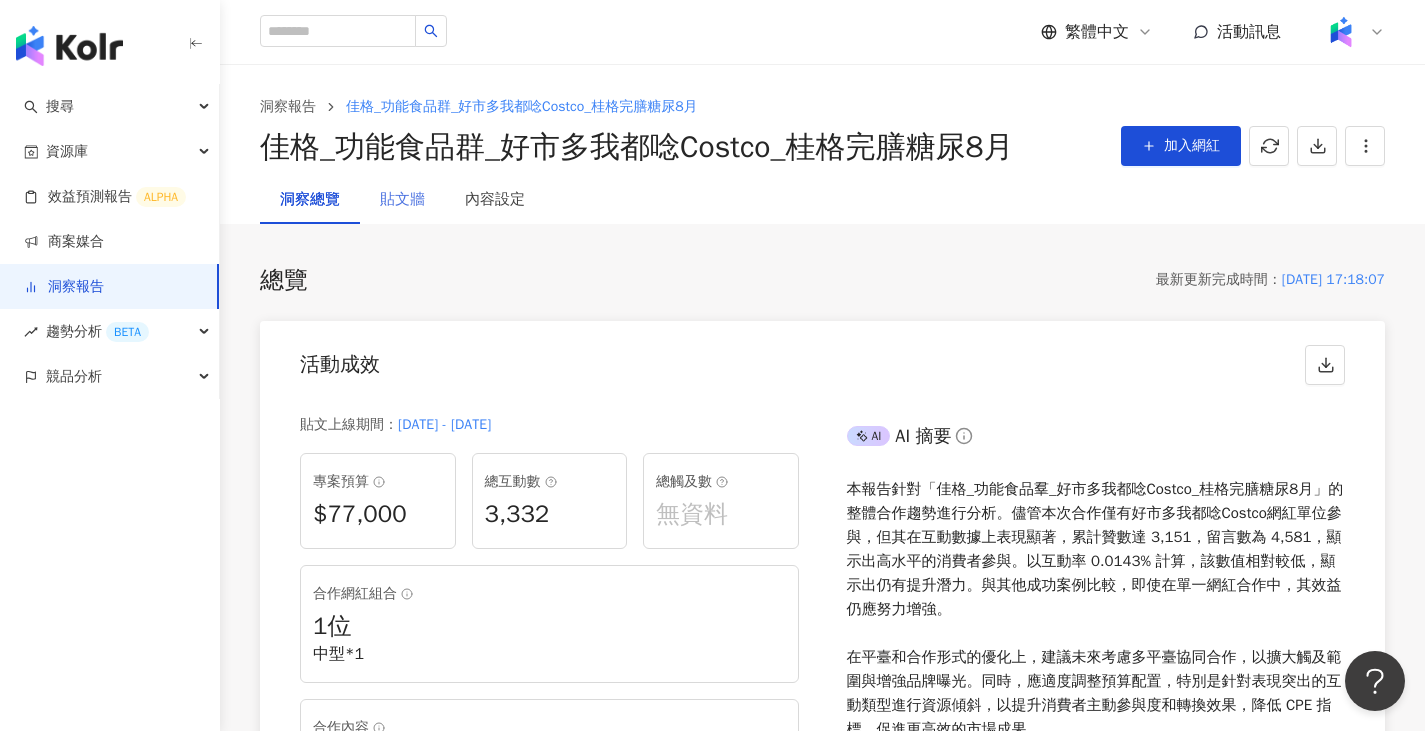 click on "貼文牆" at bounding box center (402, 200) 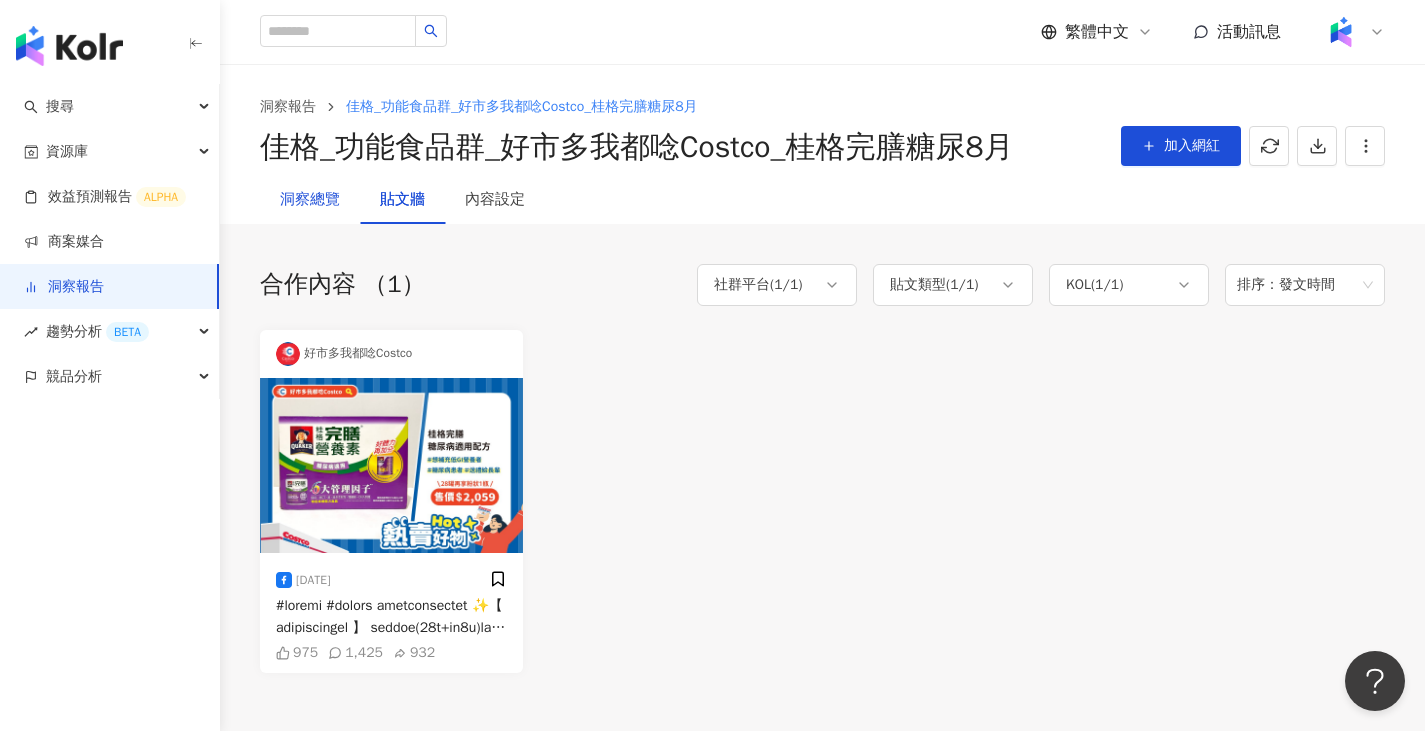 click on "洞察總覽" at bounding box center (310, 200) 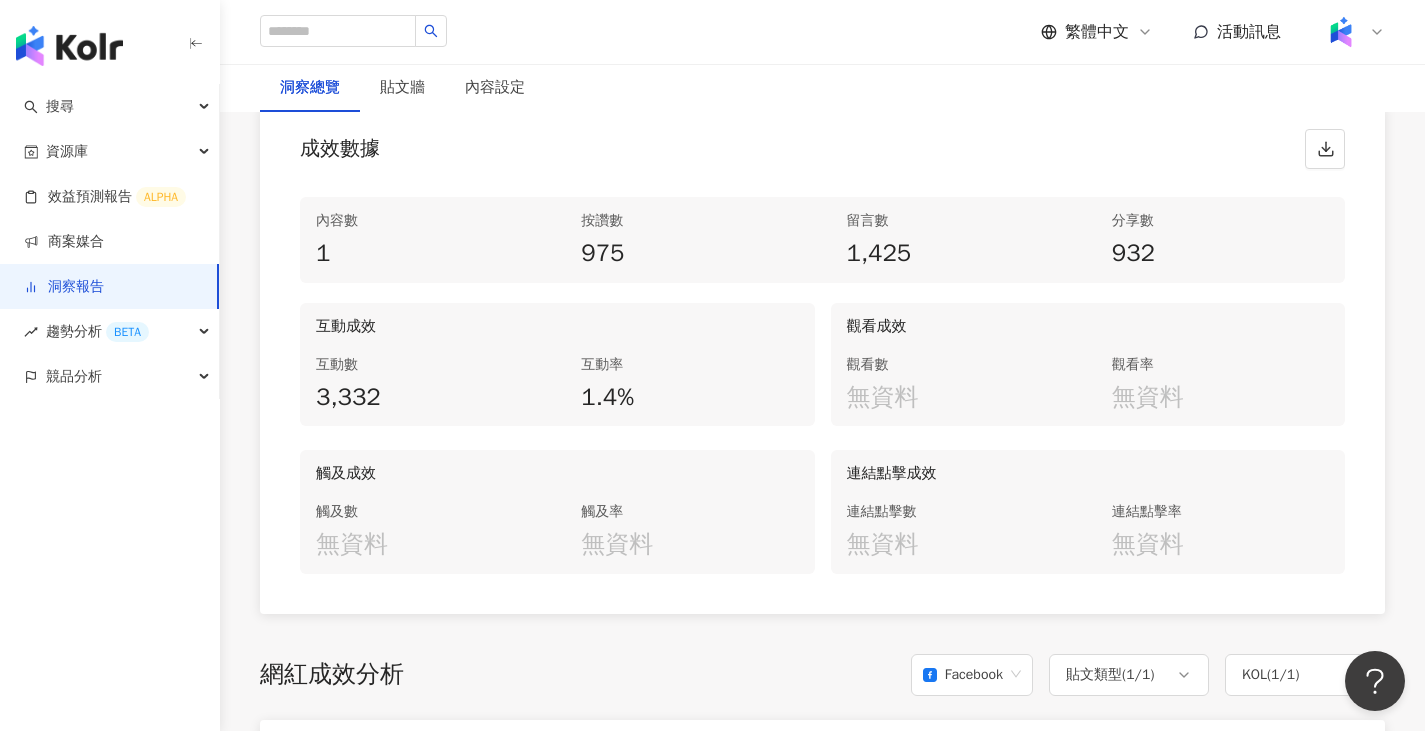 scroll, scrollTop: 900, scrollLeft: 0, axis: vertical 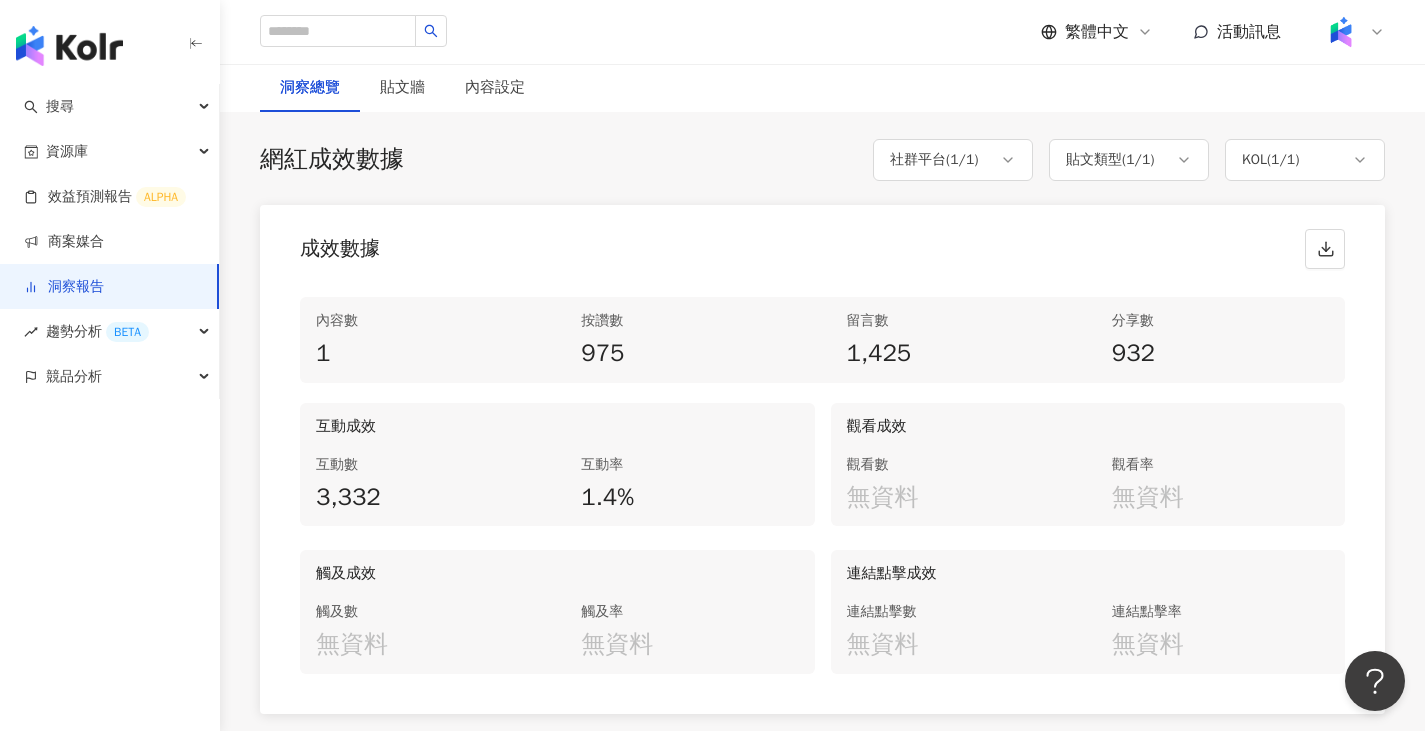 click on "無資料" at bounding box center (955, 498) 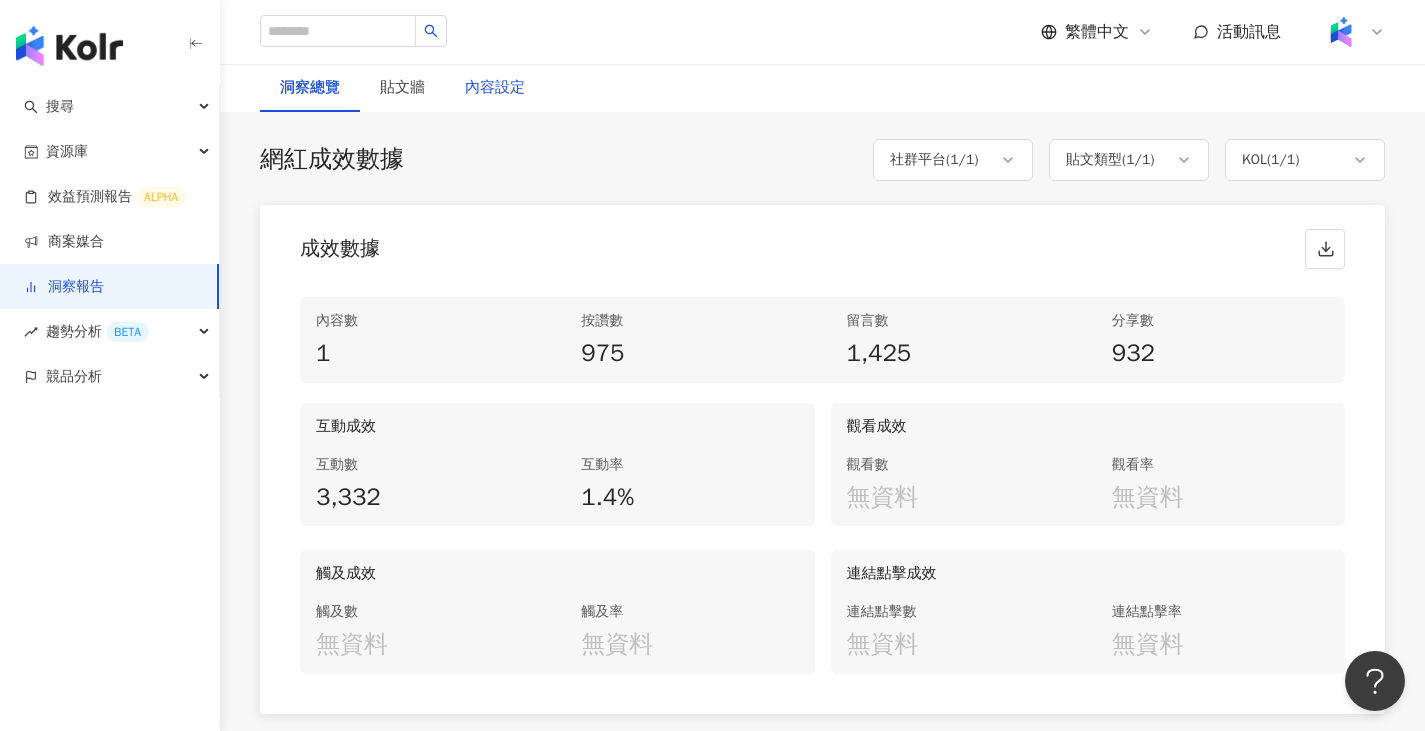 click on "內容設定" at bounding box center (495, 88) 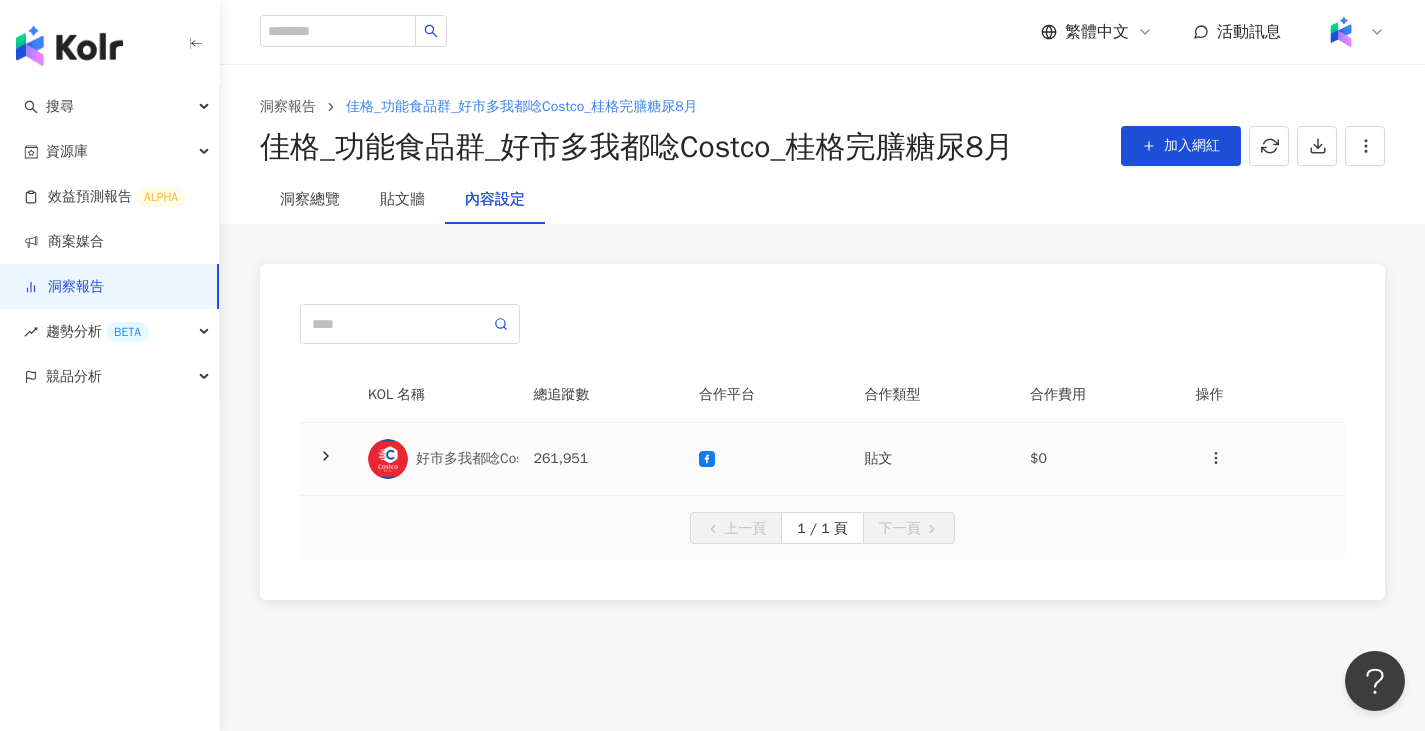 click at bounding box center (766, 459) 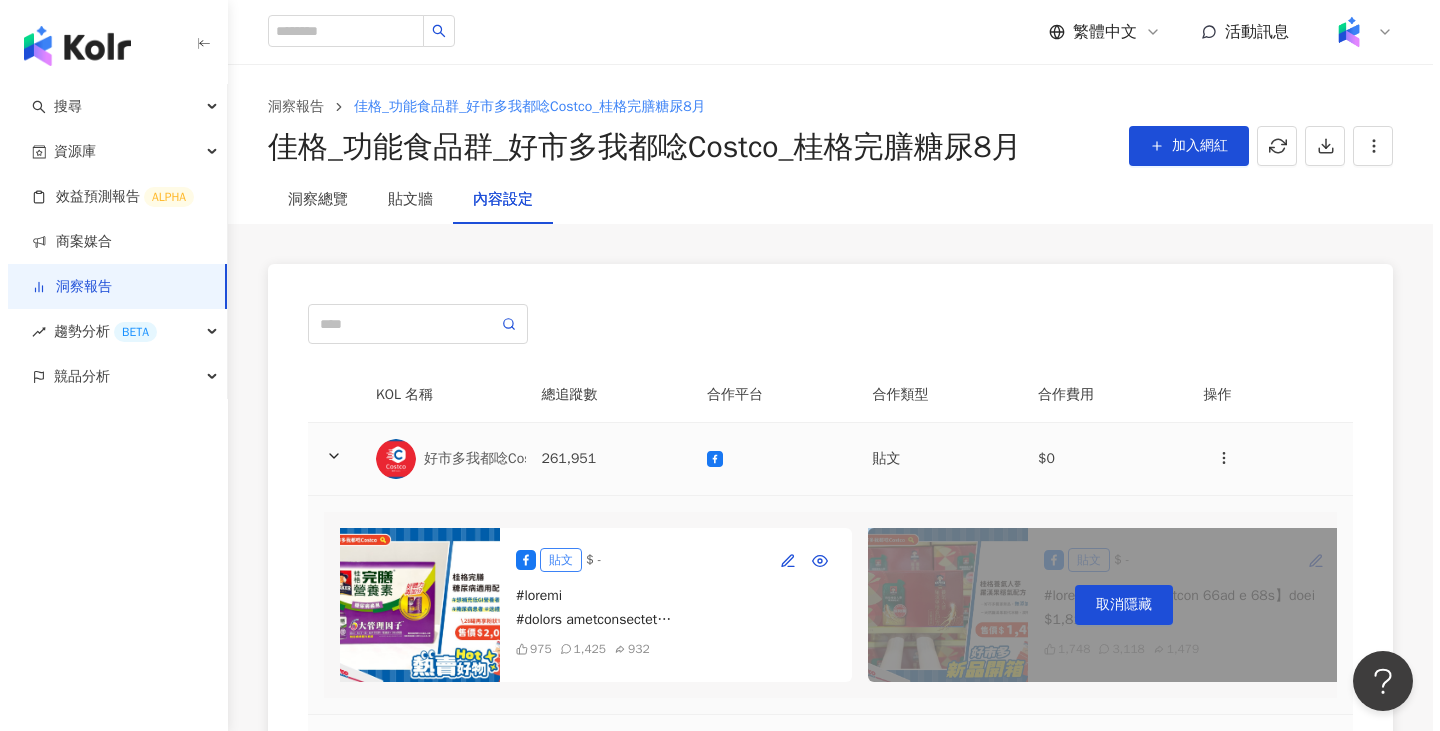 scroll, scrollTop: 200, scrollLeft: 0, axis: vertical 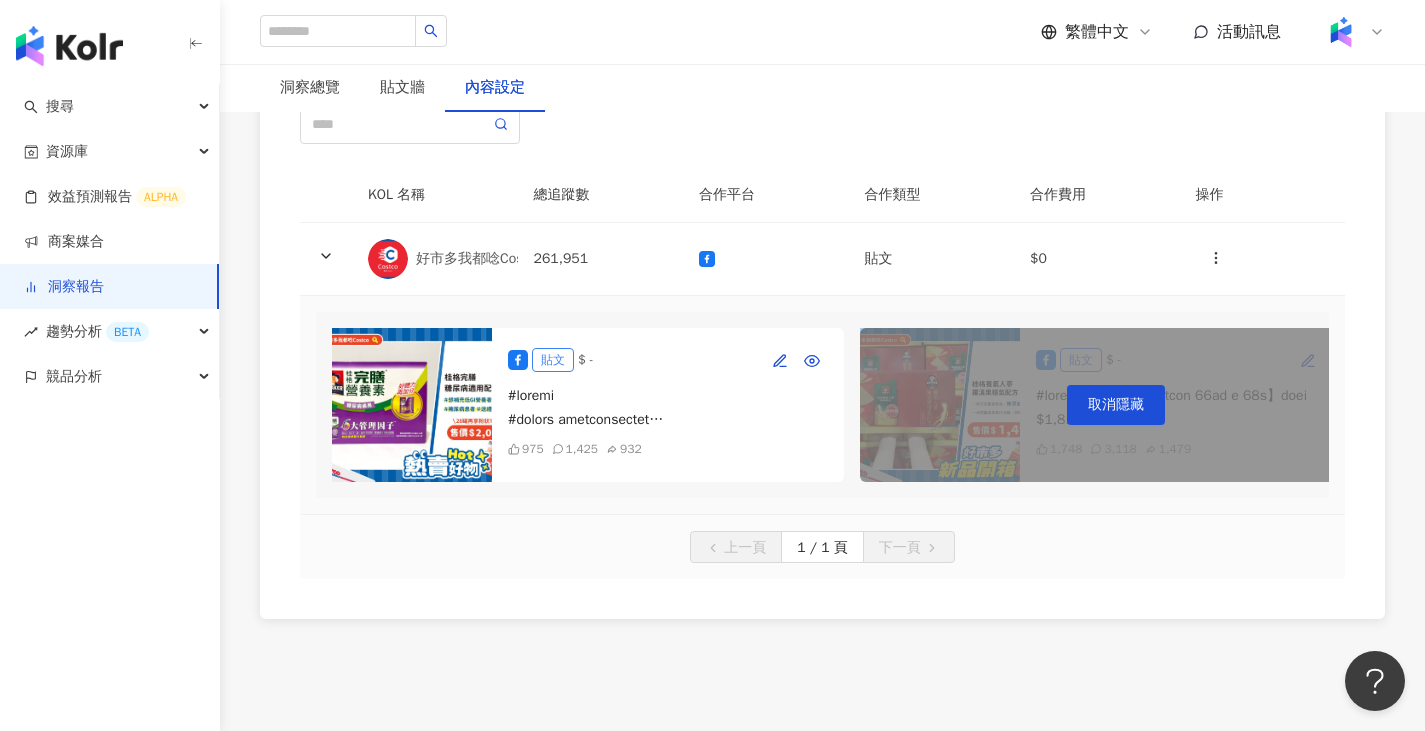 click at bounding box center (668, 408) 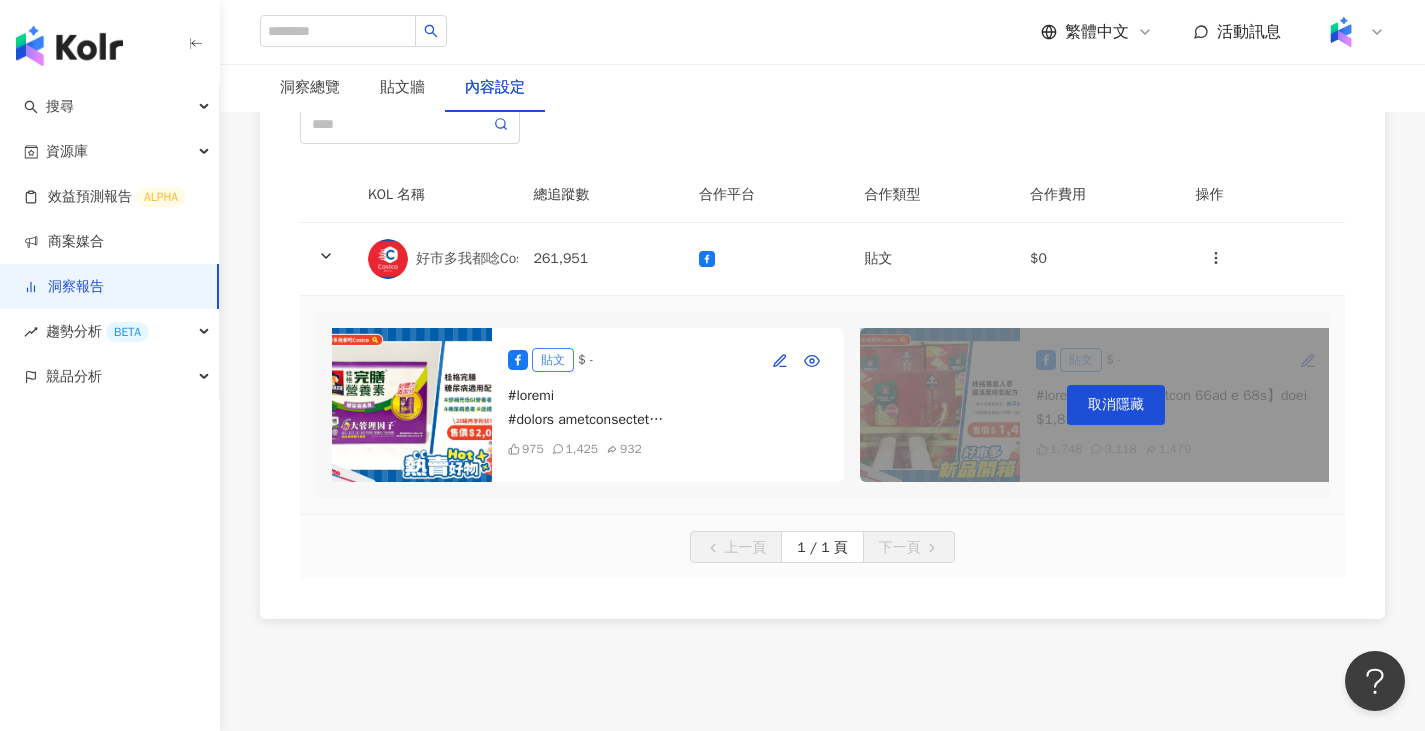 click on "取消隱藏" at bounding box center [1116, 405] 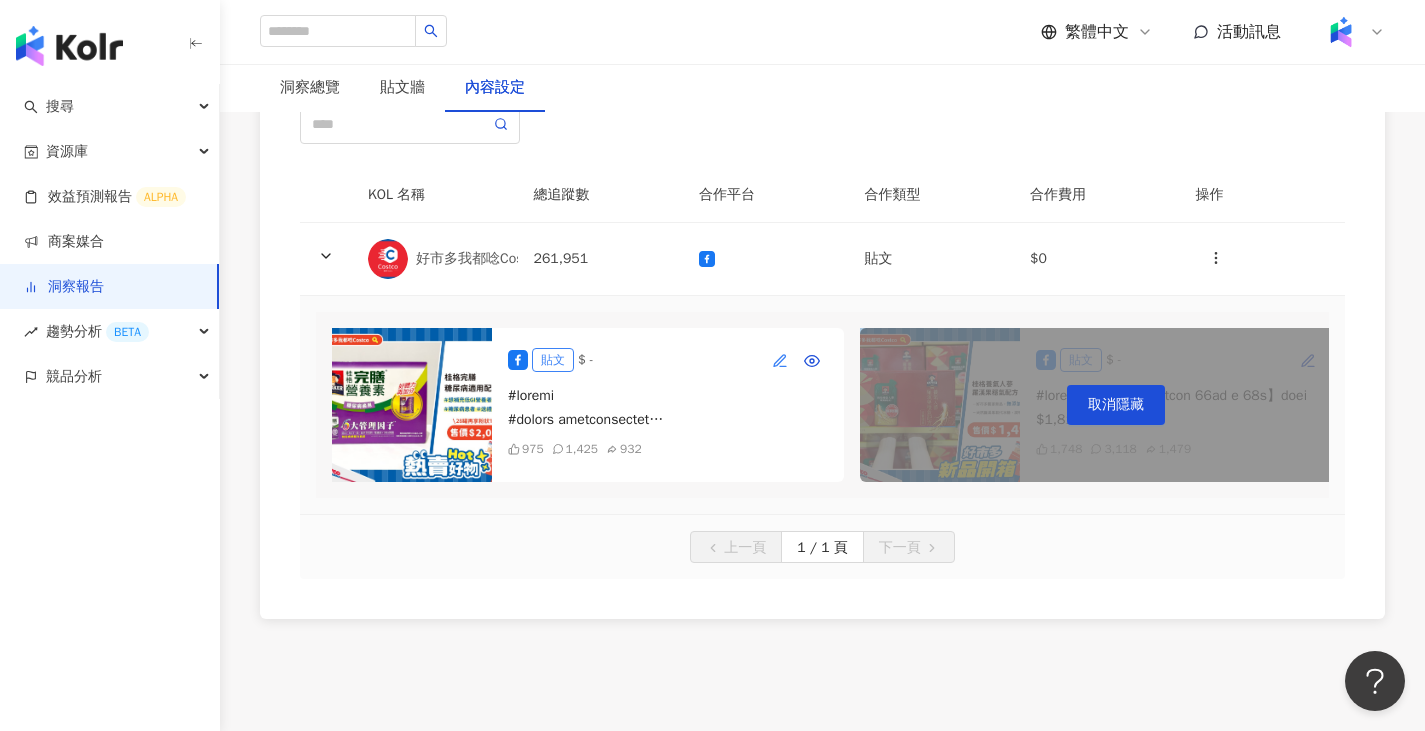 click 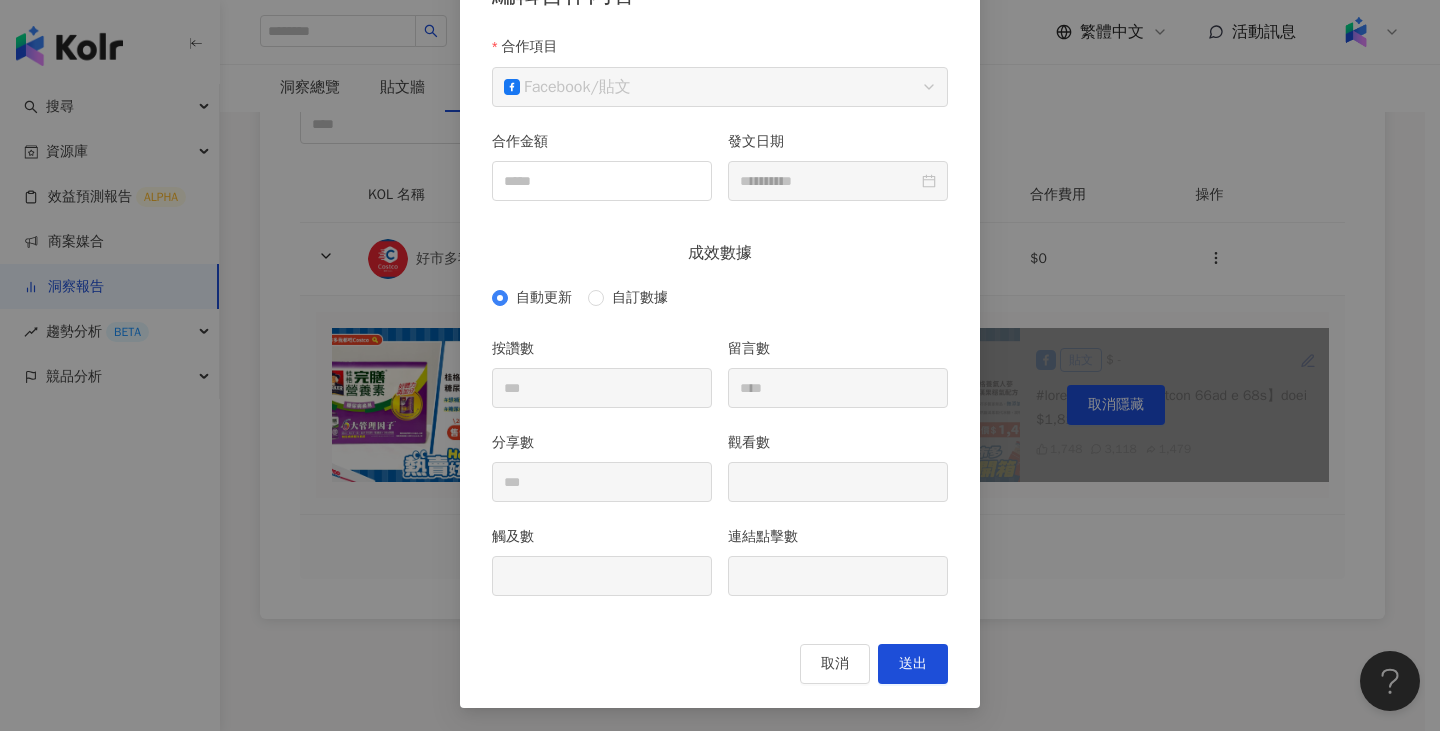 scroll, scrollTop: 154, scrollLeft: 0, axis: vertical 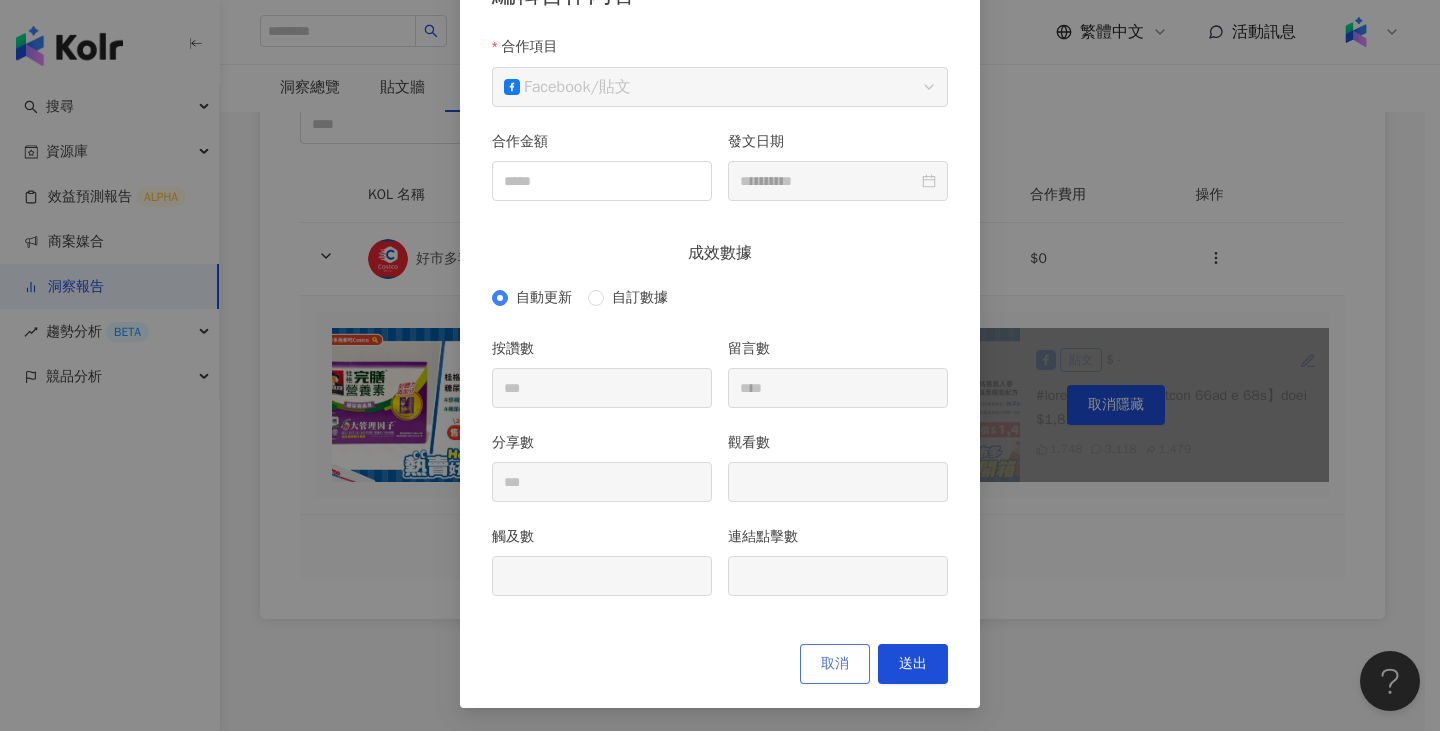 click on "取消" at bounding box center [835, 664] 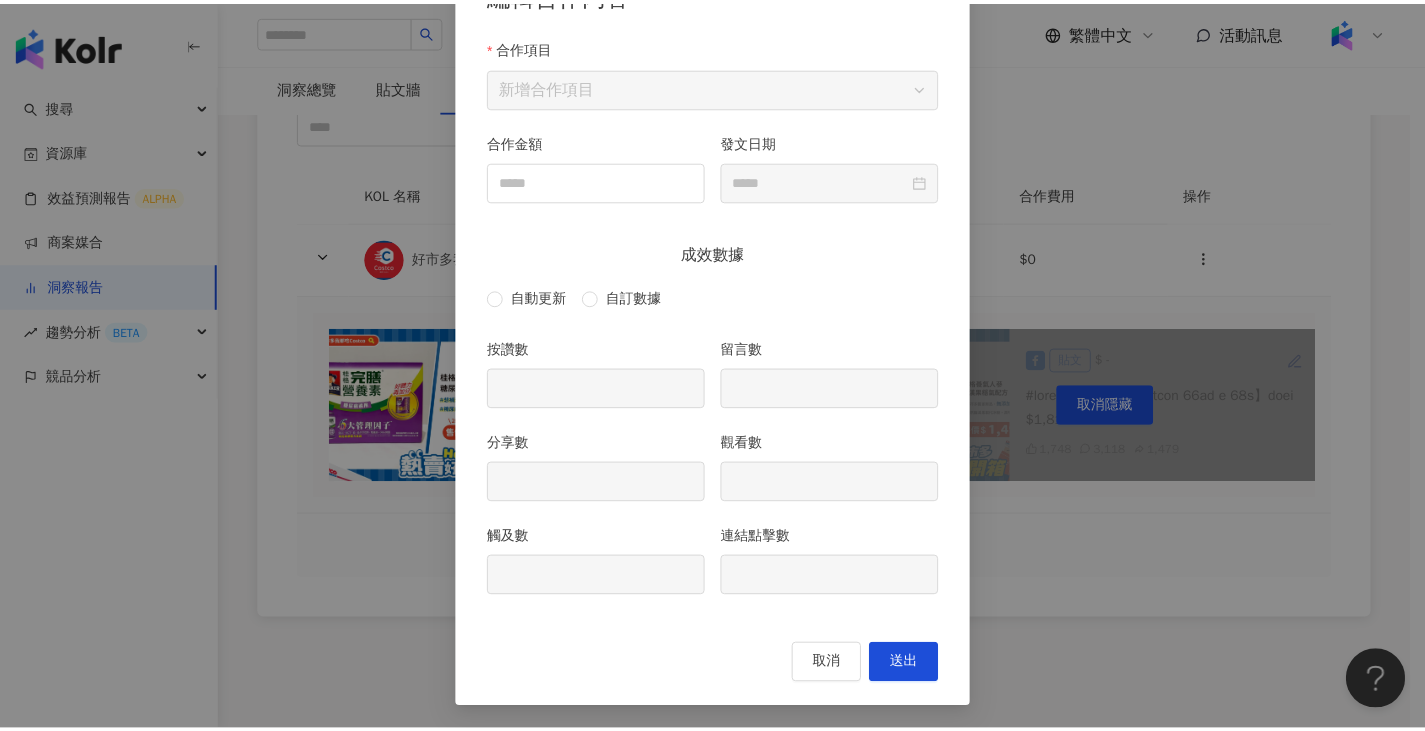 scroll, scrollTop: 54, scrollLeft: 0, axis: vertical 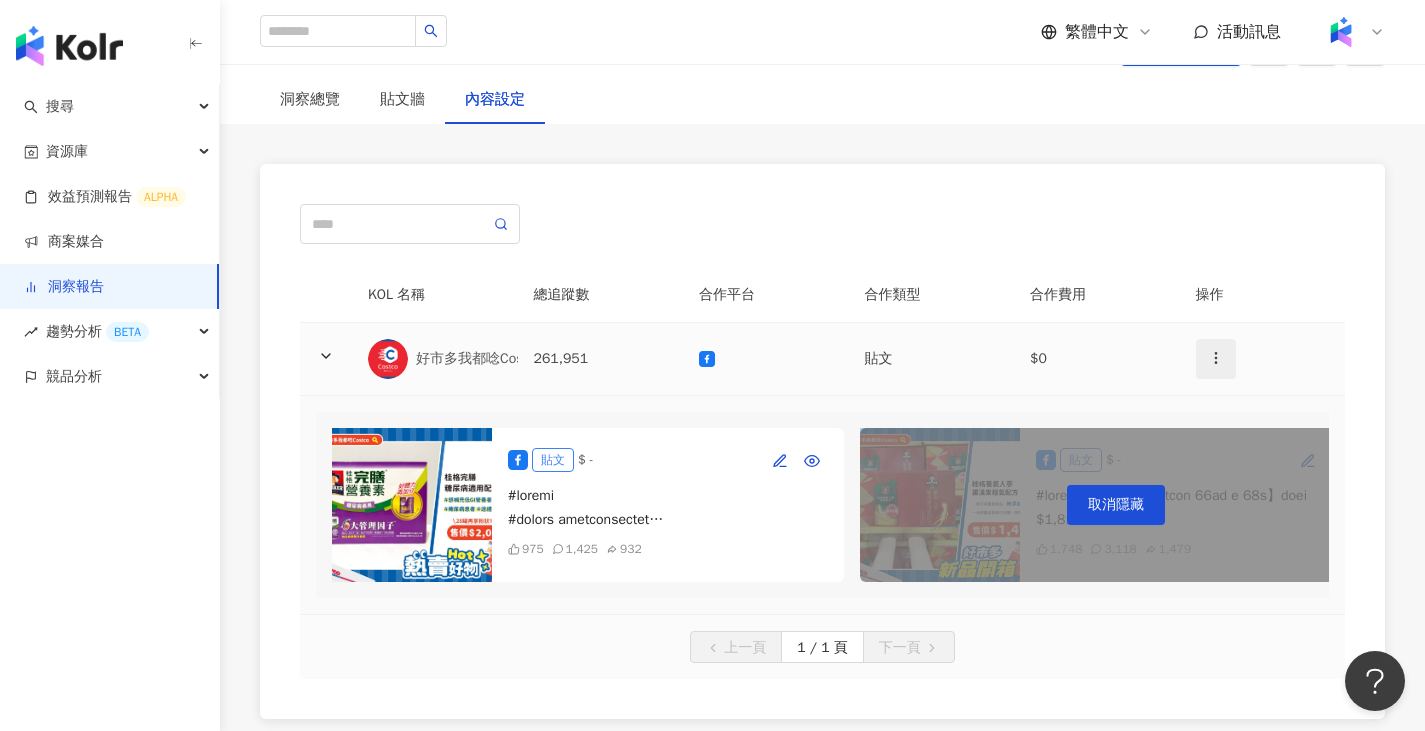 click at bounding box center [1216, 359] 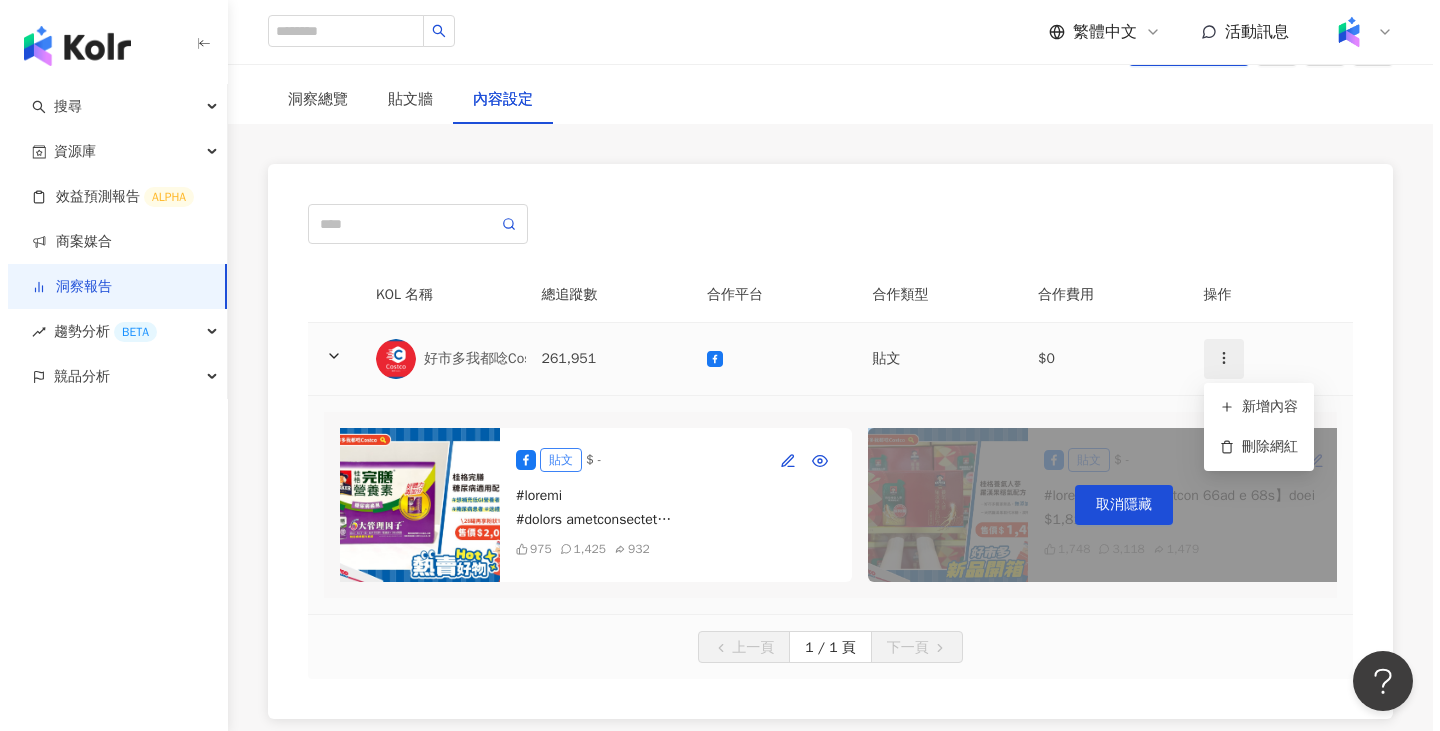 scroll, scrollTop: 0, scrollLeft: 0, axis: both 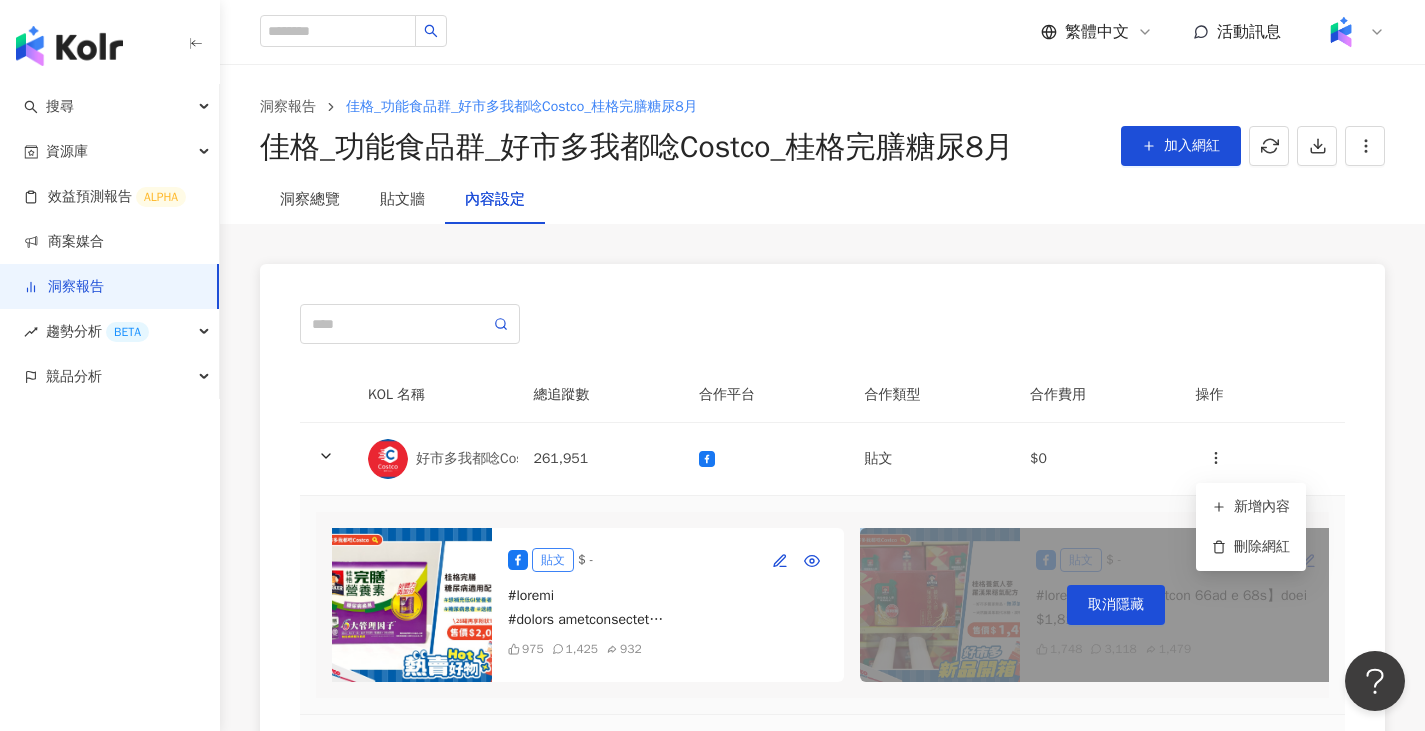 click on "KOL 名稱 總追蹤數 合作平台 合作類型 合作費用 操作 好市多我都唸Costco 261,951 貼文 $0 貼文 $ - 975 1,425 932 取消隱藏 貼文 $ - 1,748 3,118 1,479 取消隱藏 貼文 $ - 413 9 10 上一頁 1 / 1 頁 下一頁" at bounding box center (822, 541) 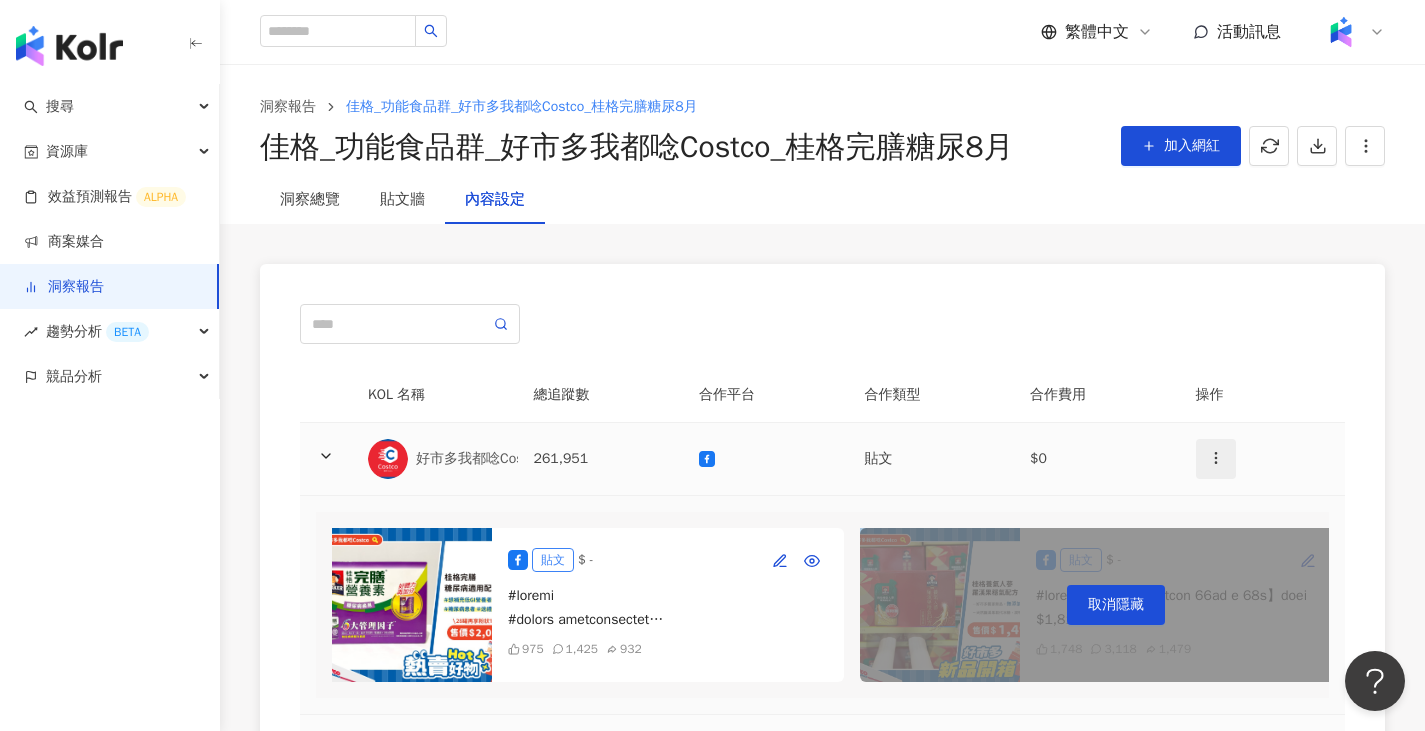 click at bounding box center (1216, 459) 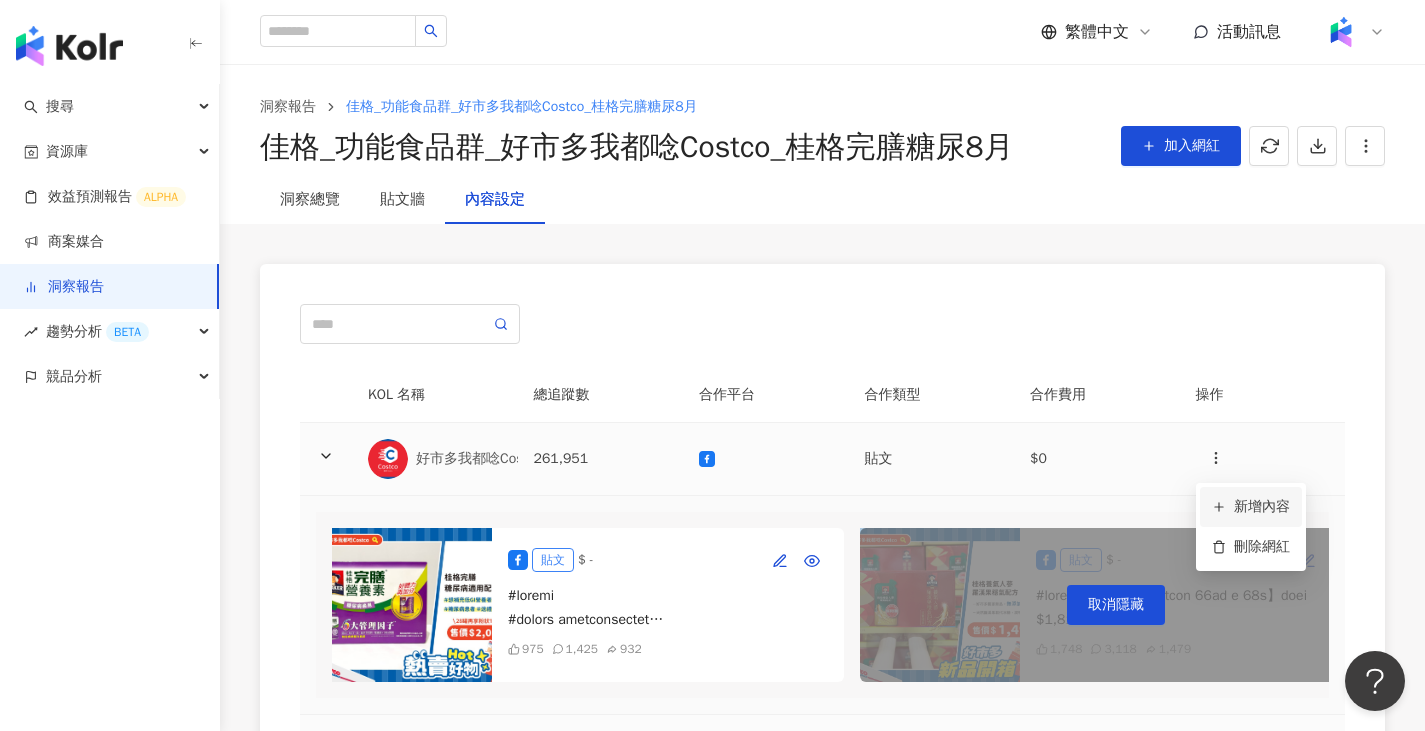 click on "新增內容" at bounding box center (1251, 507) 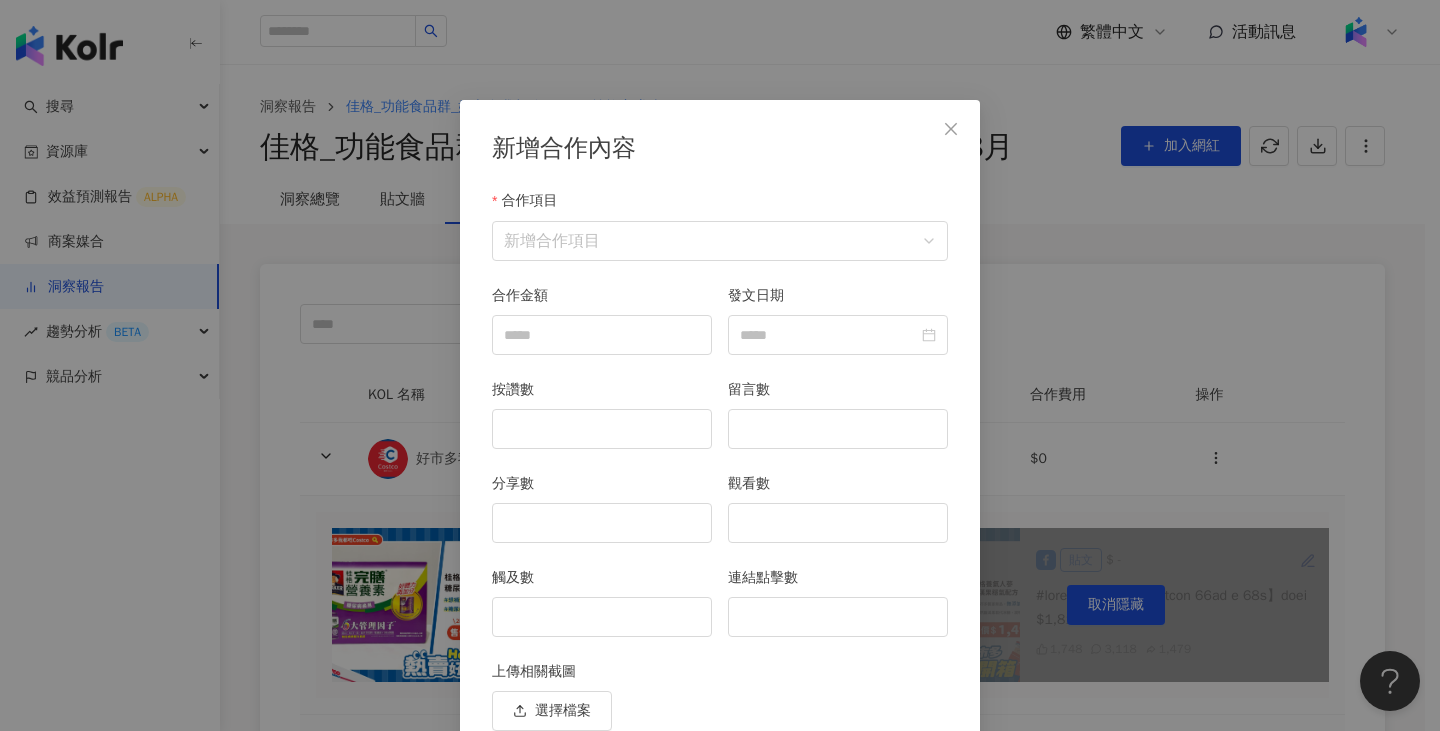 scroll, scrollTop: 87, scrollLeft: 0, axis: vertical 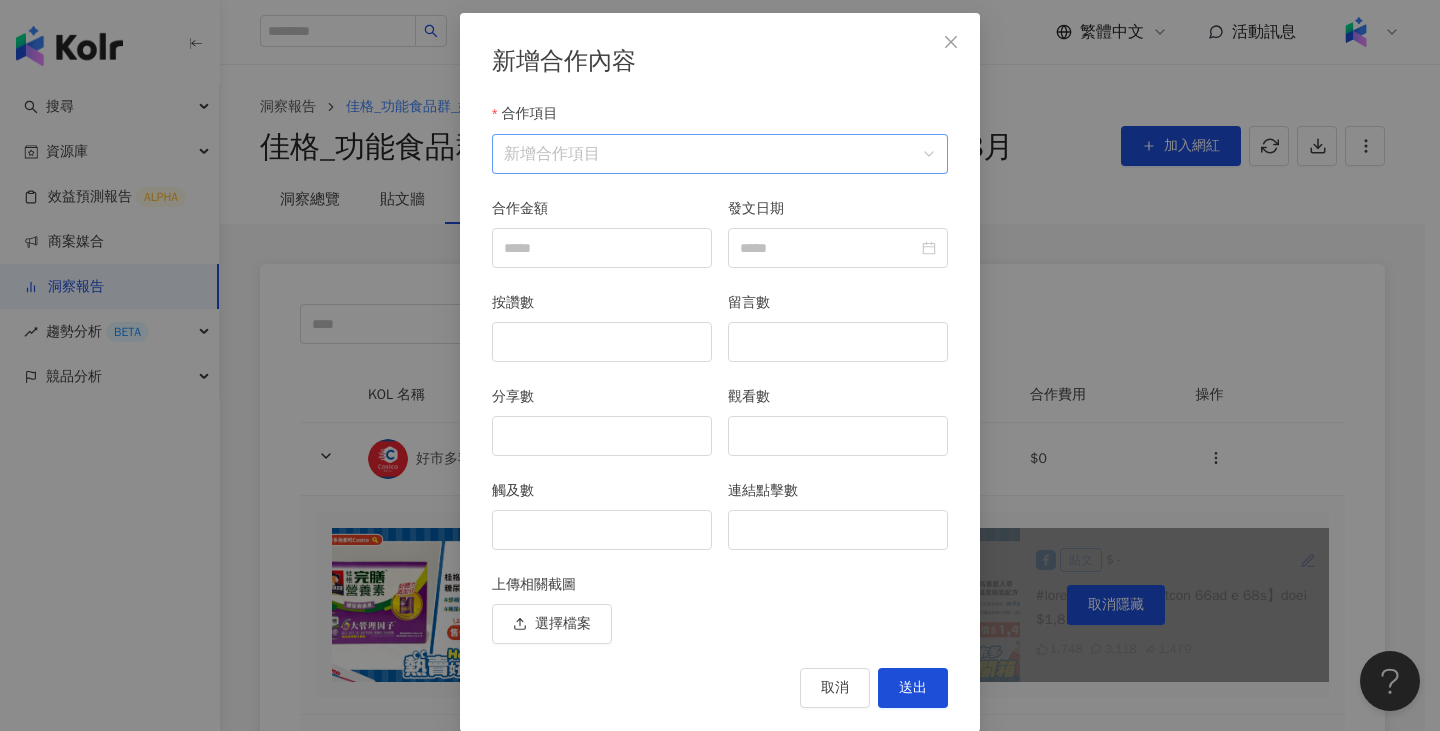 click on "合作項目" at bounding box center (720, 154) 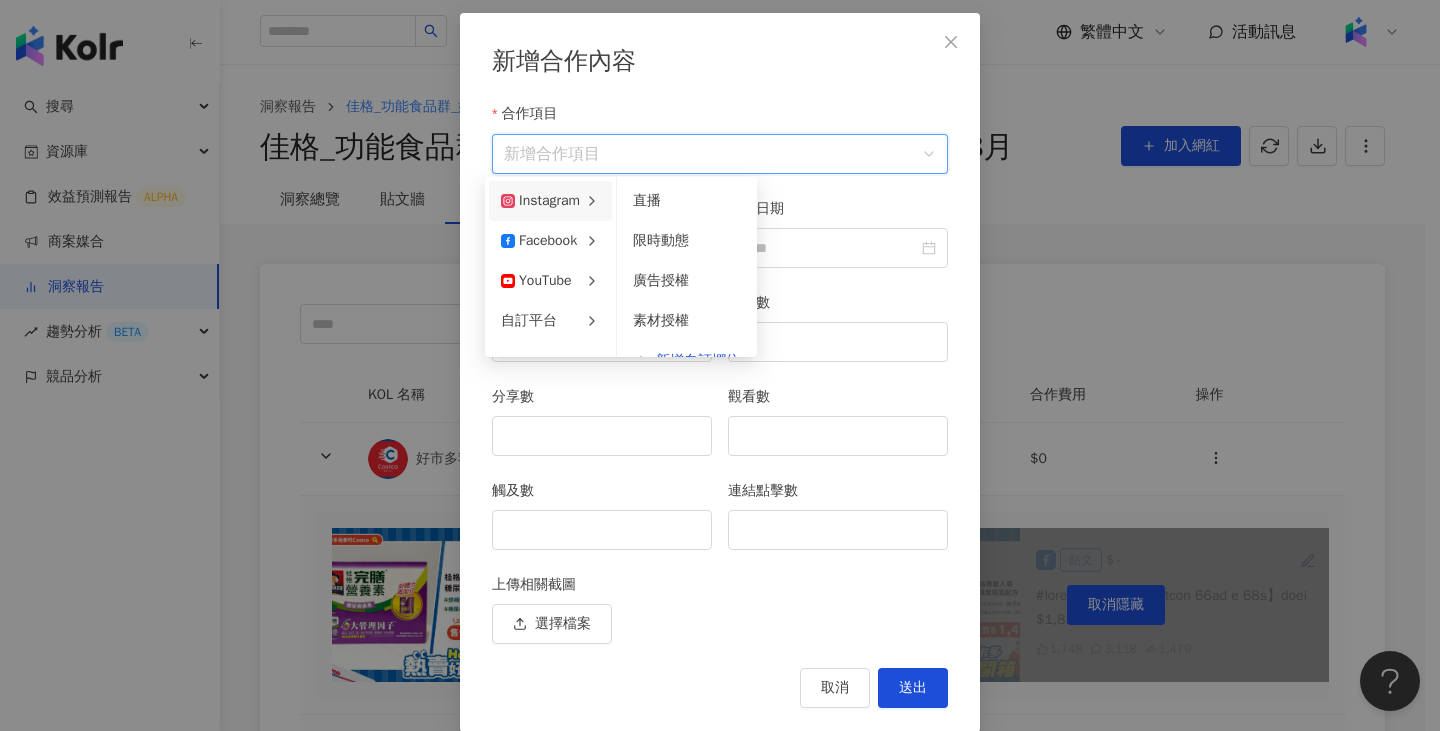 click on "Instagram" at bounding box center [540, 201] 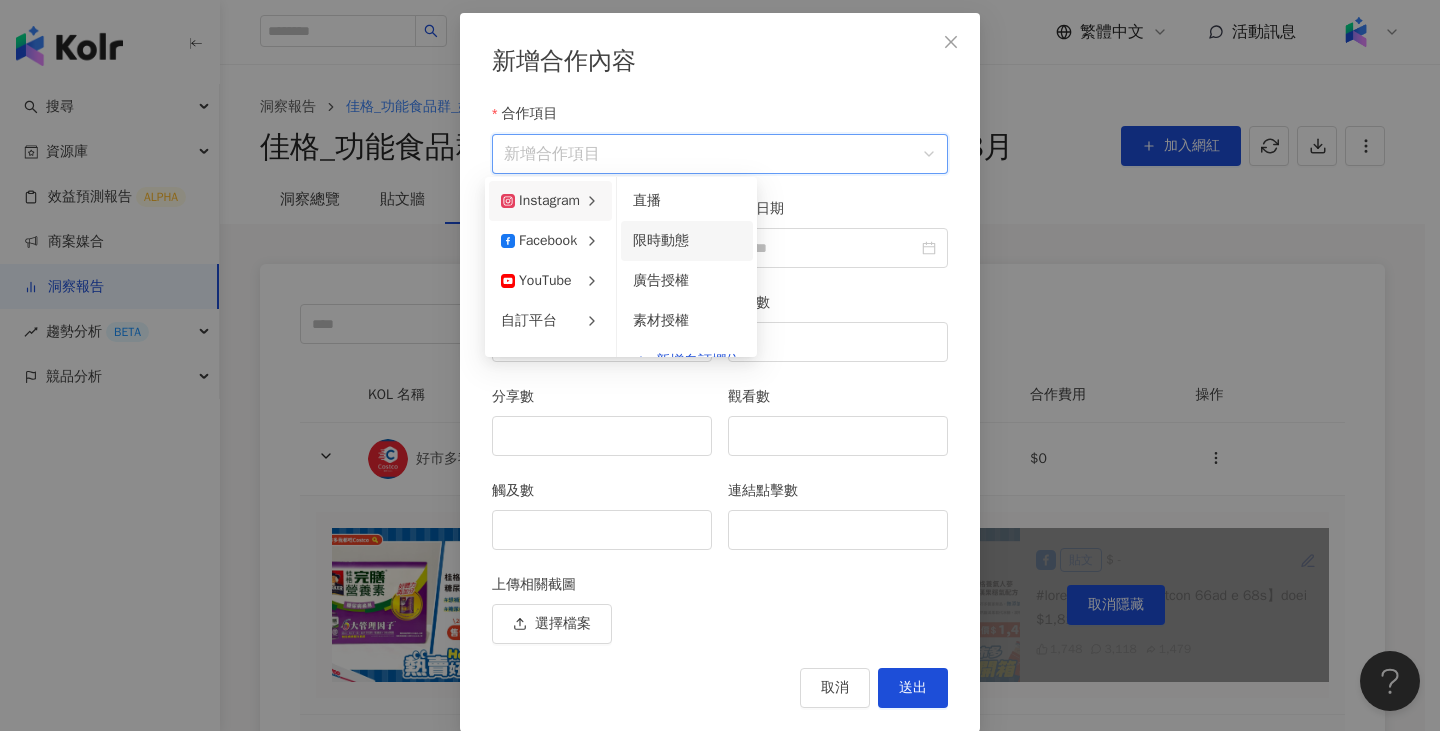 click on "限時動態" at bounding box center [687, 241] 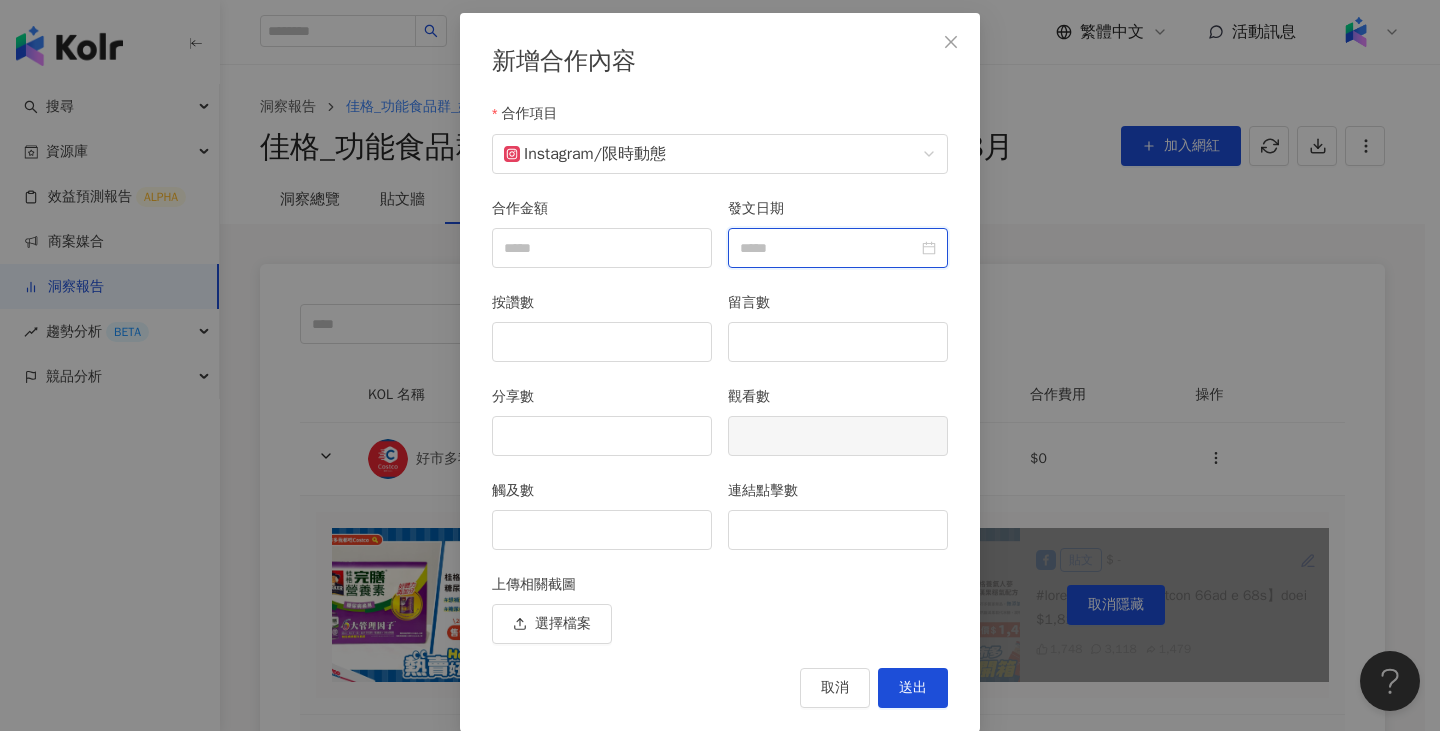 click on "發文日期" at bounding box center (829, 248) 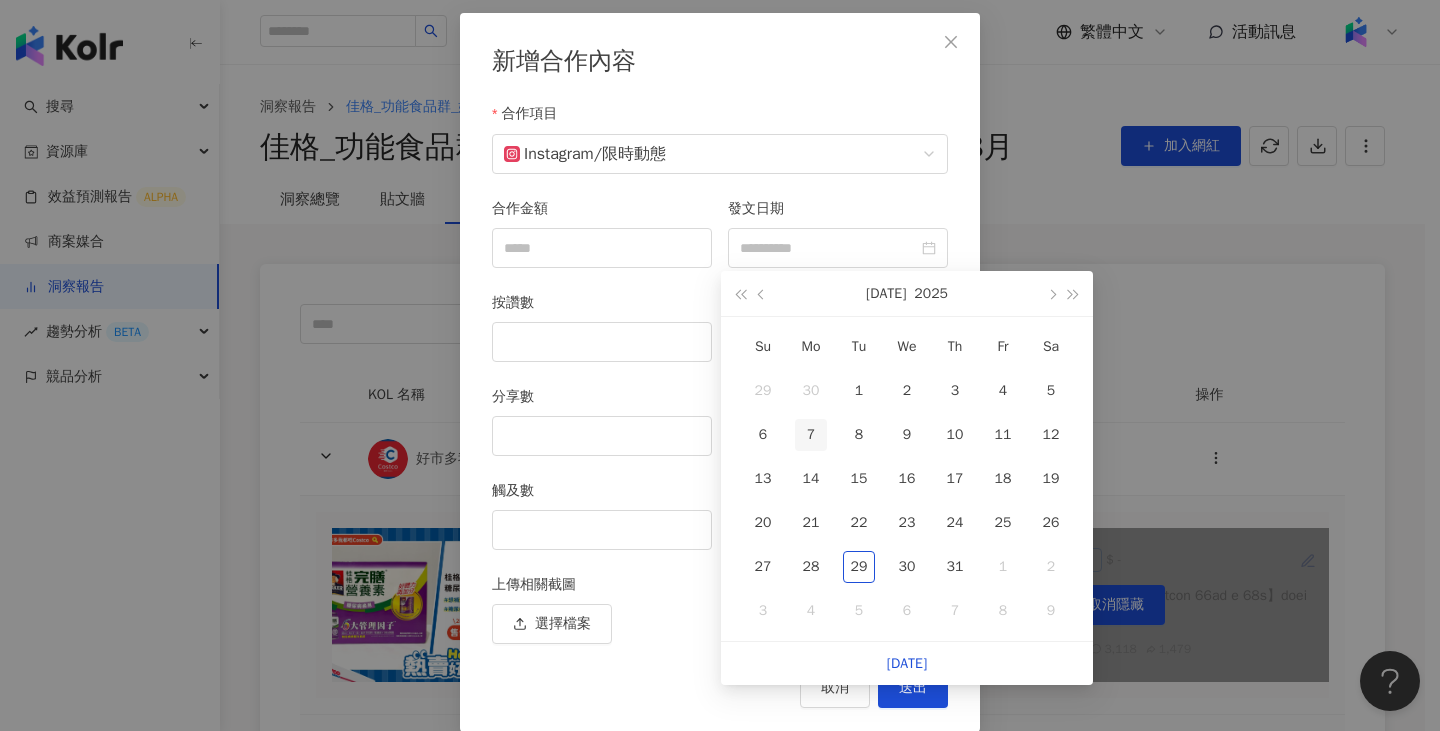 click on "7" at bounding box center (811, 435) 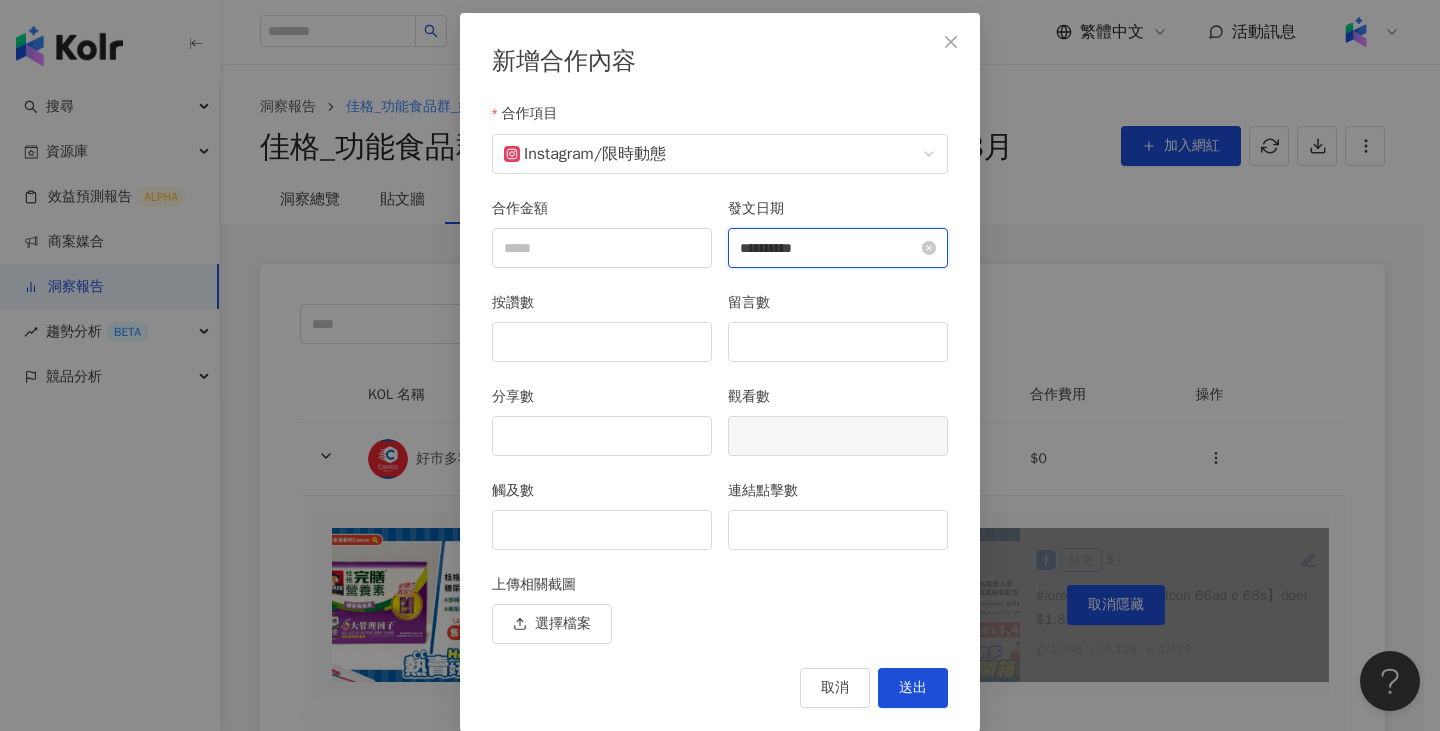 click on "**********" at bounding box center (829, 248) 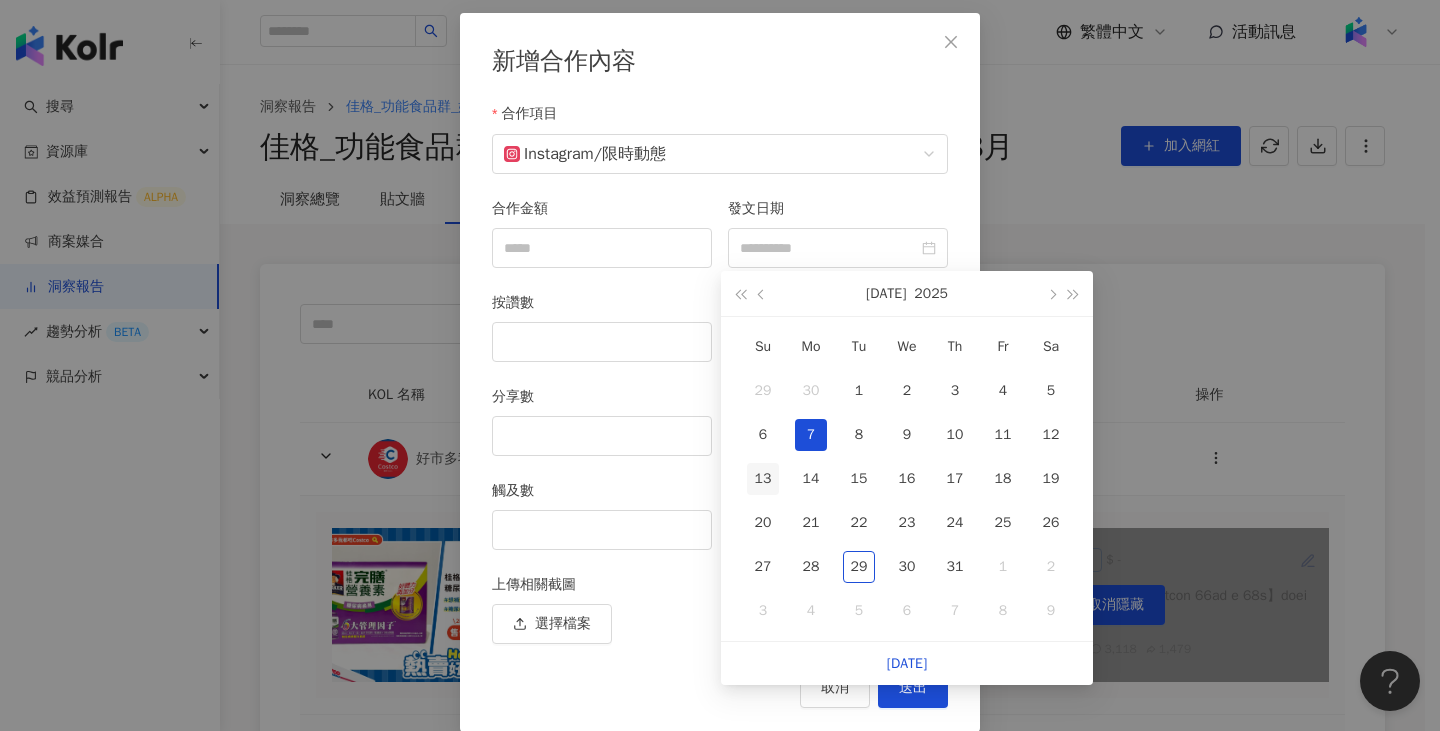 click on "13" at bounding box center [763, 479] 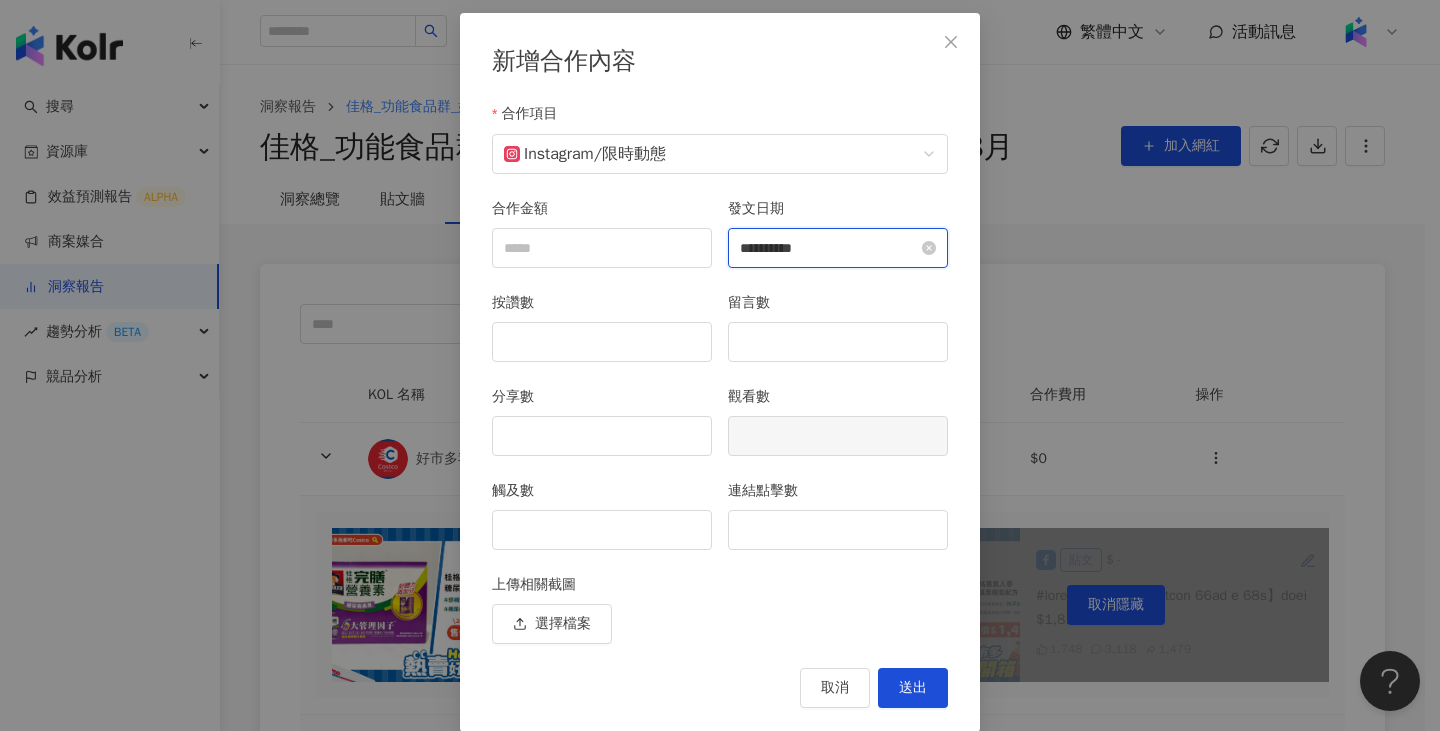 click on "**********" at bounding box center (829, 248) 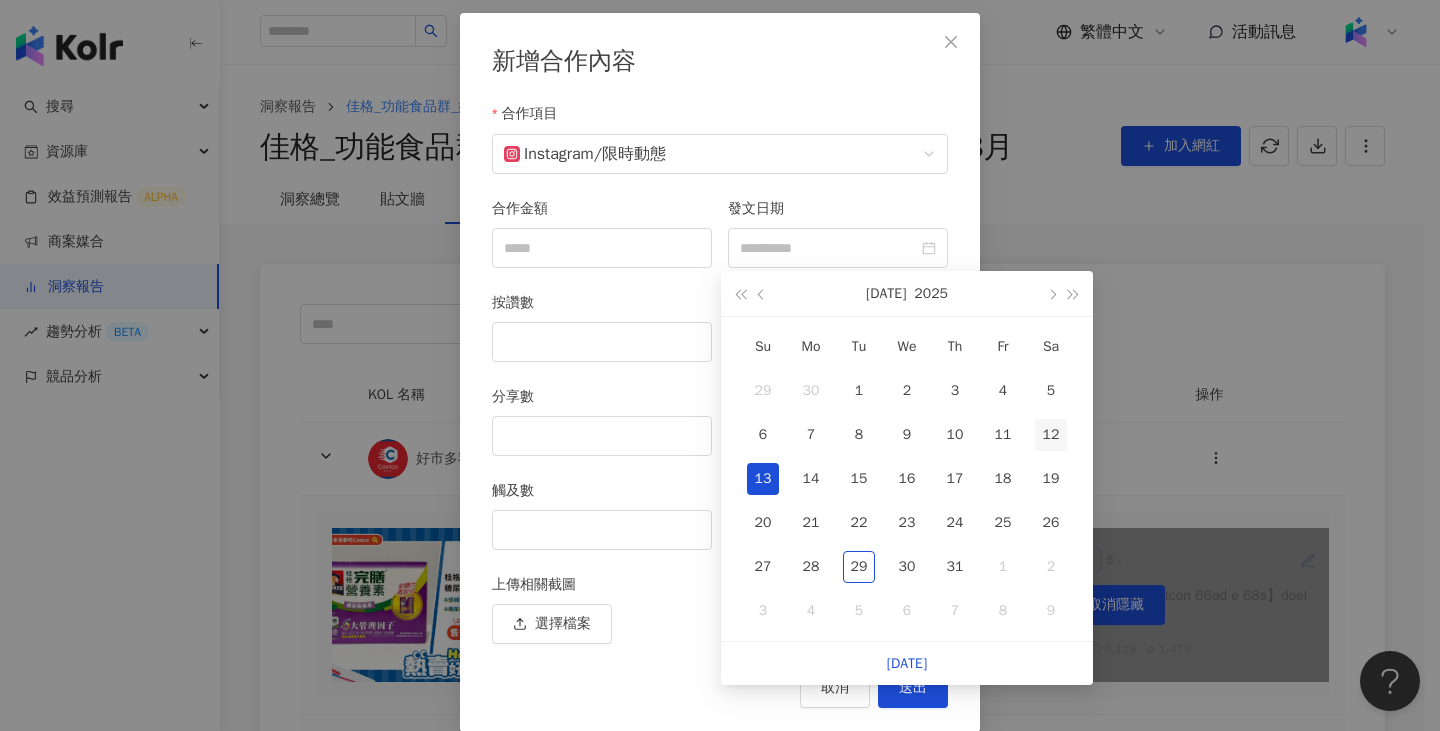 click on "12" at bounding box center (1051, 435) 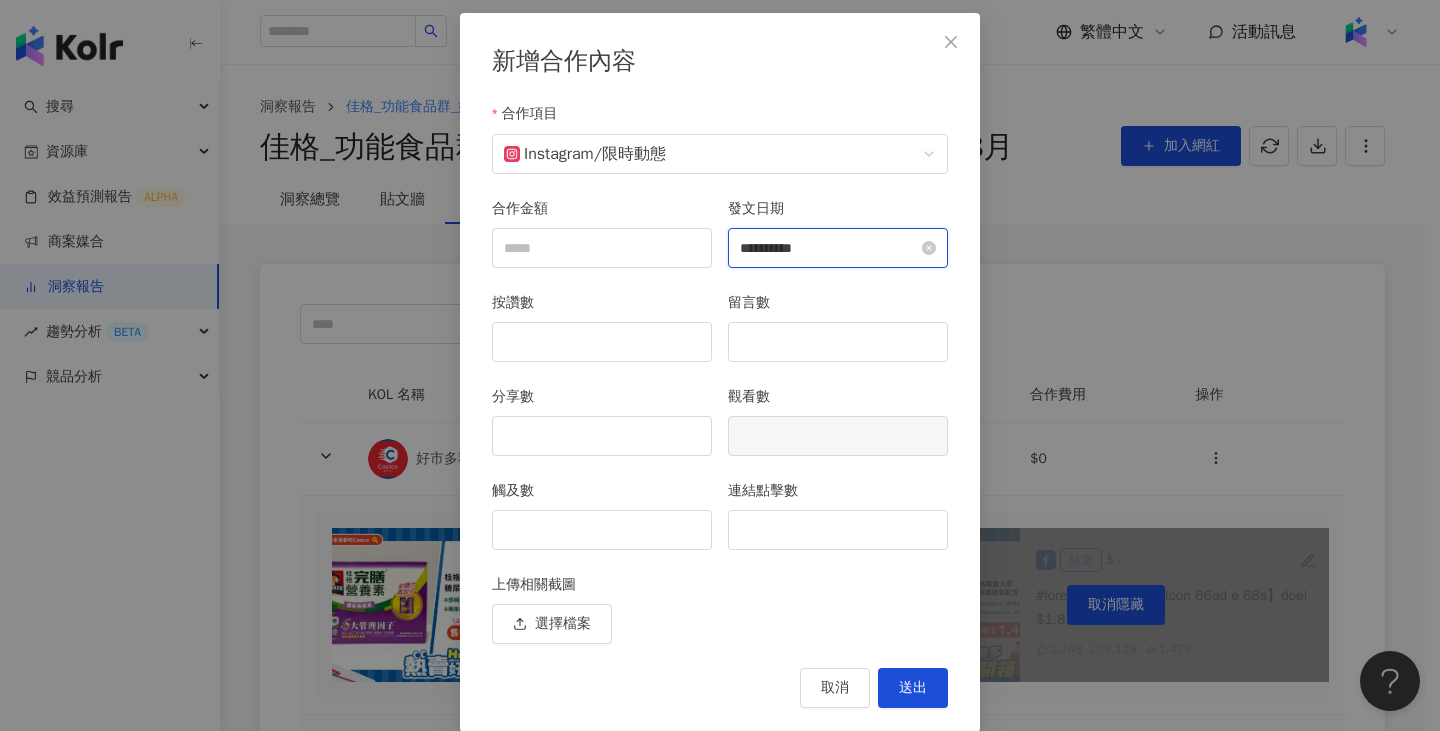 click on "**********" at bounding box center [829, 248] 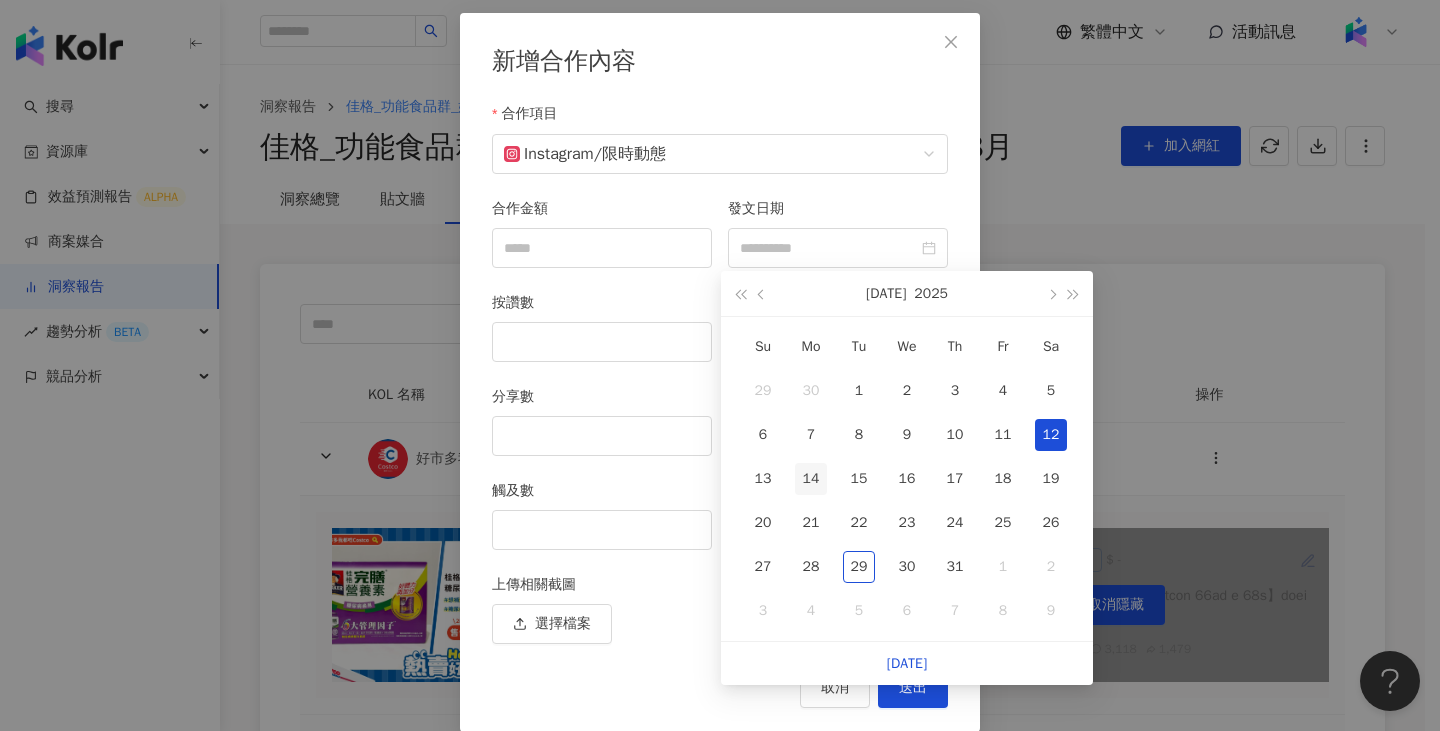 click on "14" at bounding box center (811, 479) 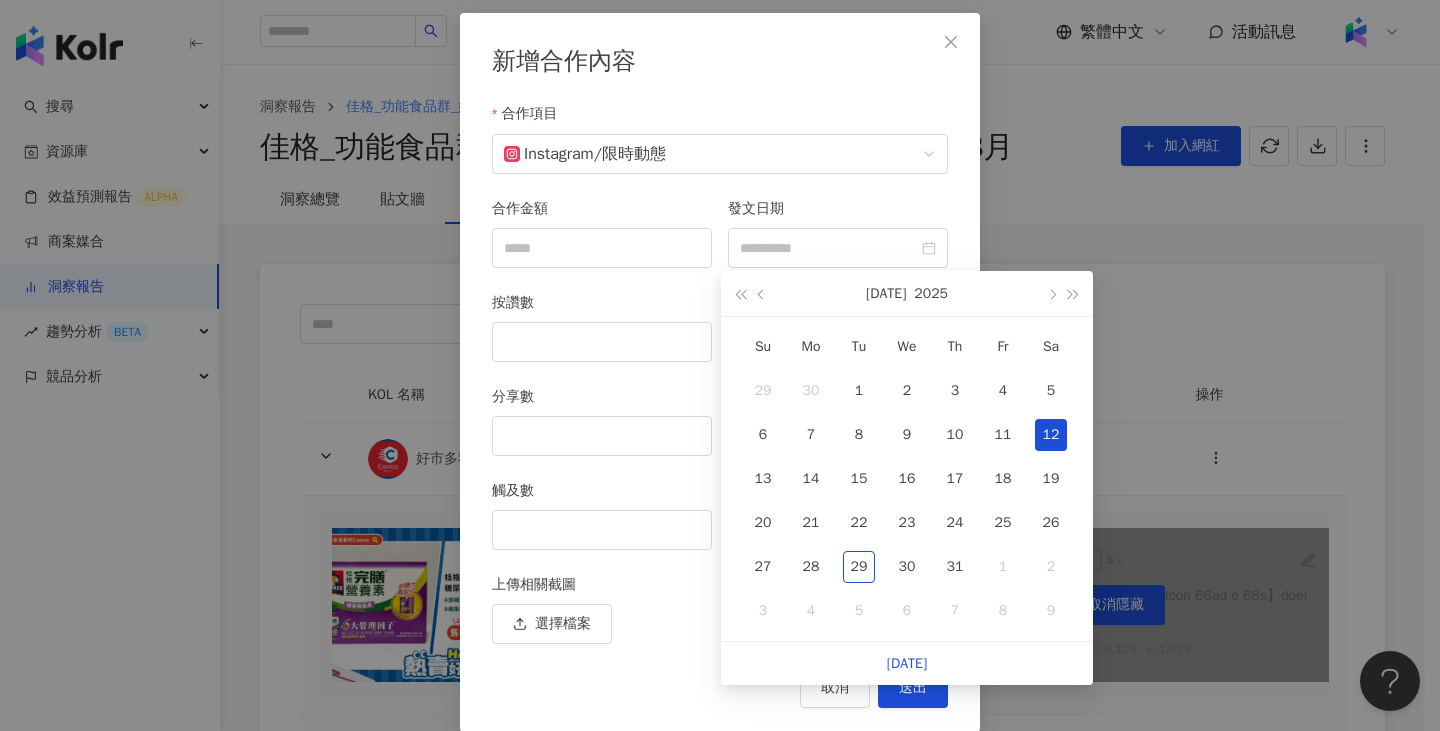 type on "**********" 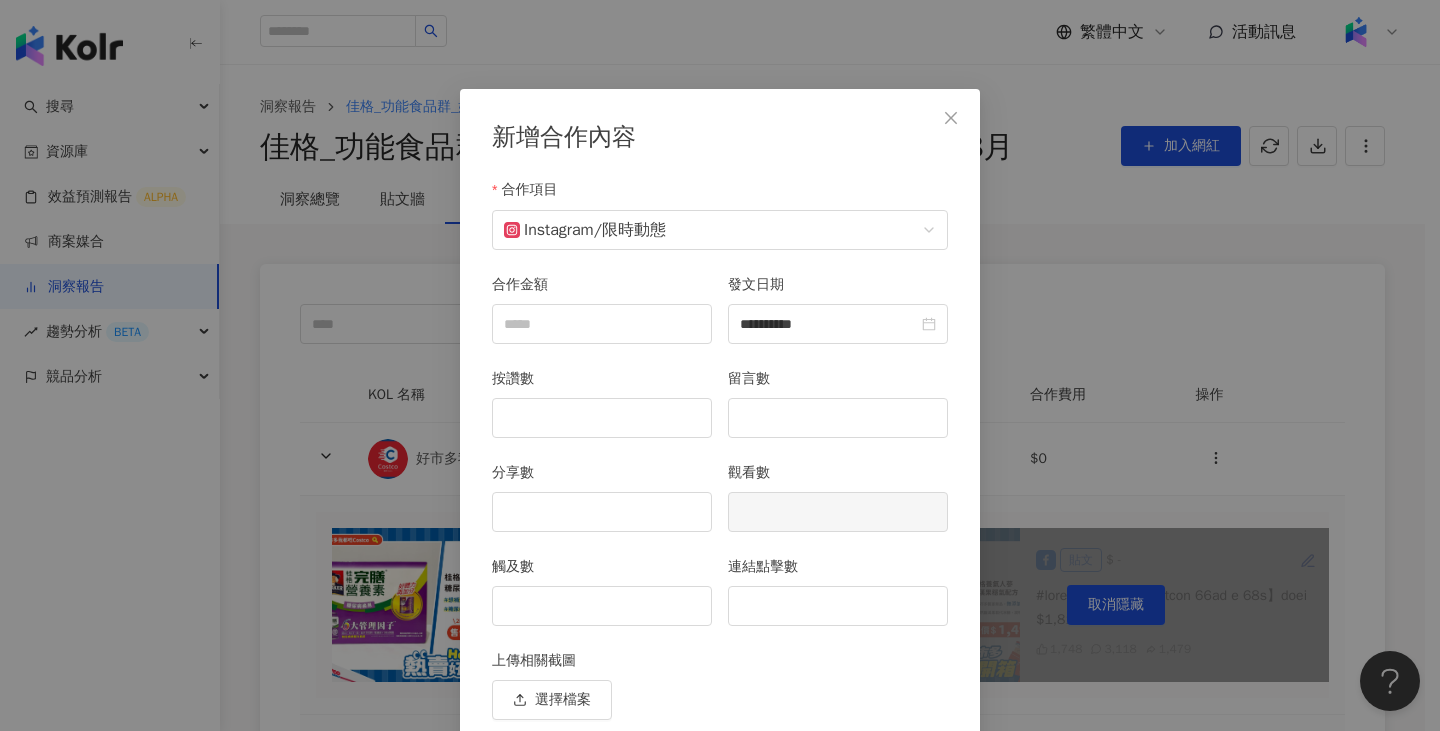 scroll, scrollTop: 111, scrollLeft: 0, axis: vertical 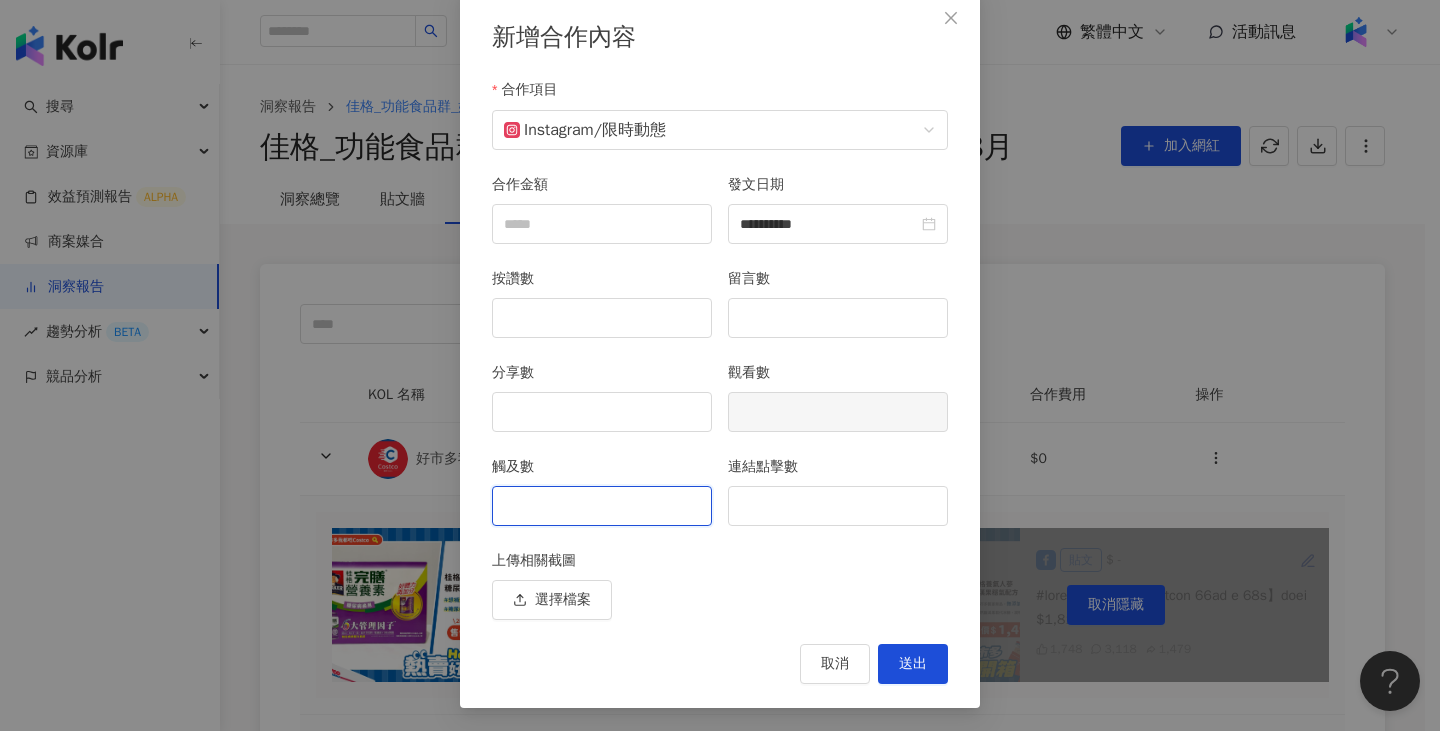 click on "觸及數" at bounding box center (602, 506) 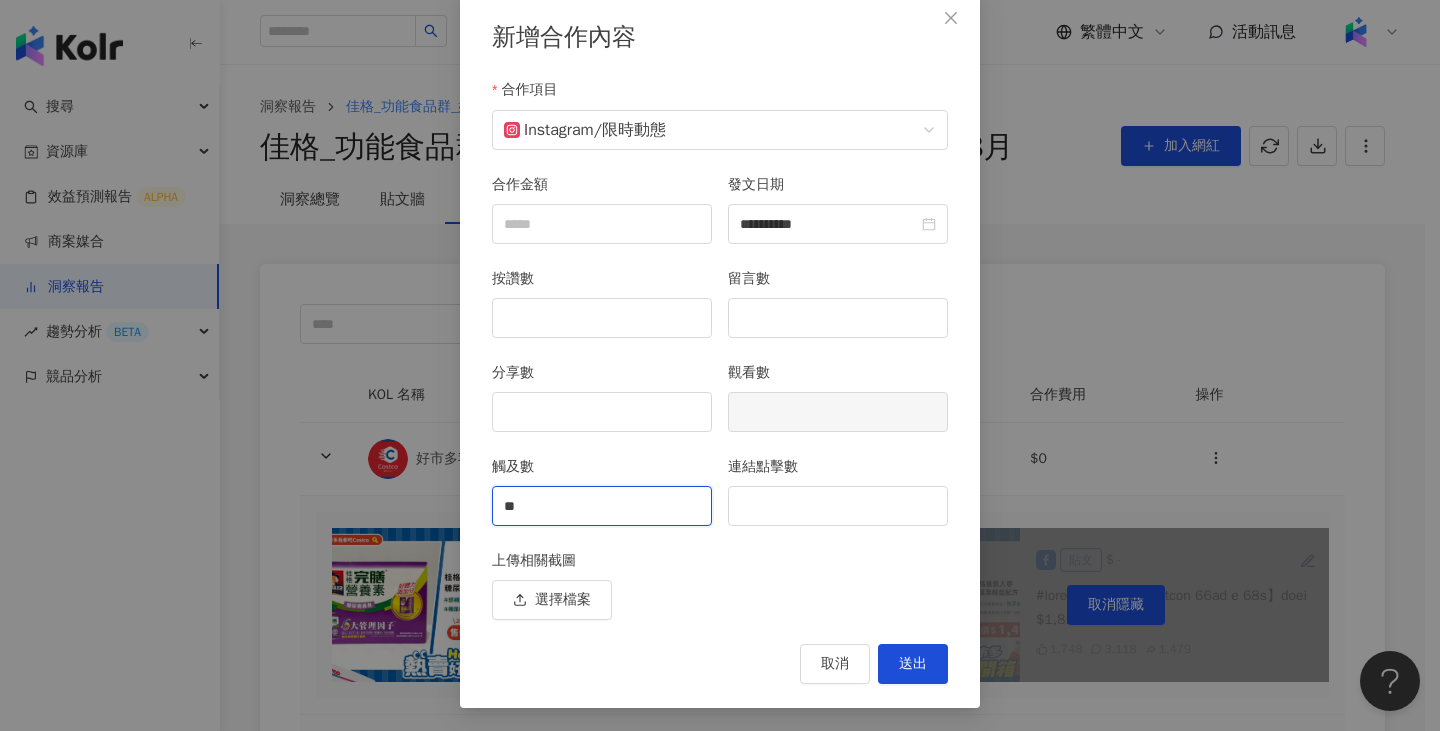 type on "*" 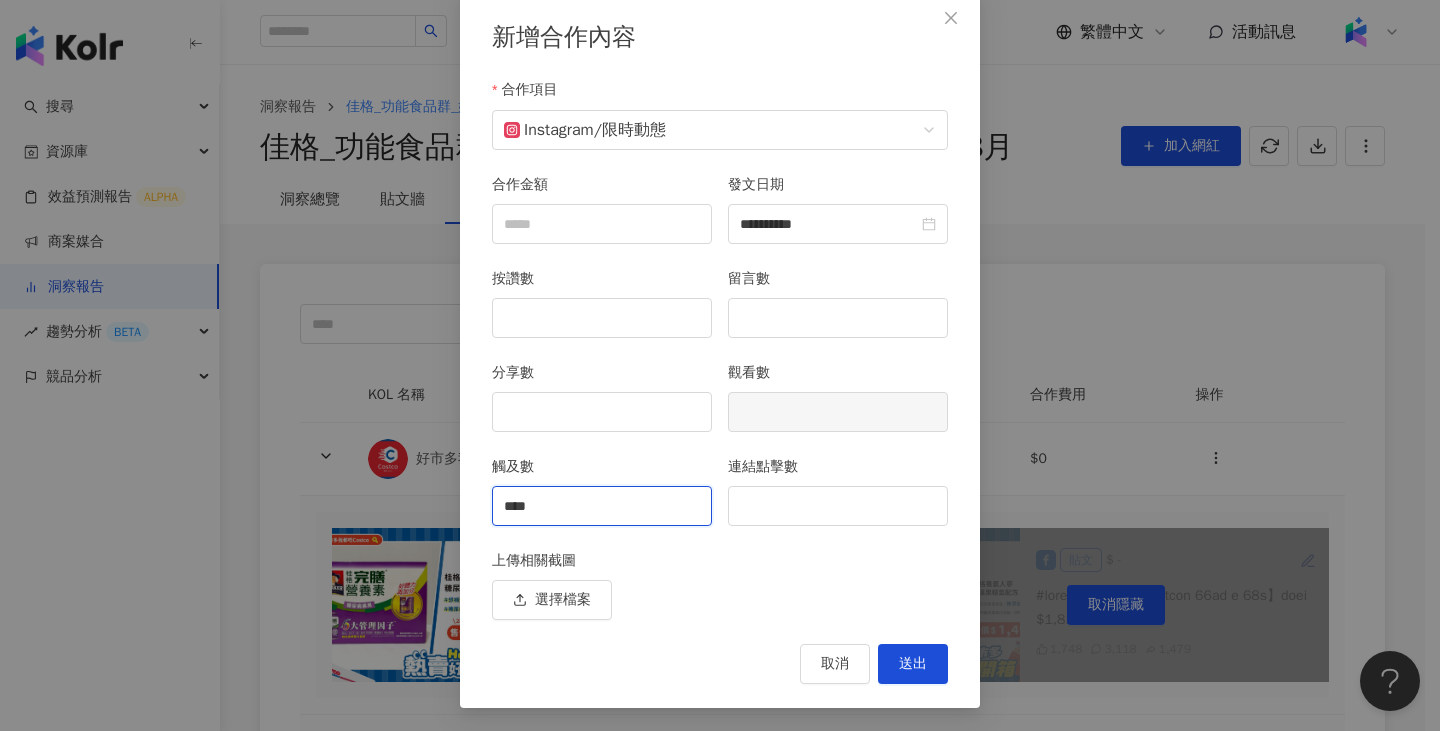 type on "****" 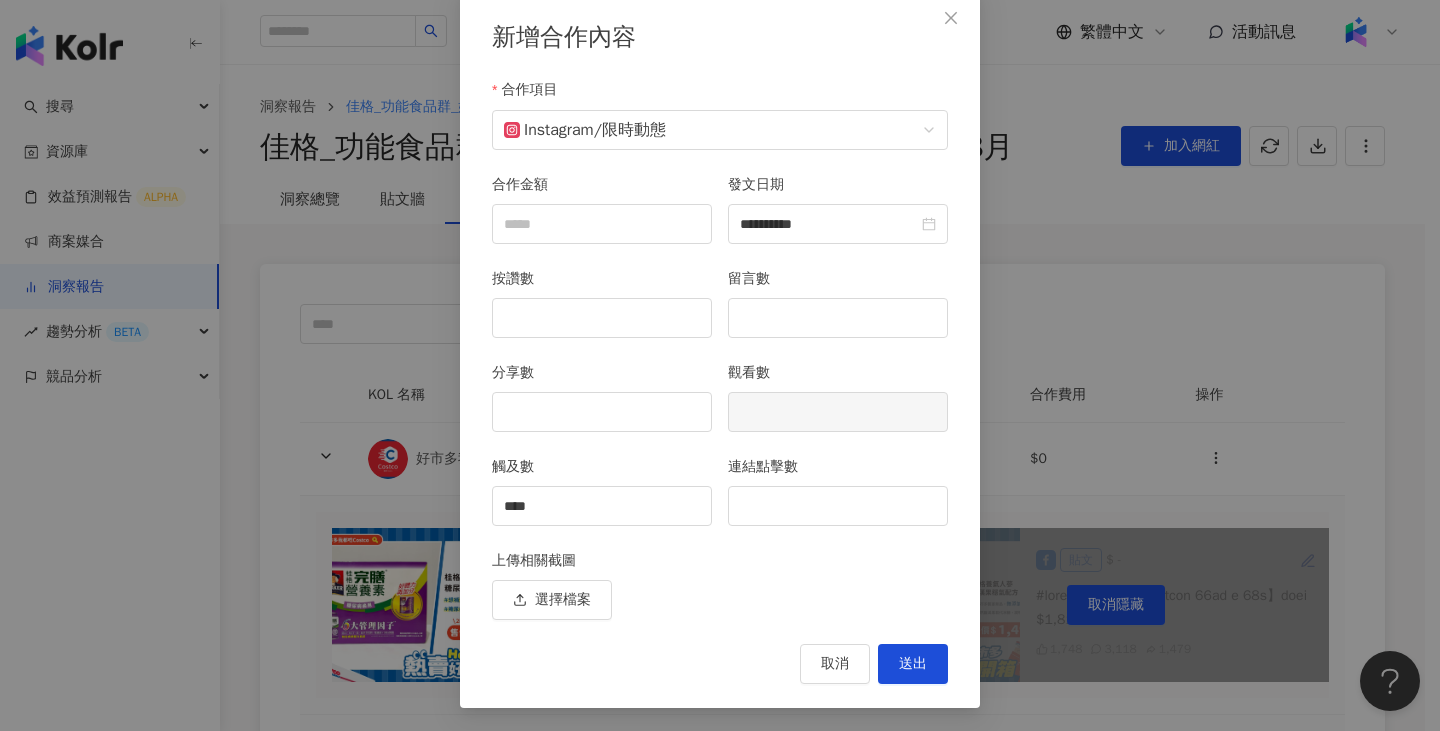 click 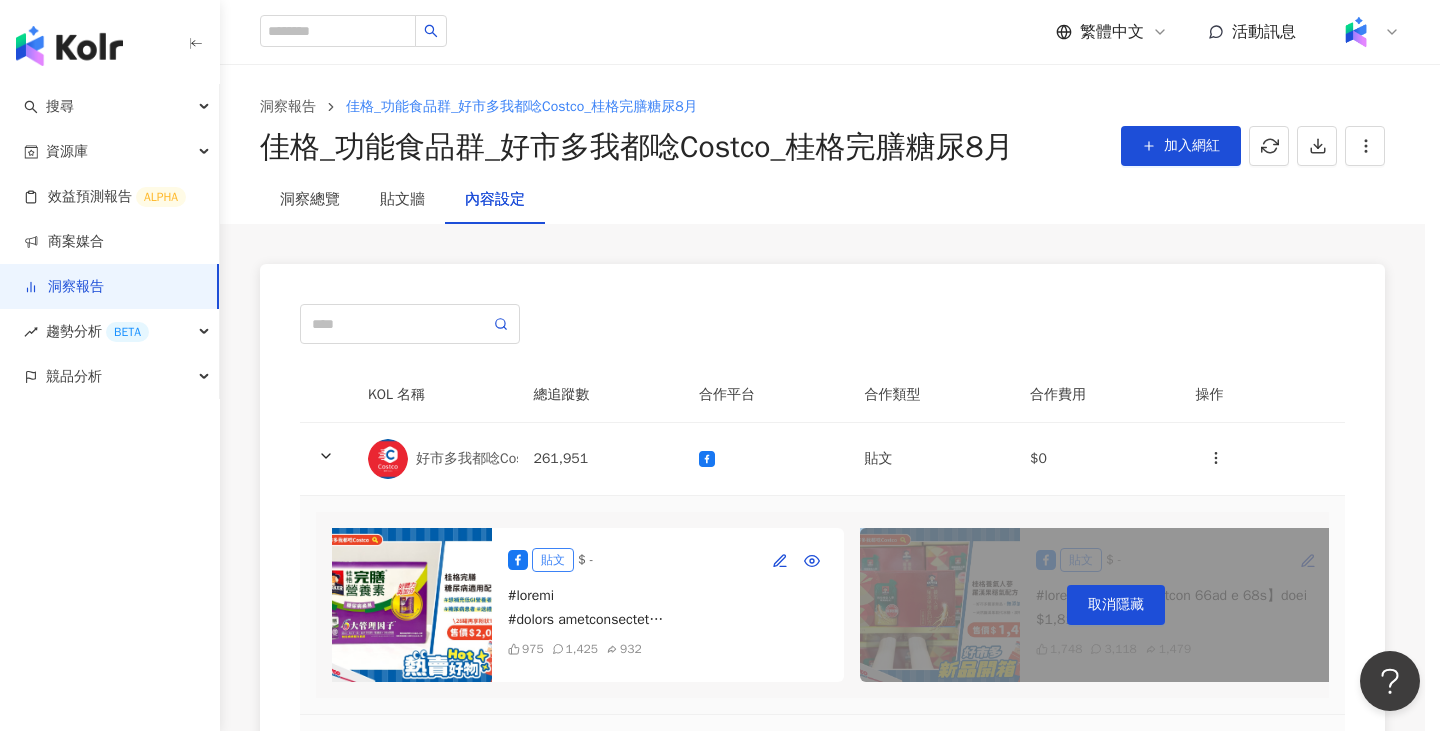 scroll, scrollTop: 11, scrollLeft: 0, axis: vertical 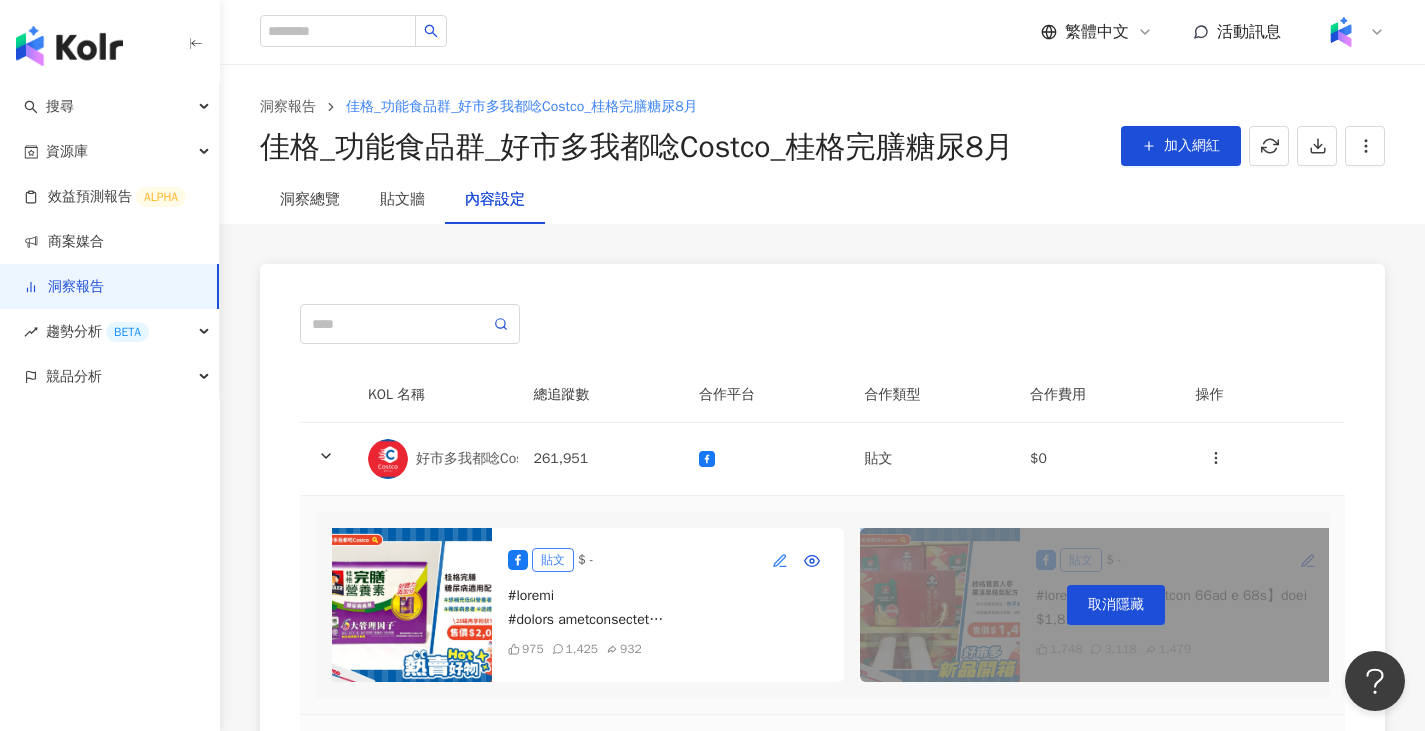 click at bounding box center [780, 560] 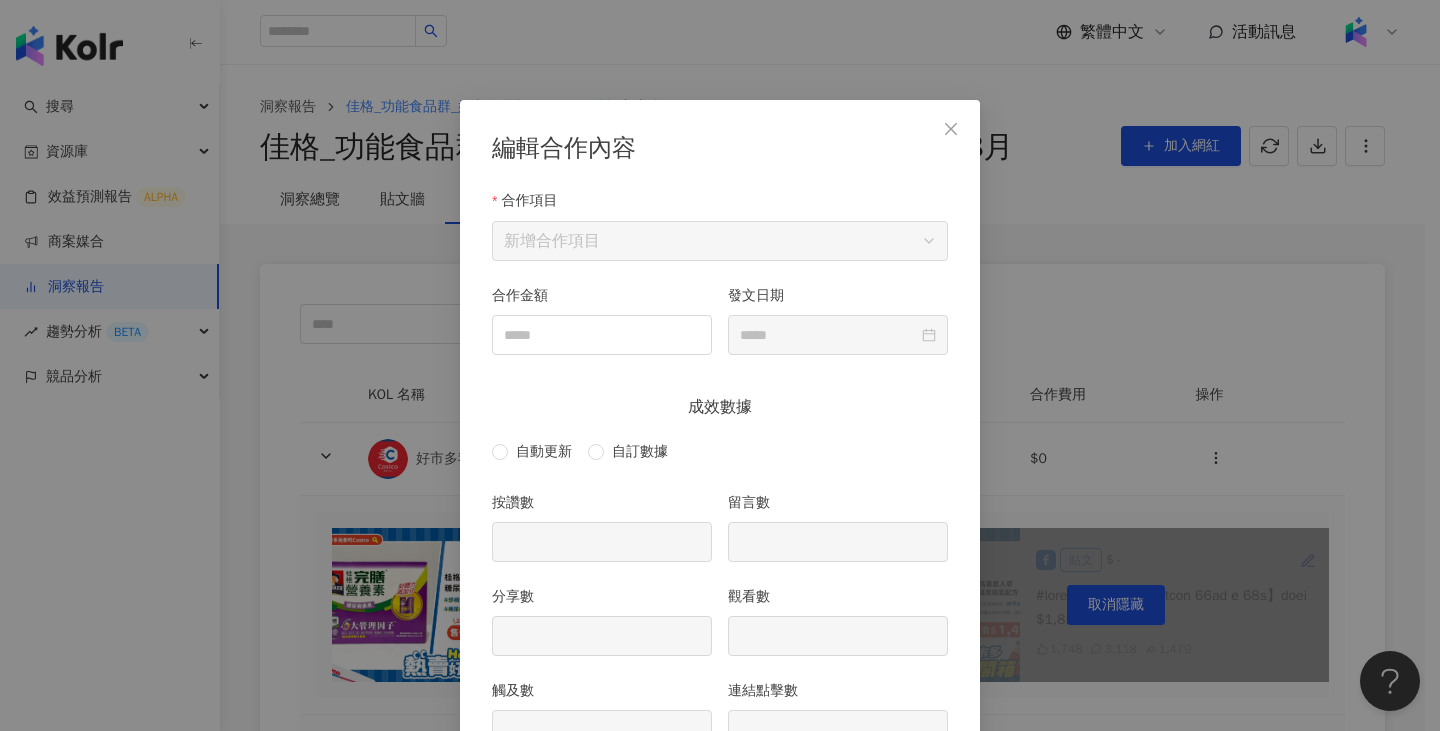 scroll, scrollTop: 100, scrollLeft: 0, axis: vertical 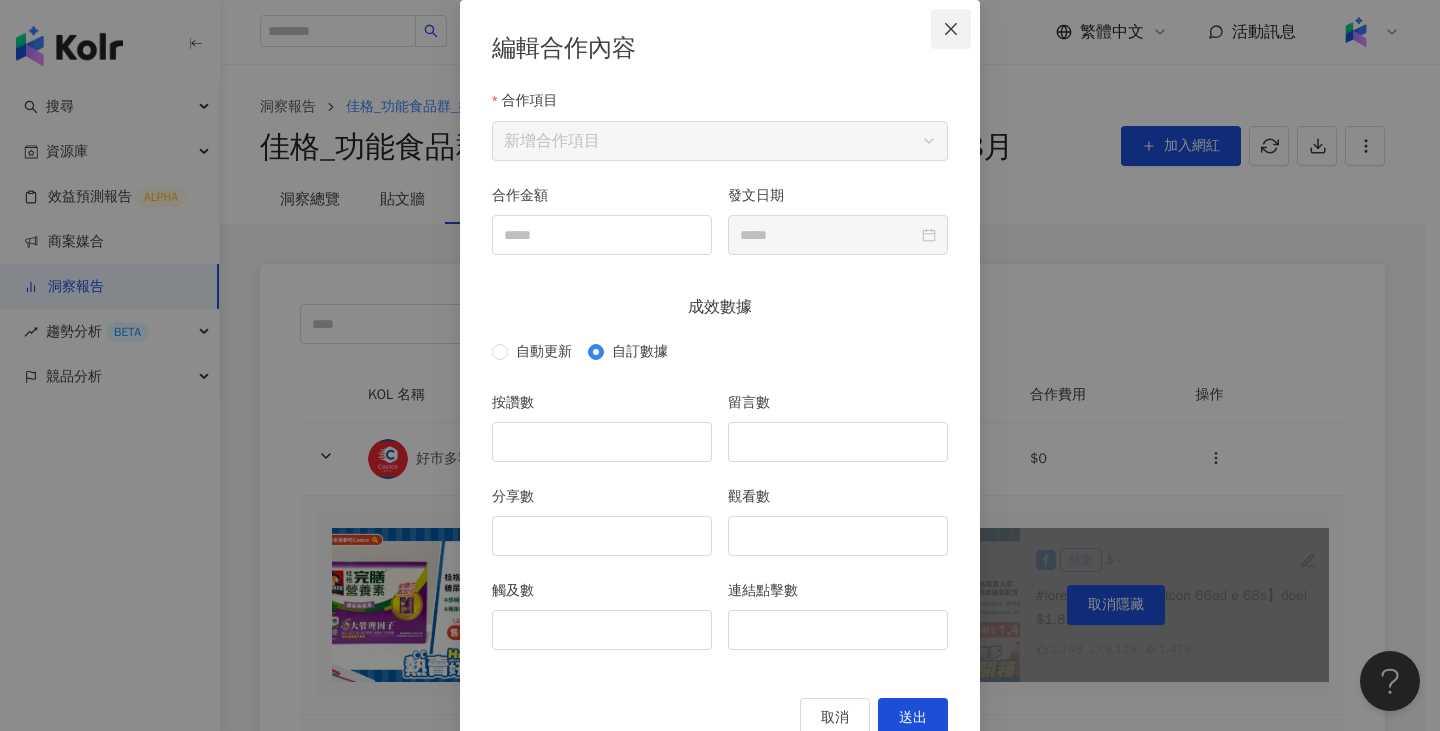 click 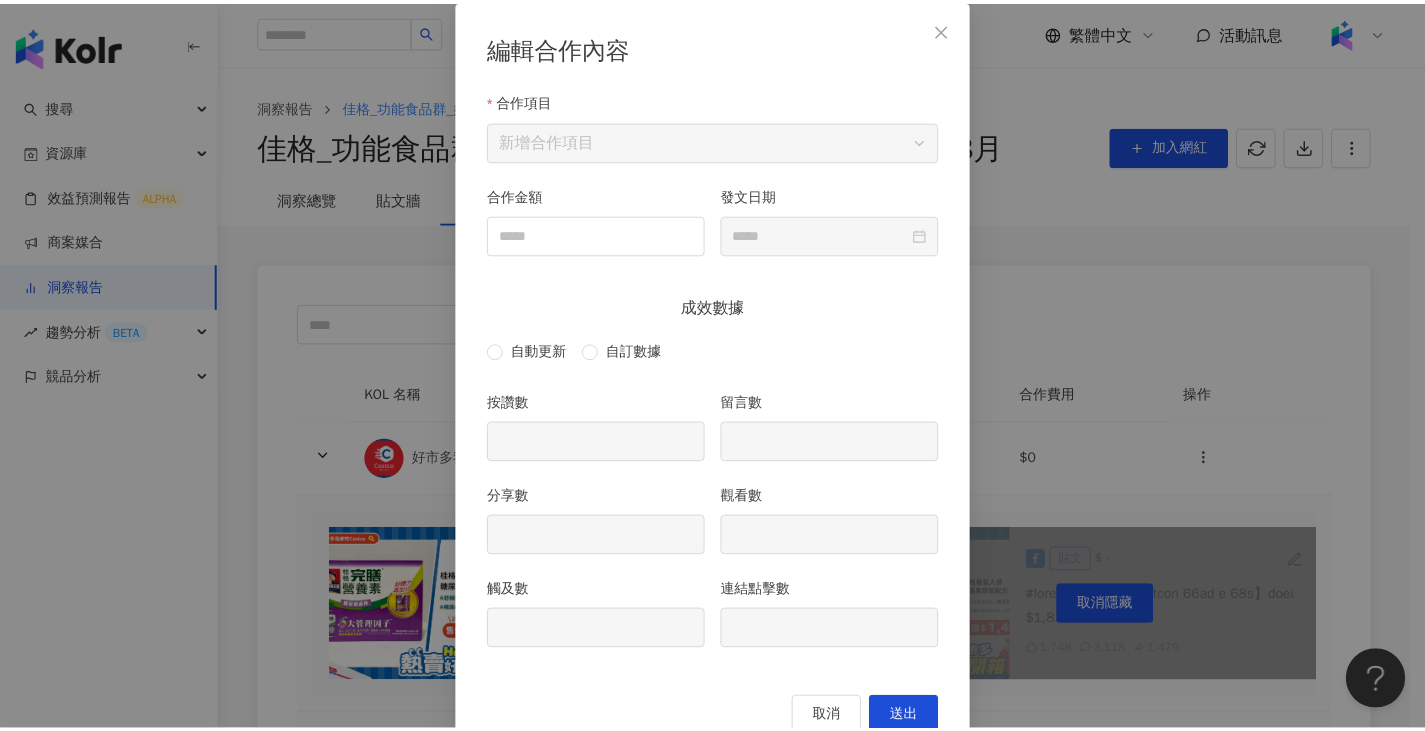 scroll, scrollTop: 54, scrollLeft: 0, axis: vertical 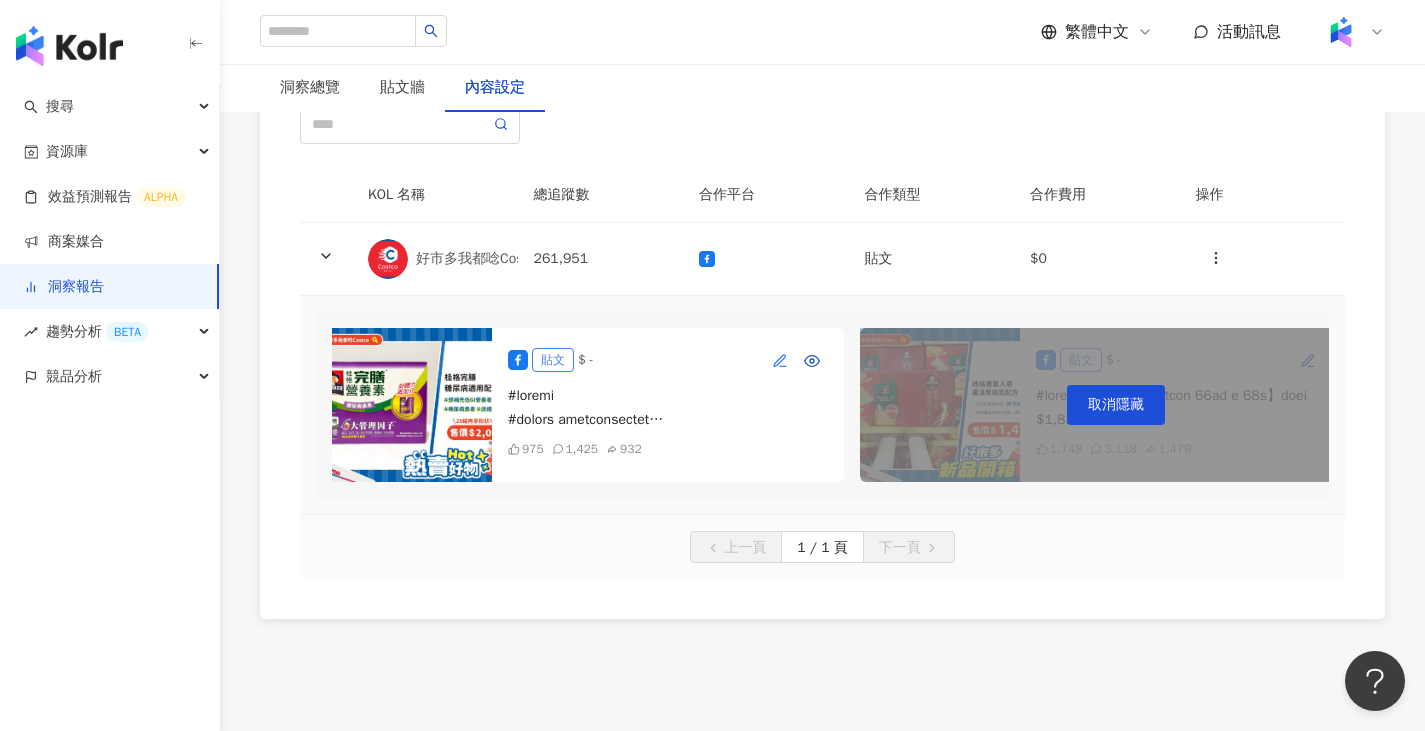 click 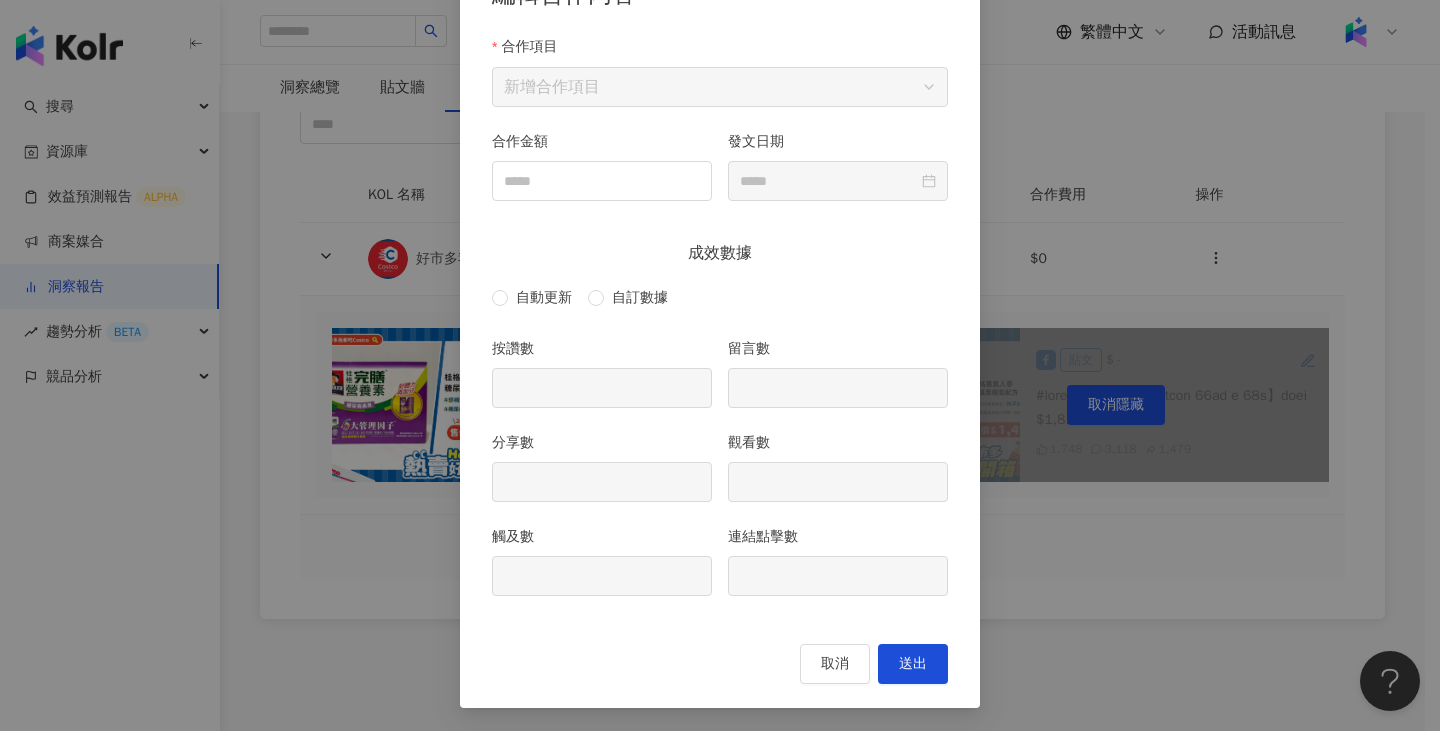 scroll, scrollTop: 154, scrollLeft: 0, axis: vertical 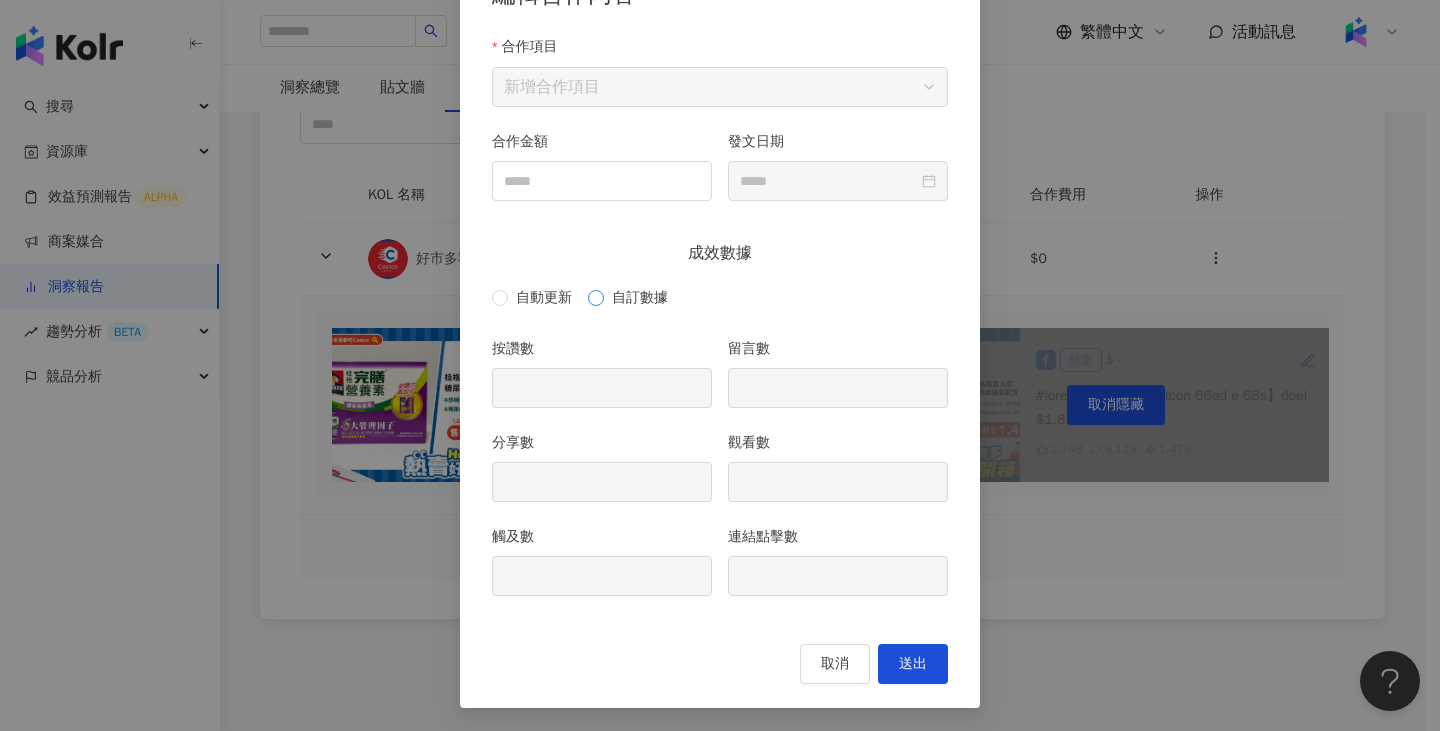 click on "自訂數據" at bounding box center [640, 298] 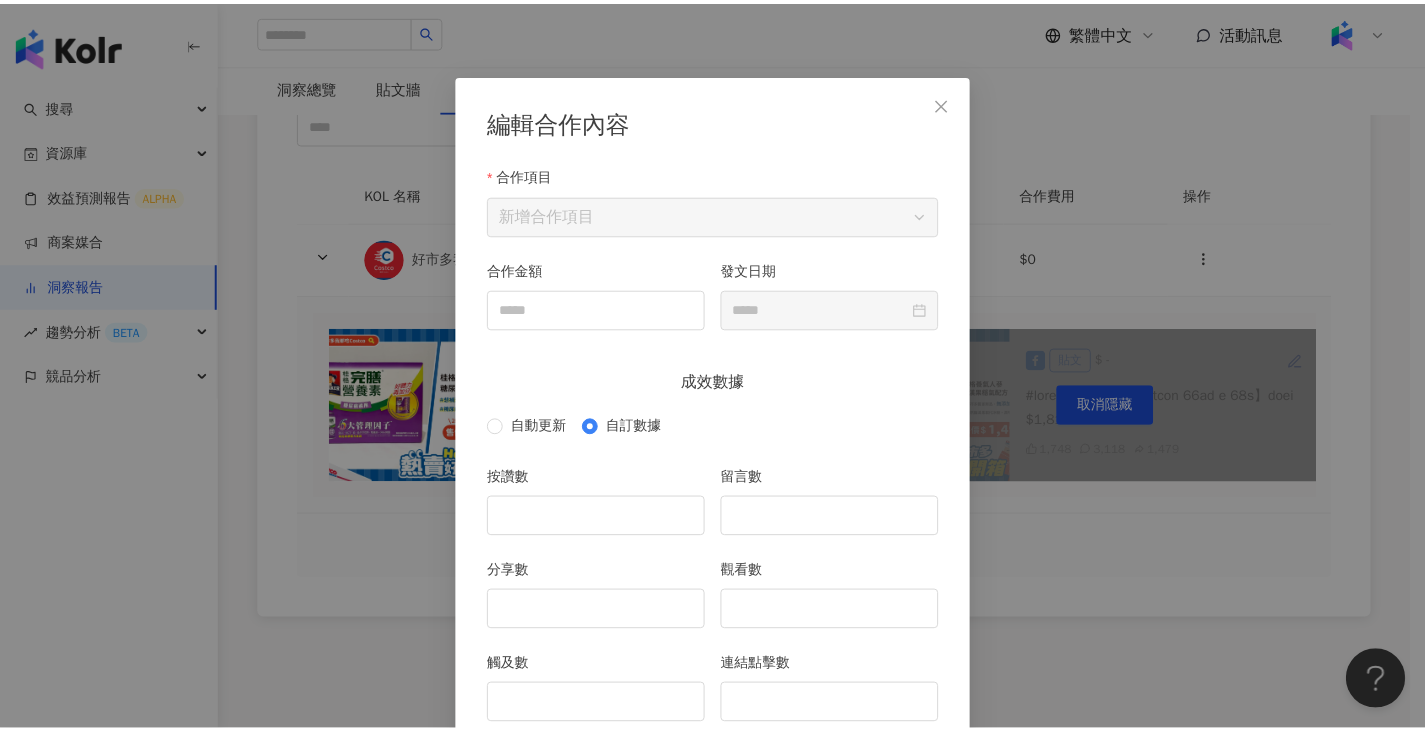 scroll, scrollTop: 0, scrollLeft: 0, axis: both 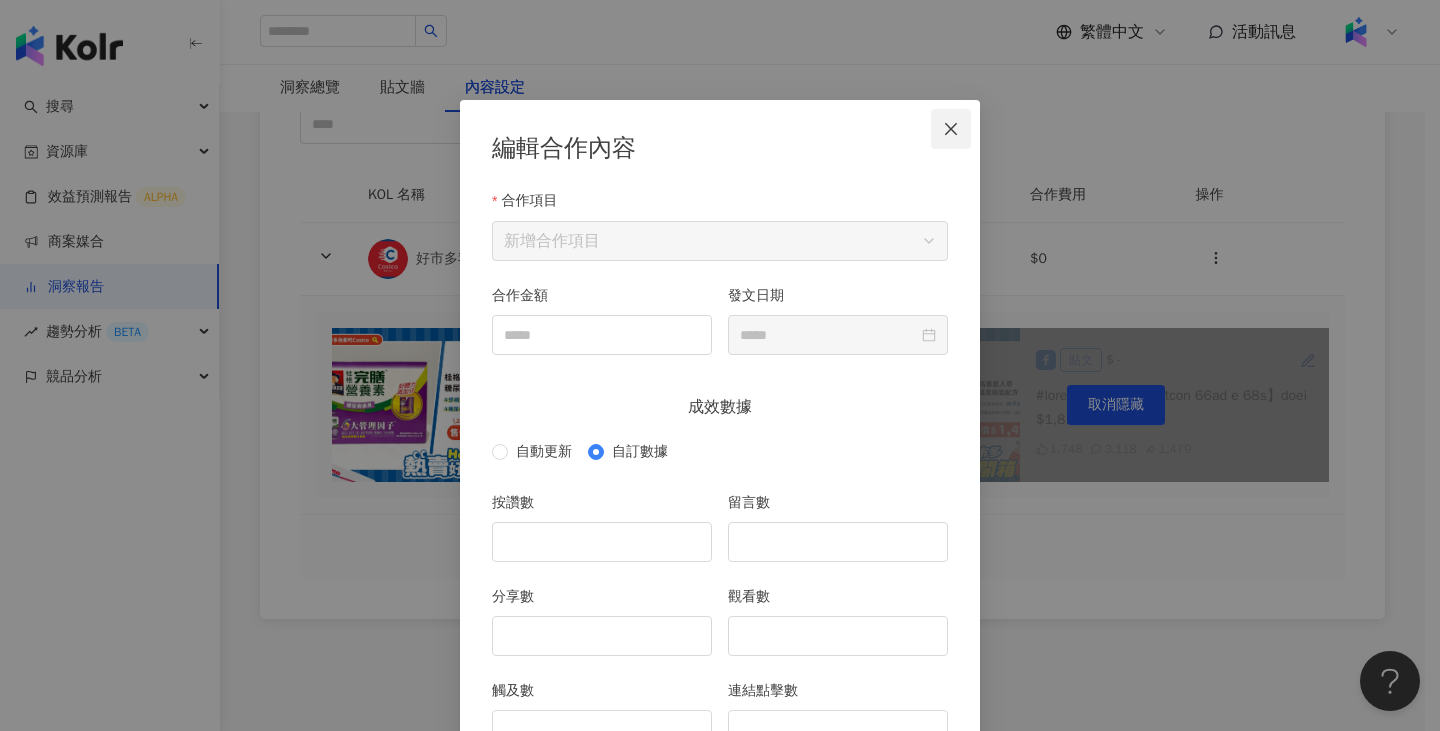 click at bounding box center [951, 129] 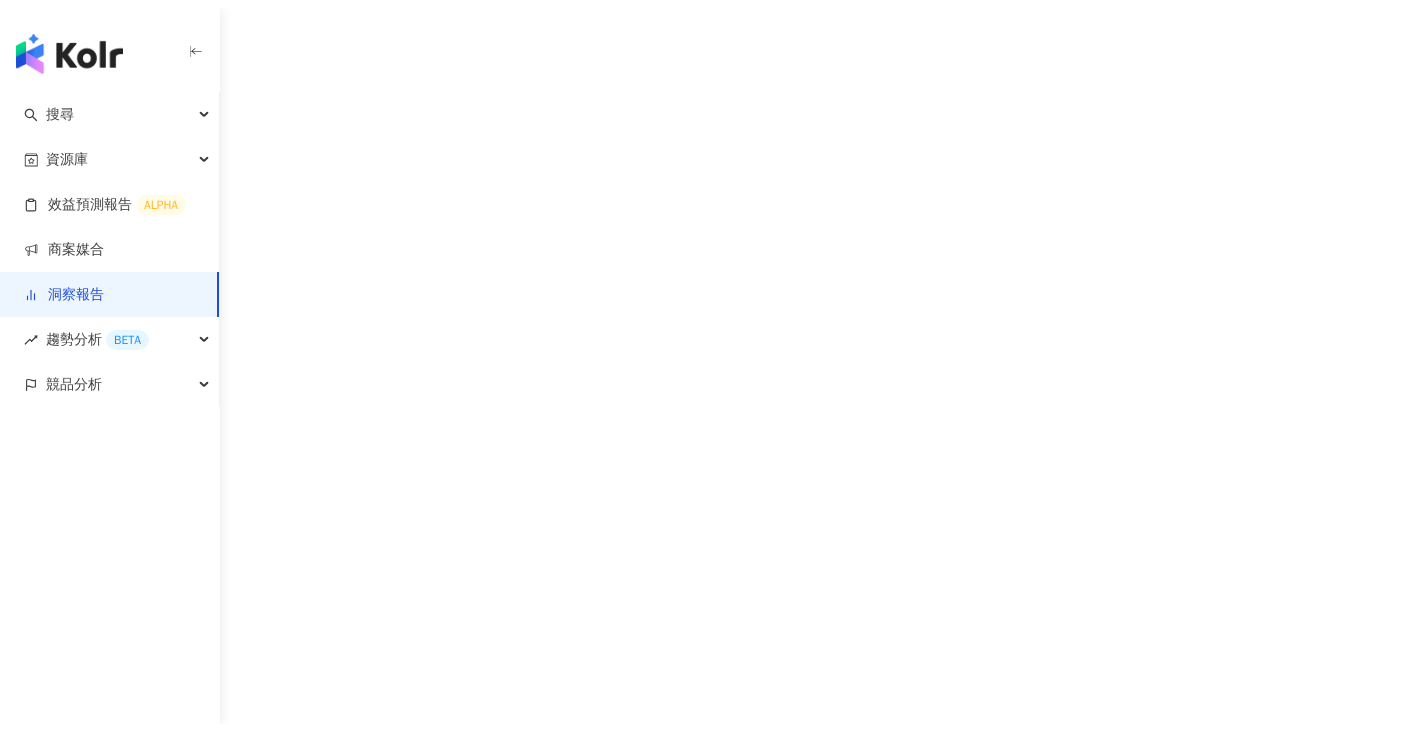 scroll, scrollTop: 0, scrollLeft: 0, axis: both 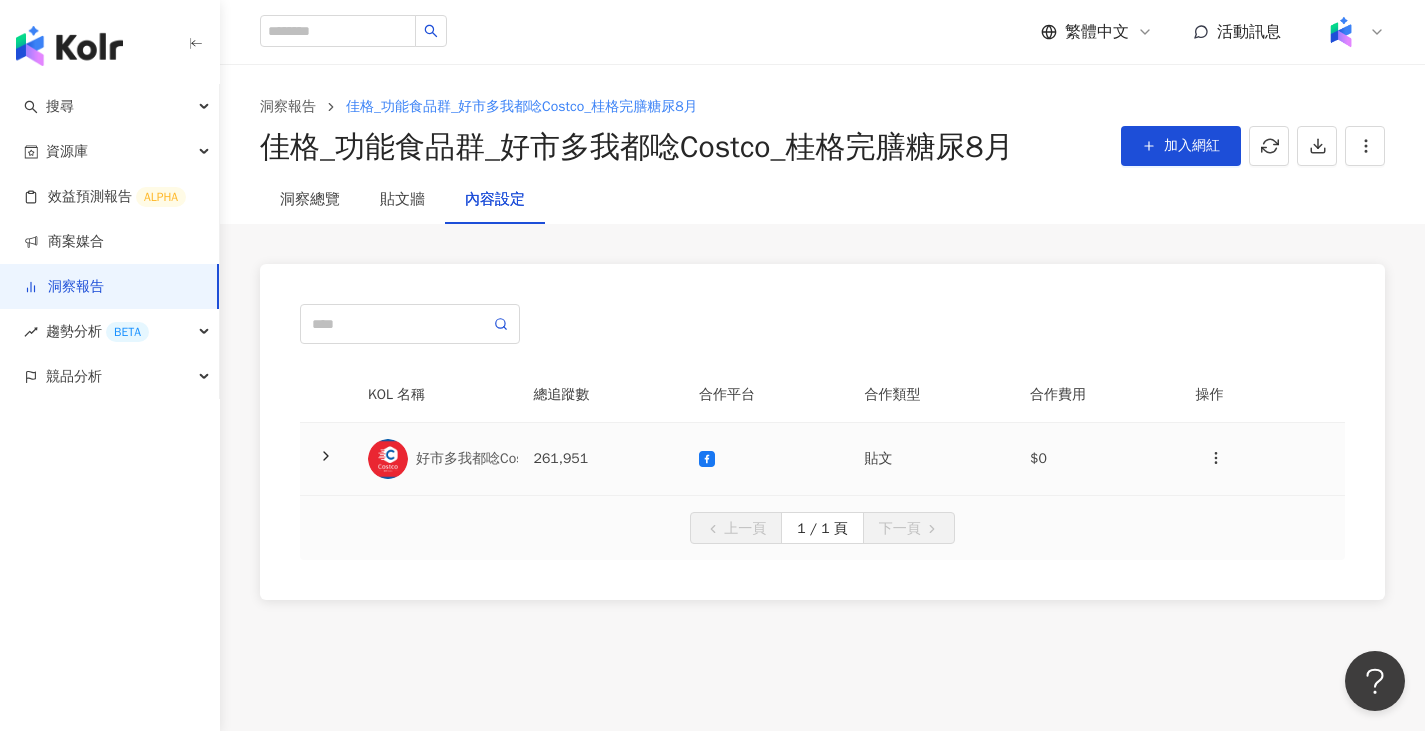 click on "好市多我都唸Costco" at bounding box center (479, 459) 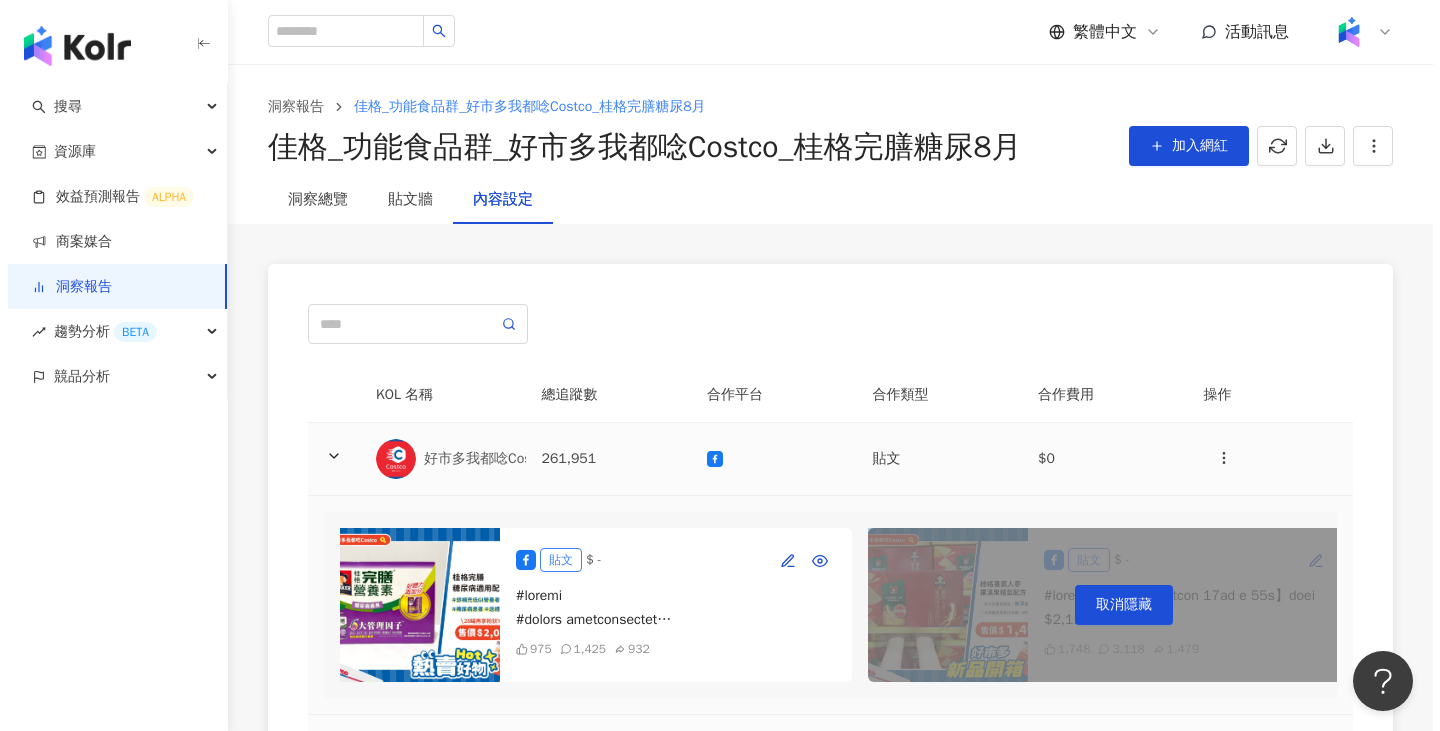 scroll, scrollTop: 300, scrollLeft: 0, axis: vertical 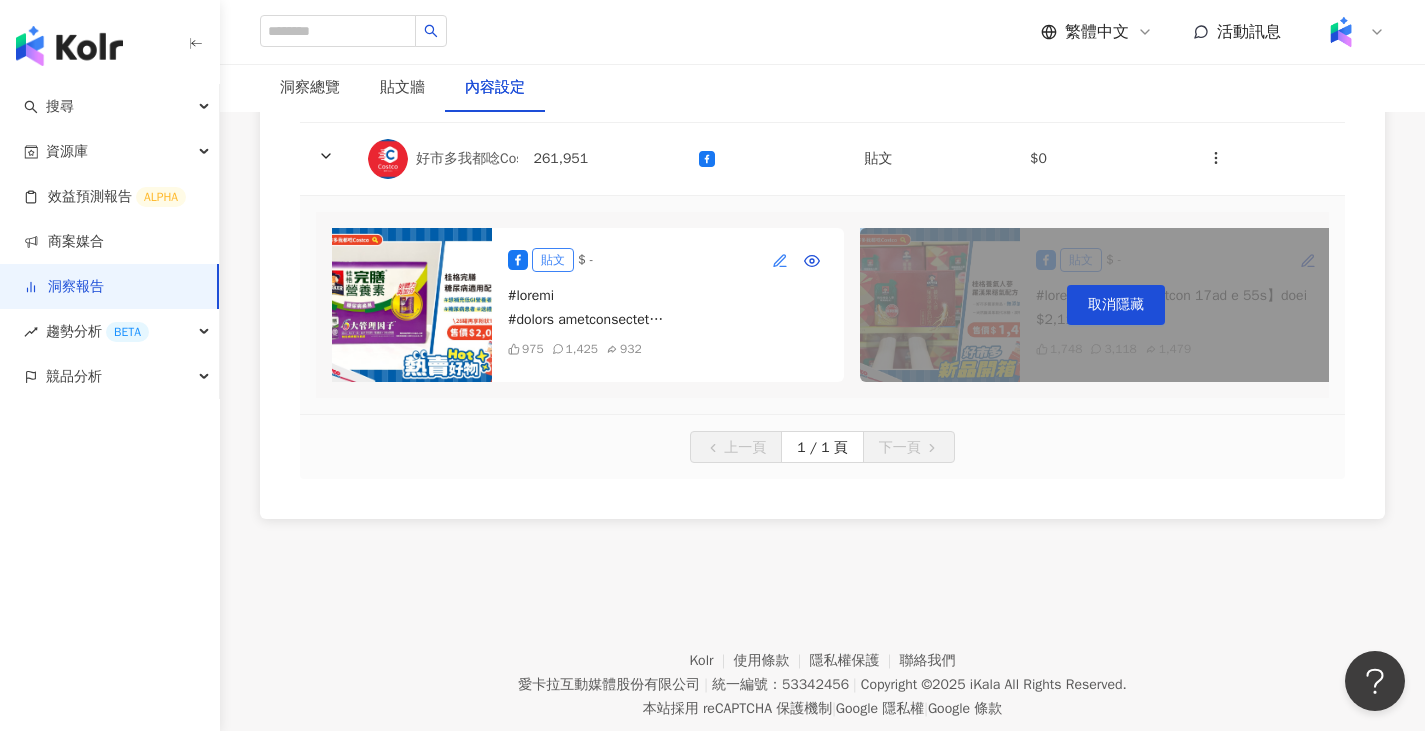 click 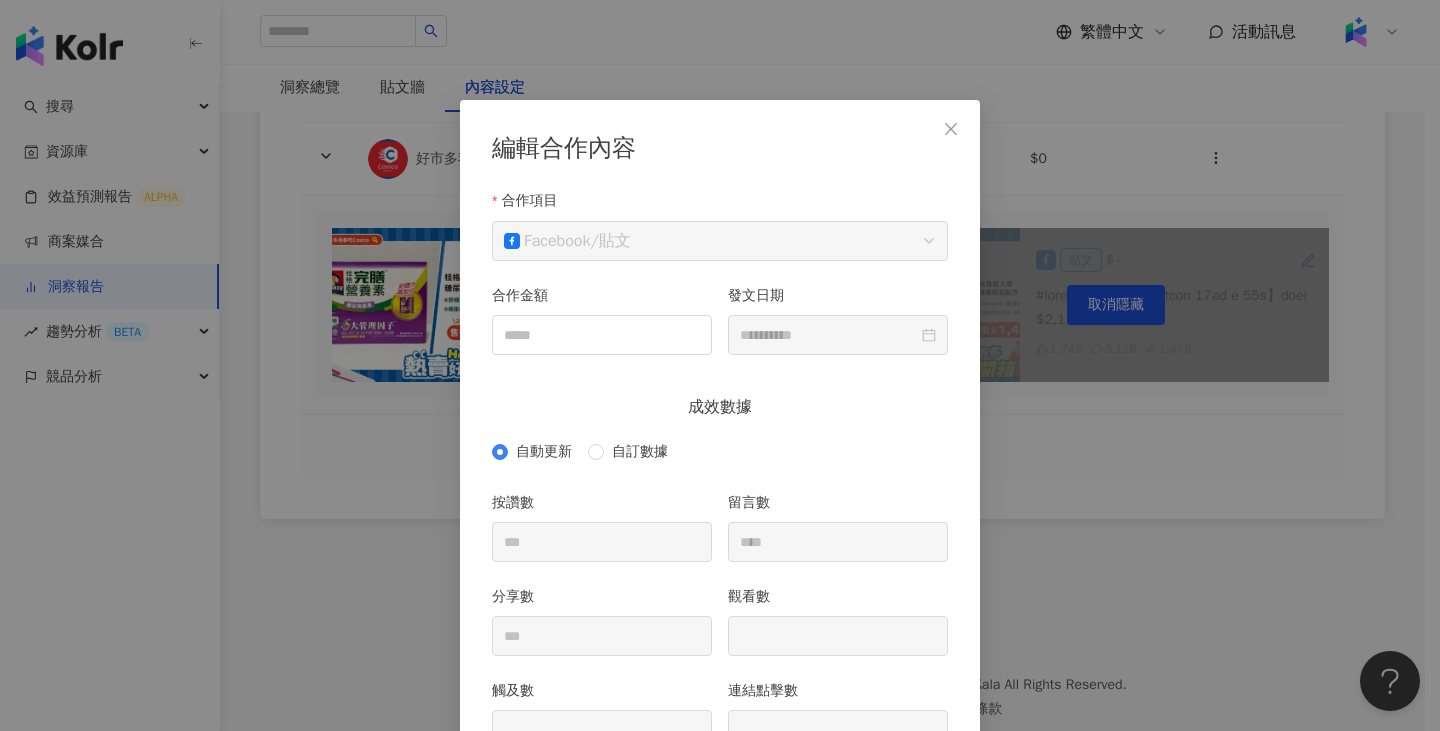 scroll, scrollTop: 100, scrollLeft: 0, axis: vertical 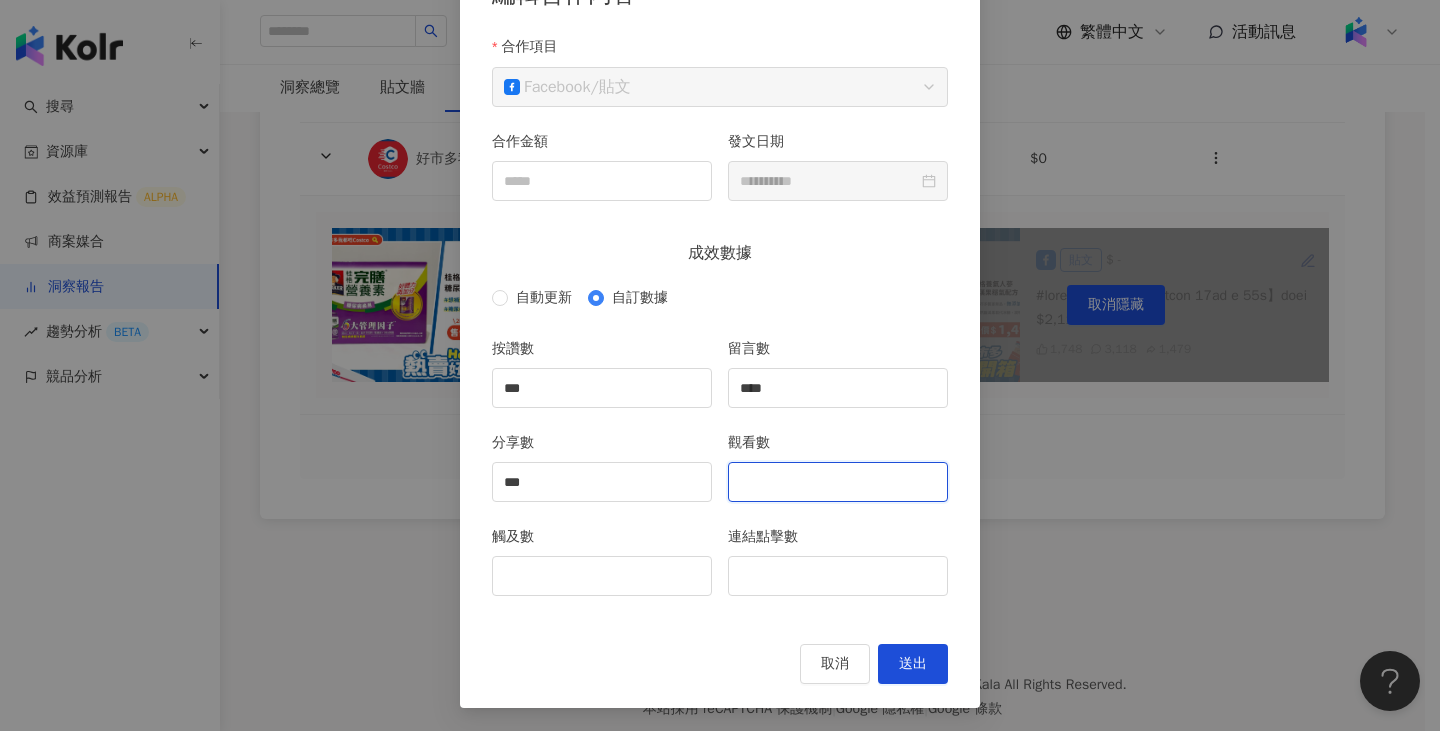 click on "觀看數" at bounding box center (838, 482) 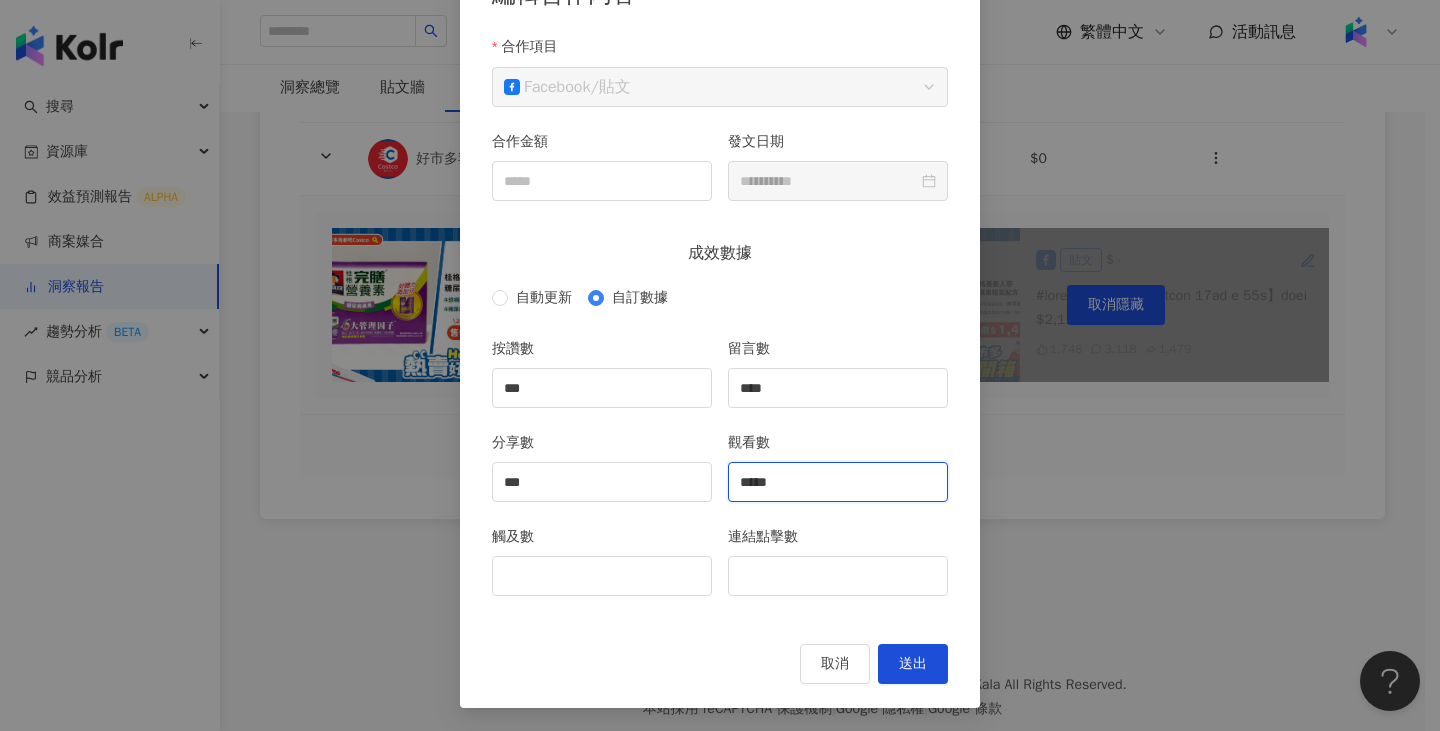 type on "*****" 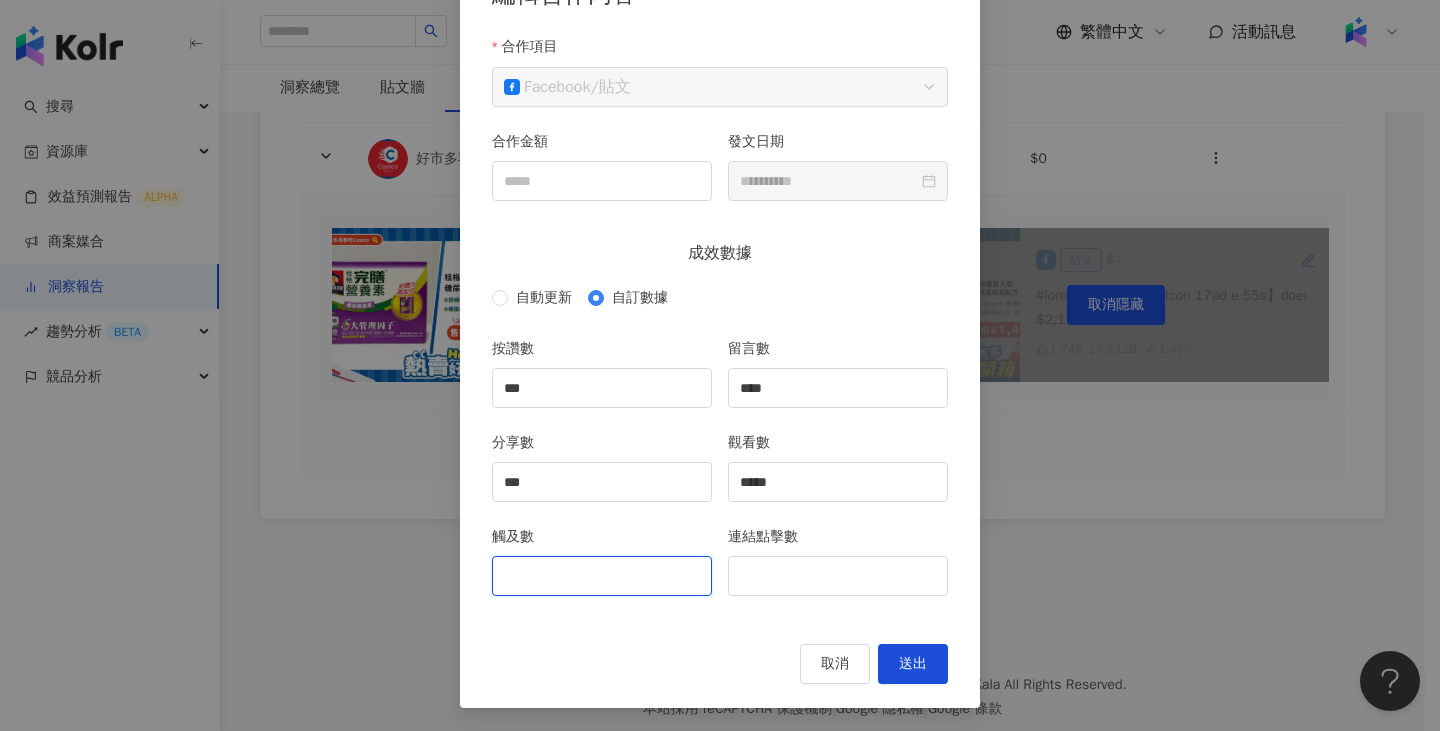 click on "觸及數" at bounding box center (602, 576) 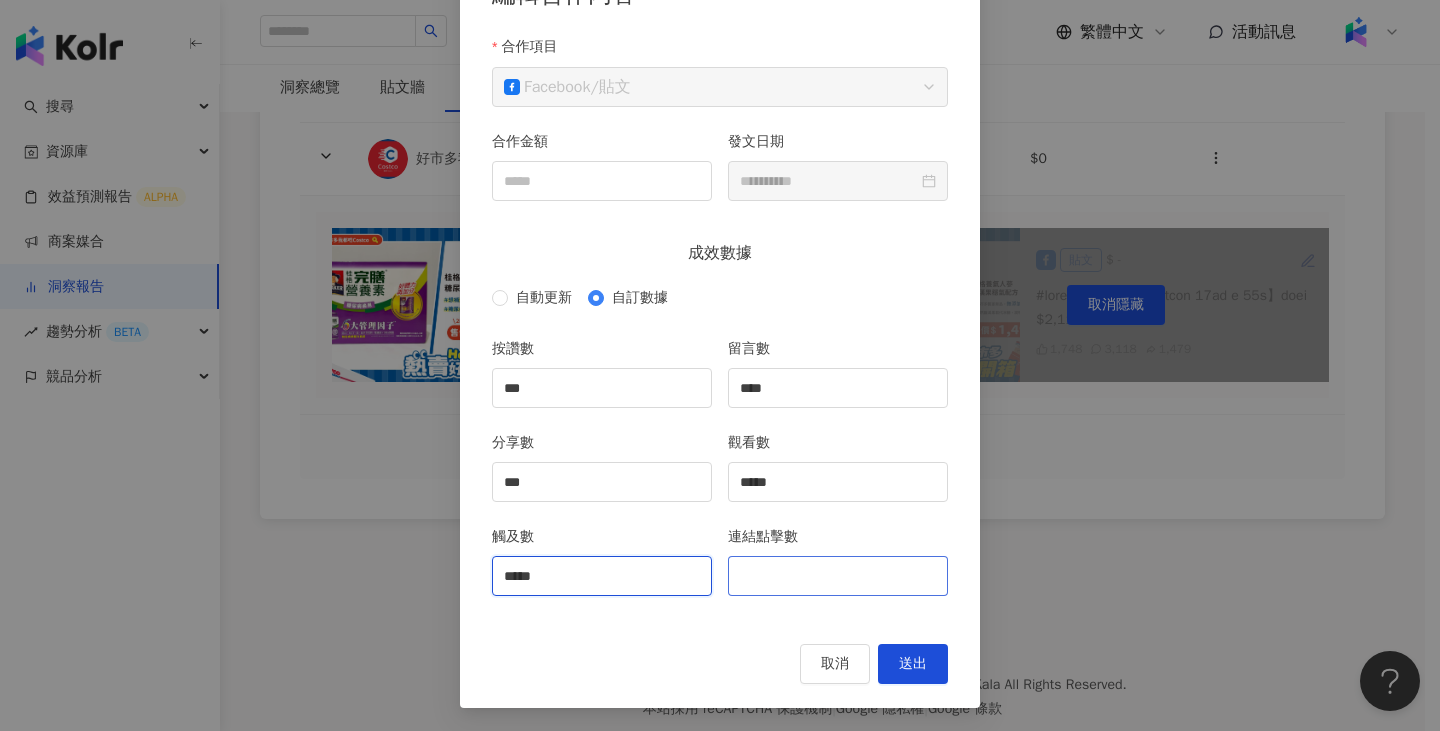 type on "*****" 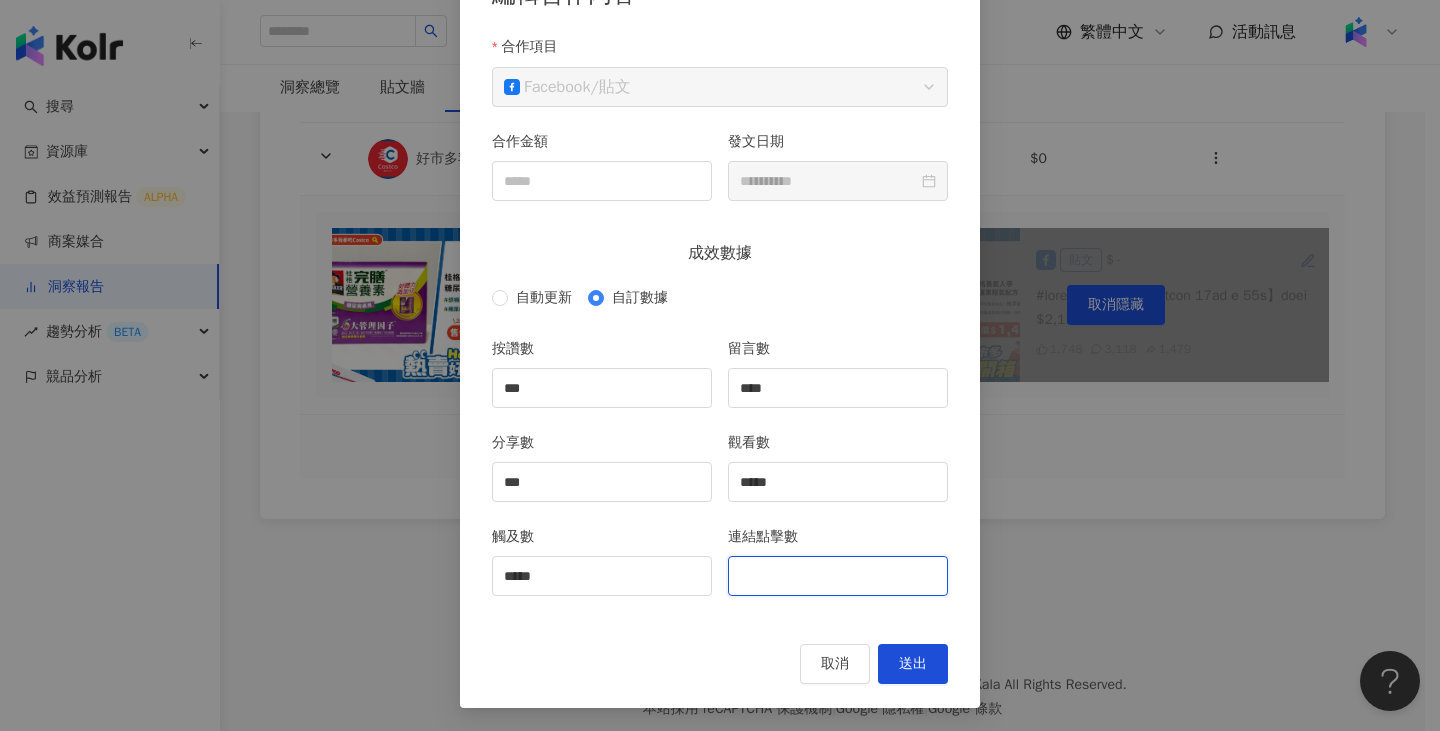 click on "連結點擊數" at bounding box center [838, 576] 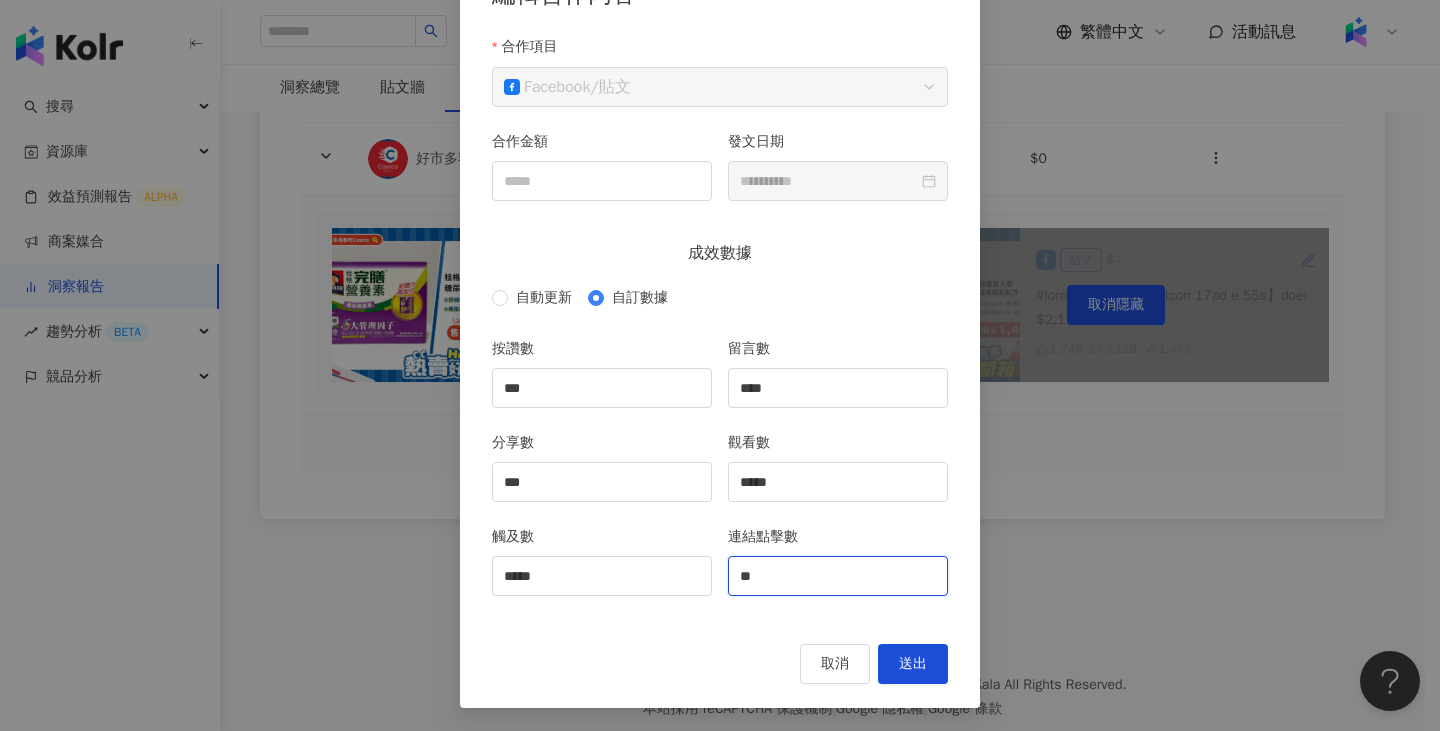 type on "**" 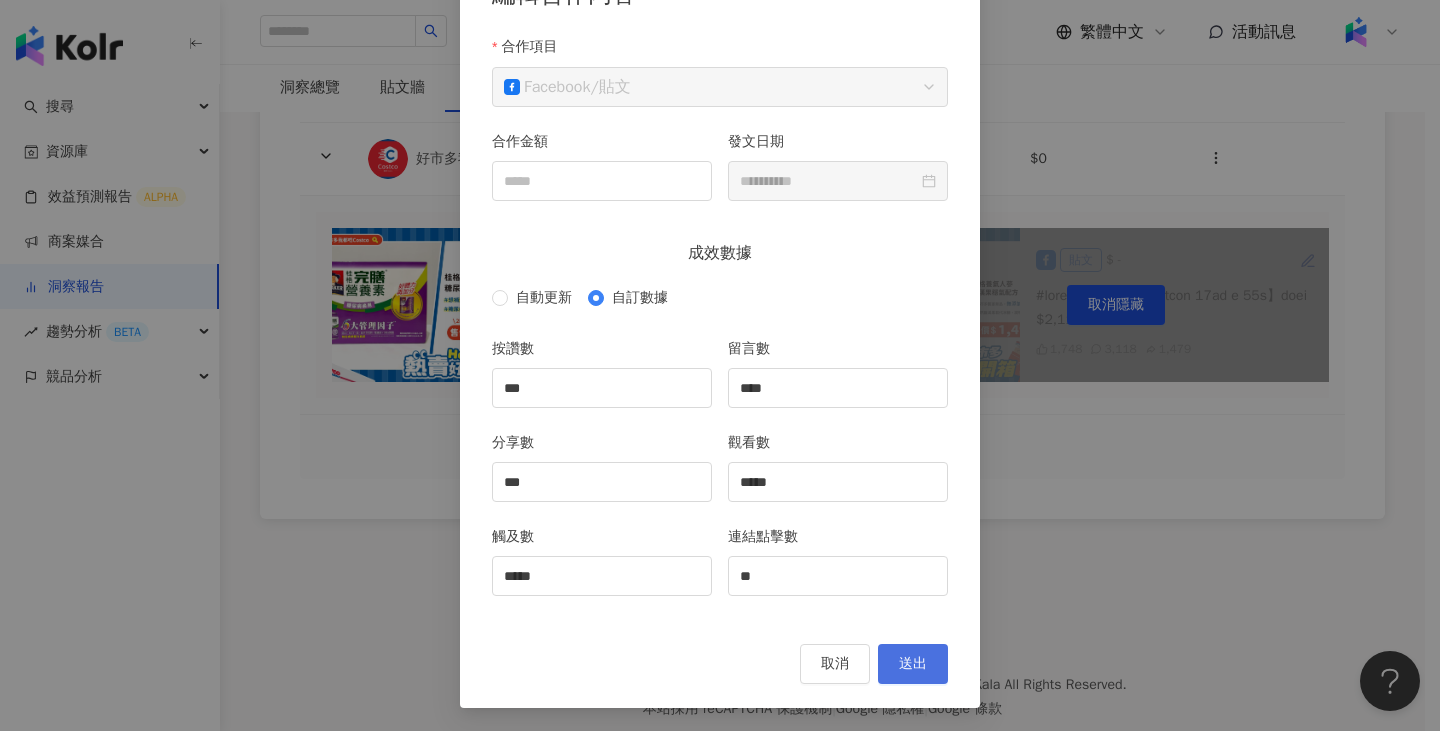 click on "送出" at bounding box center [913, 664] 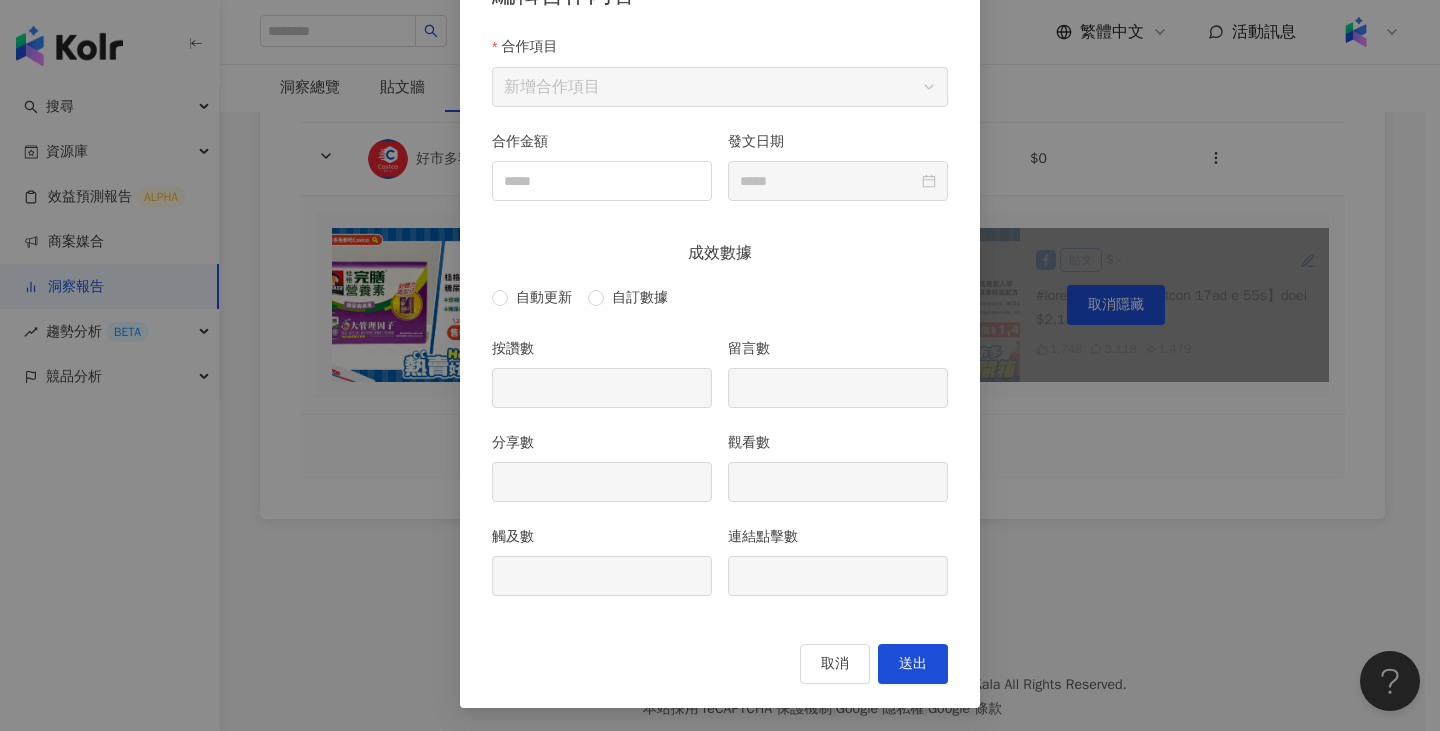 type on "***" 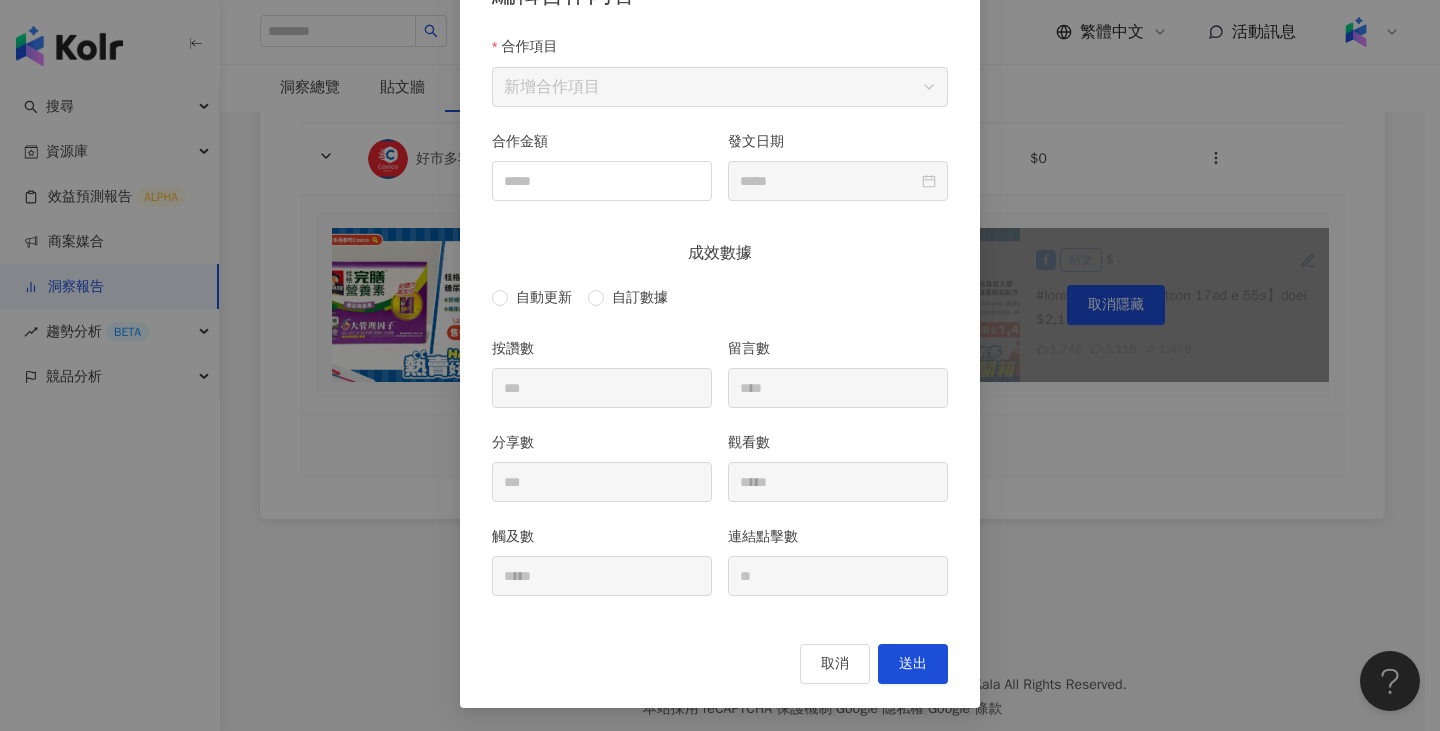 type on "**********" 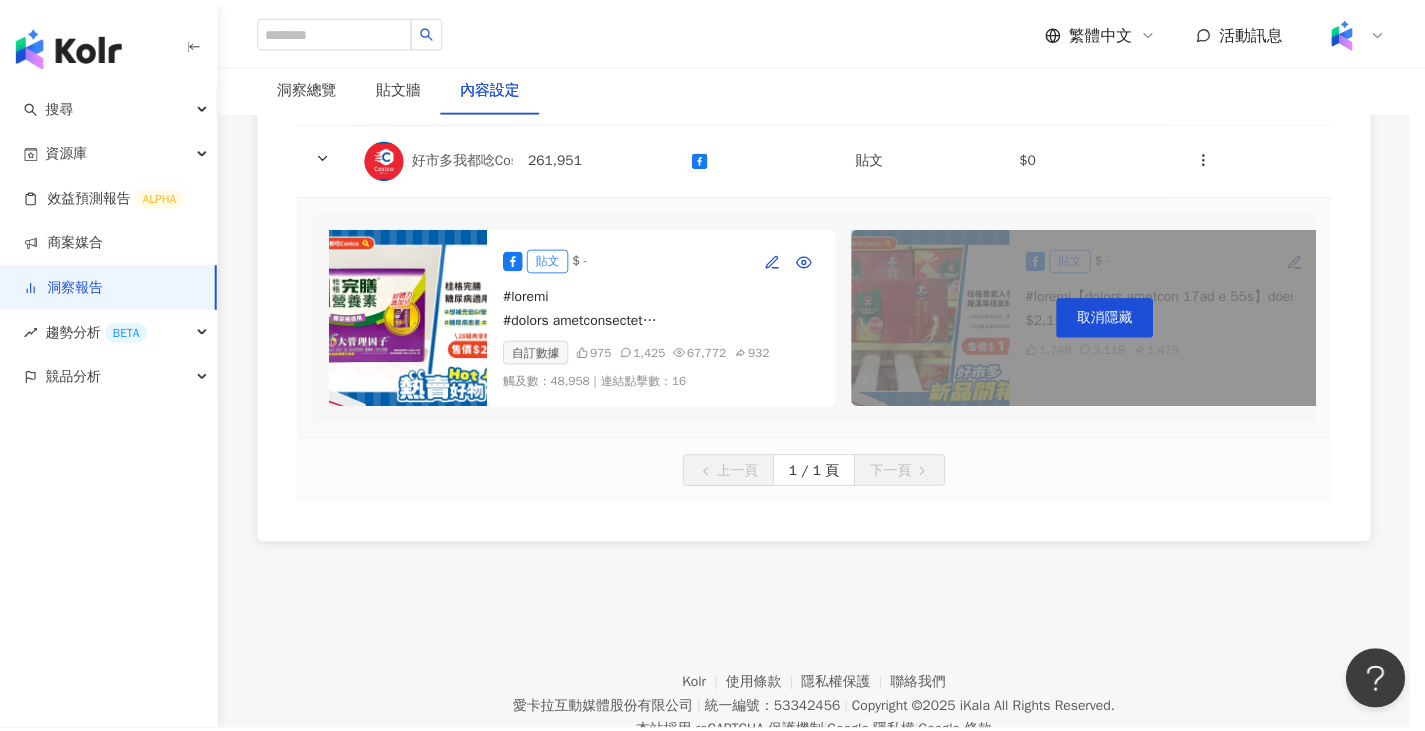 scroll, scrollTop: 0, scrollLeft: 0, axis: both 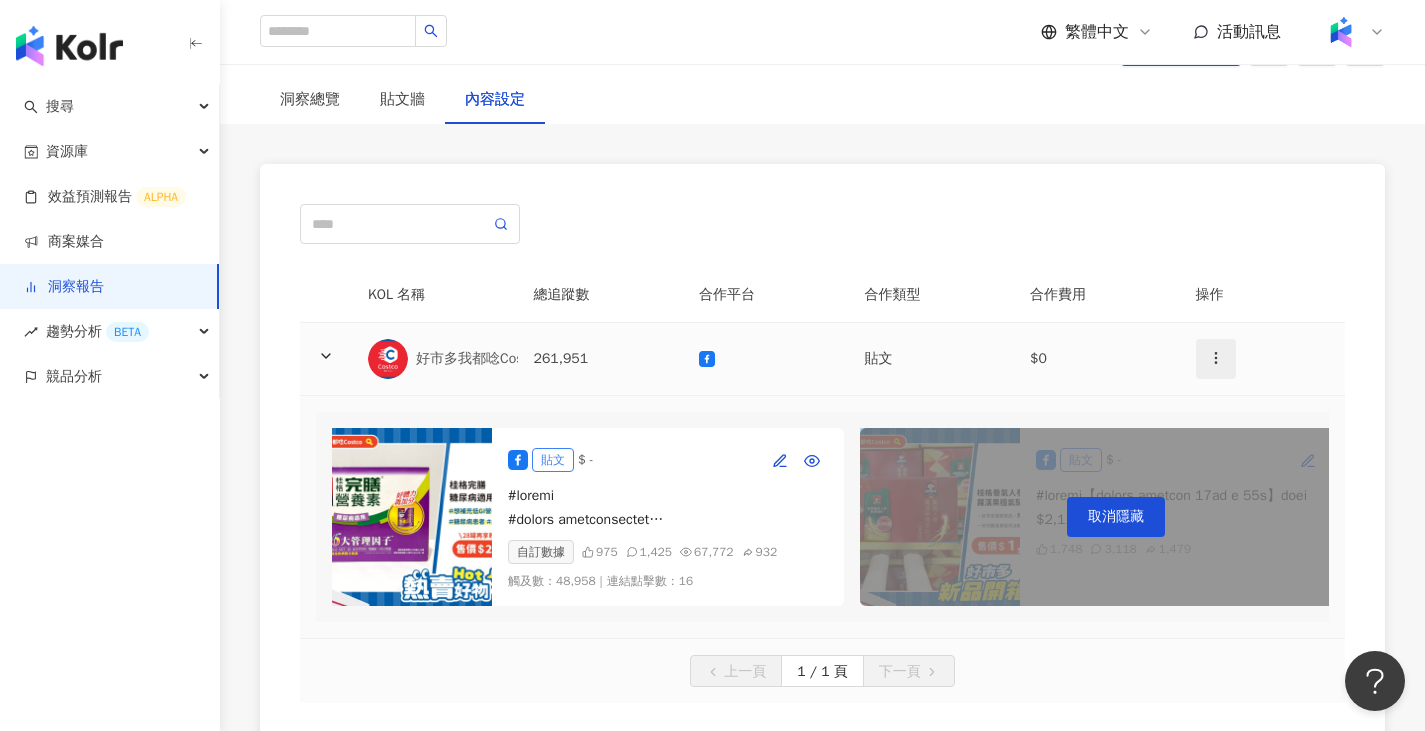 click at bounding box center [1216, 359] 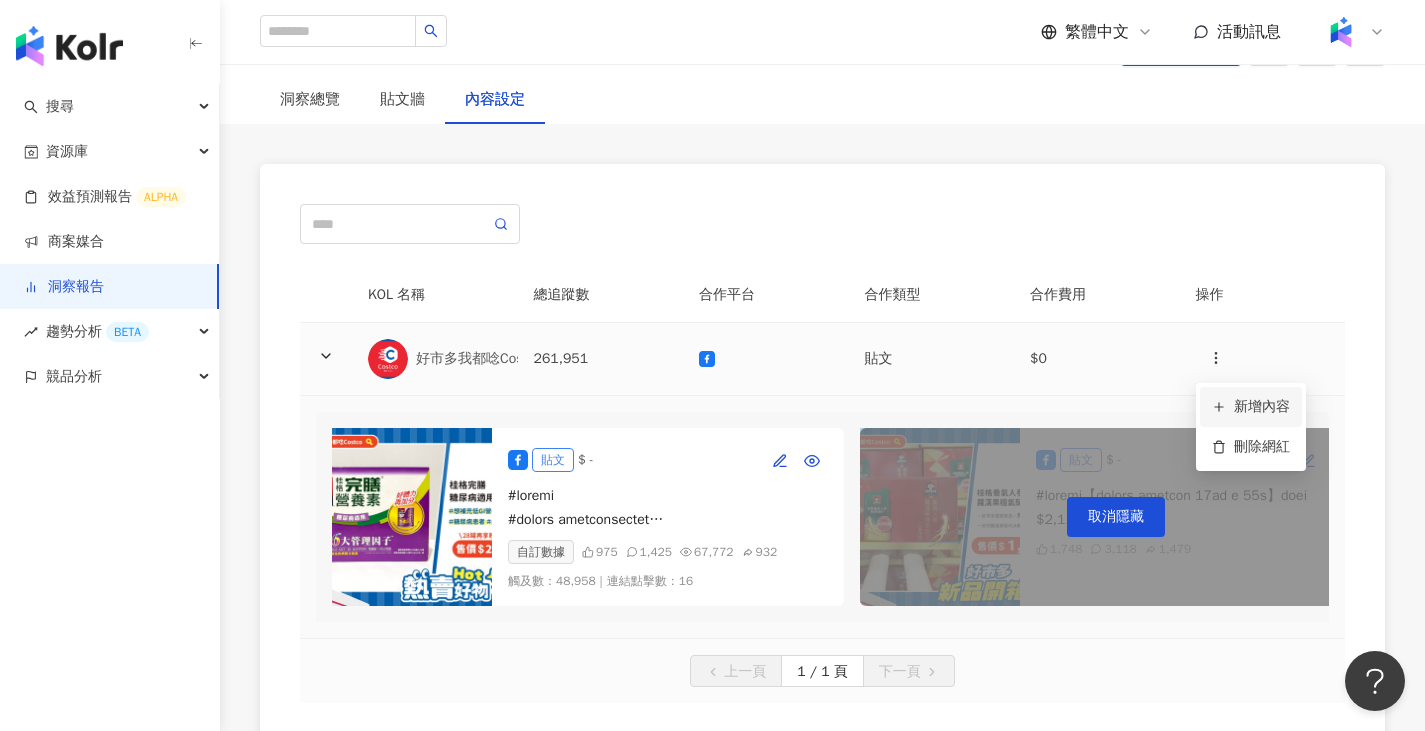 click on "新增內容" at bounding box center (1251, 407) 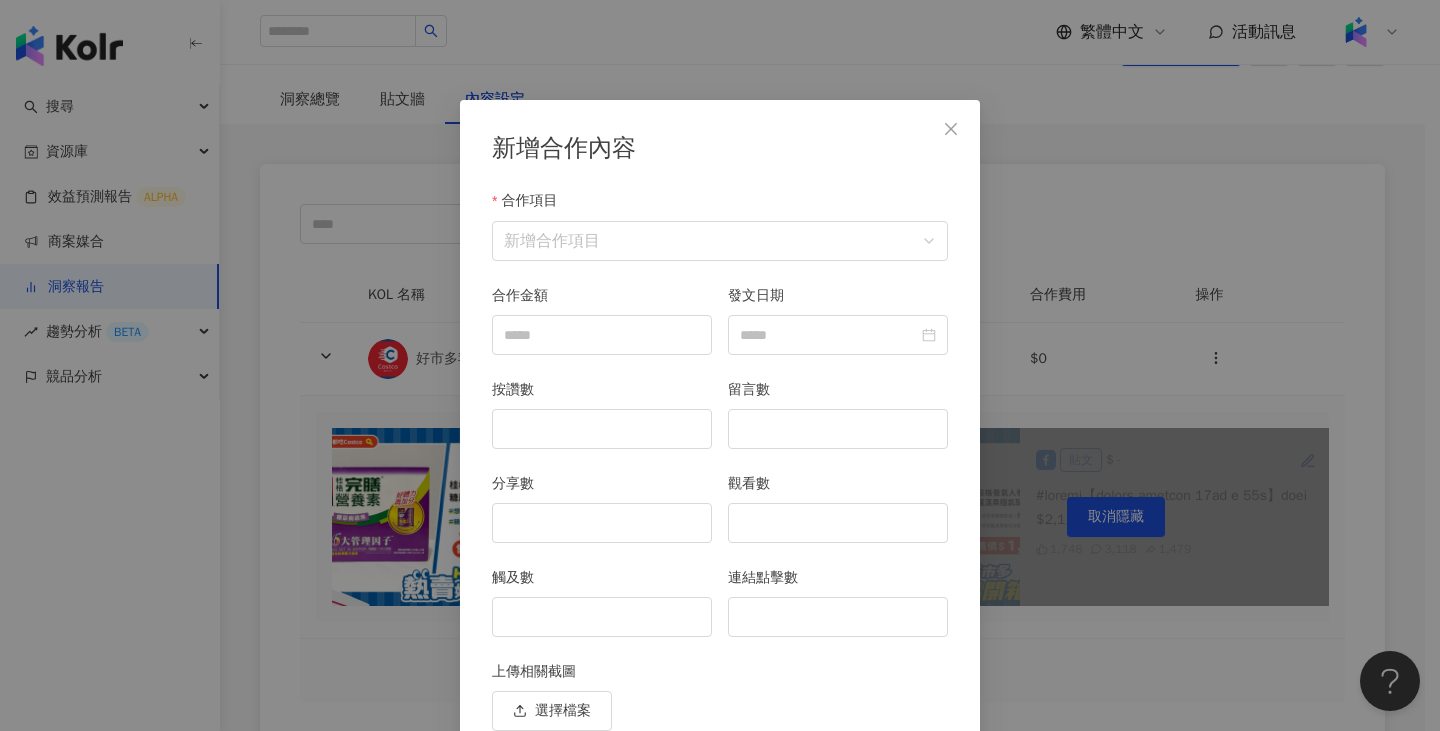 scroll, scrollTop: 87, scrollLeft: 0, axis: vertical 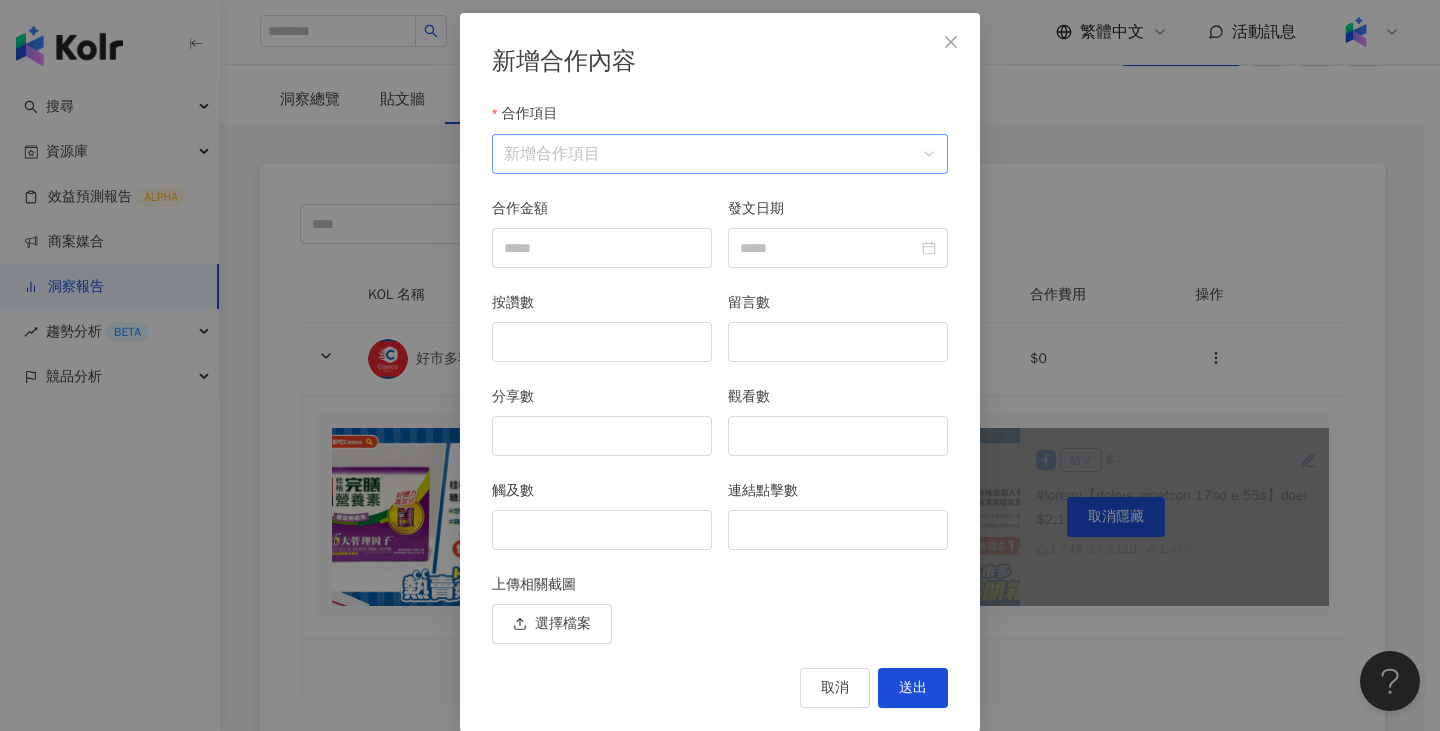 drag, startPoint x: 665, startPoint y: 186, endPoint x: 662, endPoint y: 160, distance: 26.172504 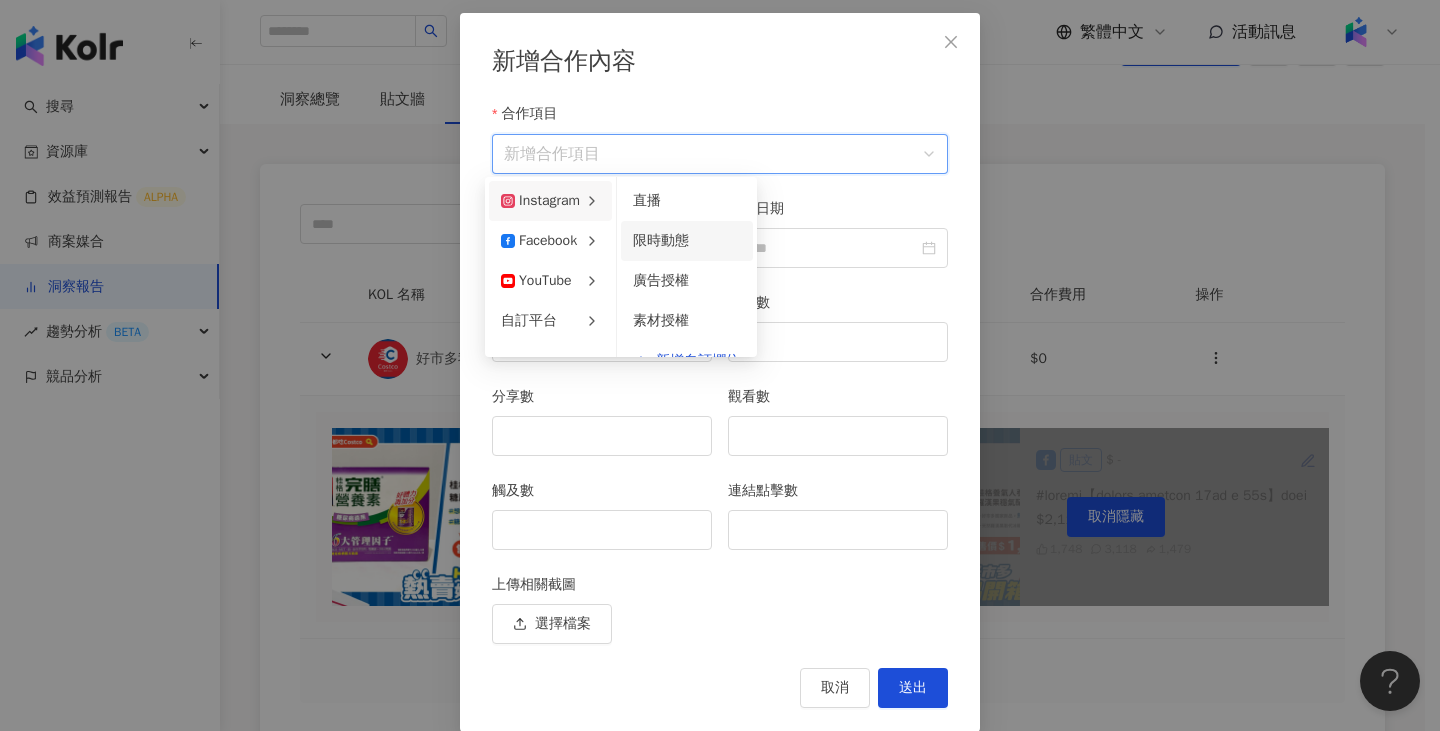 click on "限時動態" at bounding box center [687, 241] 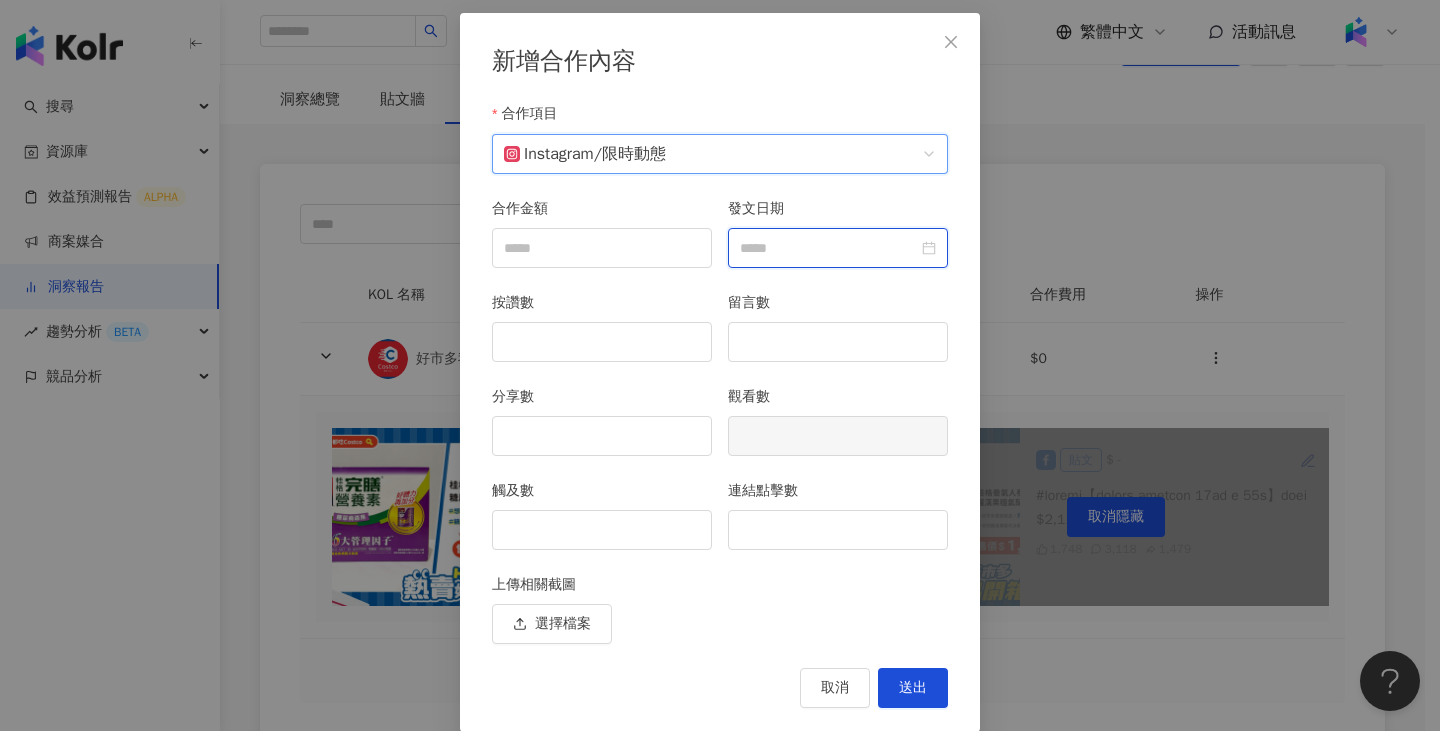click on "發文日期" at bounding box center (829, 248) 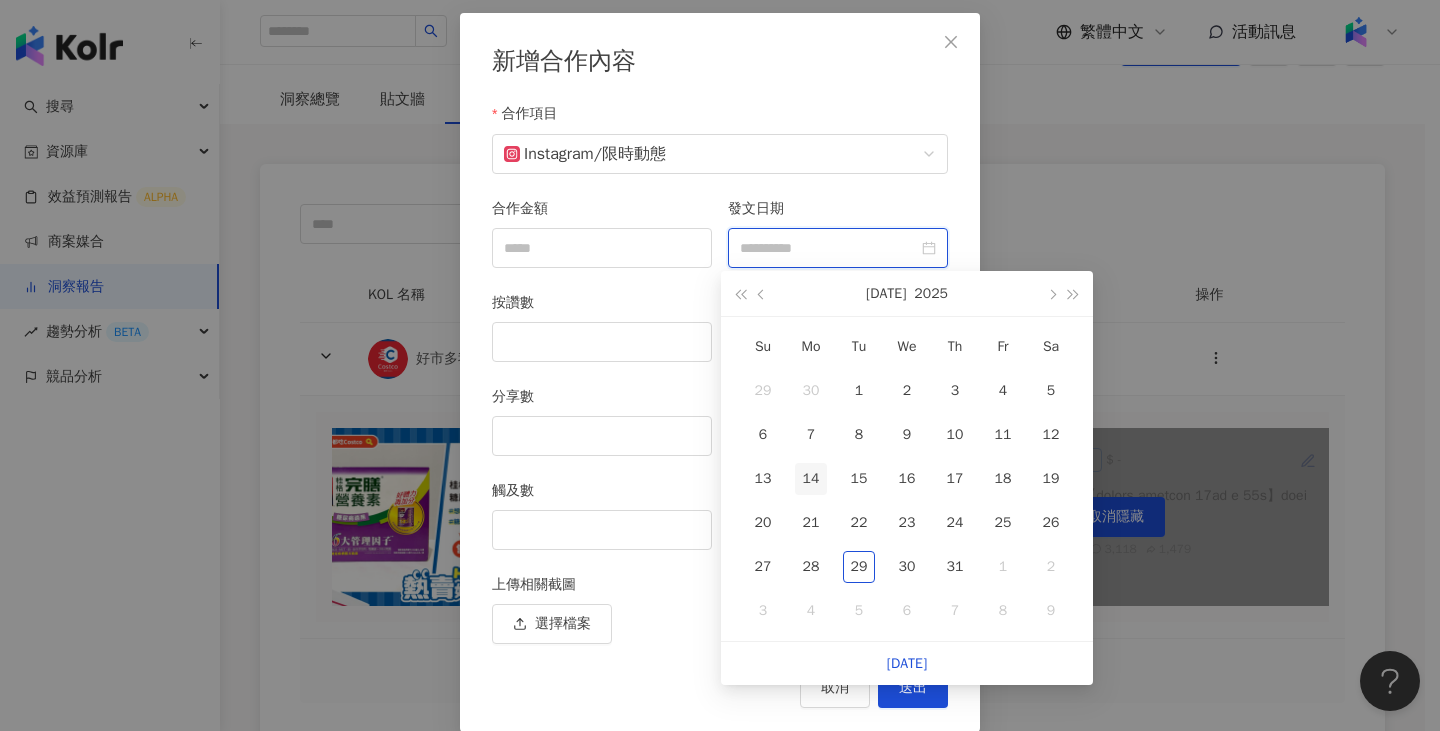 type on "**********" 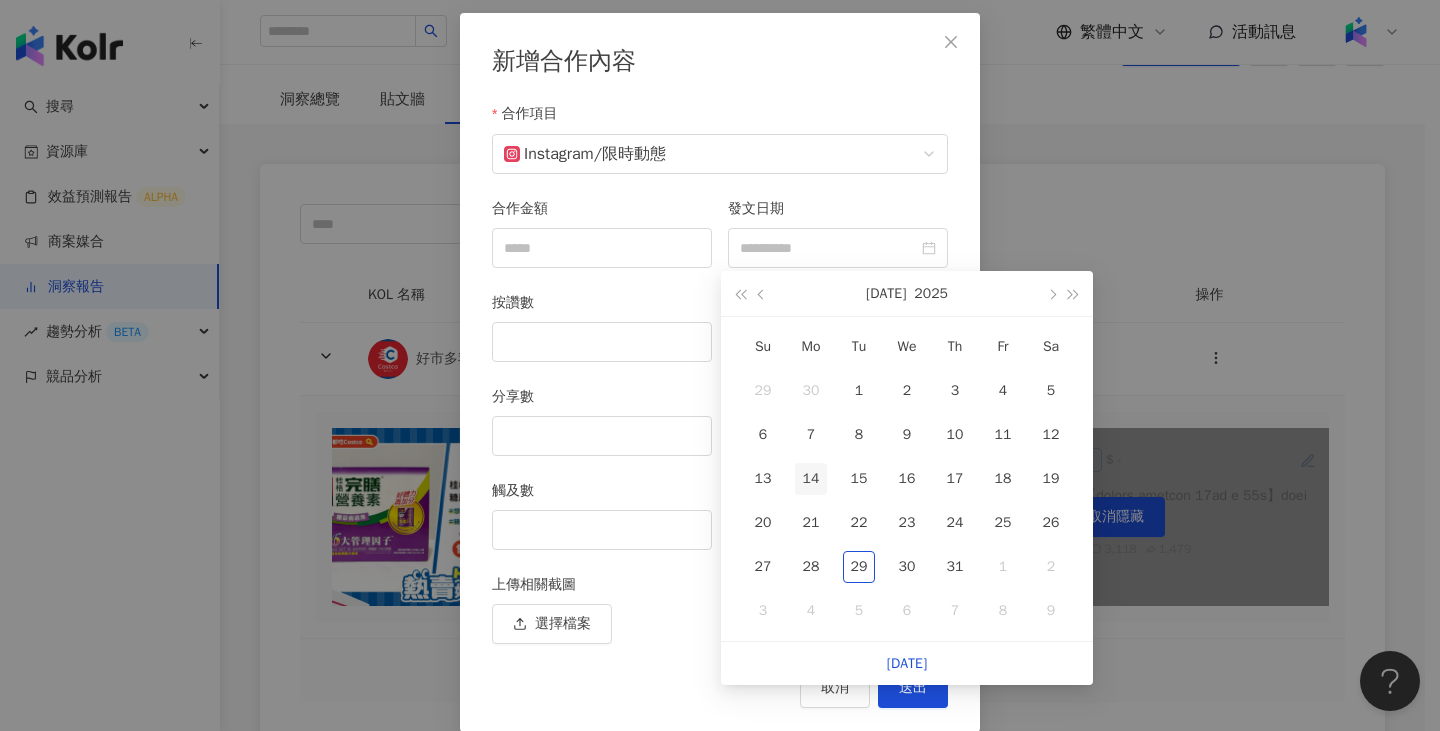 click on "14" at bounding box center (811, 479) 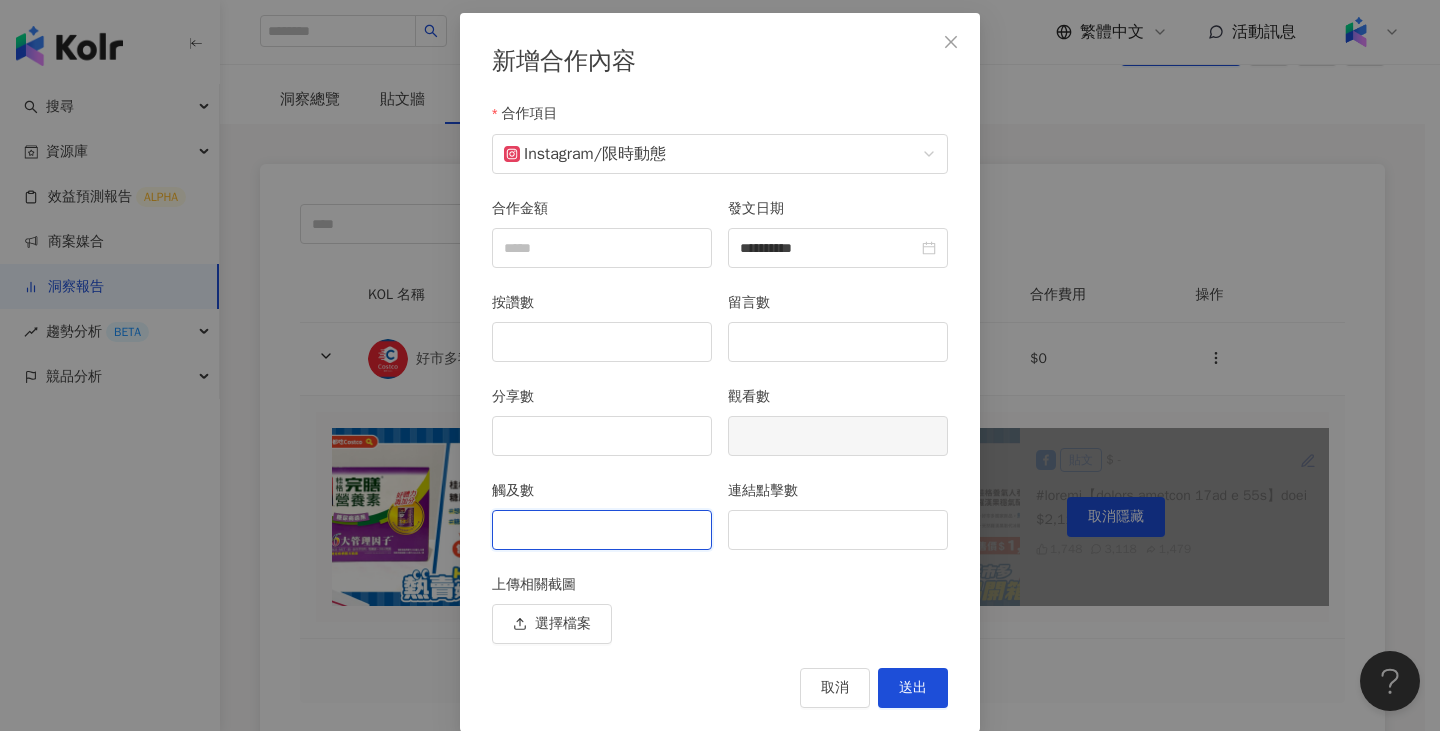 click on "觸及數" at bounding box center (602, 530) 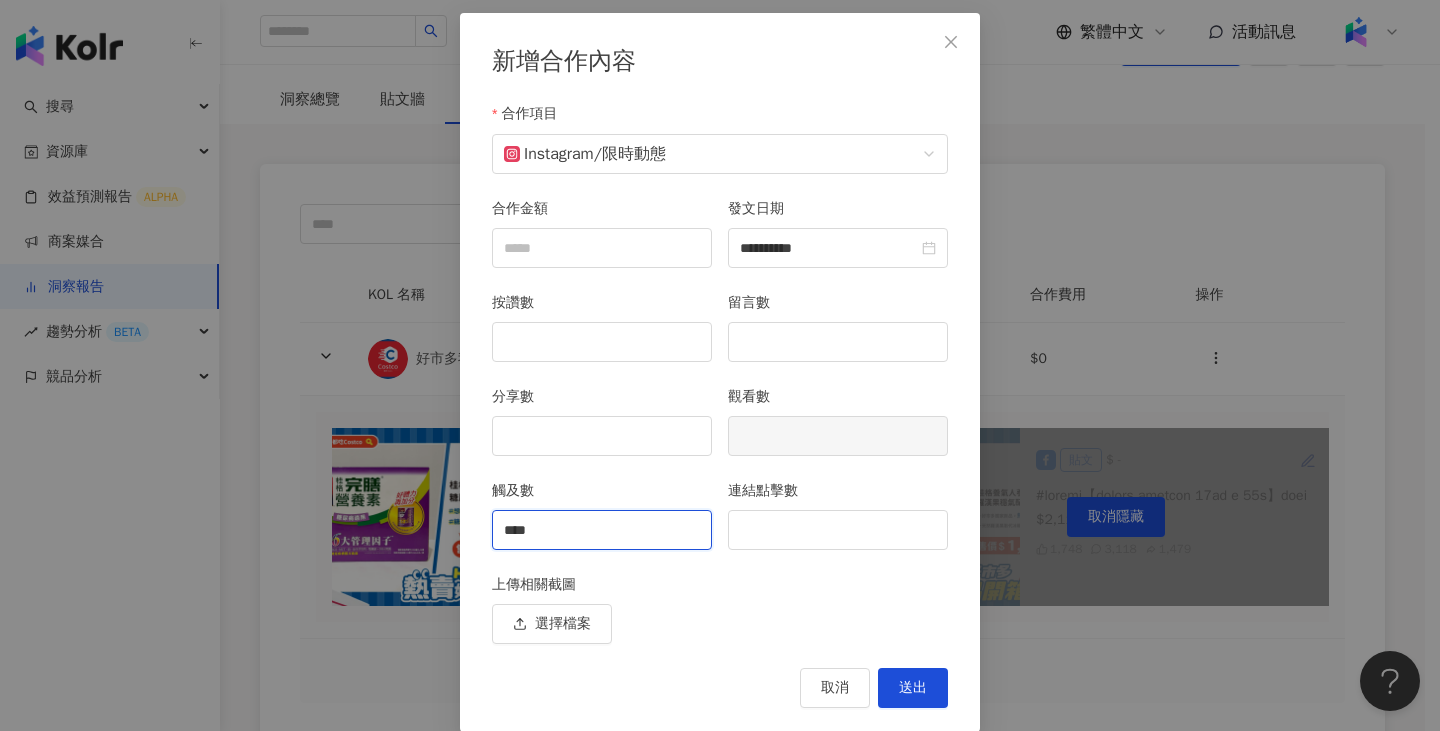 type on "****" 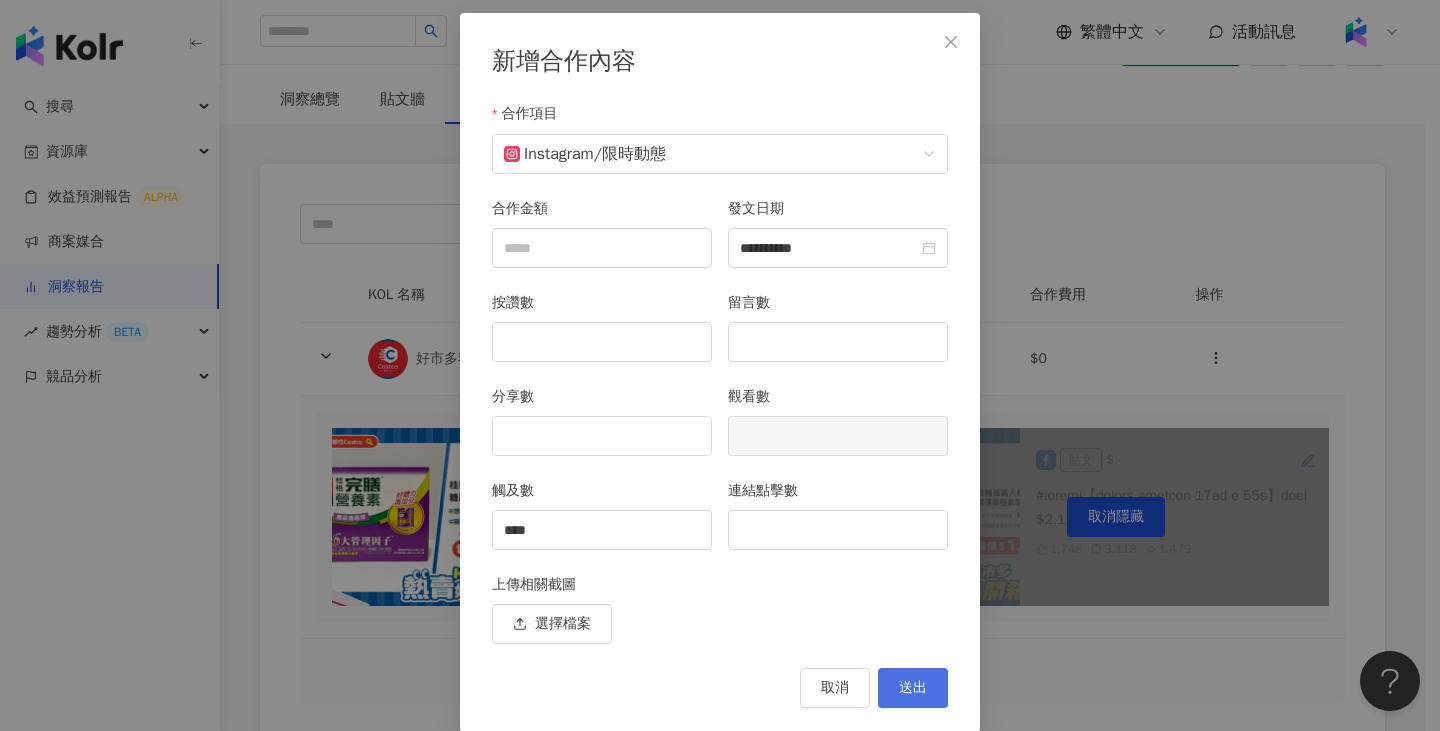 click on "送出" at bounding box center (913, 688) 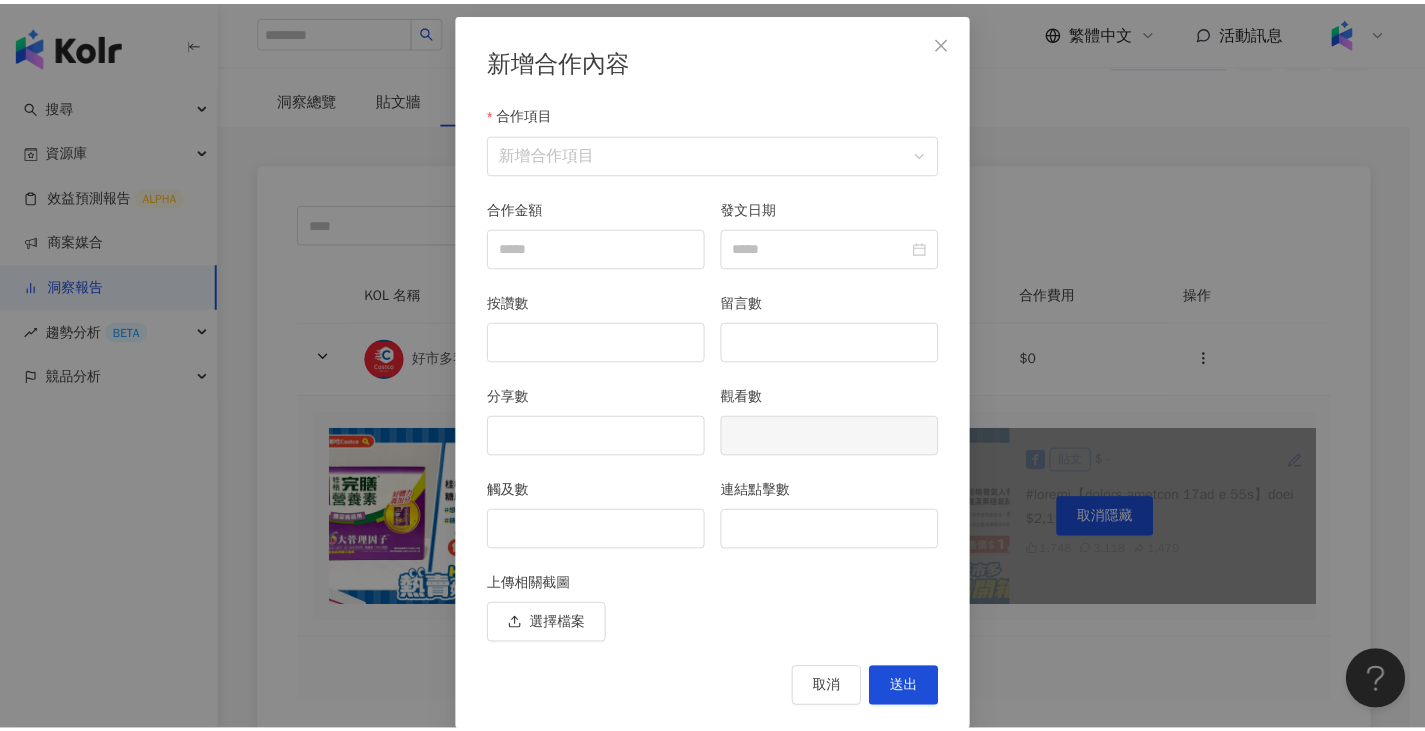 scroll, scrollTop: 11, scrollLeft: 0, axis: vertical 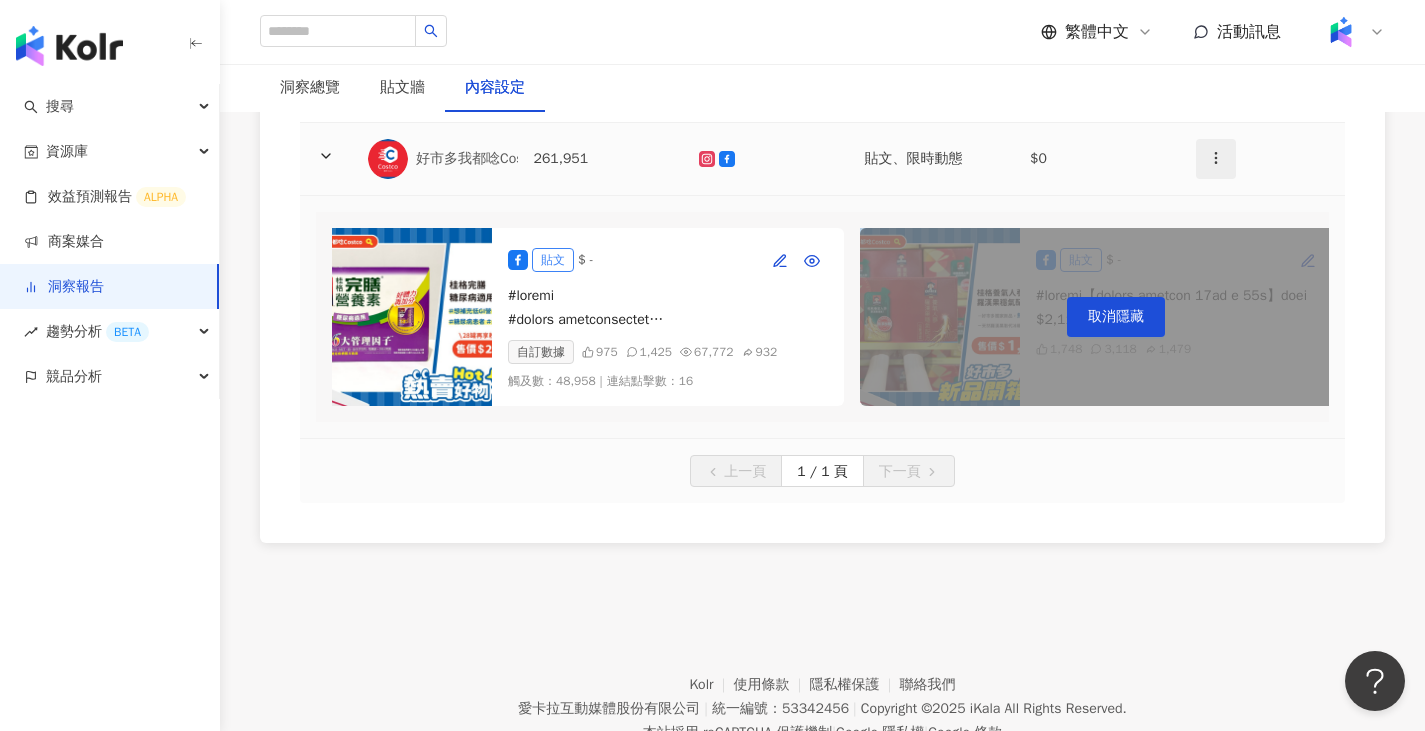 click 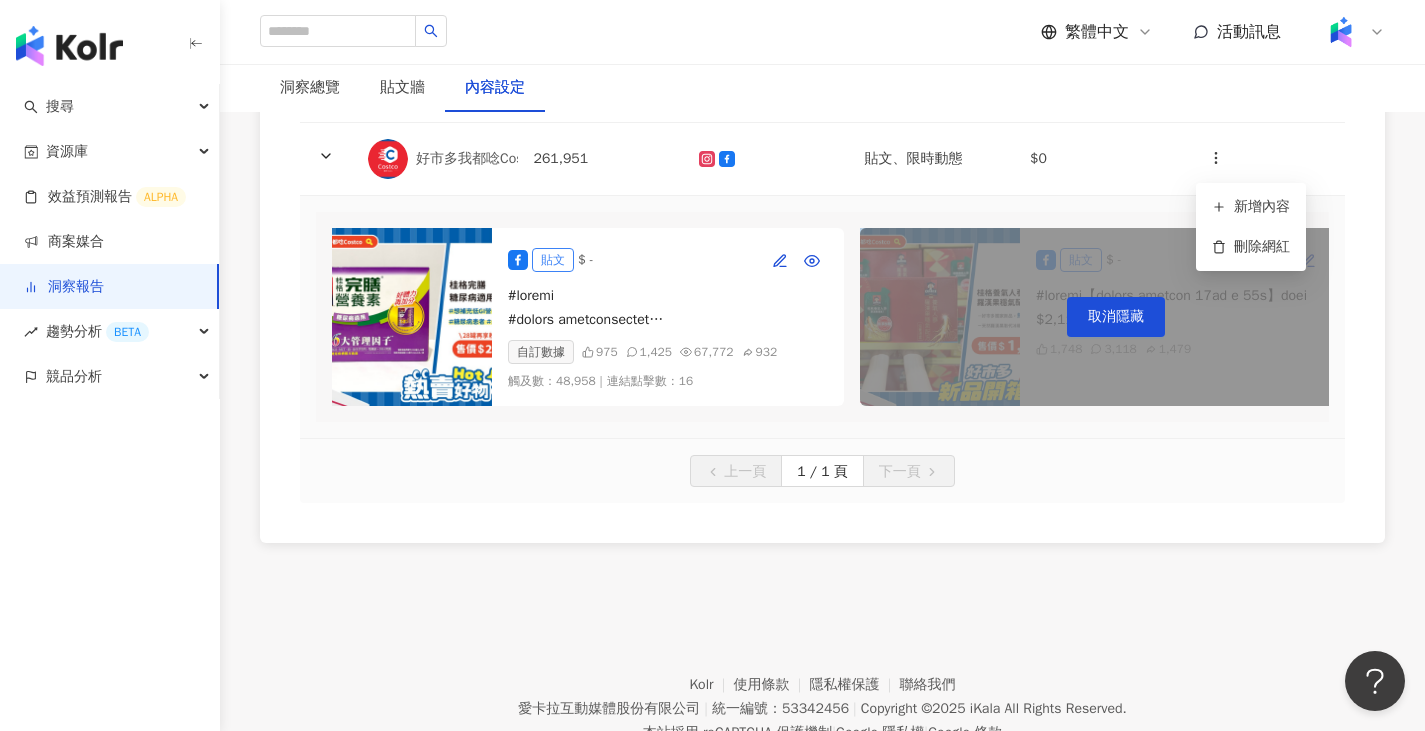drag, startPoint x: 766, startPoint y: 438, endPoint x: 757, endPoint y: 430, distance: 12.0415945 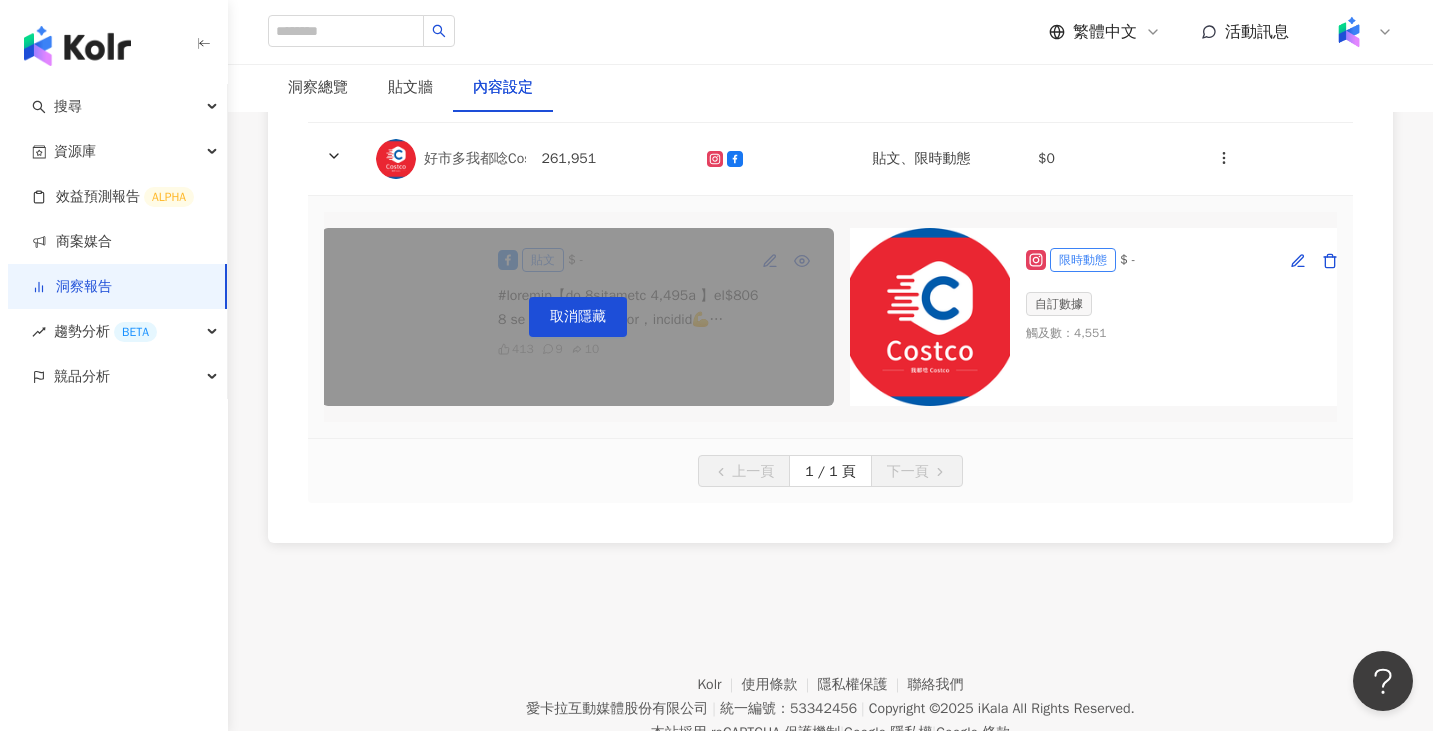 scroll, scrollTop: 0, scrollLeft: 1130, axis: horizontal 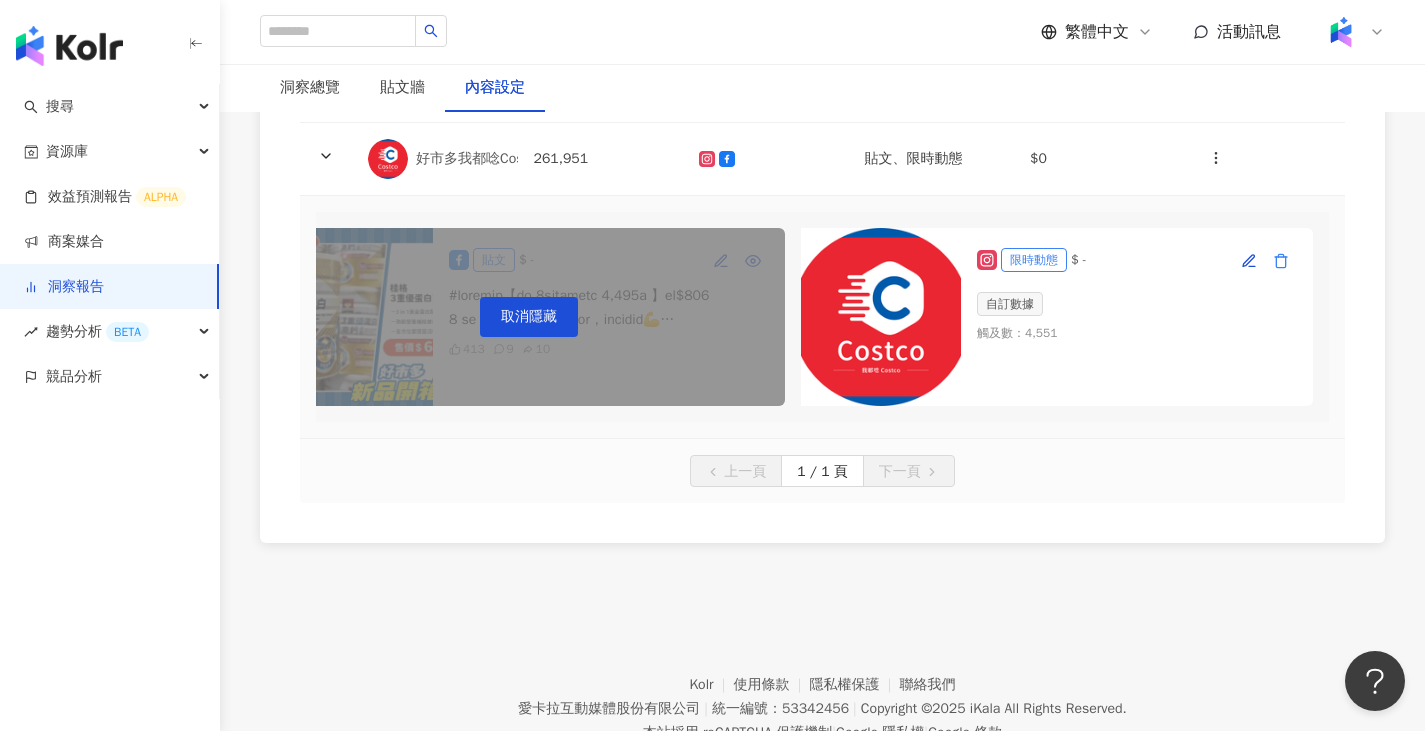click at bounding box center [1281, 260] 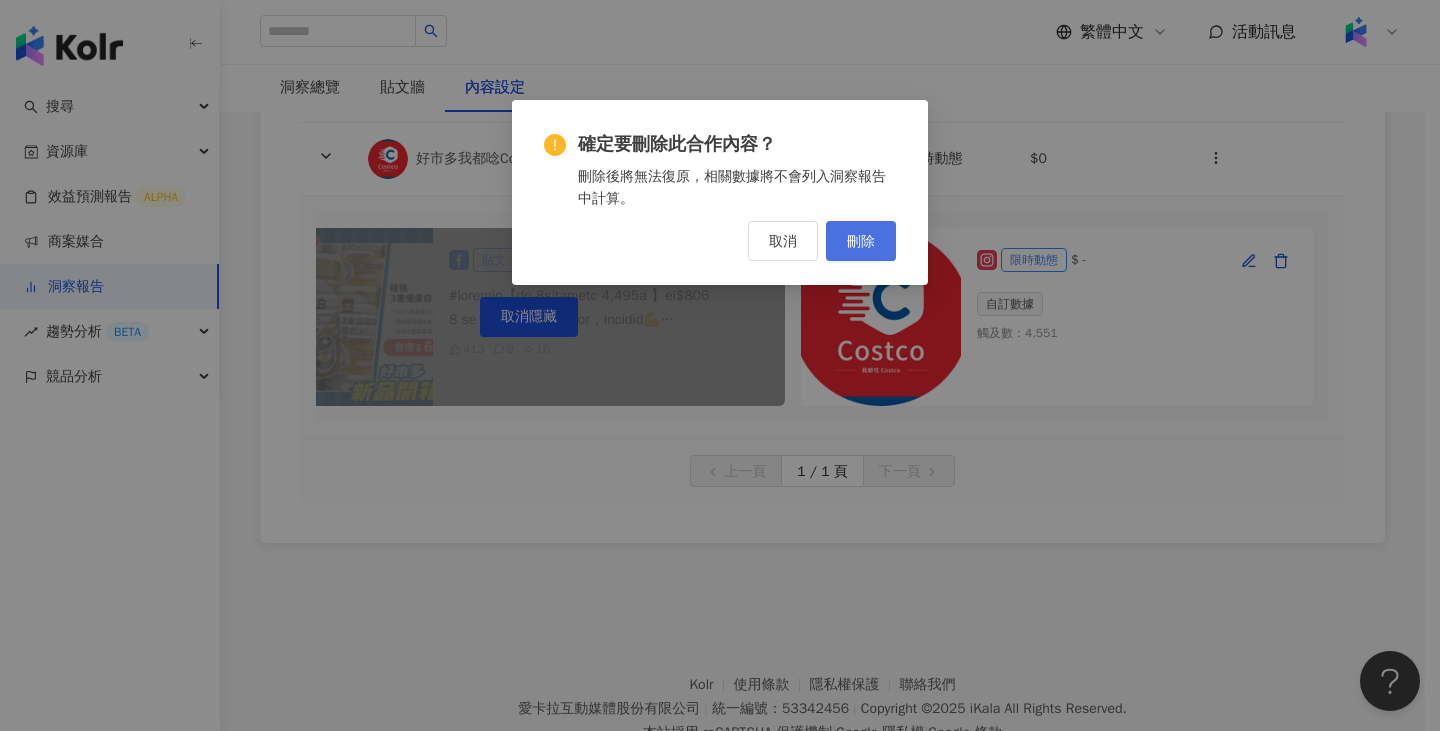 click on "刪除" at bounding box center [861, 241] 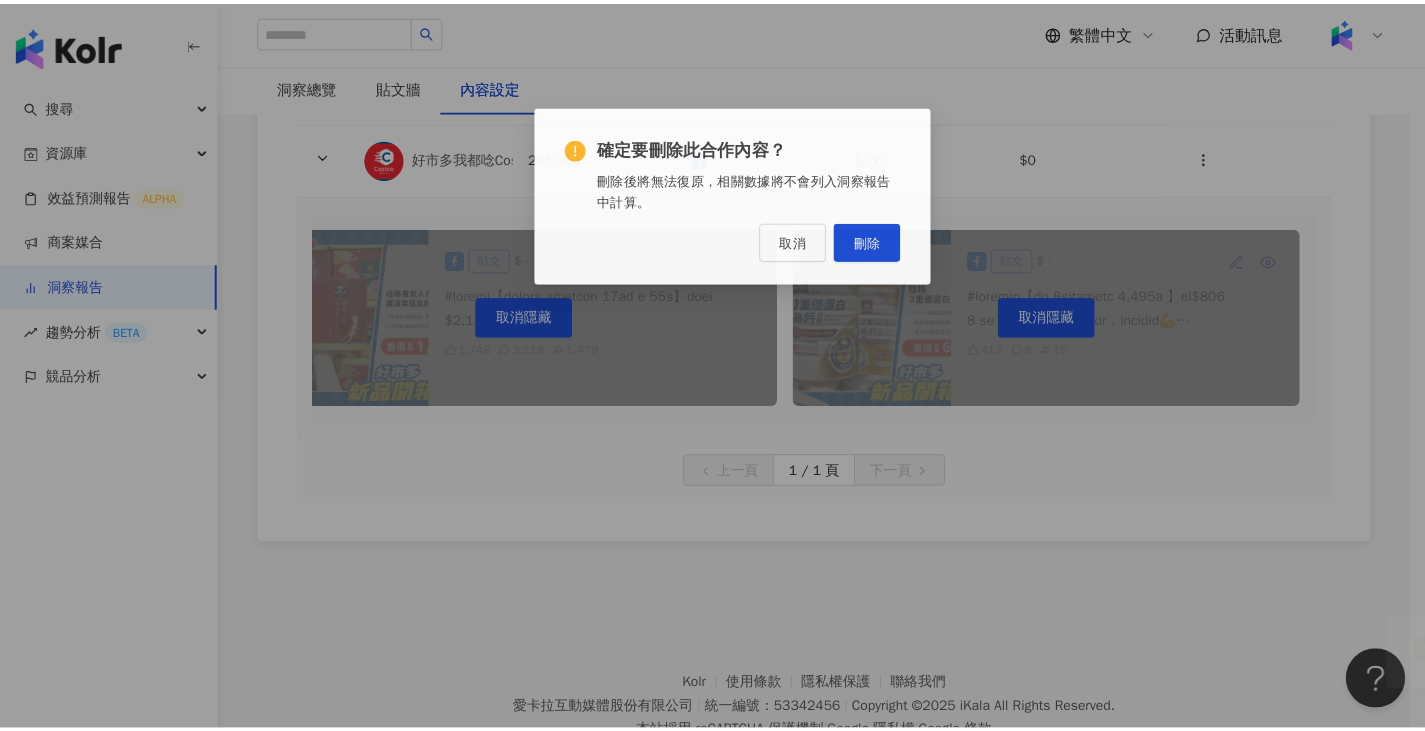 scroll, scrollTop: 0, scrollLeft: 587, axis: horizontal 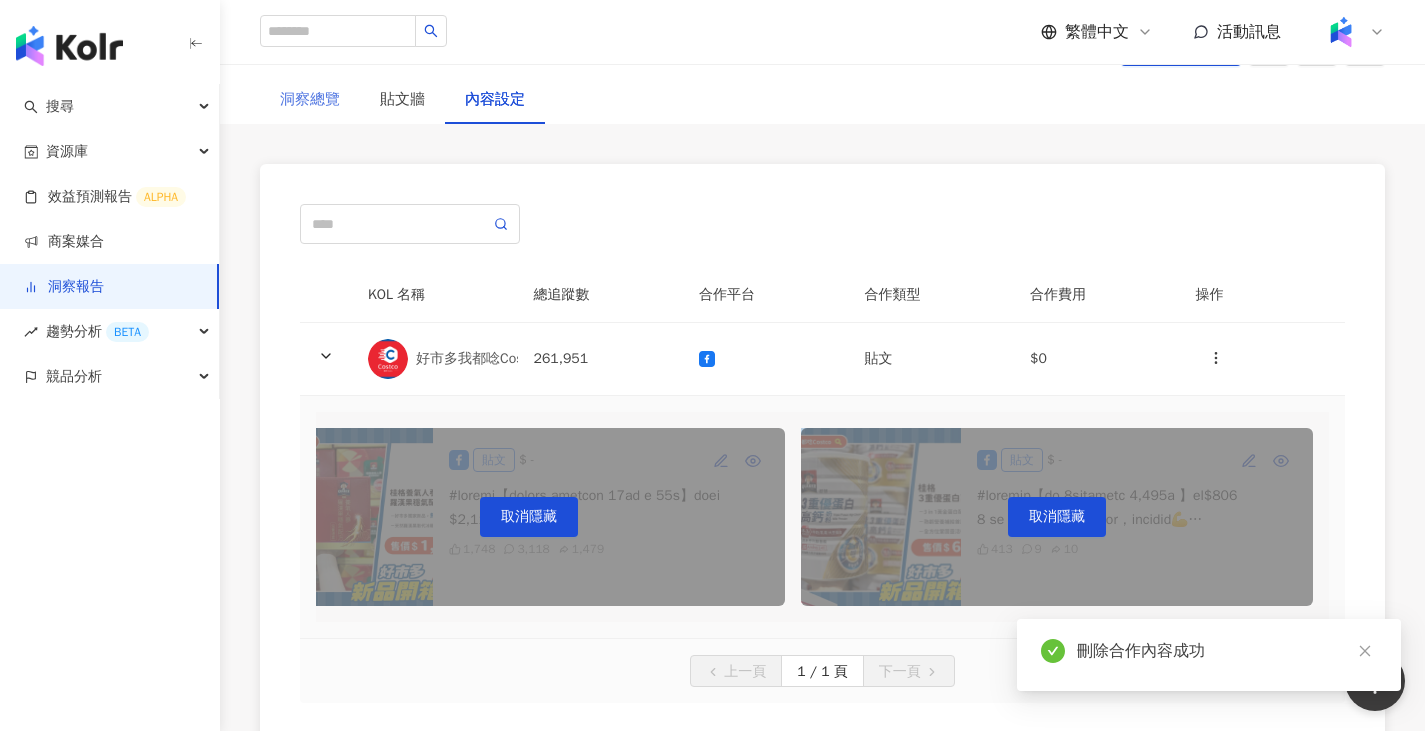 click on "洞察總覽" at bounding box center [310, 100] 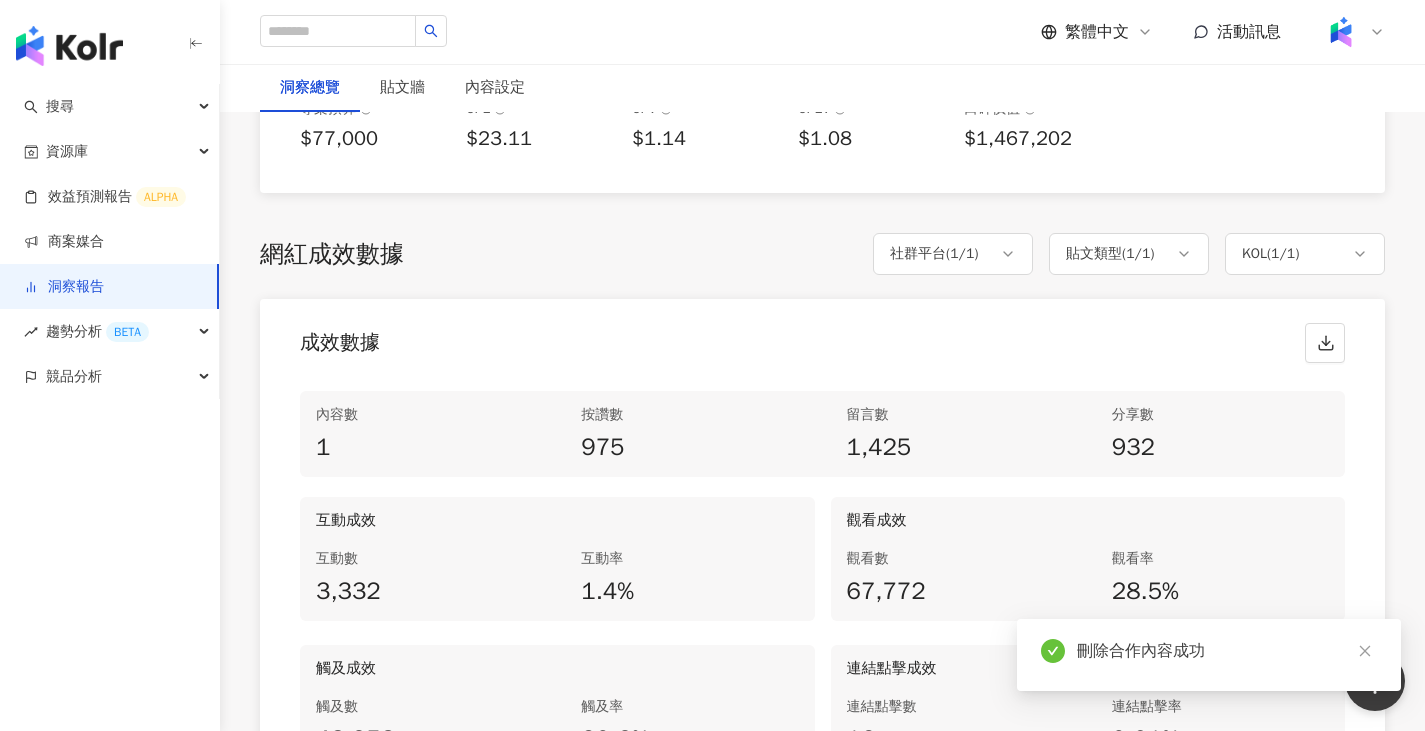 scroll, scrollTop: 1000, scrollLeft: 0, axis: vertical 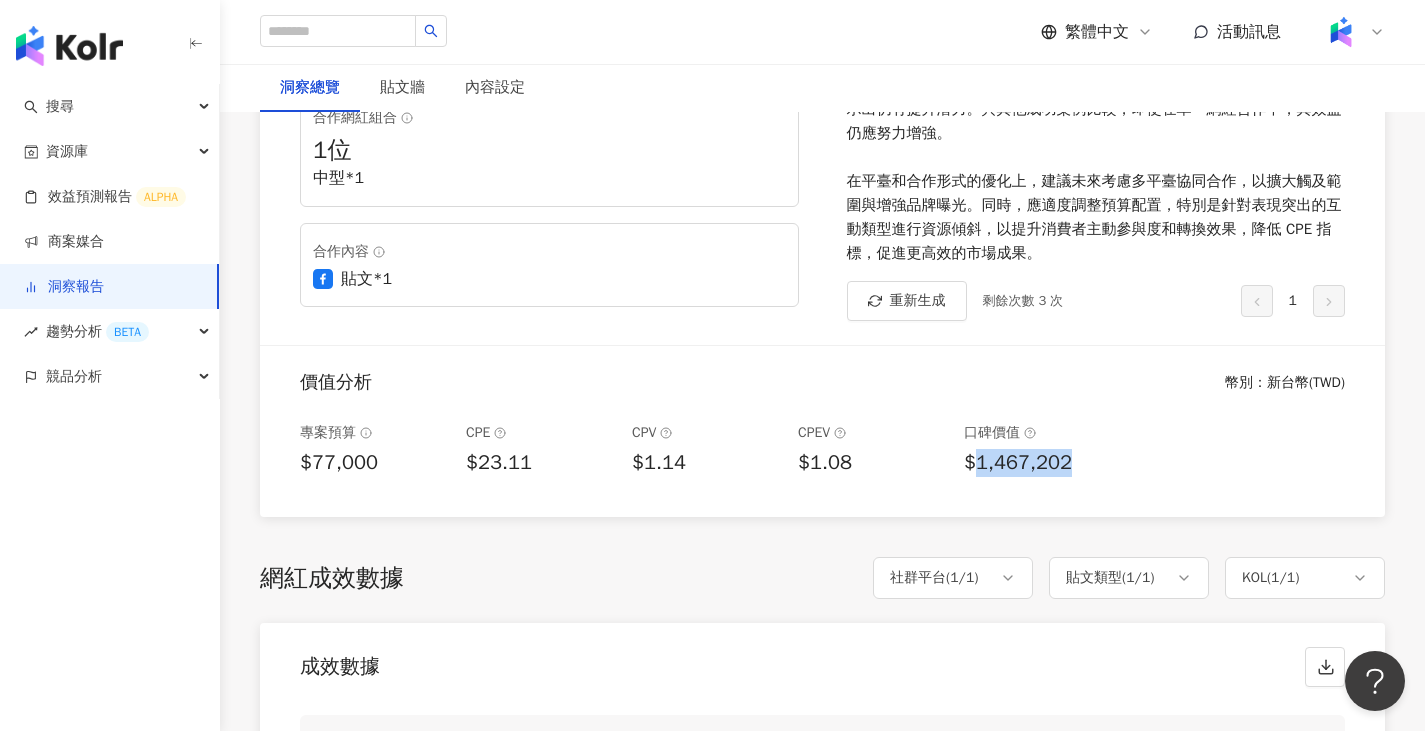 drag, startPoint x: 975, startPoint y: 464, endPoint x: 1080, endPoint y: 468, distance: 105.076164 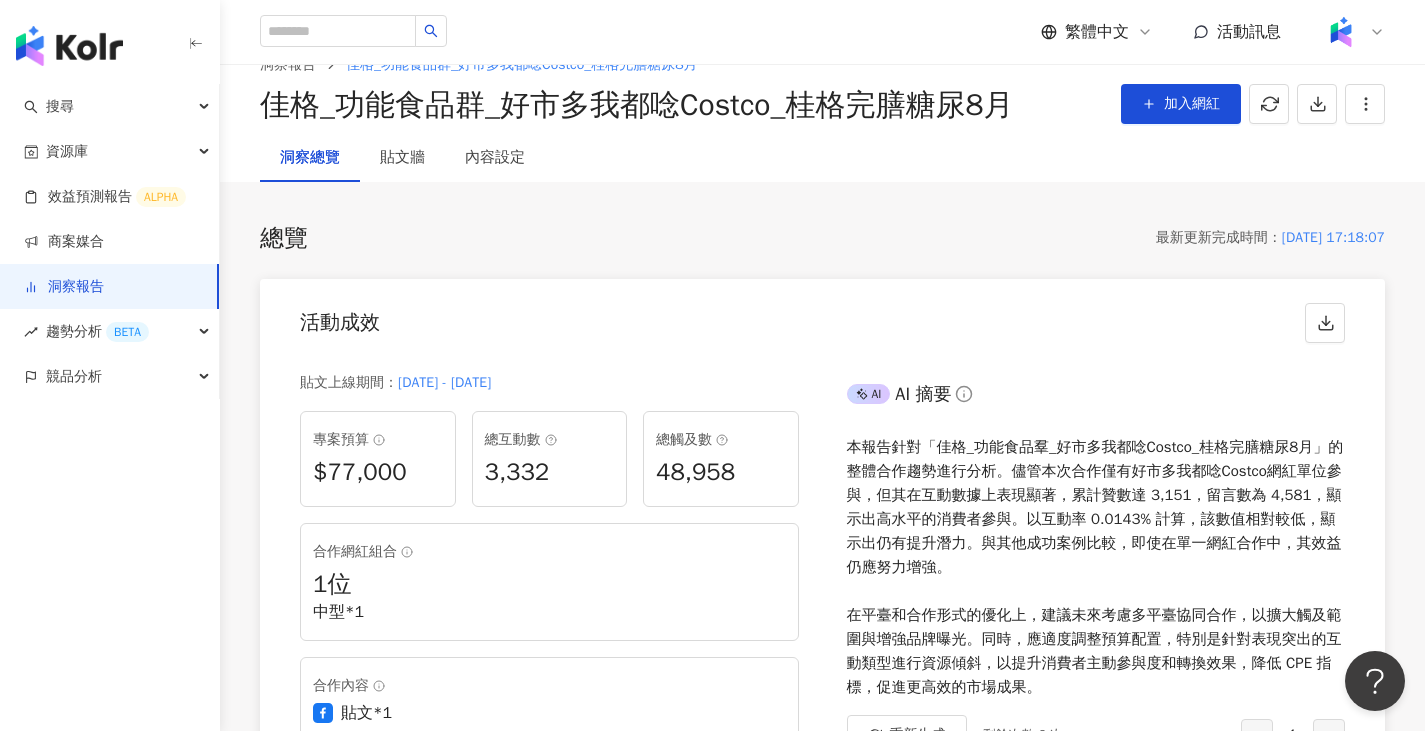 scroll, scrollTop: 0, scrollLeft: 0, axis: both 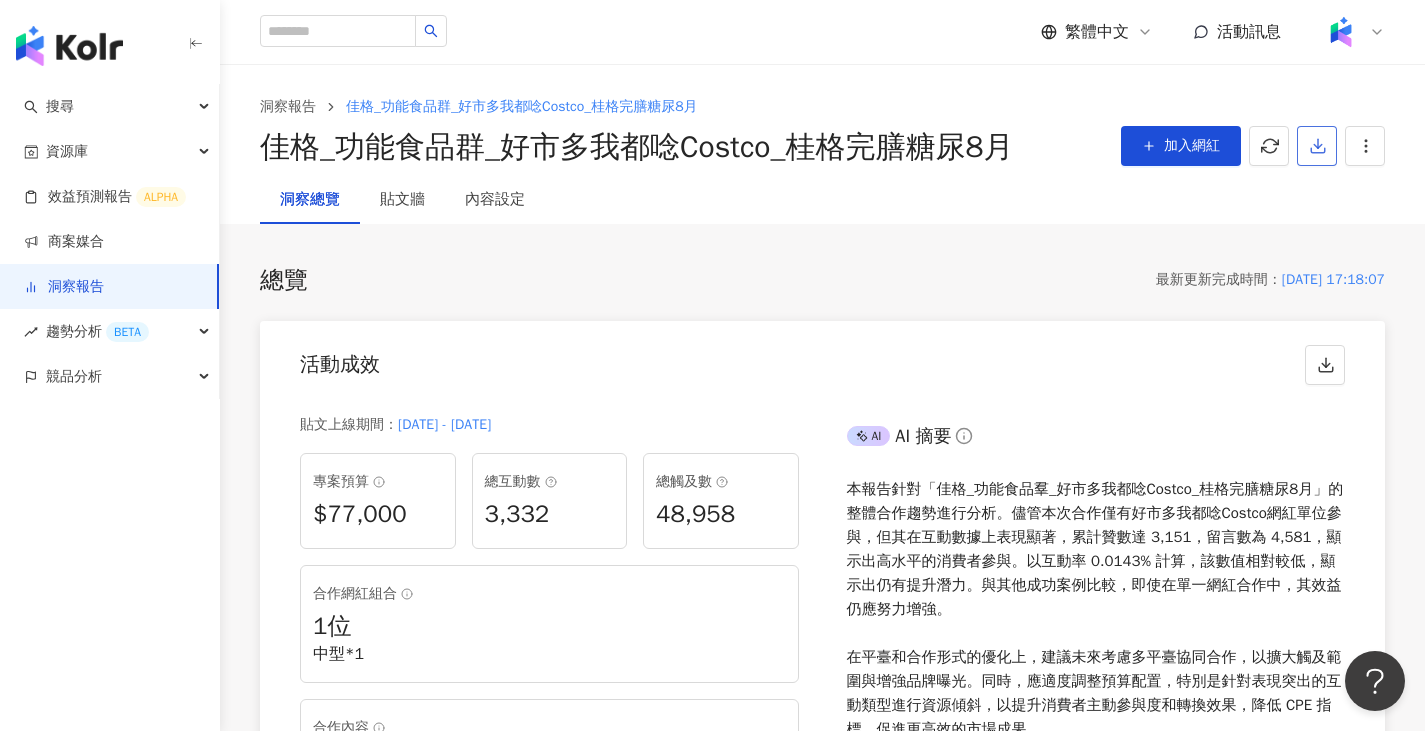 click 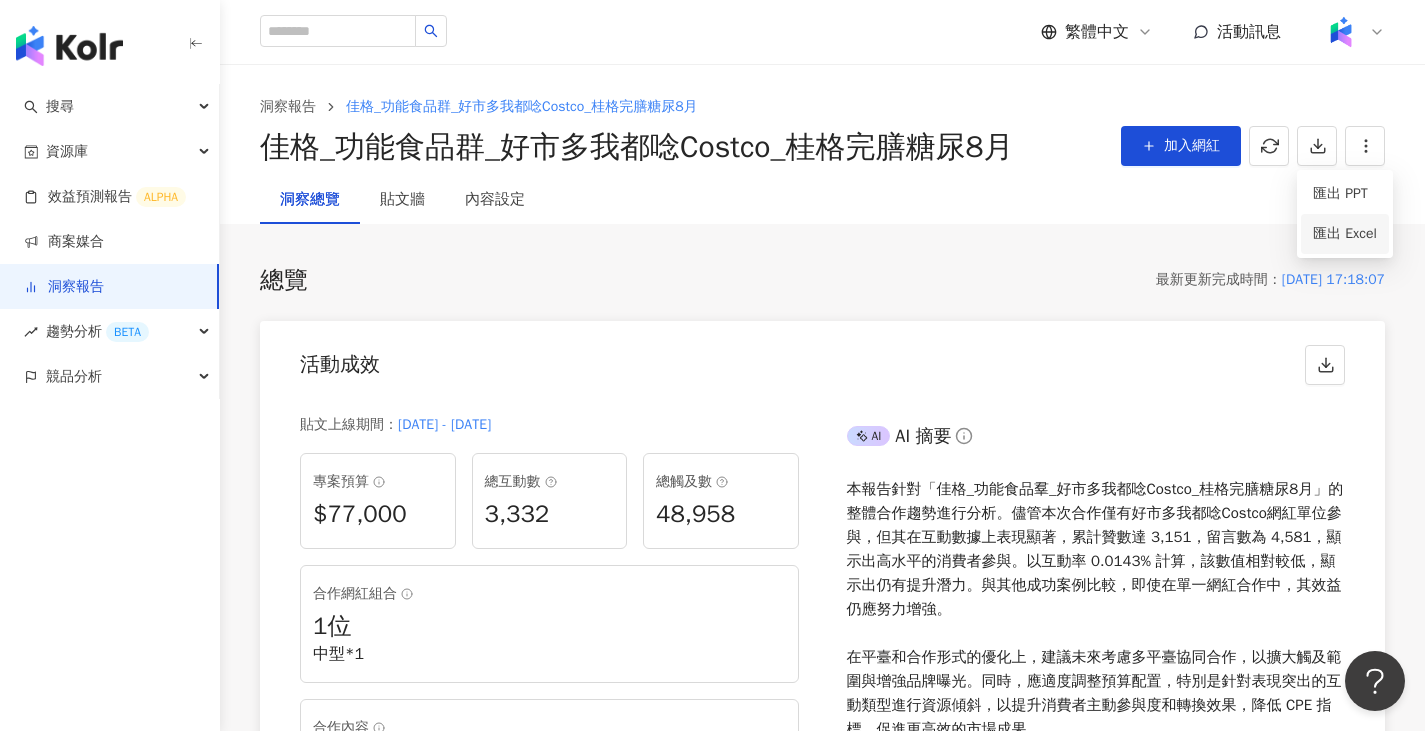 click on "匯出 Excel" at bounding box center (1345, 234) 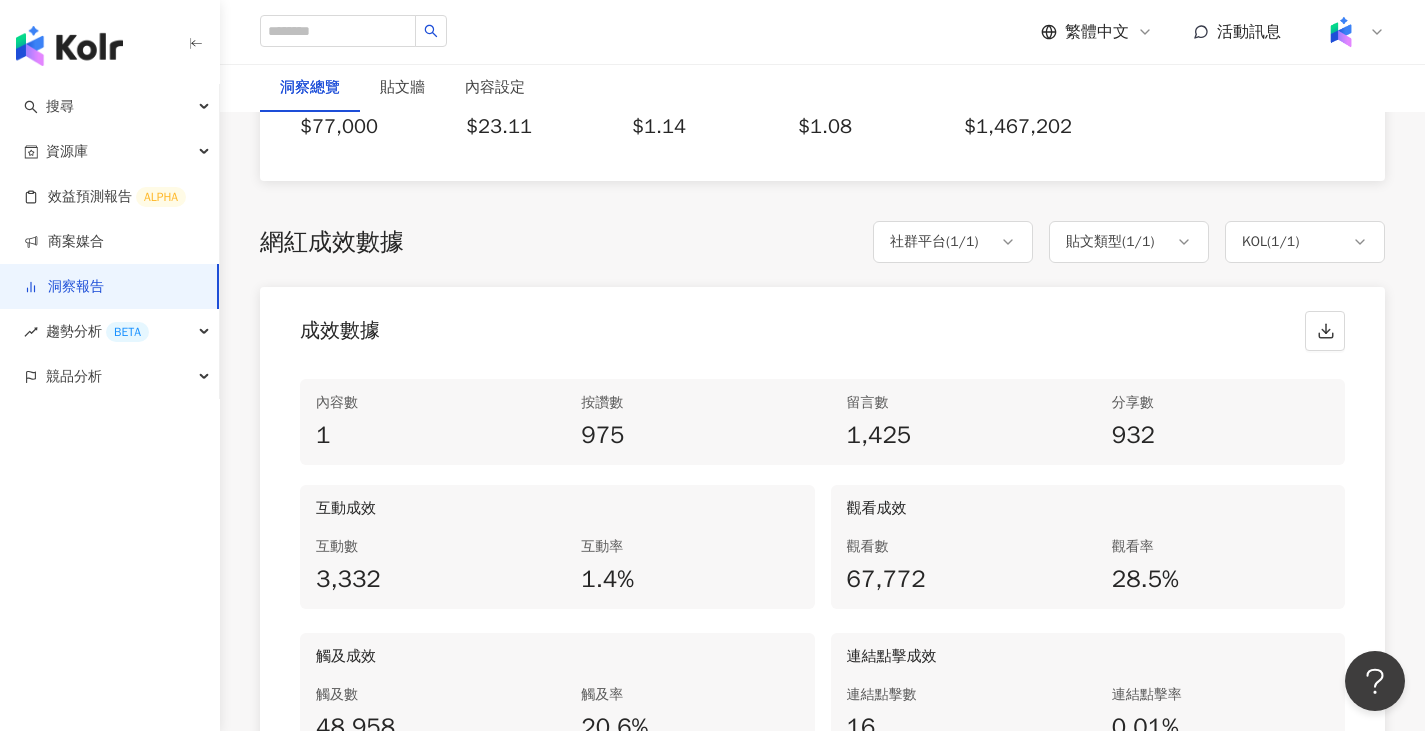 scroll, scrollTop: 600, scrollLeft: 0, axis: vertical 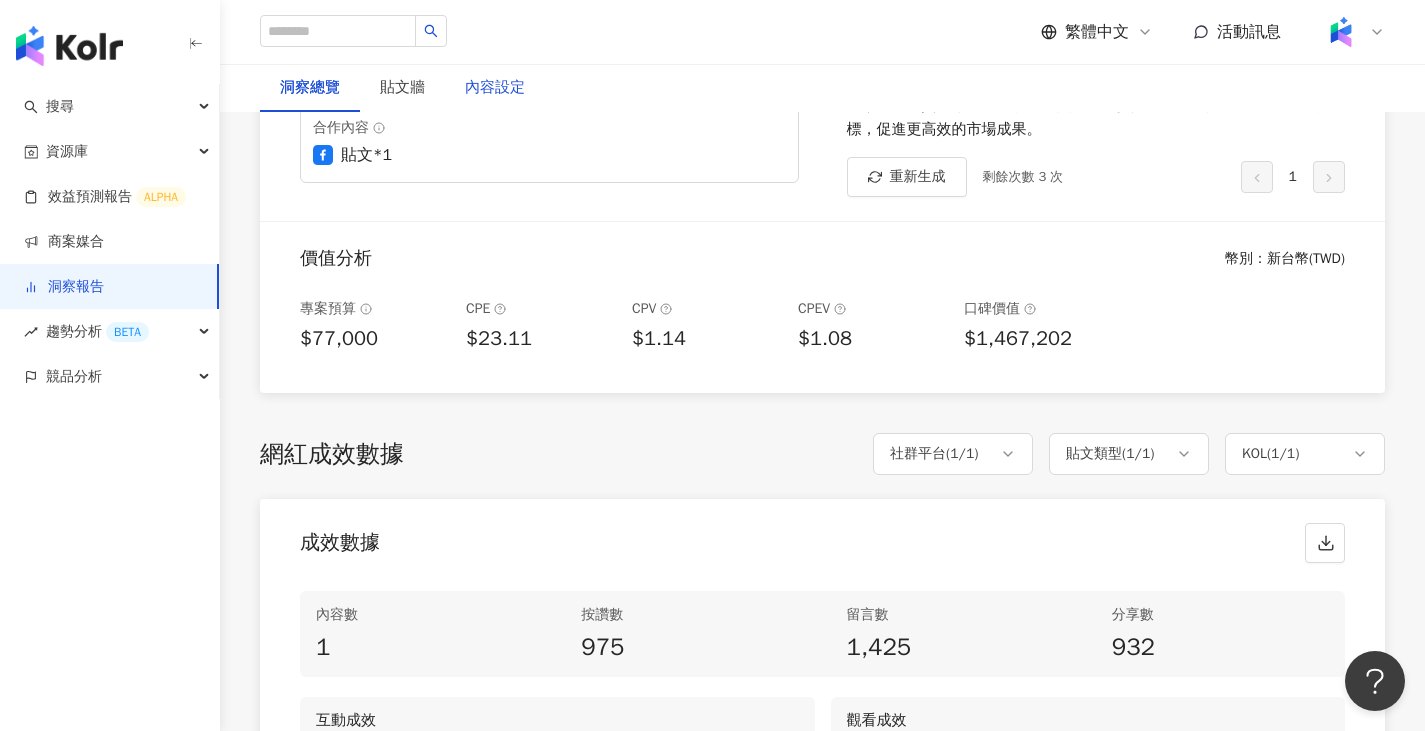 click on "內容設定" at bounding box center (495, 88) 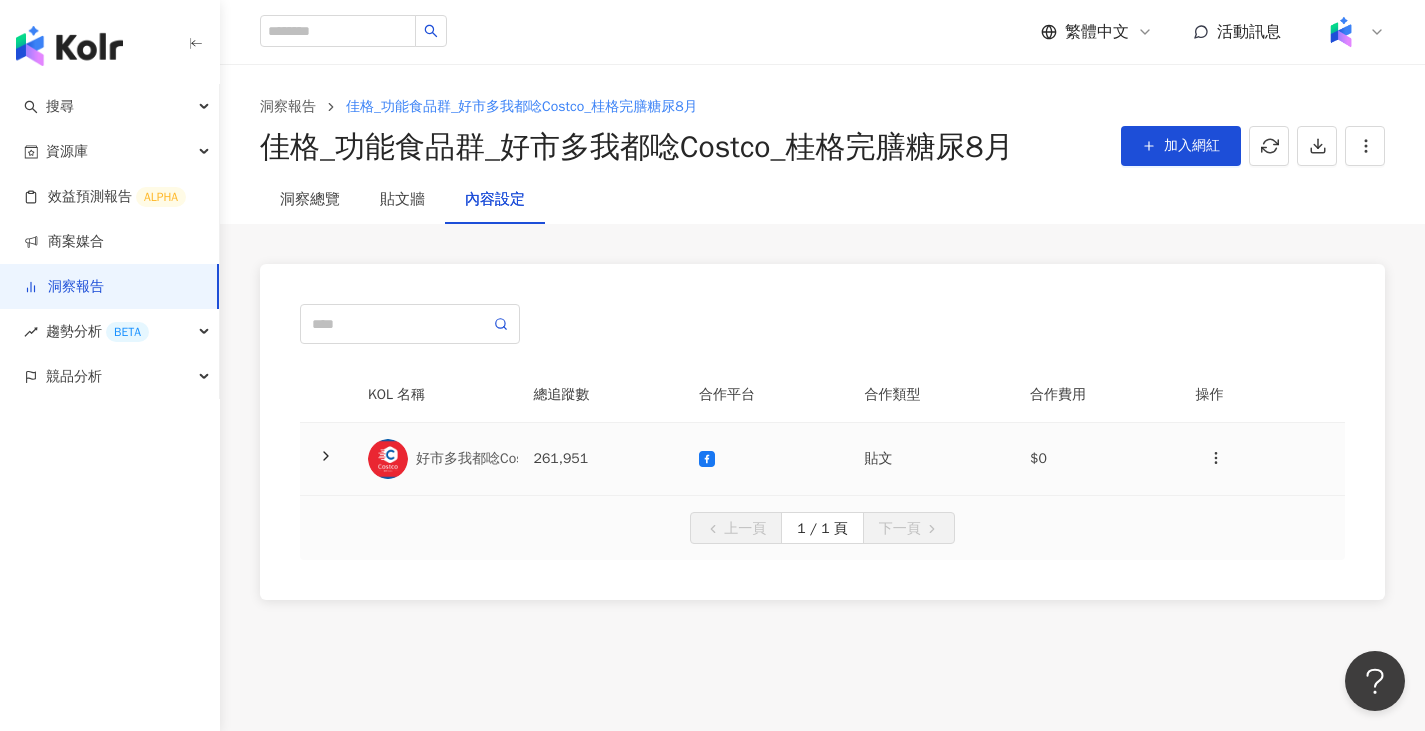 click on "261,951" at bounding box center (601, 459) 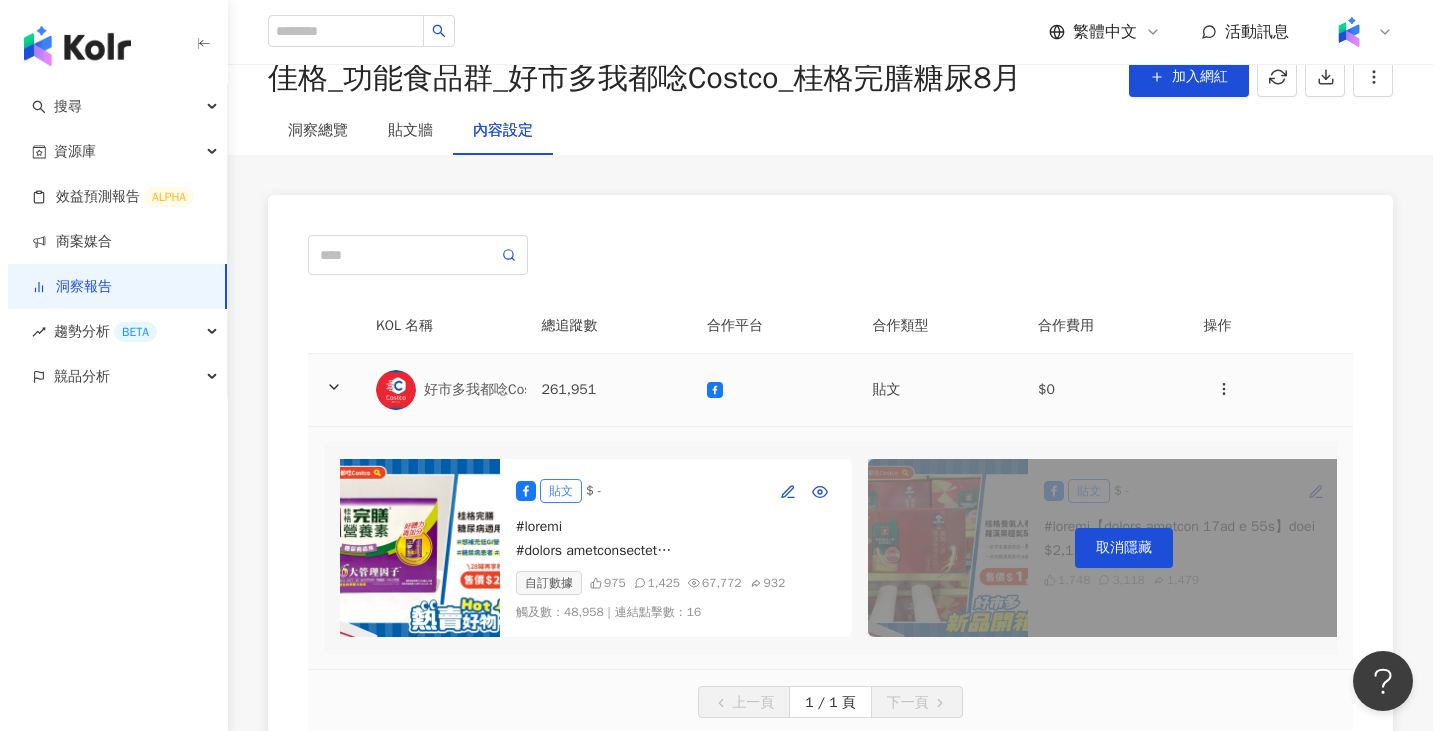 scroll, scrollTop: 200, scrollLeft: 0, axis: vertical 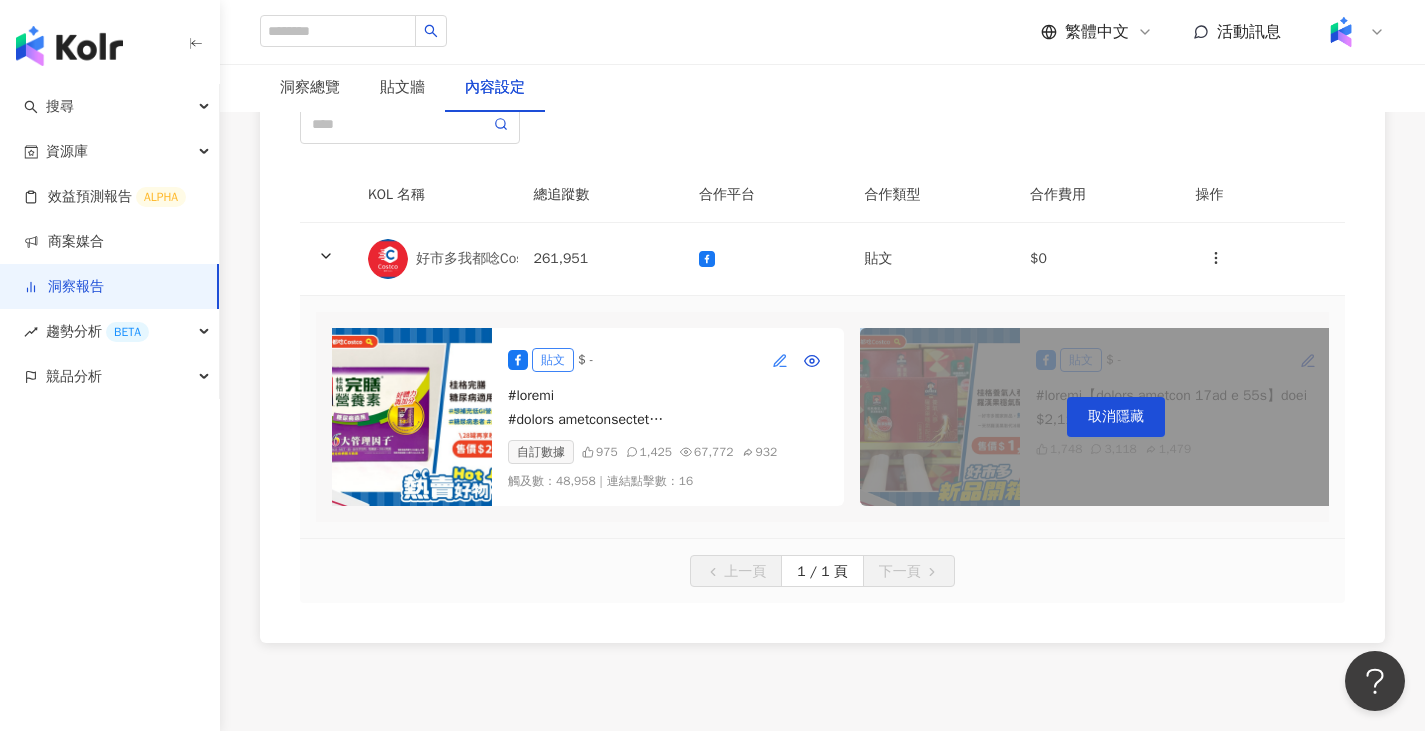 click 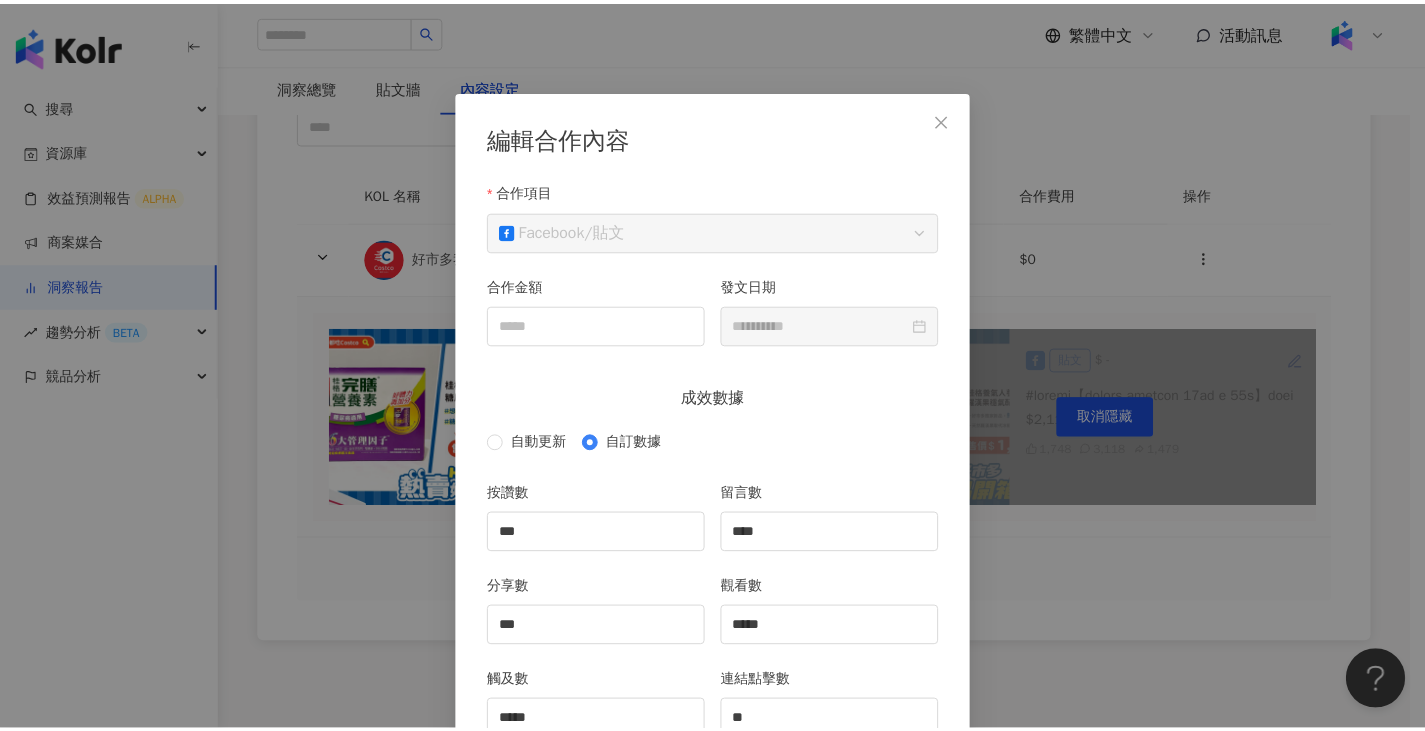 scroll, scrollTop: 0, scrollLeft: 0, axis: both 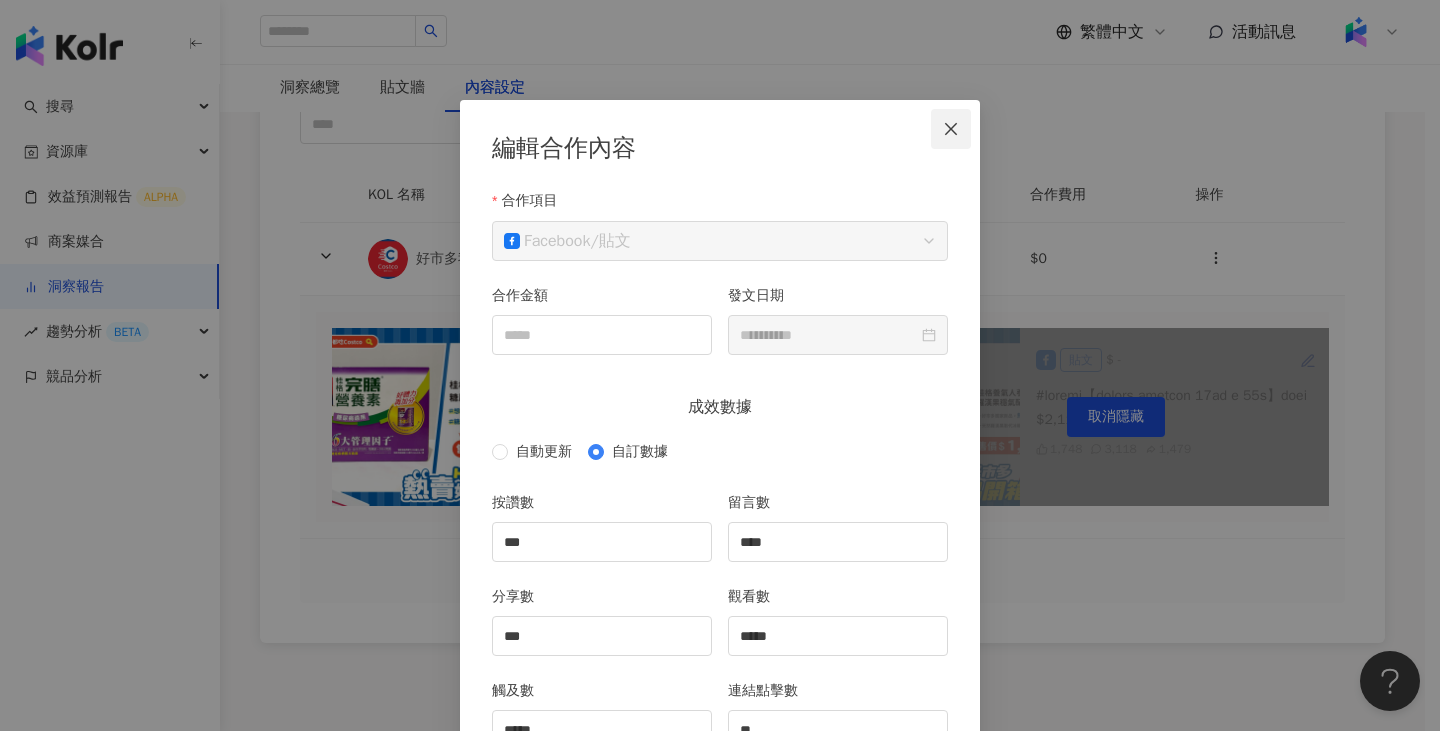 click at bounding box center (951, 129) 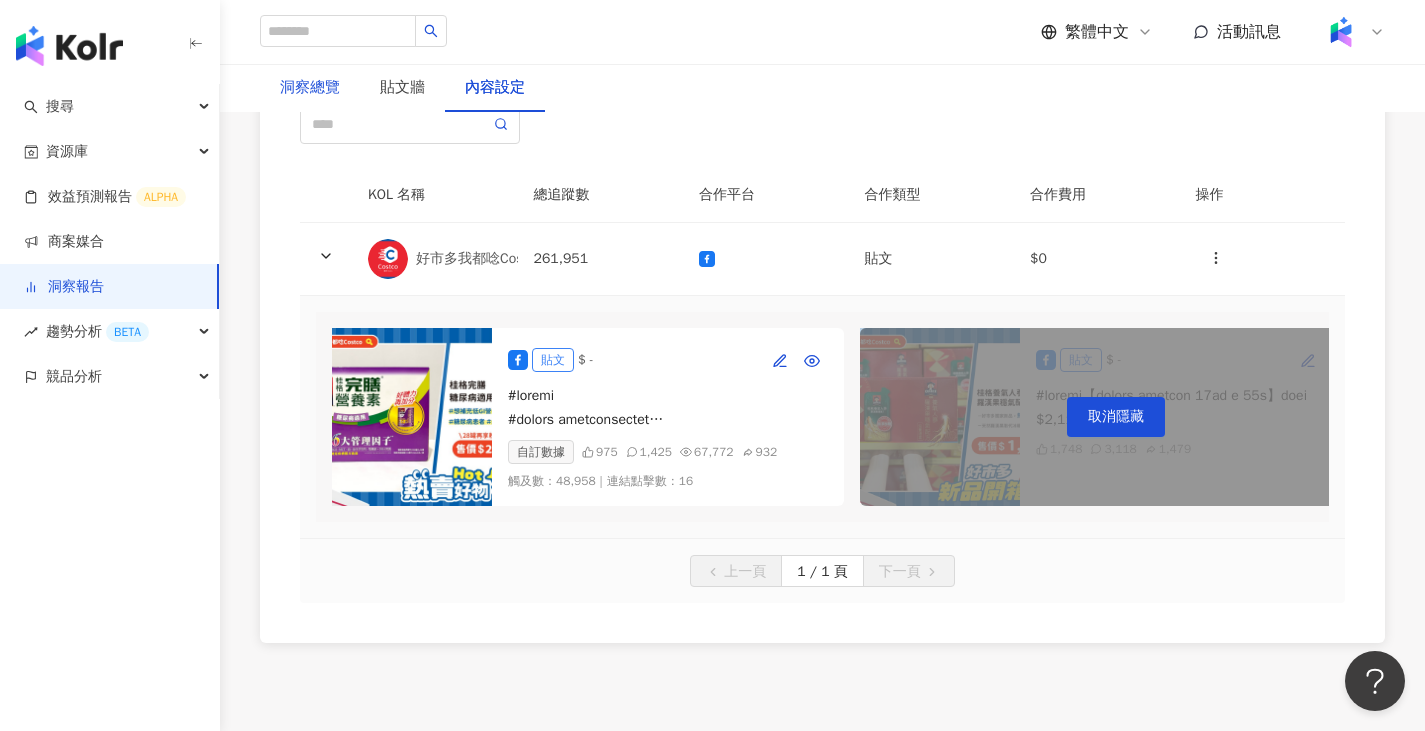 click on "洞察總覽" at bounding box center (310, 88) 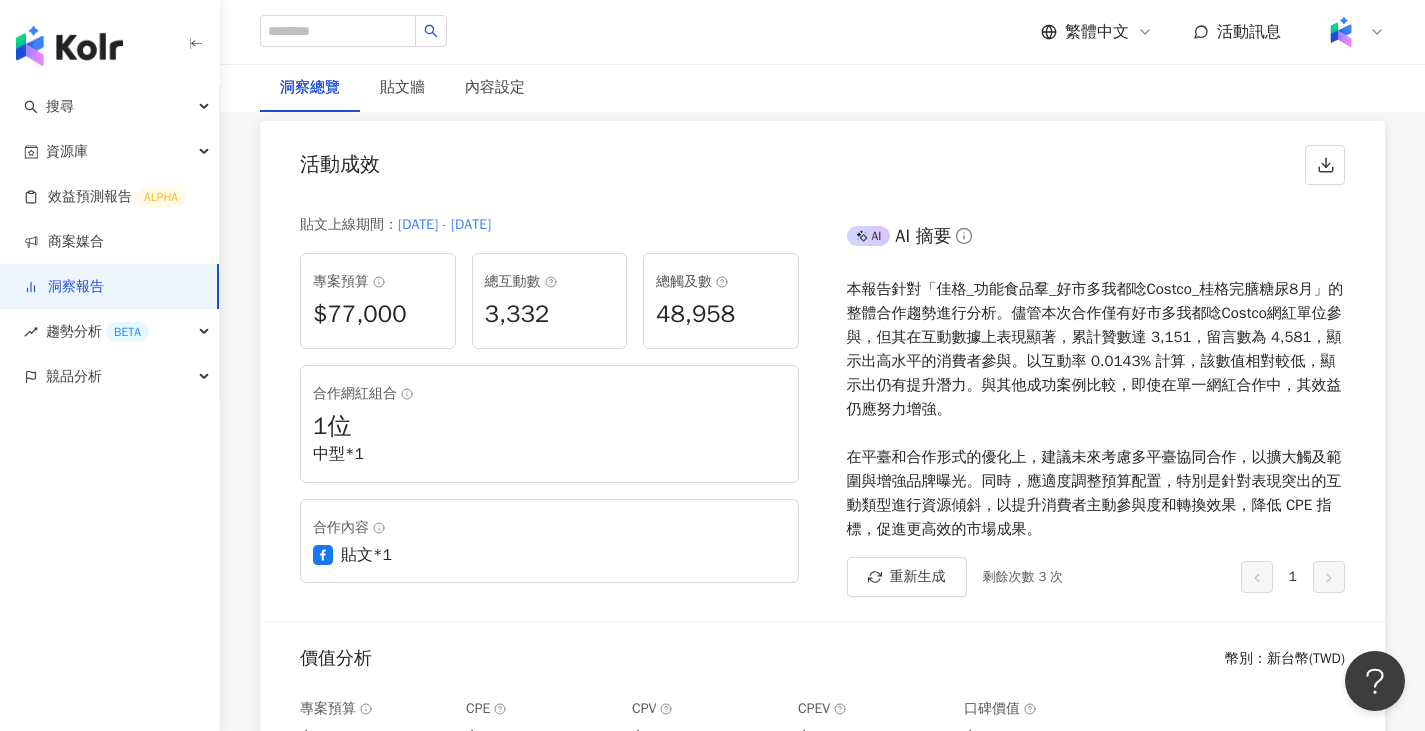 scroll, scrollTop: 0, scrollLeft: 0, axis: both 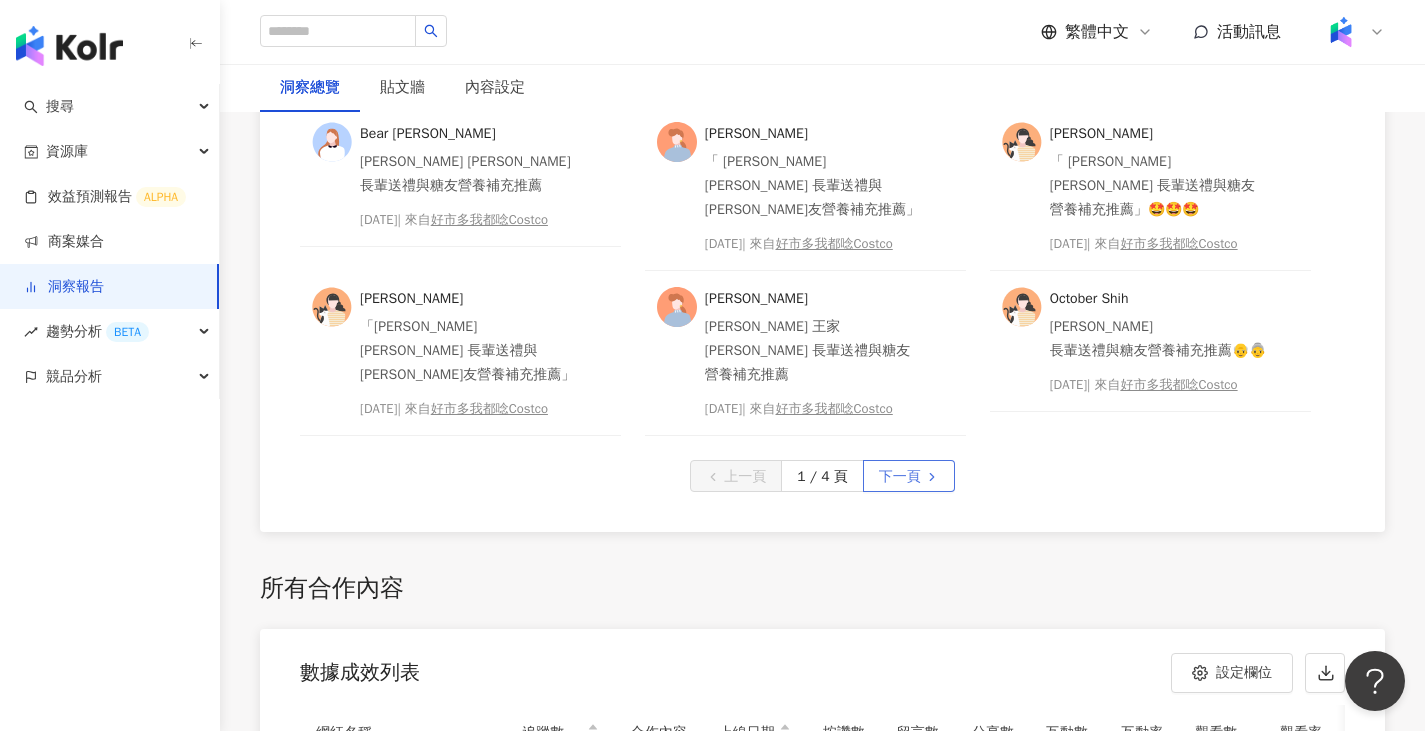click on "下一頁" at bounding box center (900, 477) 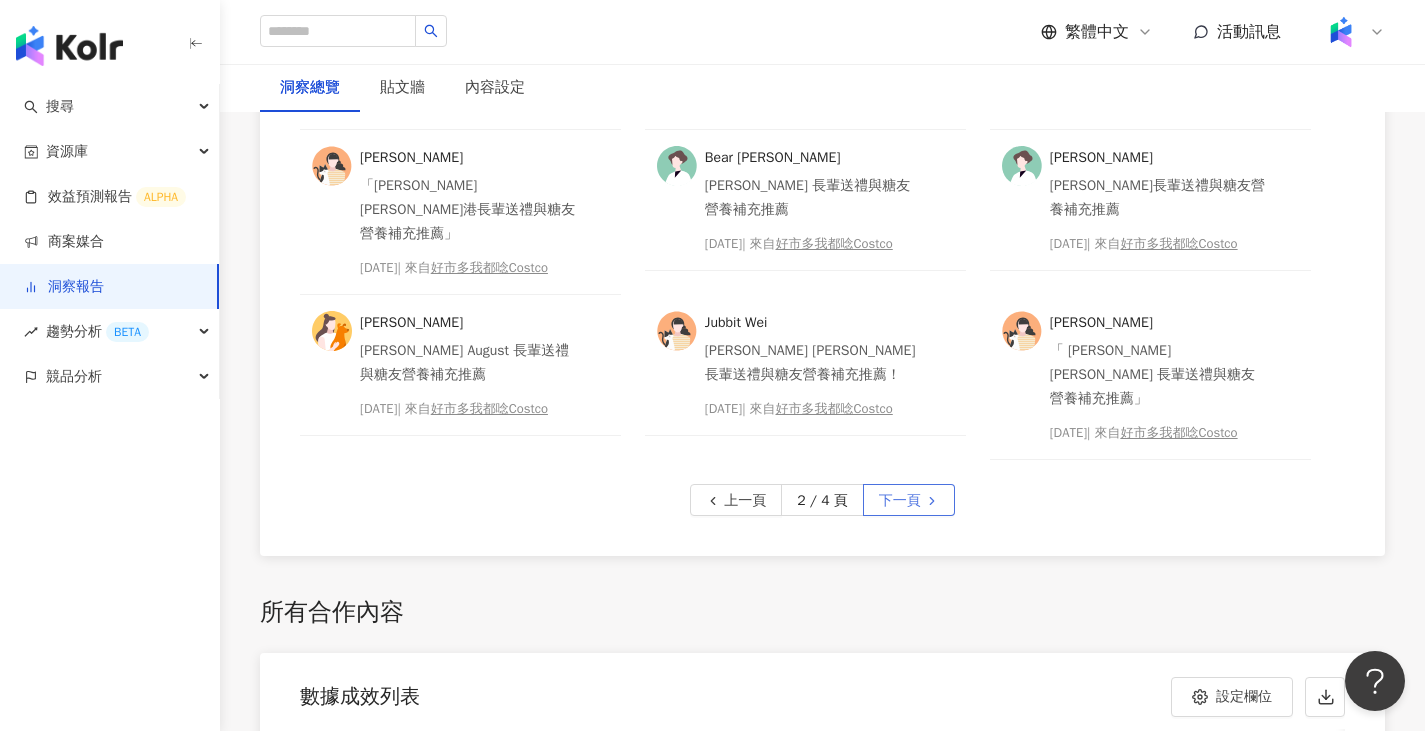 click on "下一頁" at bounding box center (900, 501) 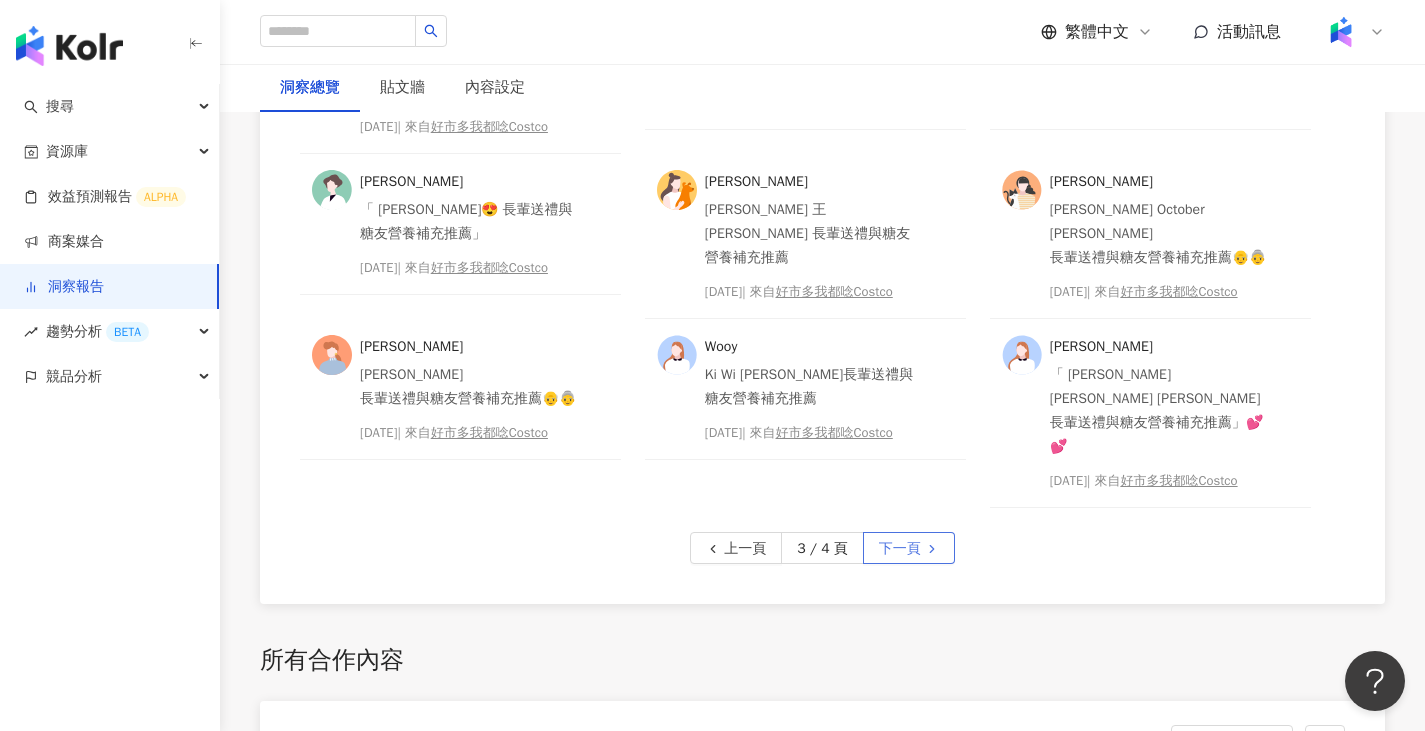 click on "下一頁" at bounding box center [909, 548] 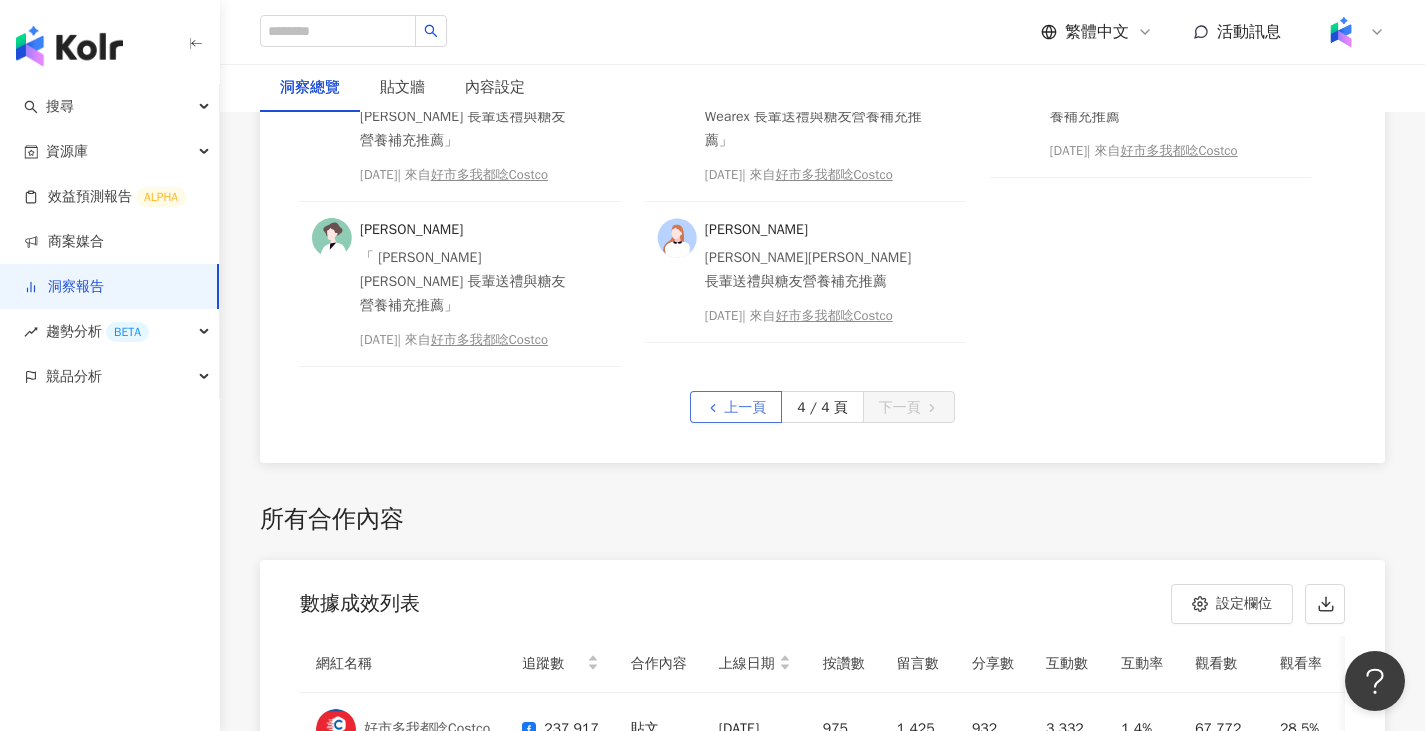 click on "上一頁" at bounding box center (745, 408) 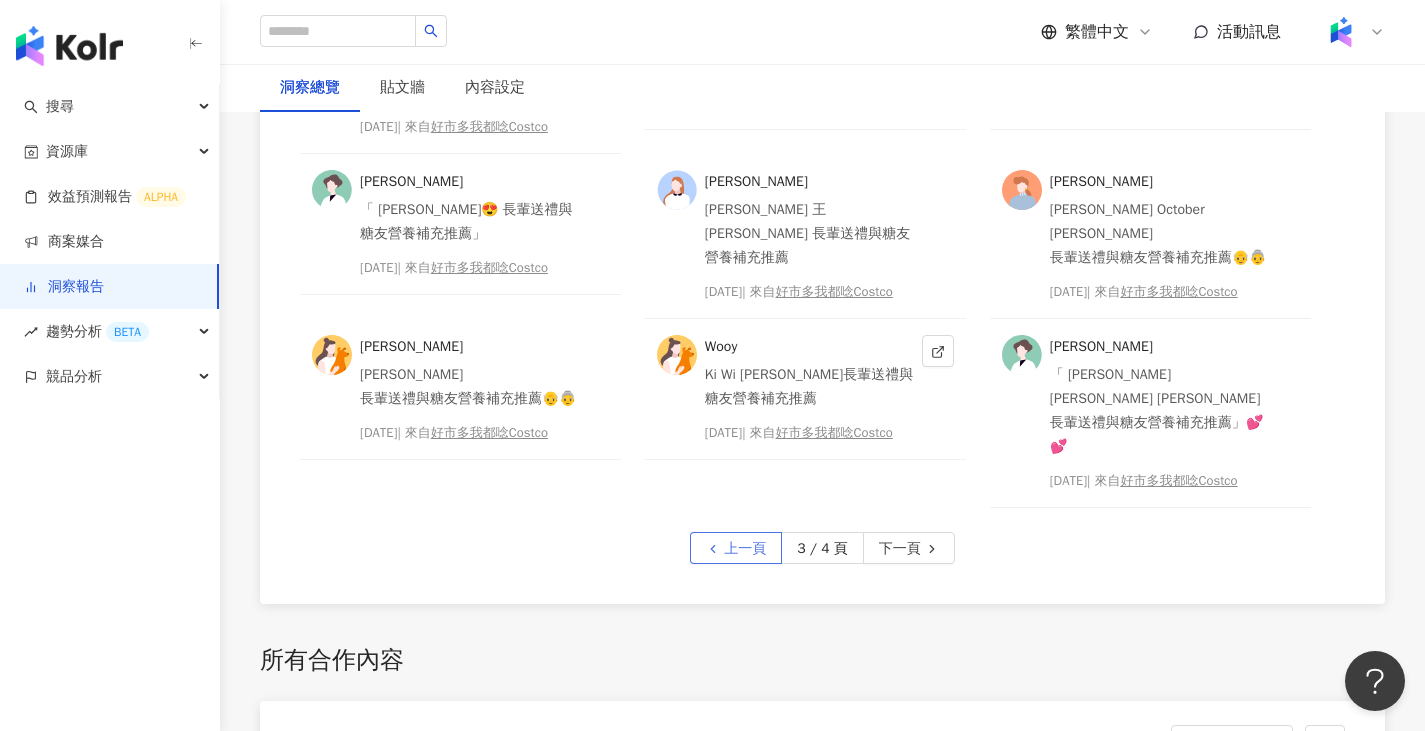 scroll, scrollTop: 4697, scrollLeft: 0, axis: vertical 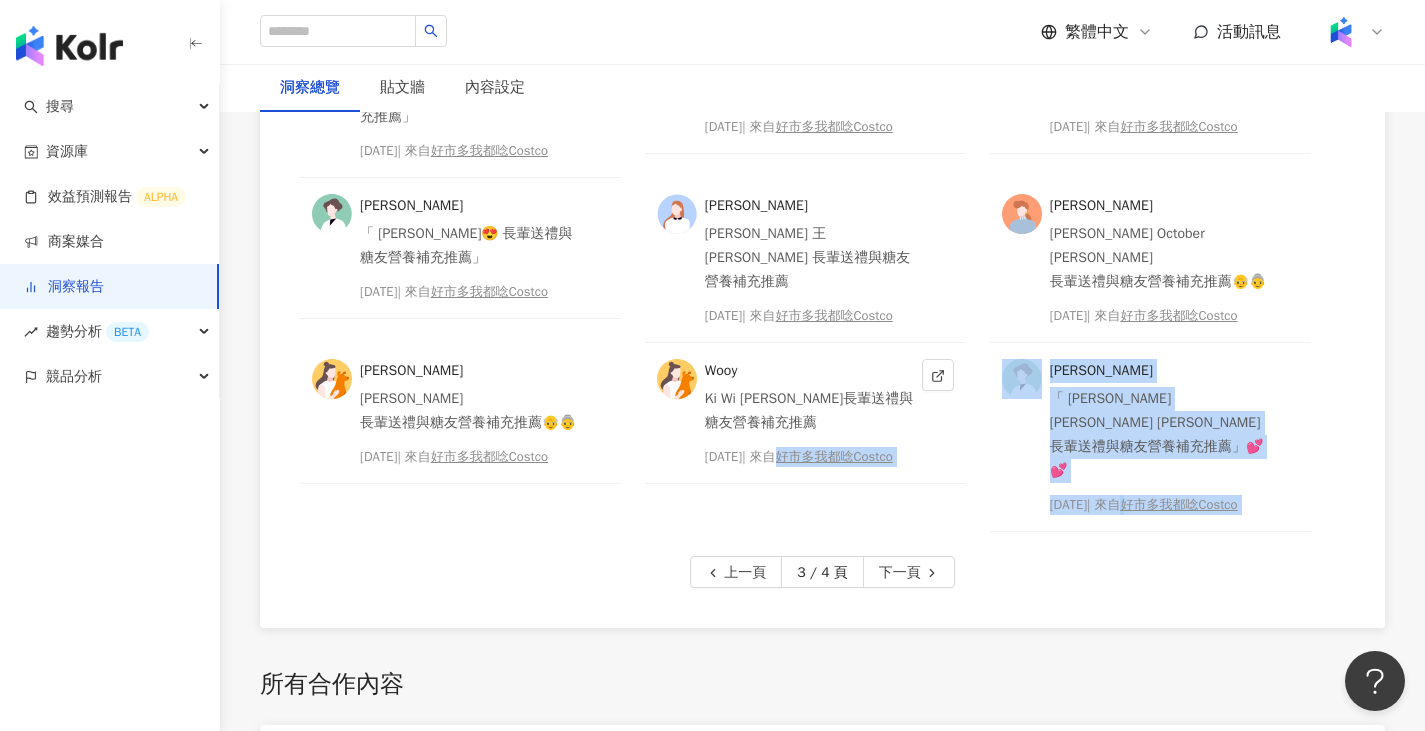 click on "She Ha Ppy Min-Cheng She Show J Cheng
長輩送禮與糖友營養補充推薦 2025/7/9  |   來自 好市多我都唸Costco 玉秀 Popo Lin Wei Chang 長輩送禮與糖友營養補充推薦 2025/7/8  |   來自 好市多我都唸Costco 李慈慈 王冰冰余曉曉張美華長輩送禮與糖友營養補充推薦」 2025/7/8  |   來自 好市多我都唸Costco 曾怡綺 「余恩靚張巧琳長輩送禮與糖友營養補充推薦」 2025/7/8  |   來自 好市多我都唸Costco 黃淑妮 Yuhan Chang陳香里長輩送禮與糖友營養補充推薦 2025/7/8  |   來自 好市多我都唸Costco 吳翊暄 Ya Ching 宗翰吳 長輩送禮與糖友營養補充推薦 2025/7/9  |   來自 好市多我都唸Costco Asiya Huang 「 Ttl Jung Julie Shu😍  長輩送禮與糖友營養補充推薦」 2025/7/10  |   來自 好市多我都唸Costco 郭心元 筱娟 王 Zuro Chou 長輩送禮與糖友營養補充推薦 2025/7/9  |   來自 好市多我都唸Costco Heho Ching Ching 2025/7/10  |   來自 好市多我都唸Costco" at bounding box center [822, 194] 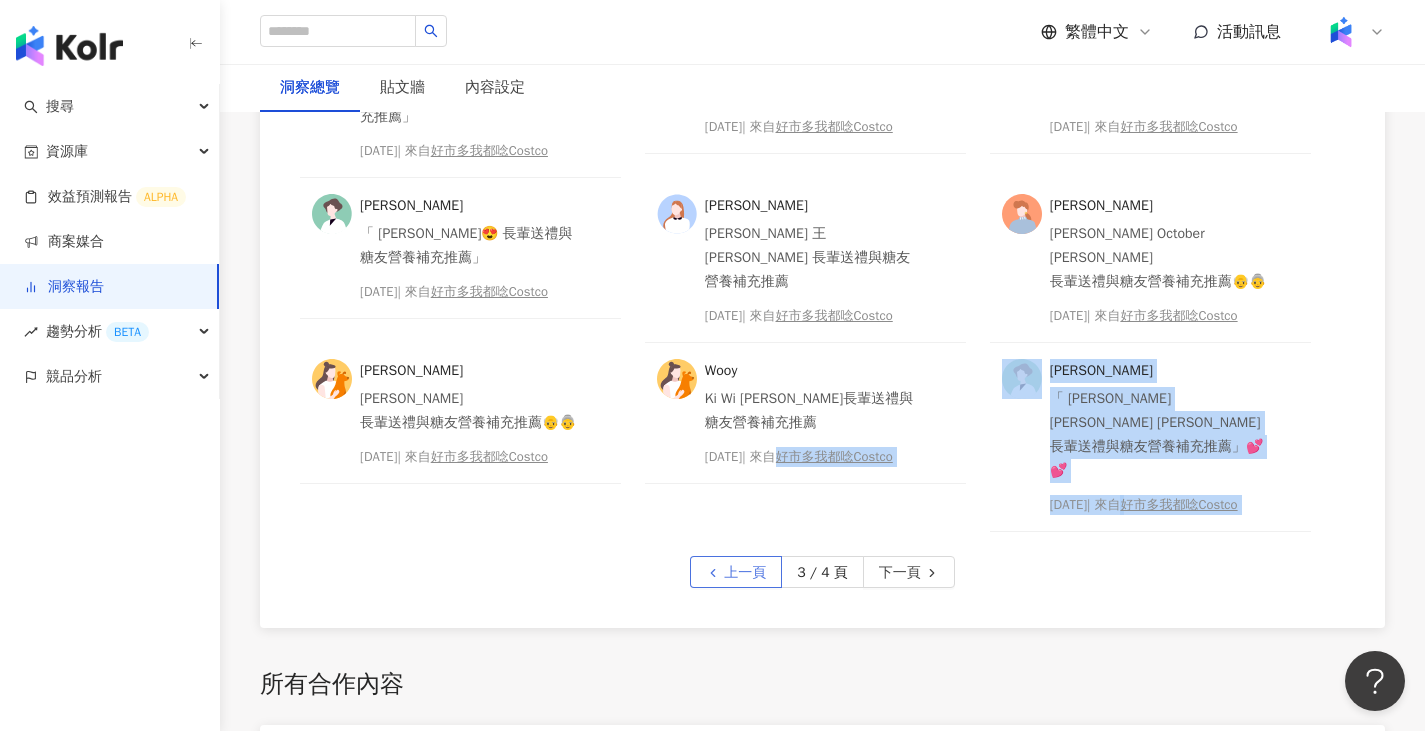 click on "上一頁" at bounding box center [745, 573] 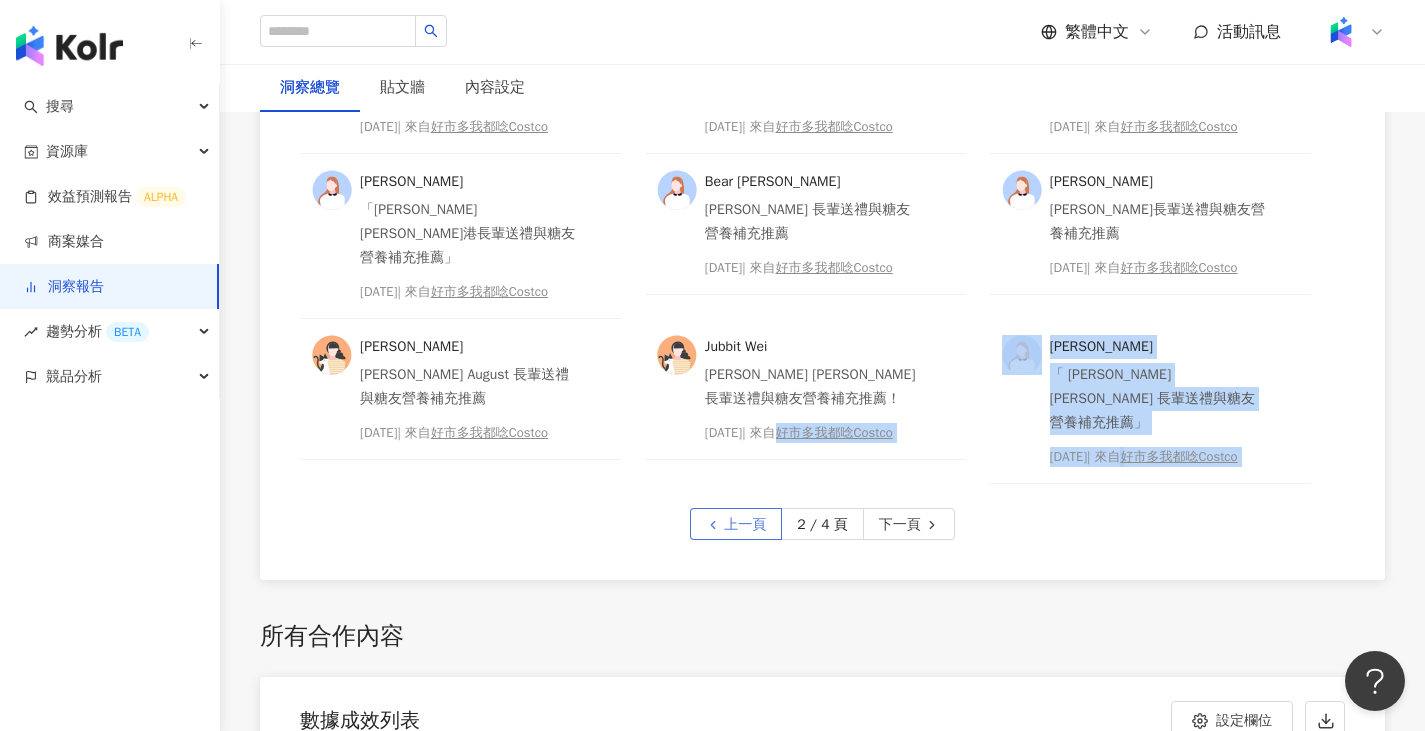 click on "上一頁" at bounding box center [745, 525] 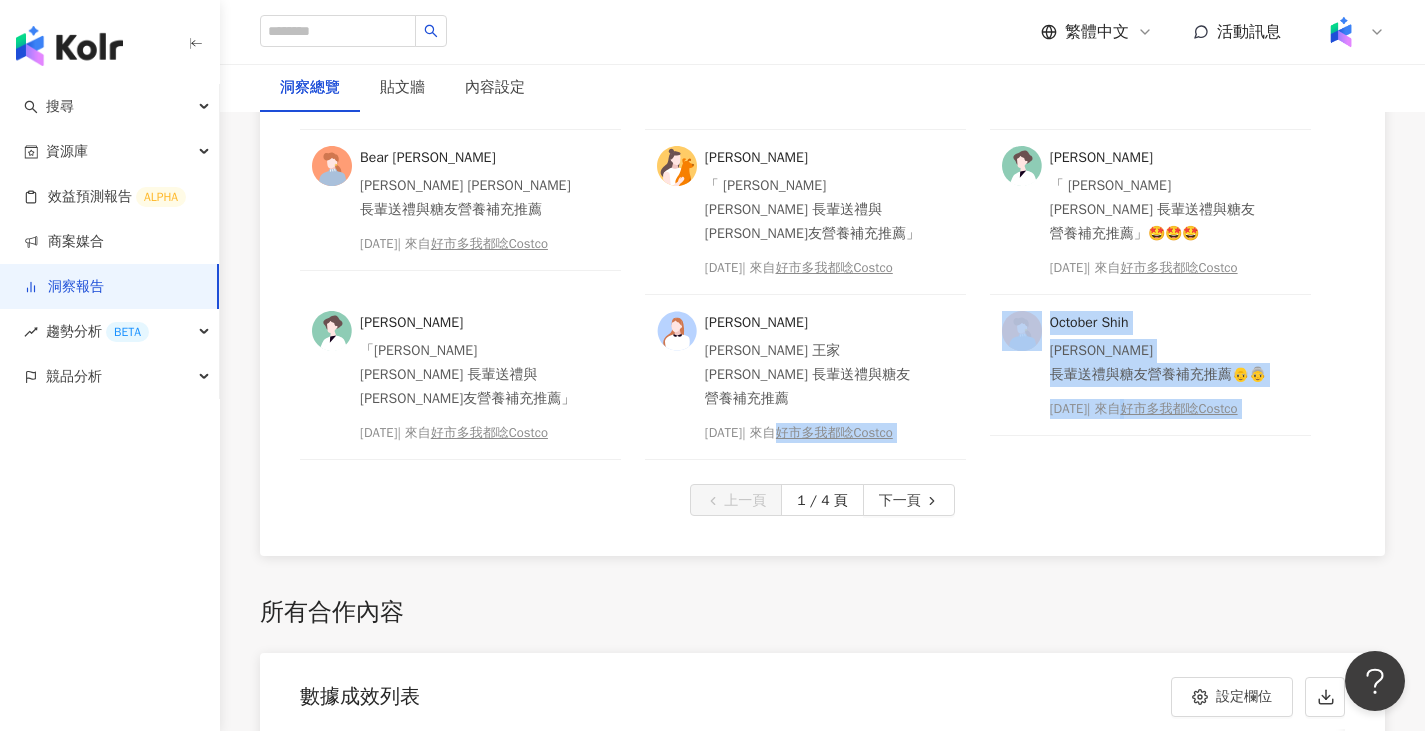 click on "玉秀 櫻 櫻 Wei Chang 長輩送禮與糖友營養補充推薦 2025/7/8  |   來自 好市多我都唸Costco 阮惠萍 陳紫翎 余舜元  長輩送禮與糖友營養補充推薦 2025/7/8  |   來自 好市多我都唸Costco 林高梁 曾玲玲劉富長輩送禮與糖友營養補充推薦 2025/7/9  |   來自 好市多我都唸Costco Hung Pei-hsun 高如 Kiki Kiki Whit 長輩送禮與糖友營養補充推薦 2025/7/10  |   來自 好市多我都唸Costco 李安安 「 Fish ChenRuru Wei長輩送禮與糖友營養補充推薦」 2025/7/10  |   來自 好市多我都唸Costco 鄭瑞益 Chris Peng 彭增發 長輩送禮與糖友營養補充推薦」 2025/7/8  |   來自 好市多我都唸Costco Bear Lin 鄭㚥涵 王文毅  長輩送禮與糖友營養補充推薦 2025/7/8  |   來自 好市多我都唸Costco 陳佳蓉 「 王順達  王志秋   長輩送禮與糖友營養補充推薦」 2025/7/8  |   來自 好市多我都唸Costco Min Min Haha 2025/7/8  |   來自 好市多我都唸Costco Kris Wu 2025/7/8  |" at bounding box center [822, 158] 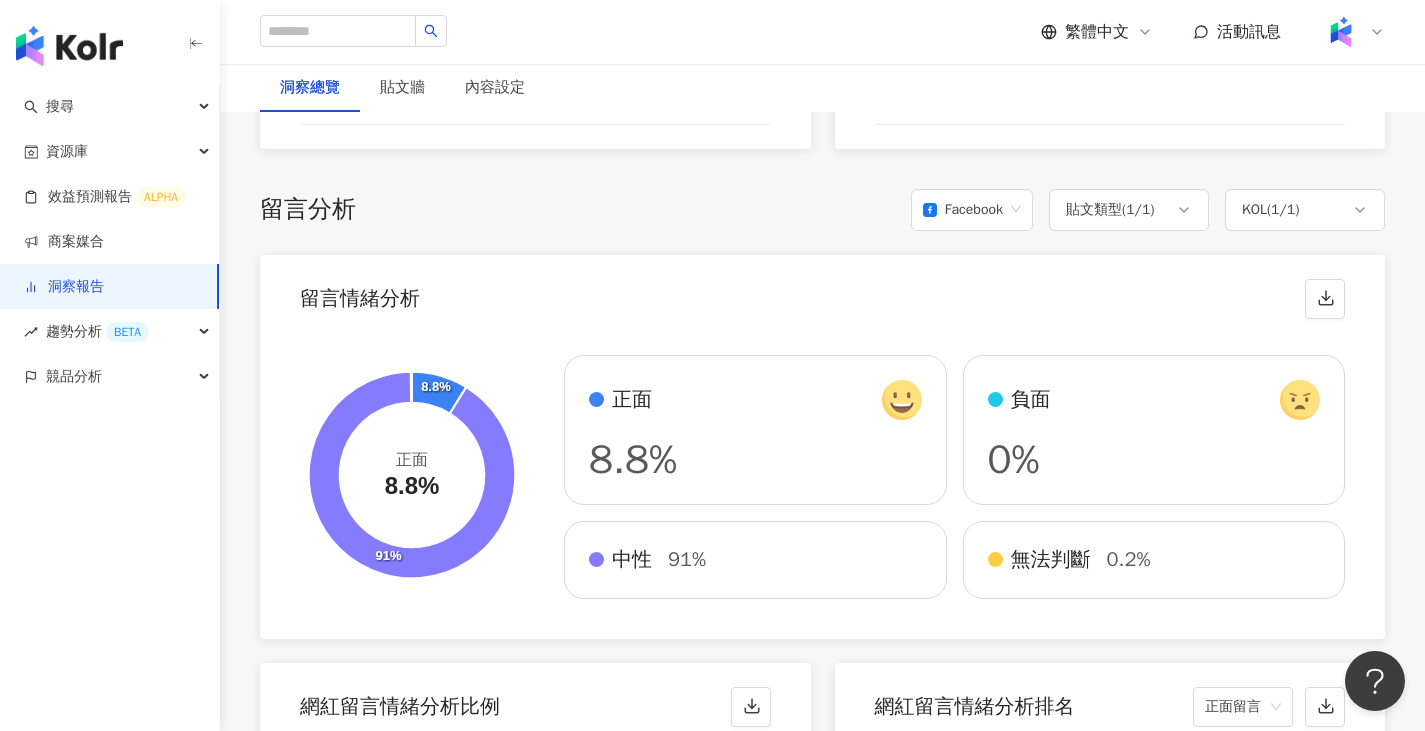 scroll, scrollTop: 2973, scrollLeft: 0, axis: vertical 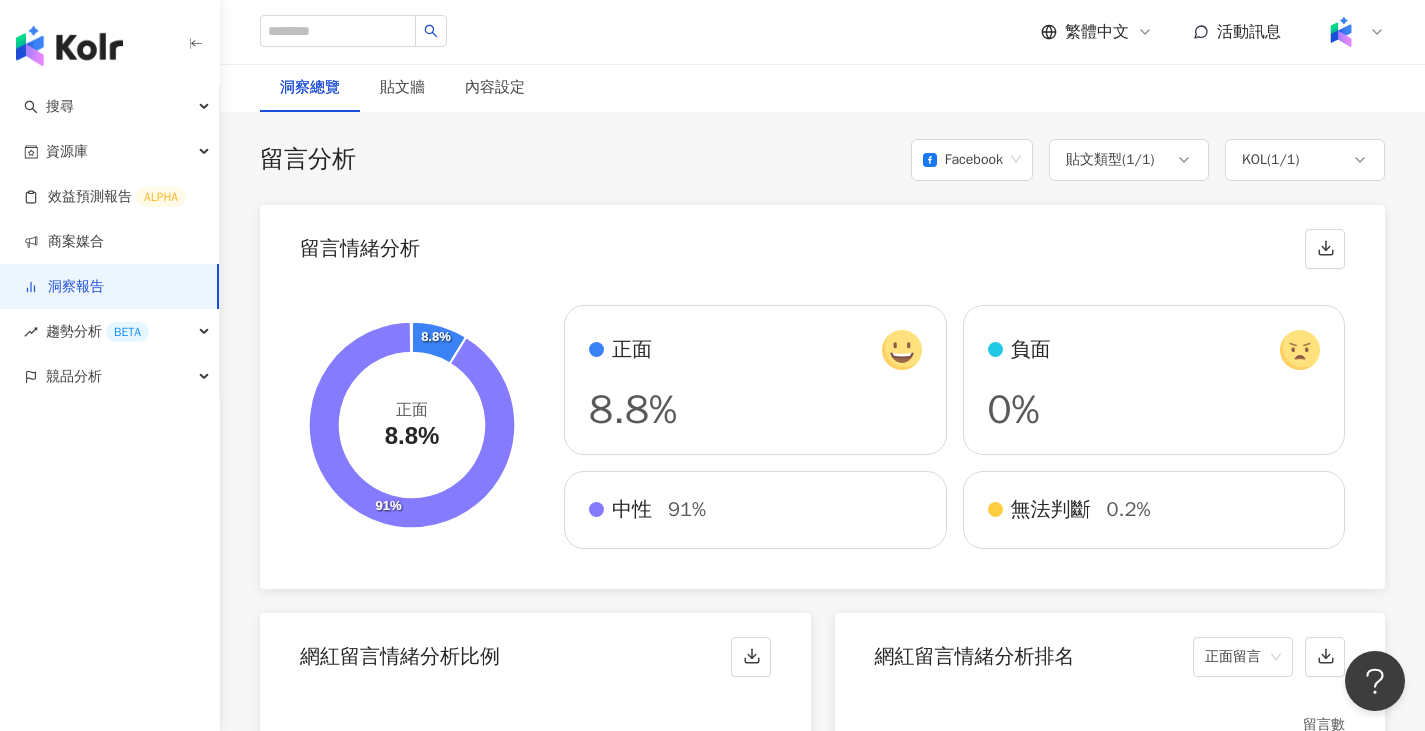 click on "91%" at bounding box center [687, 510] 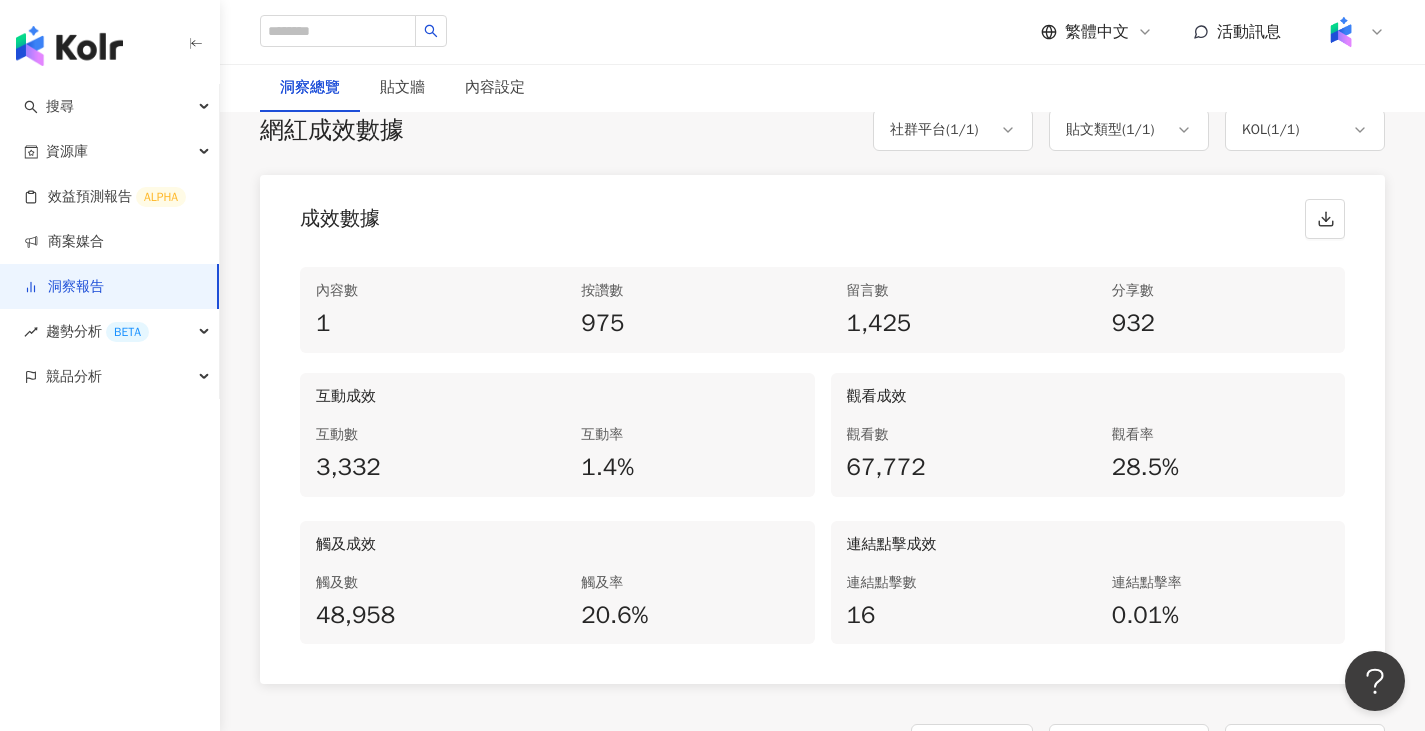 scroll, scrollTop: 973, scrollLeft: 0, axis: vertical 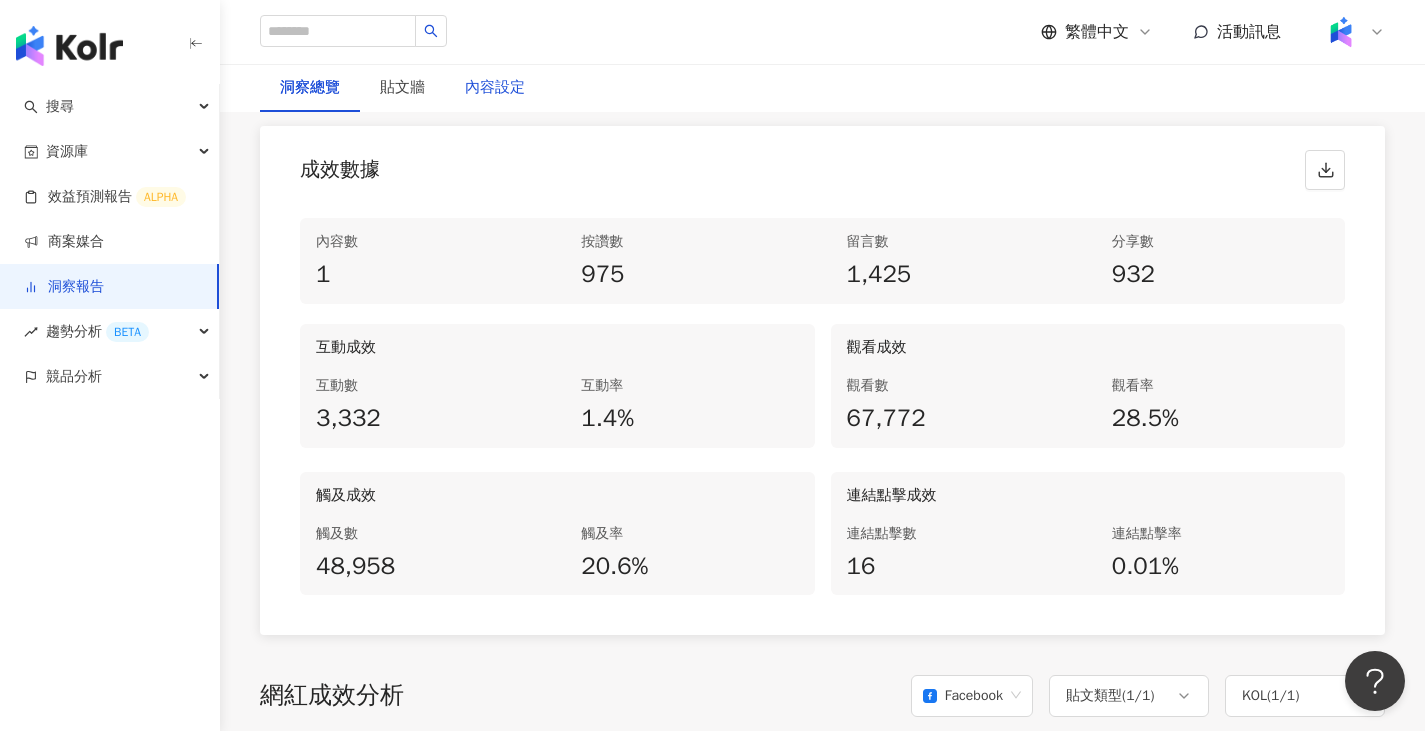 click on "內容設定" at bounding box center (495, 88) 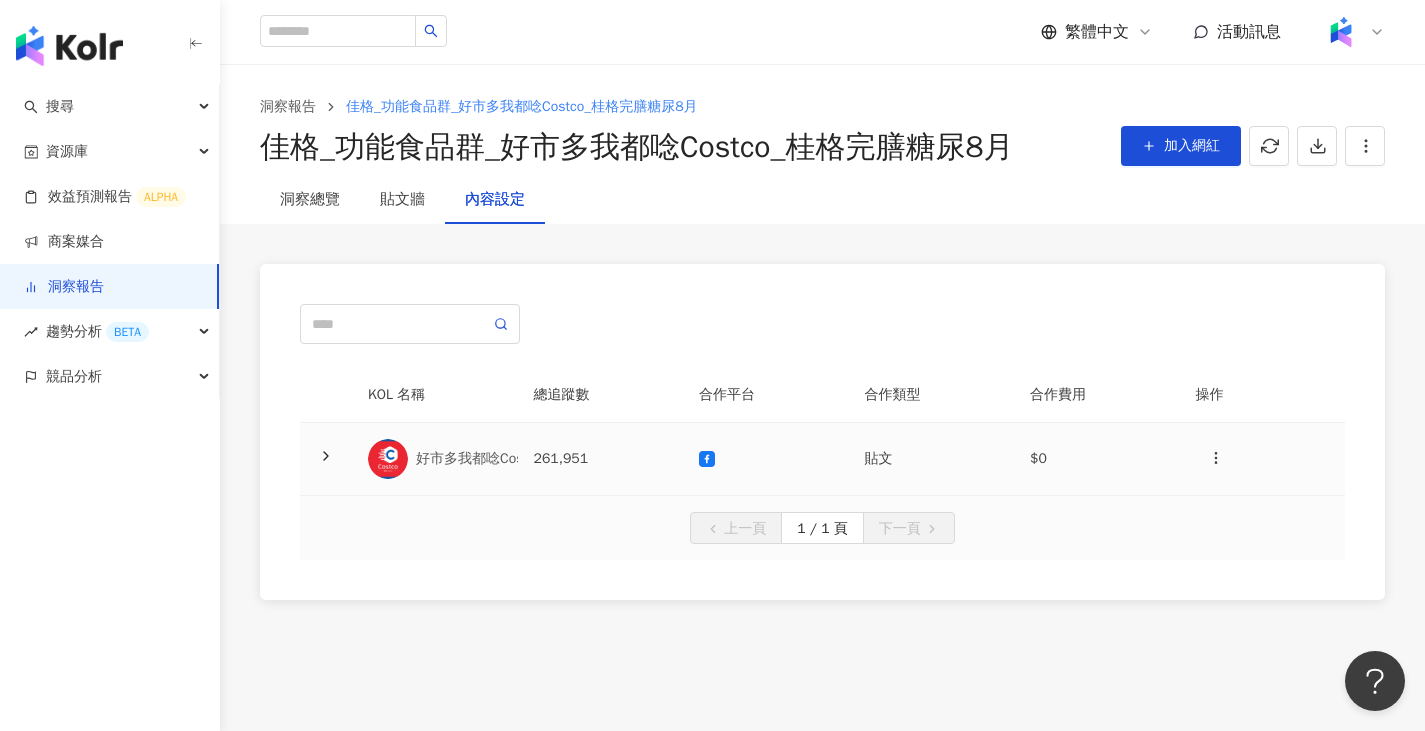 click on "261,951" at bounding box center (601, 459) 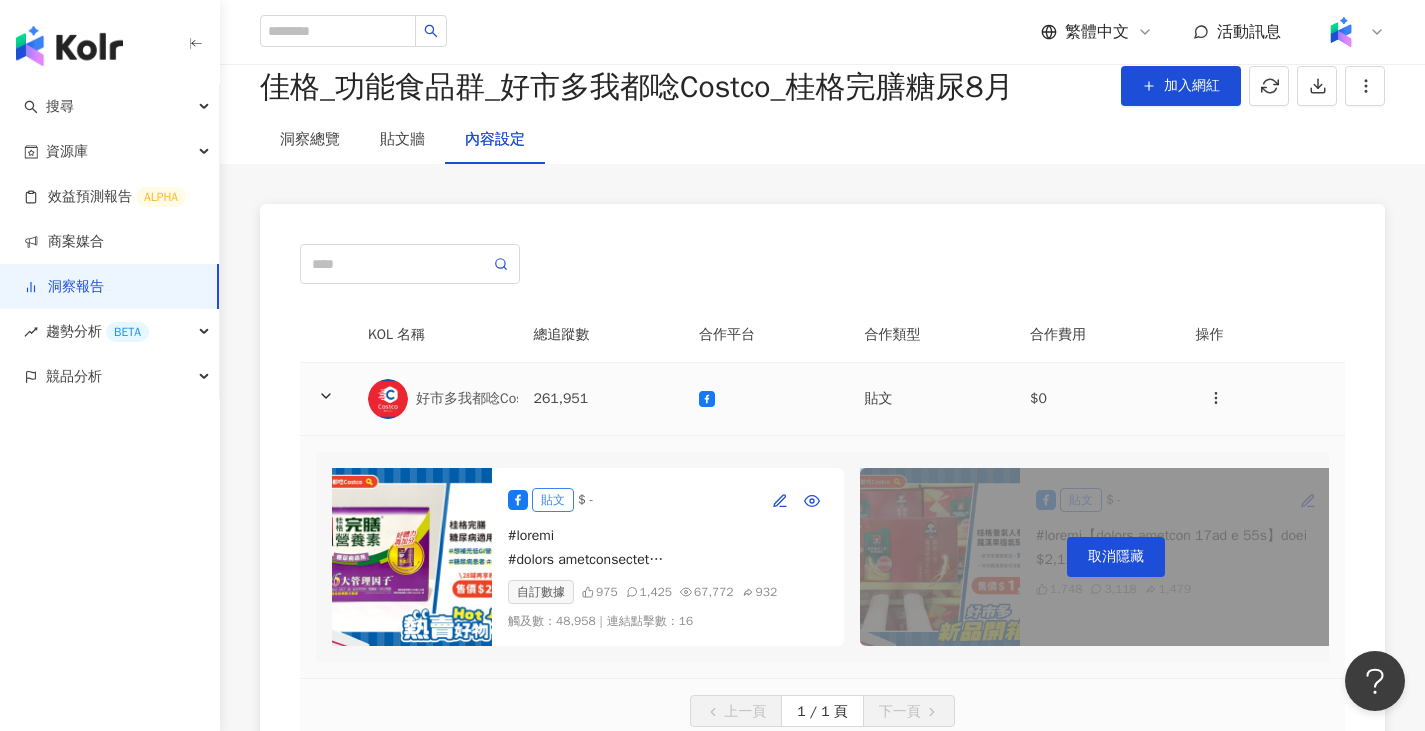 scroll, scrollTop: 100, scrollLeft: 0, axis: vertical 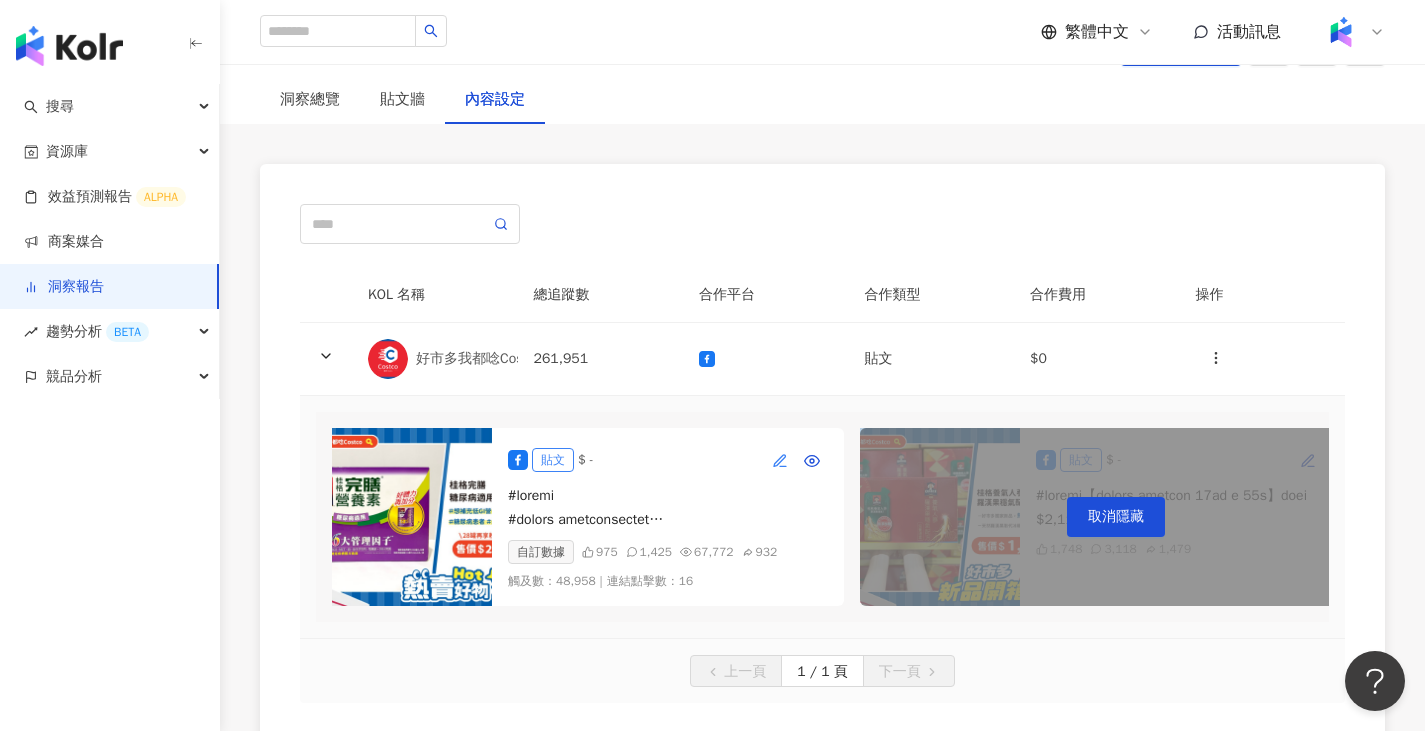 click 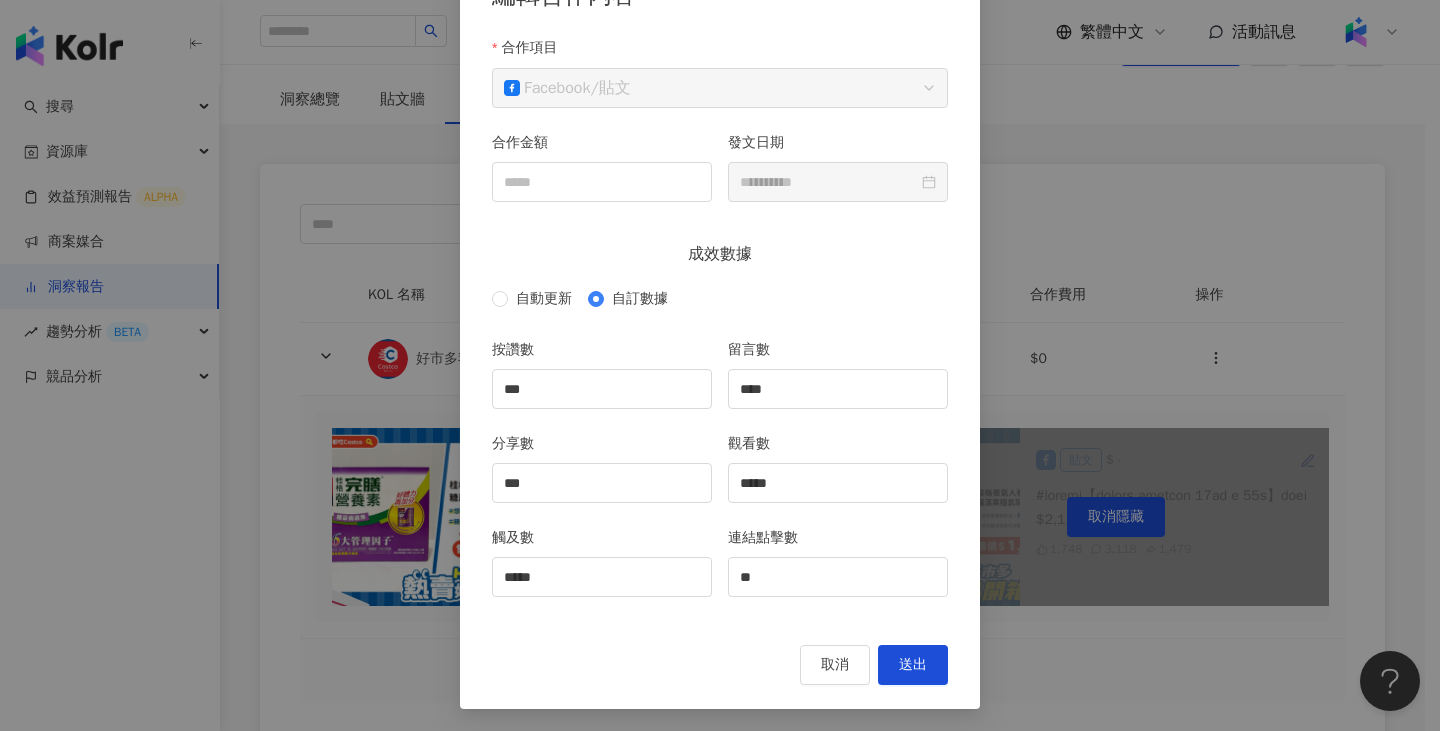 scroll, scrollTop: 154, scrollLeft: 0, axis: vertical 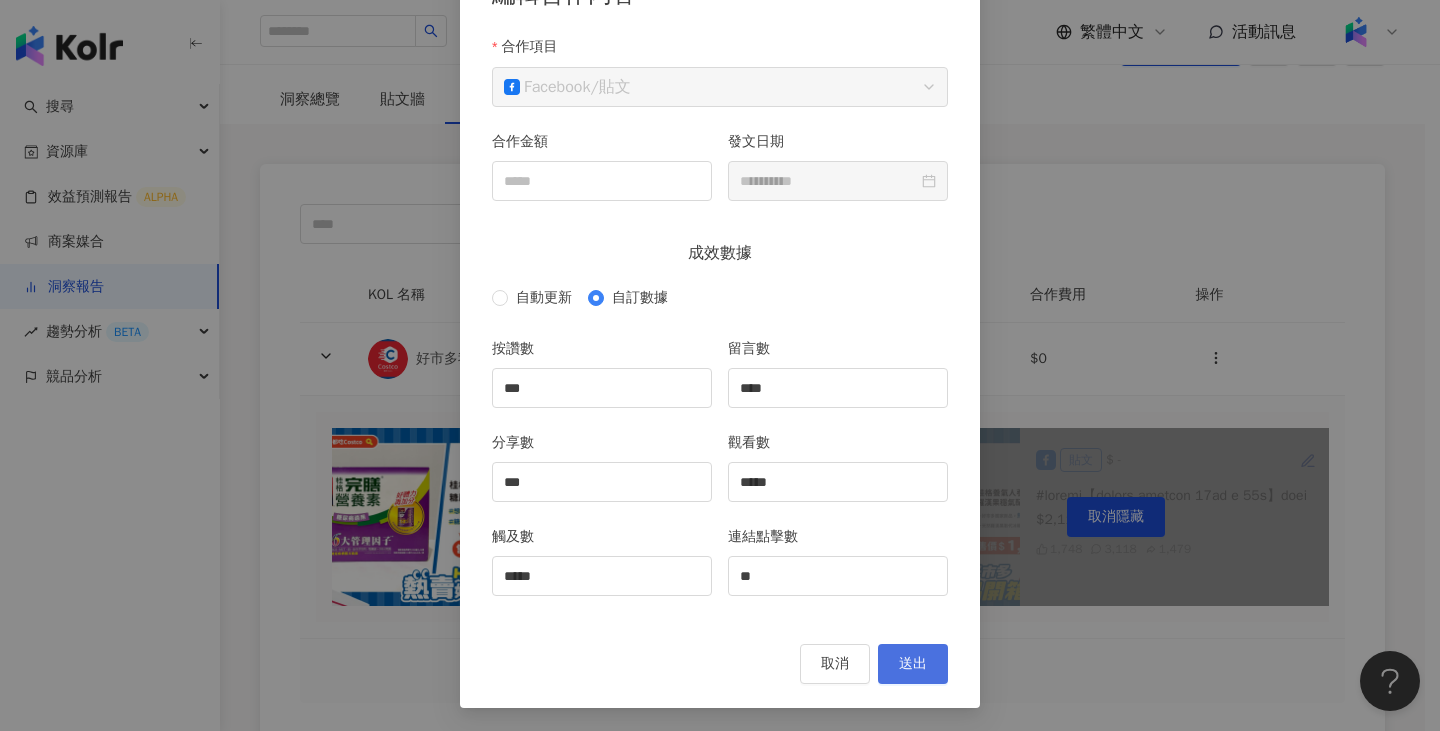 click on "送出" at bounding box center [913, 664] 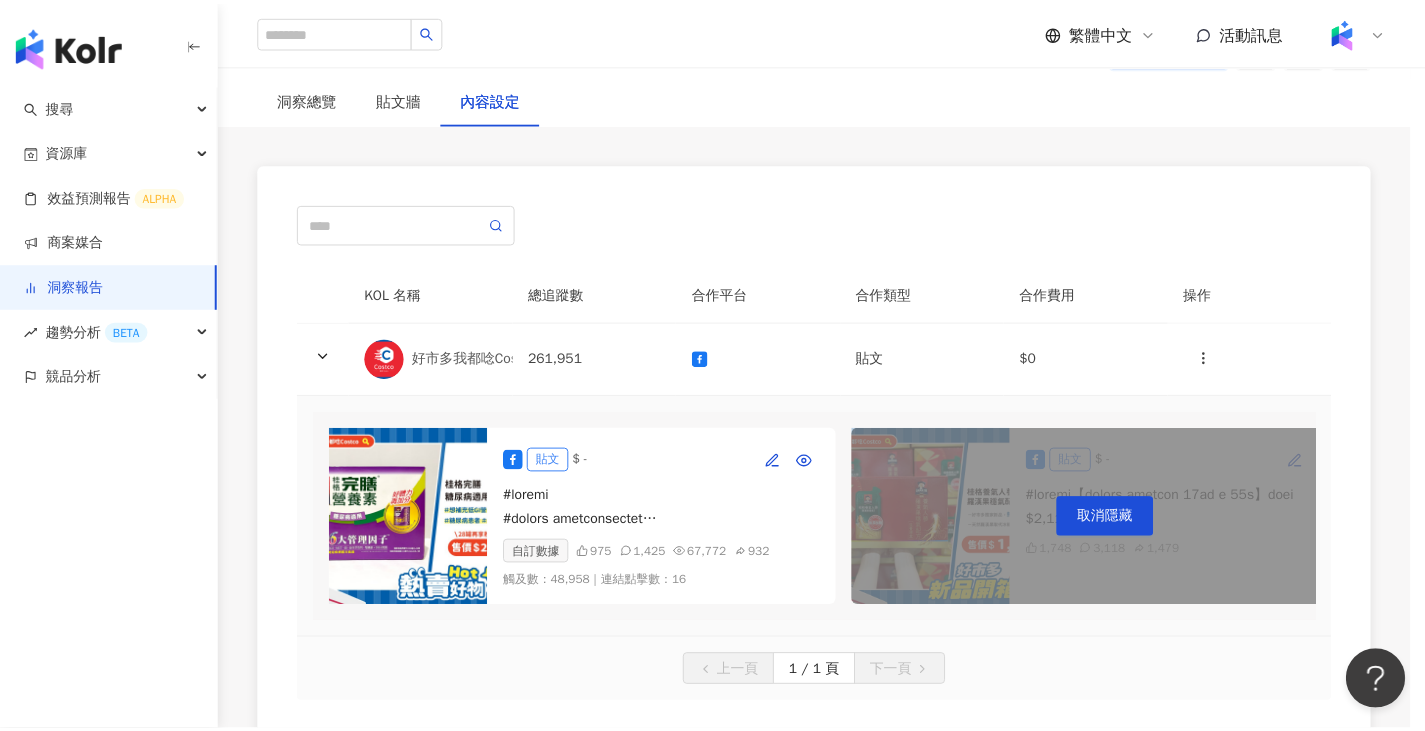 scroll, scrollTop: 54, scrollLeft: 0, axis: vertical 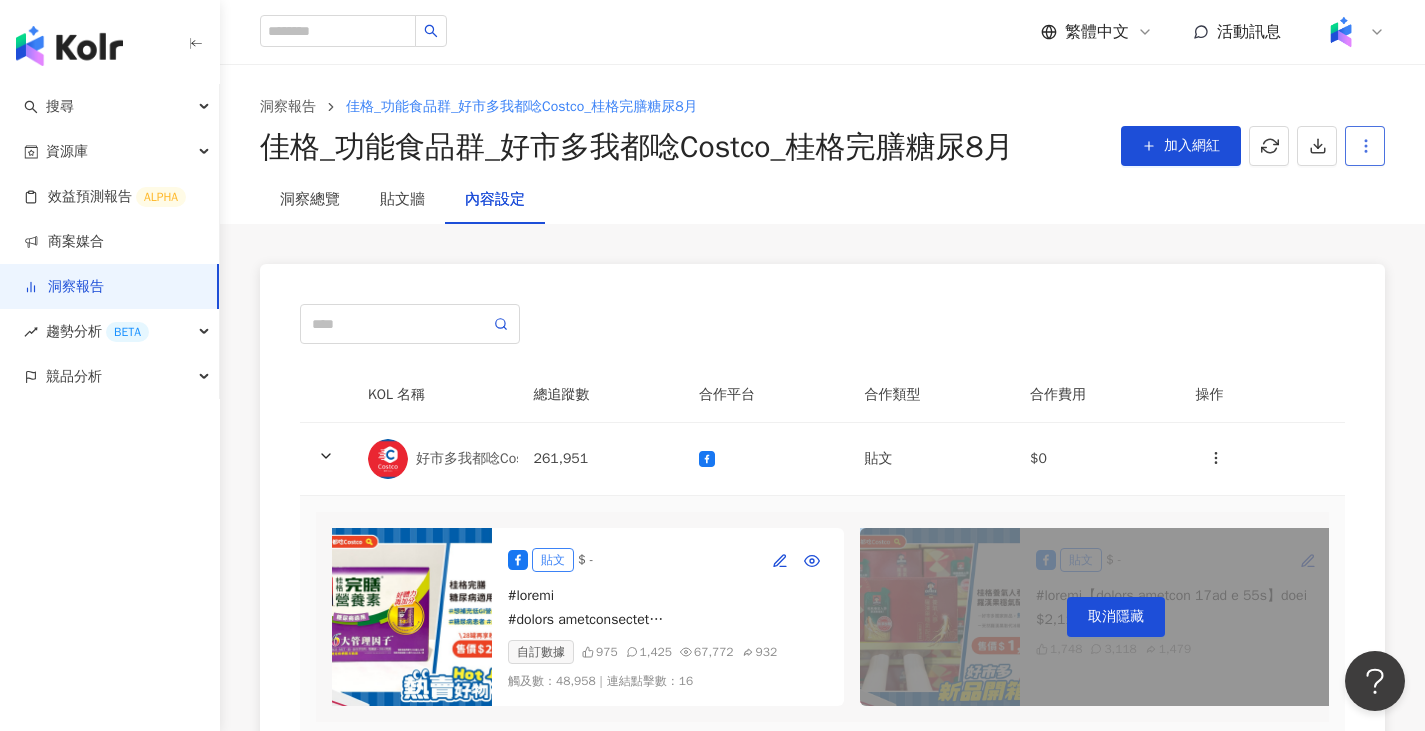 click at bounding box center [1365, 146] 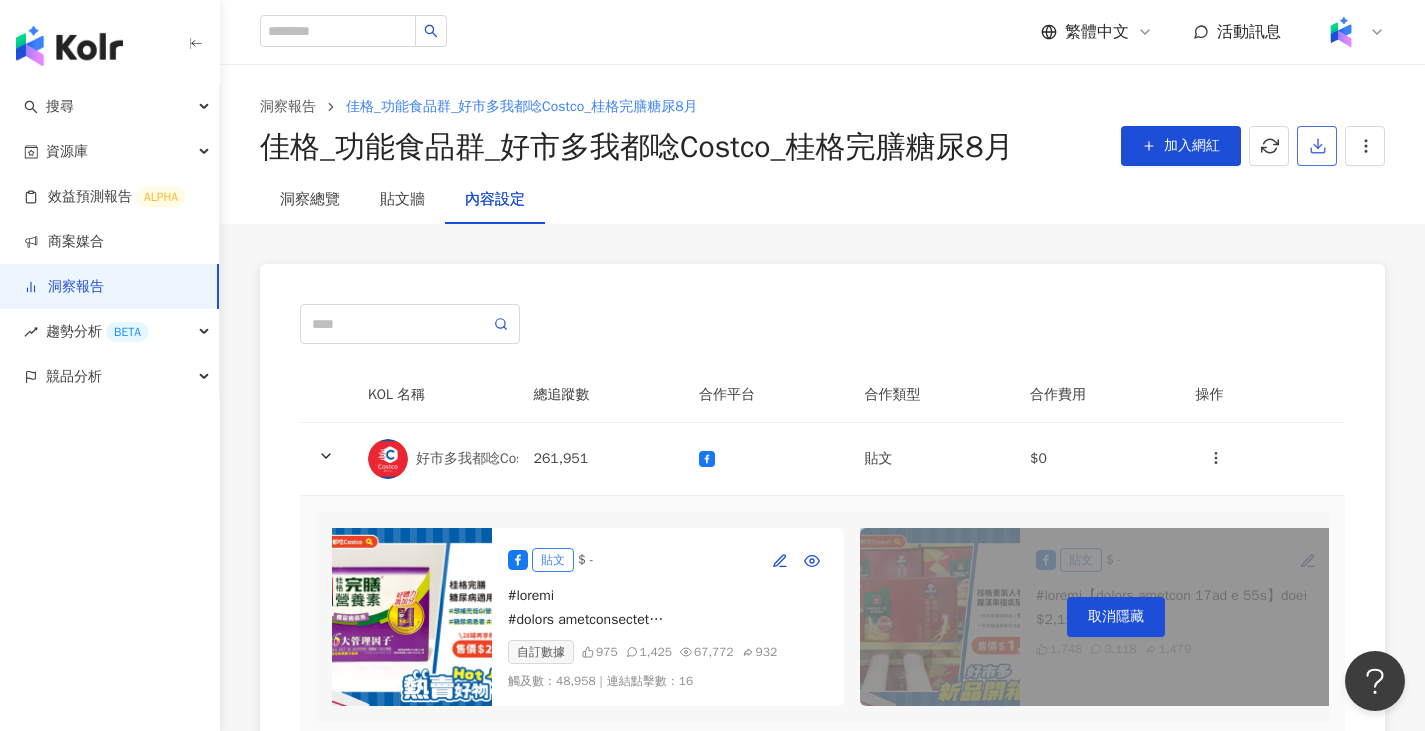 click 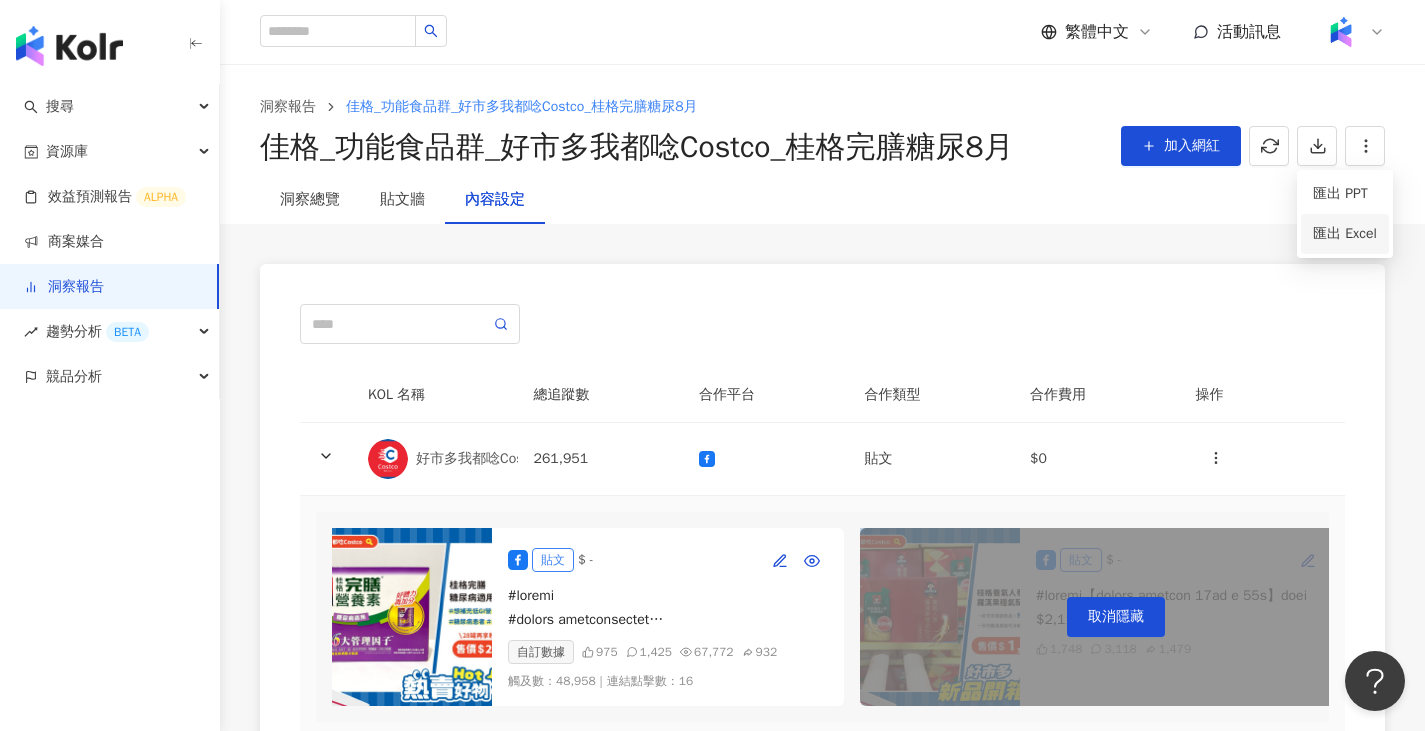 click on "匯出 Excel" at bounding box center [1345, 234] 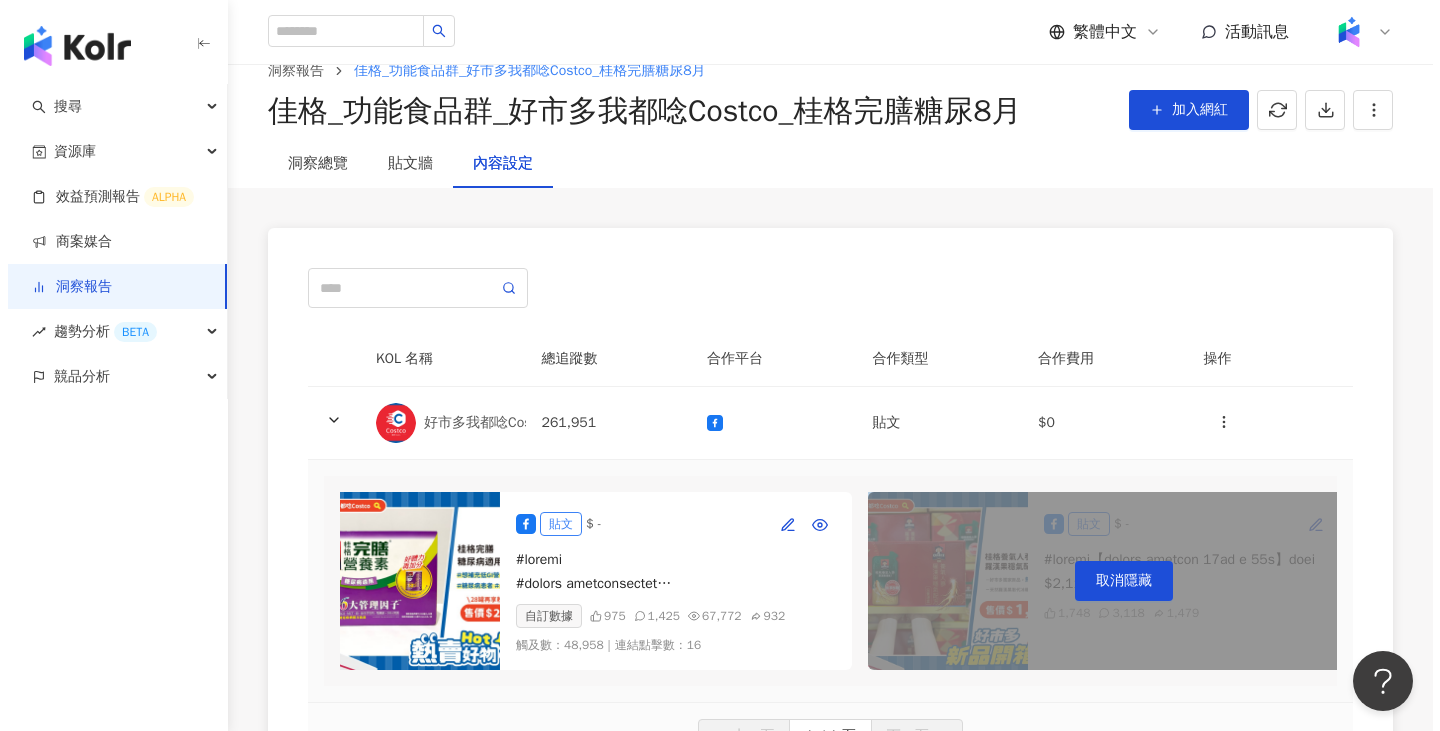 scroll, scrollTop: 200, scrollLeft: 0, axis: vertical 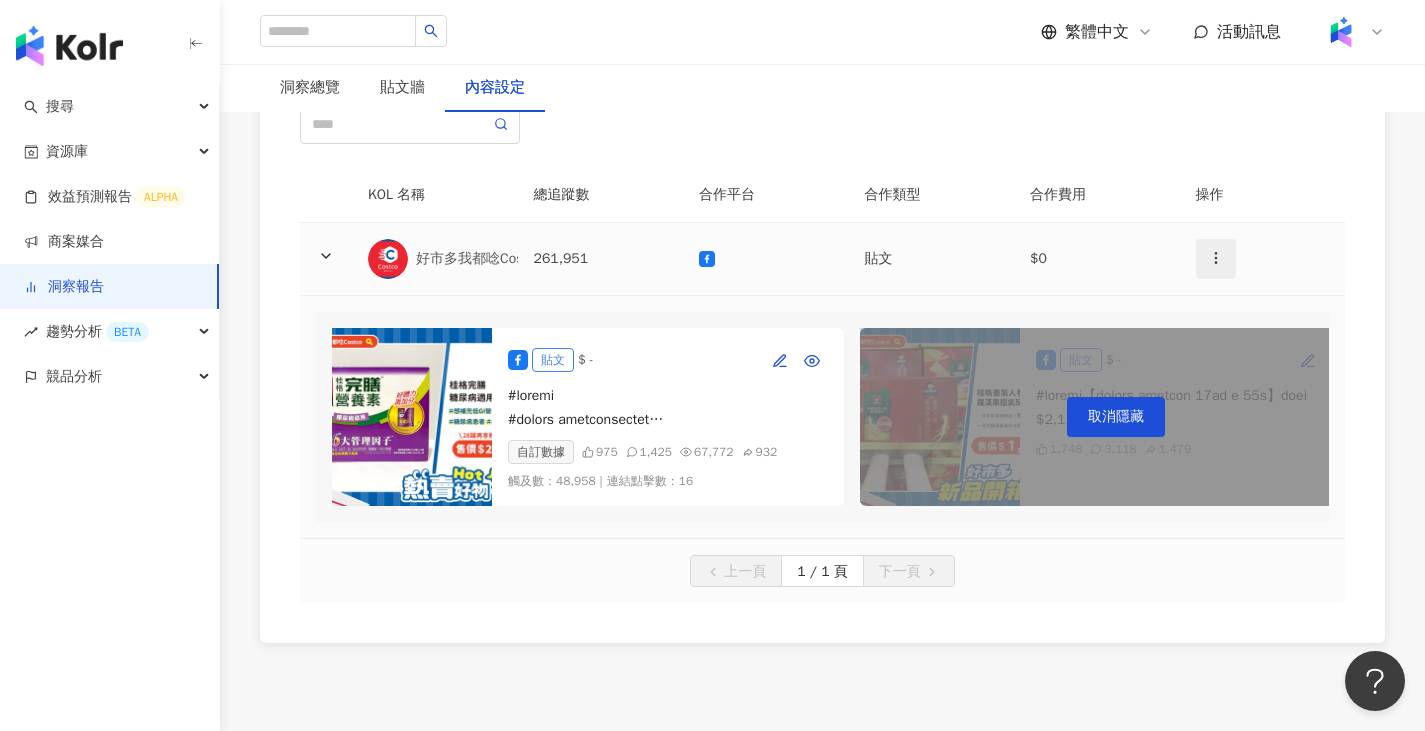 click at bounding box center (1216, 258) 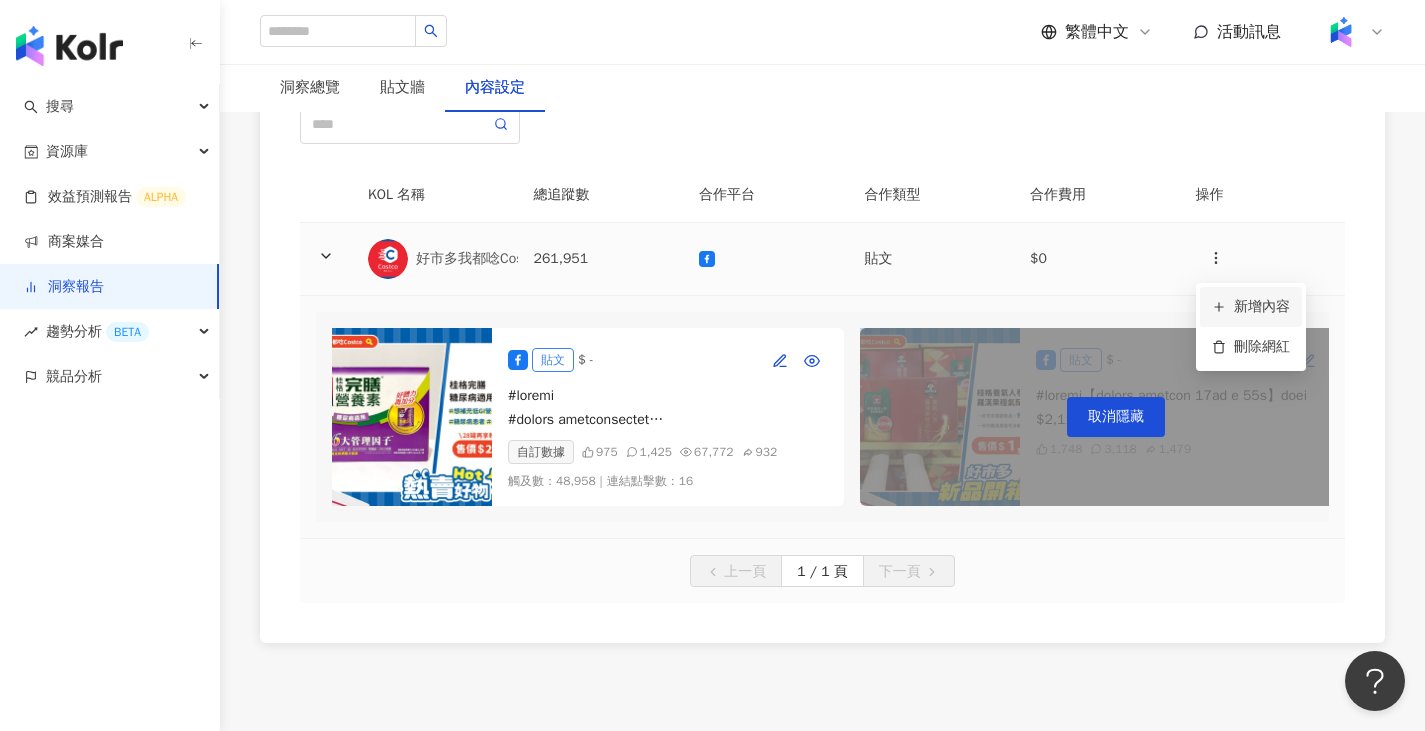 click on "新增內容" at bounding box center (1251, 307) 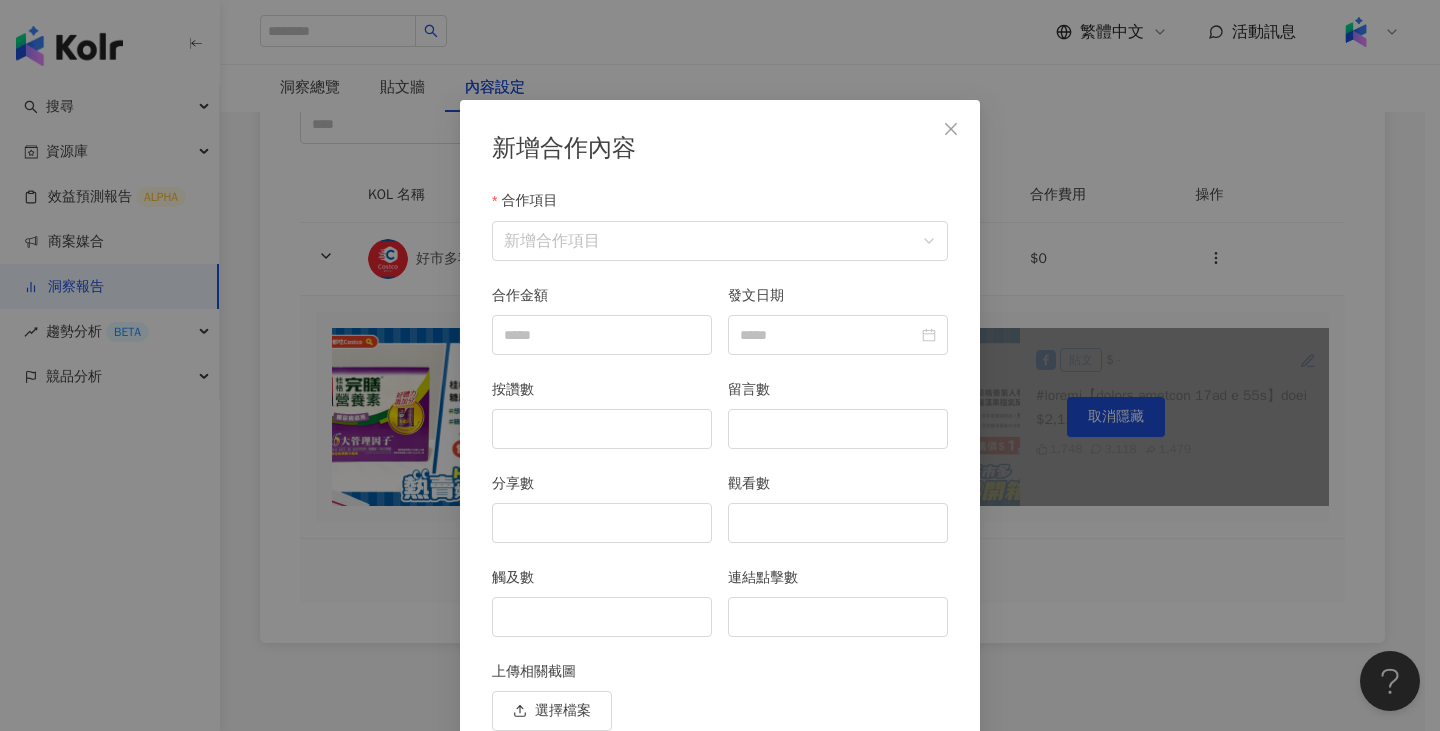 scroll, scrollTop: 87, scrollLeft: 0, axis: vertical 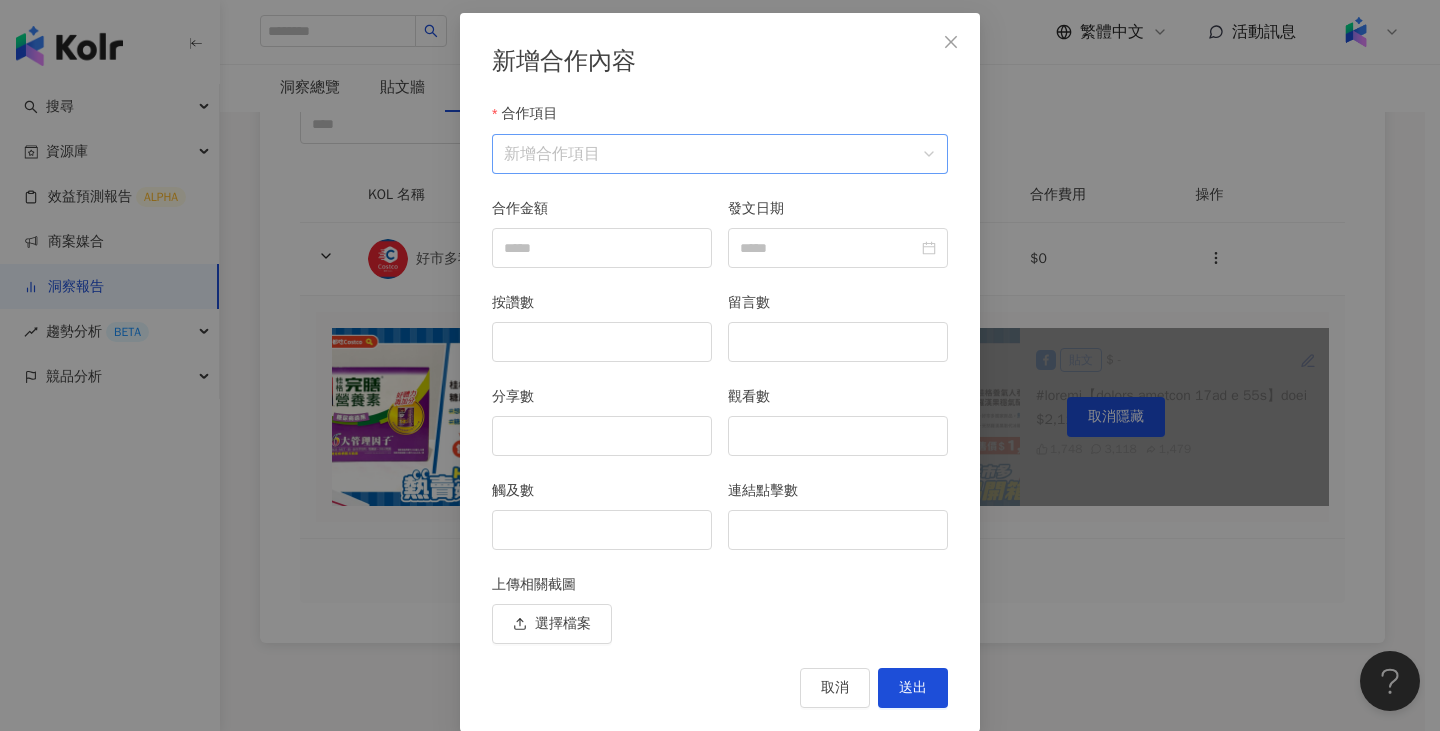 click on "合作項目" at bounding box center [720, 154] 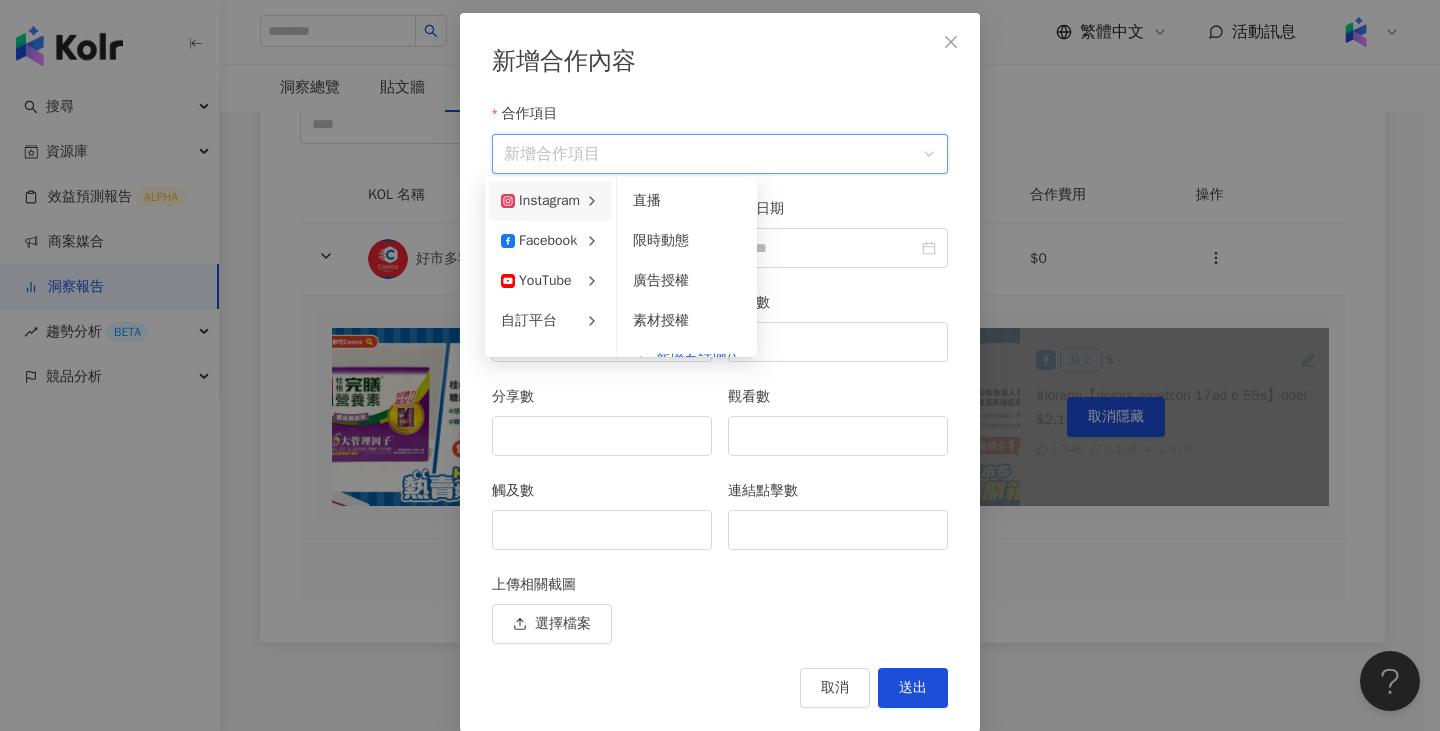 click on "Instagram" at bounding box center [540, 201] 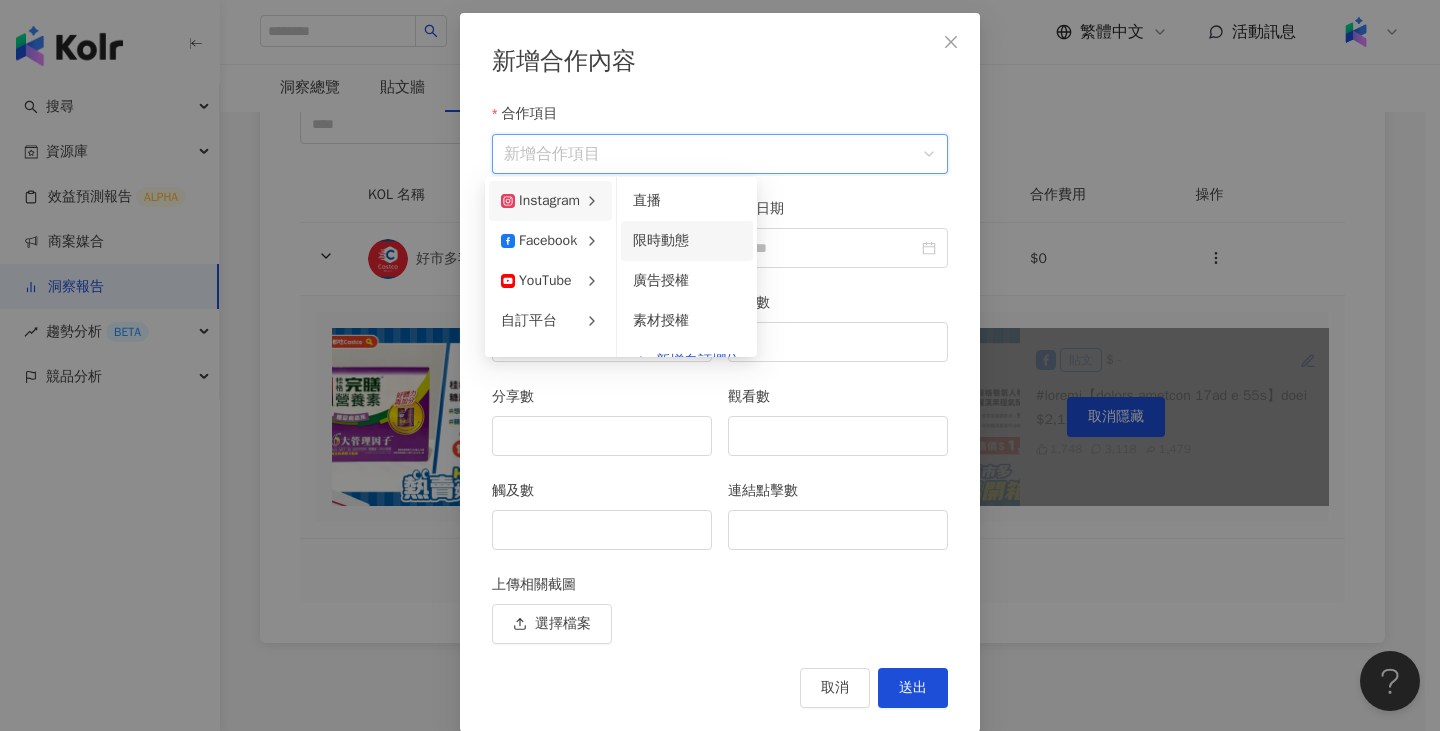 click on "限時動態" at bounding box center [661, 240] 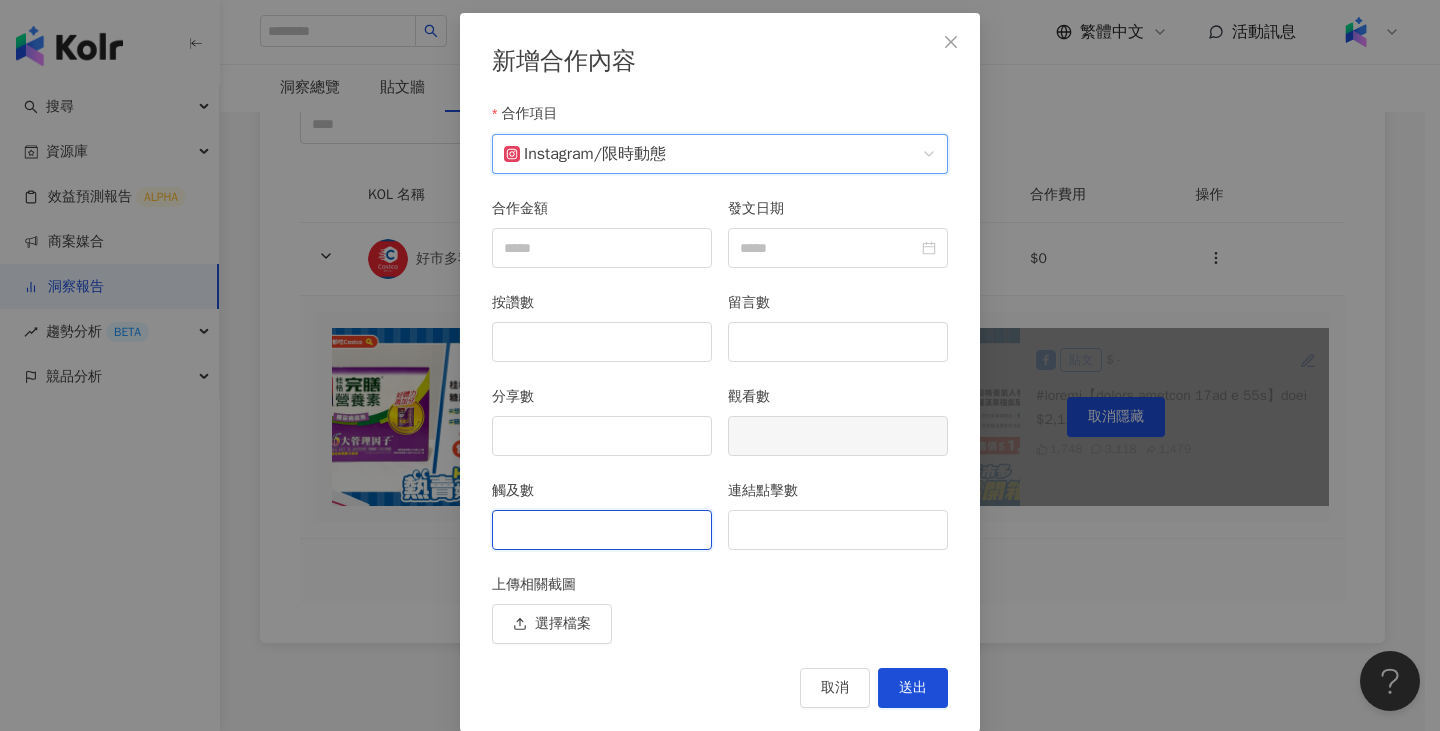 click on "觸及數" at bounding box center (602, 530) 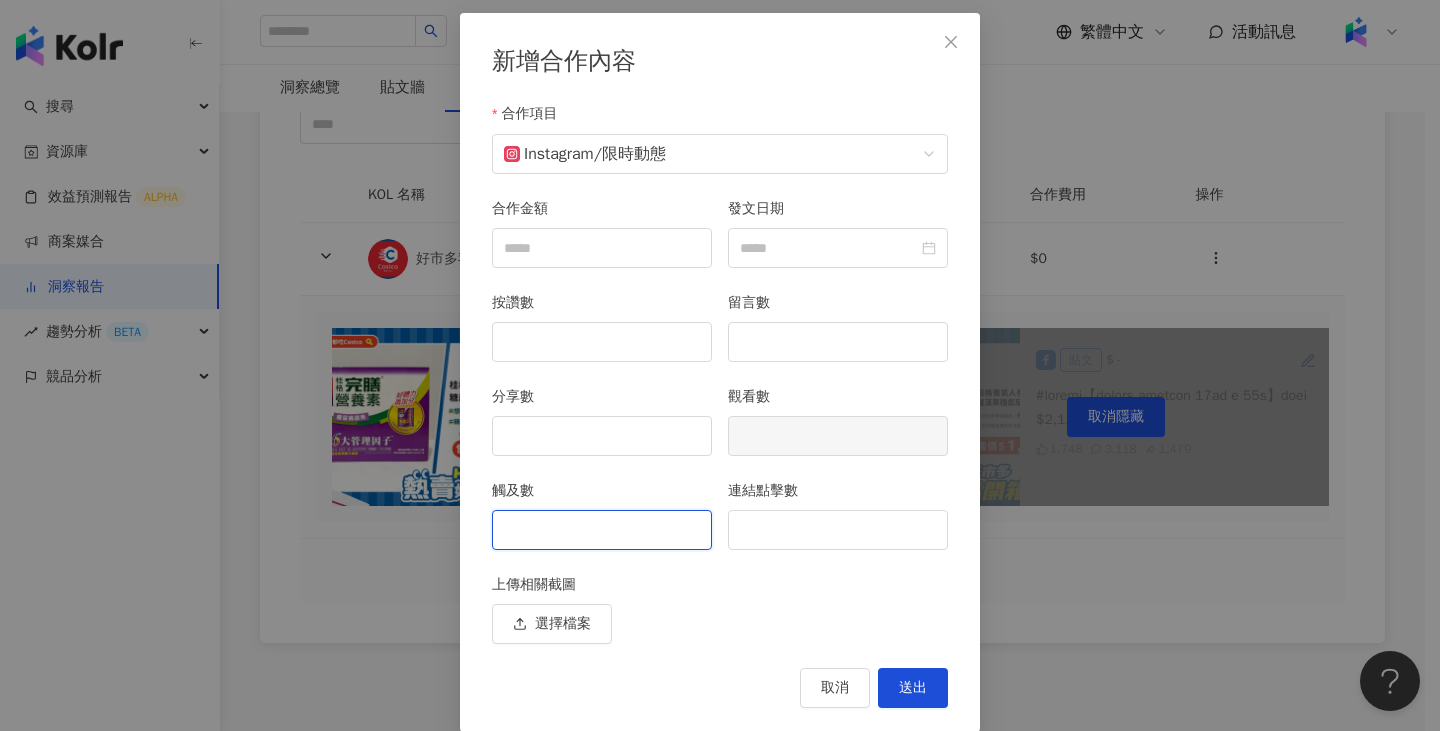 type on "*" 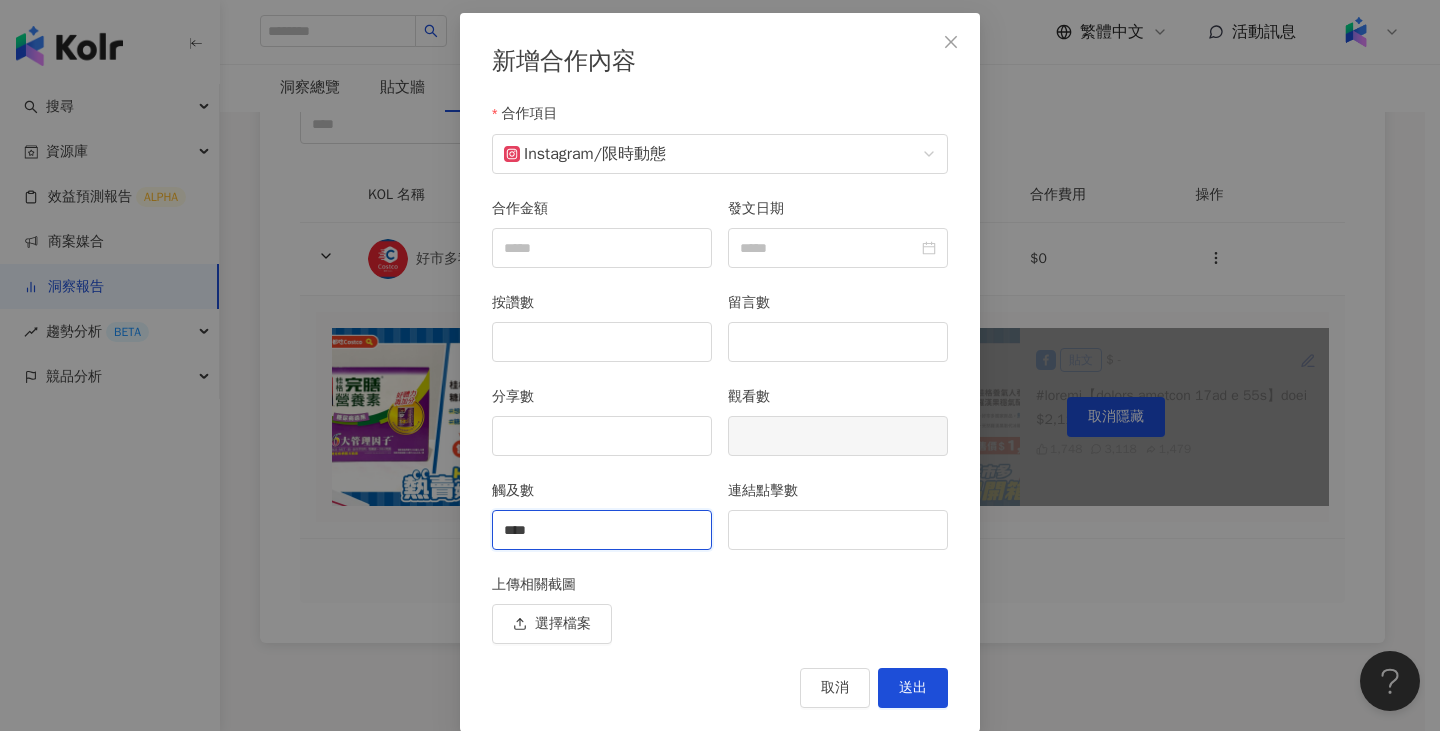 type on "****" 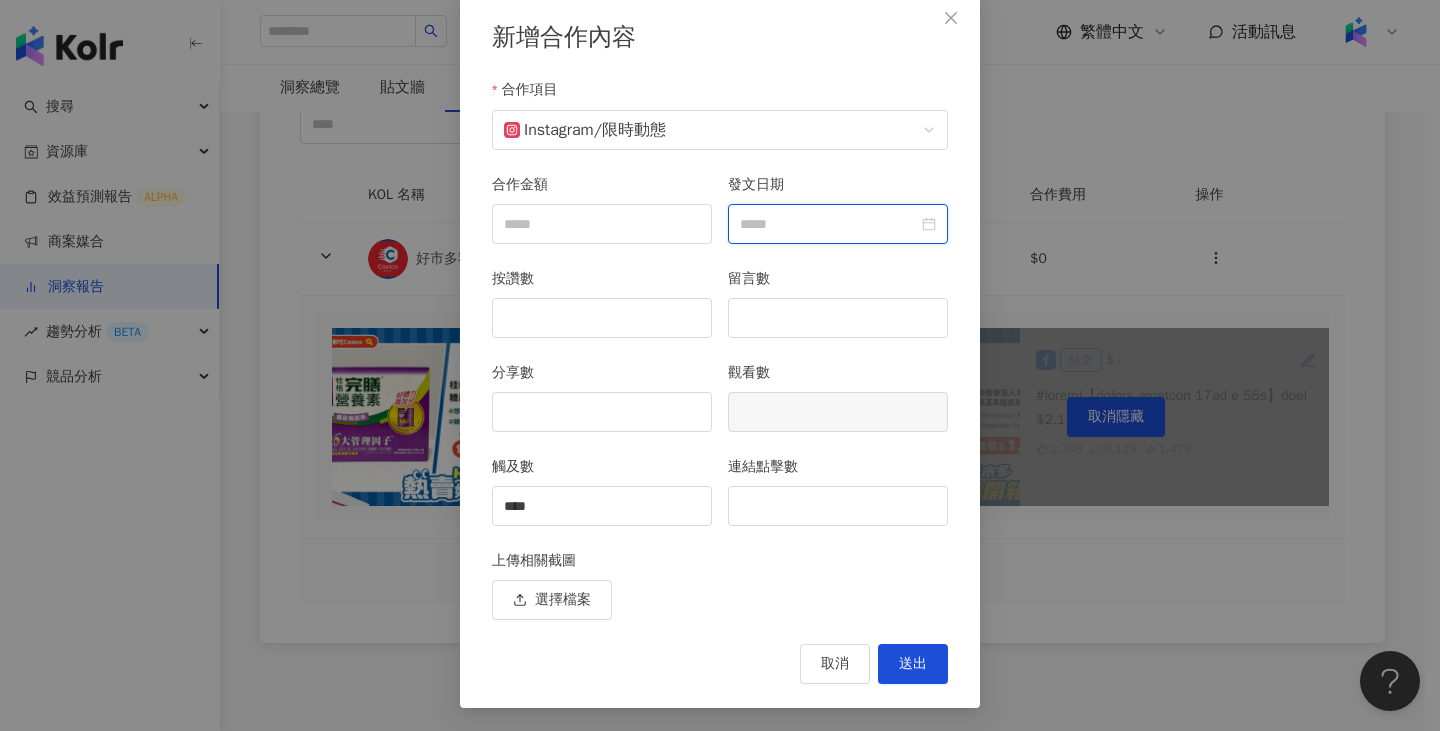 click on "發文日期" at bounding box center (829, 224) 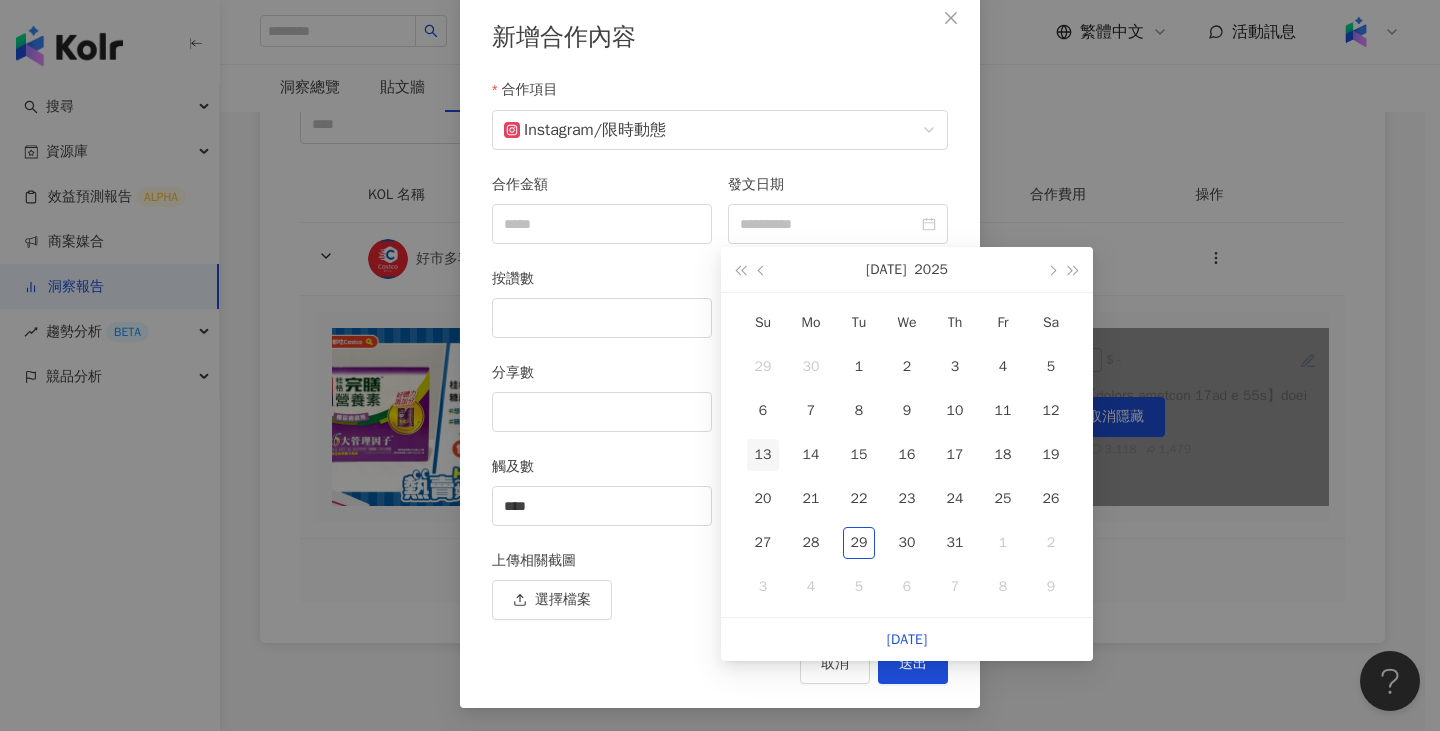 click on "13" at bounding box center [763, 455] 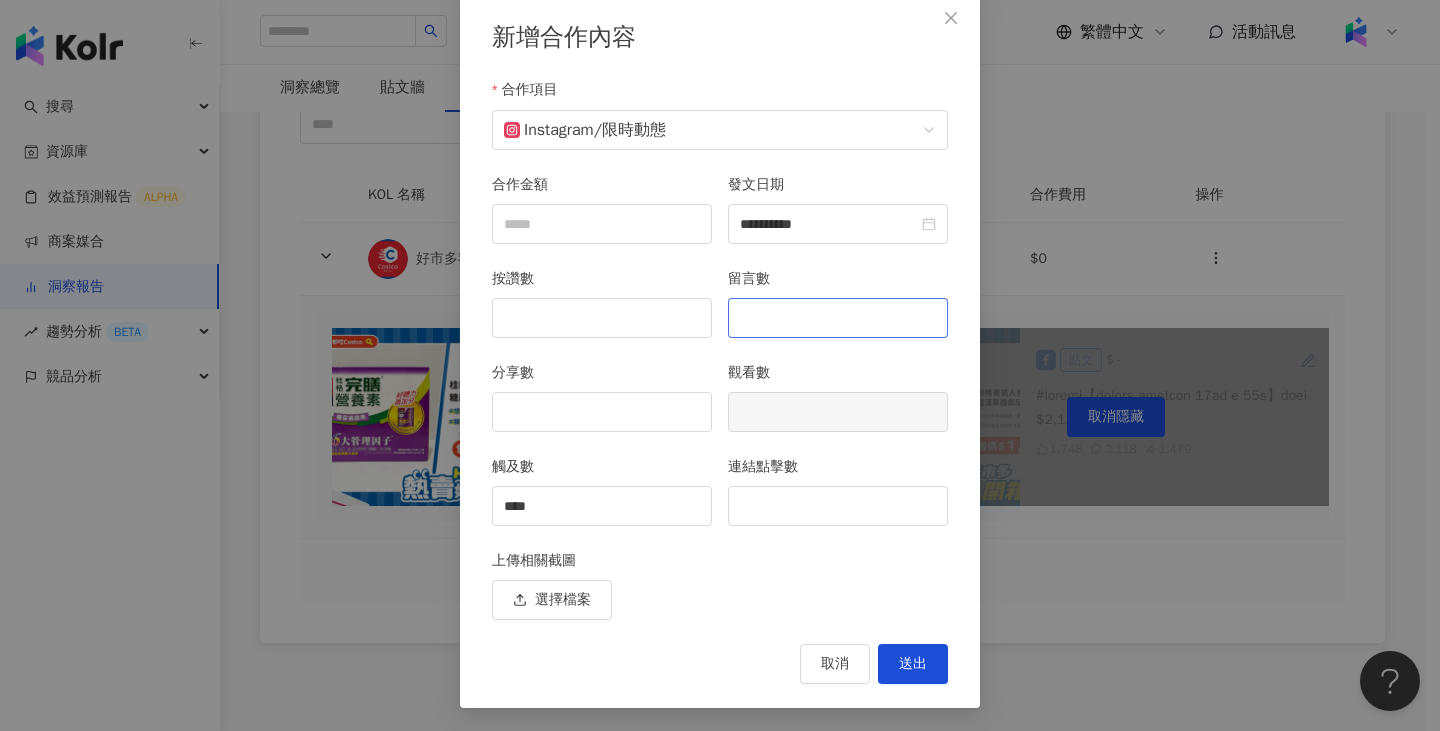 type on "**********" 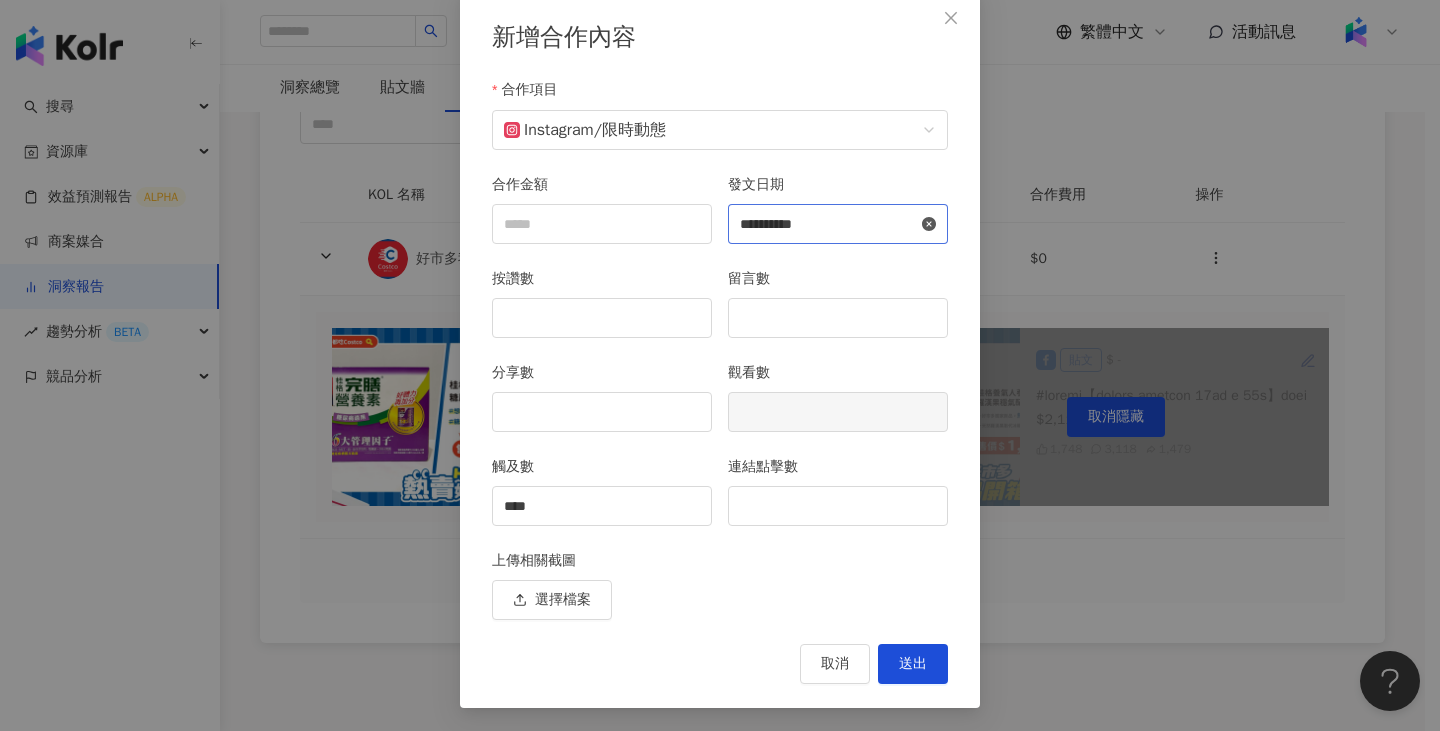 click 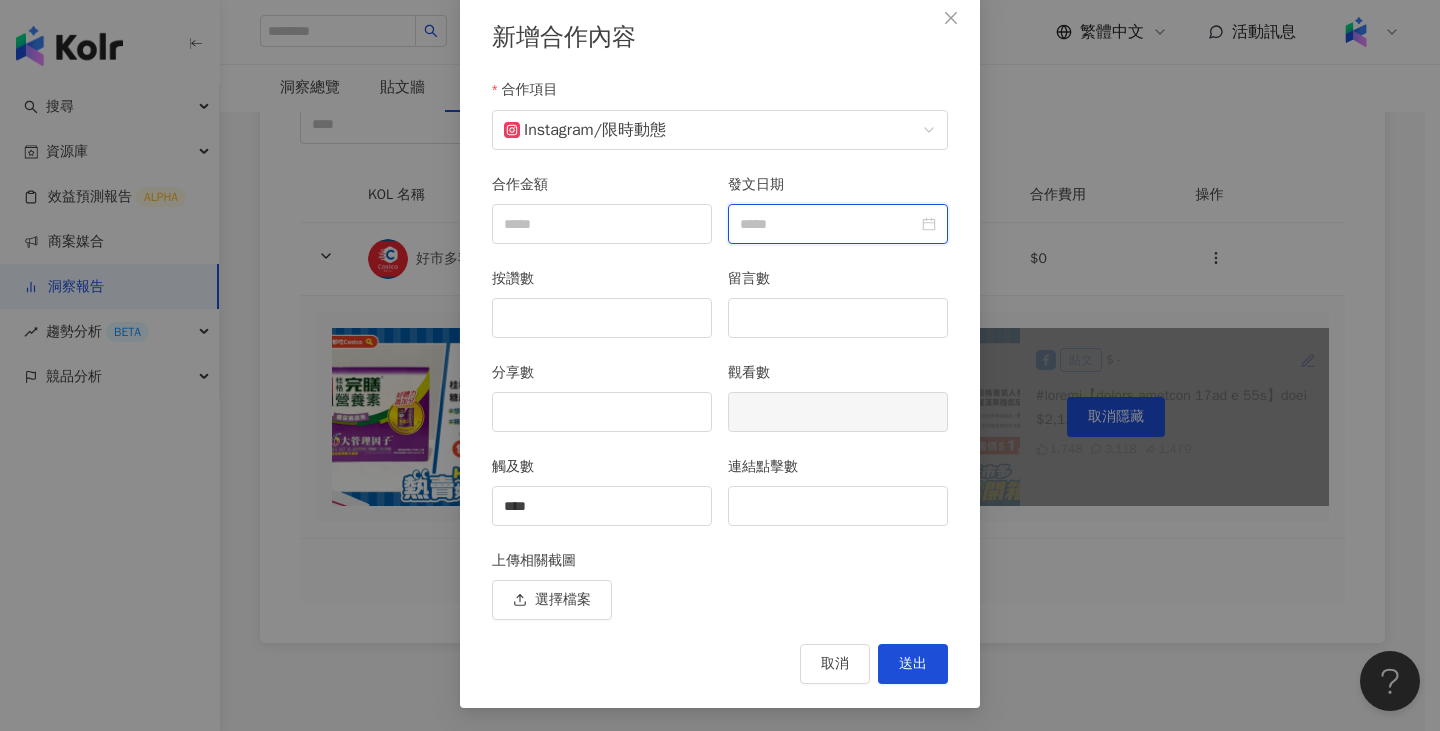 click on "發文日期" at bounding box center [829, 224] 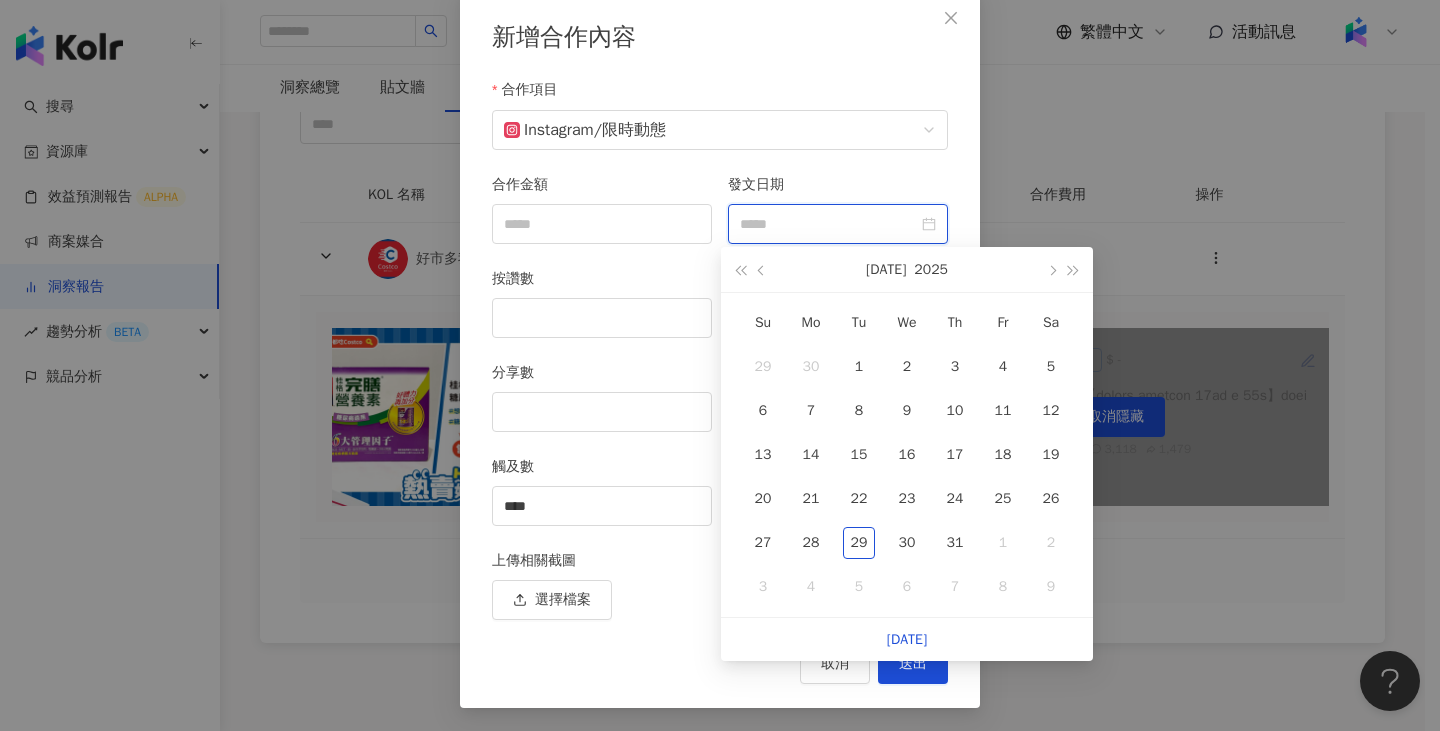 click on "發文日期" at bounding box center (829, 224) 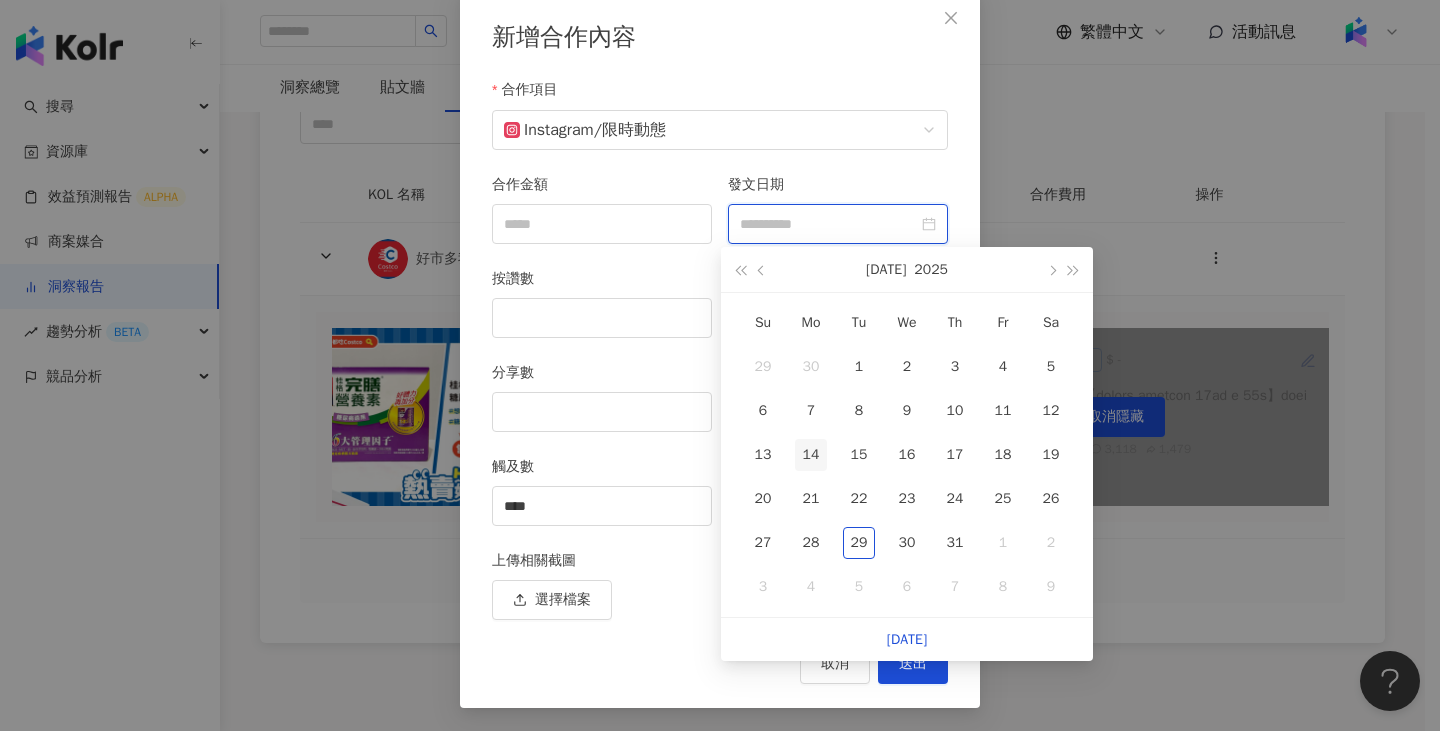type on "**********" 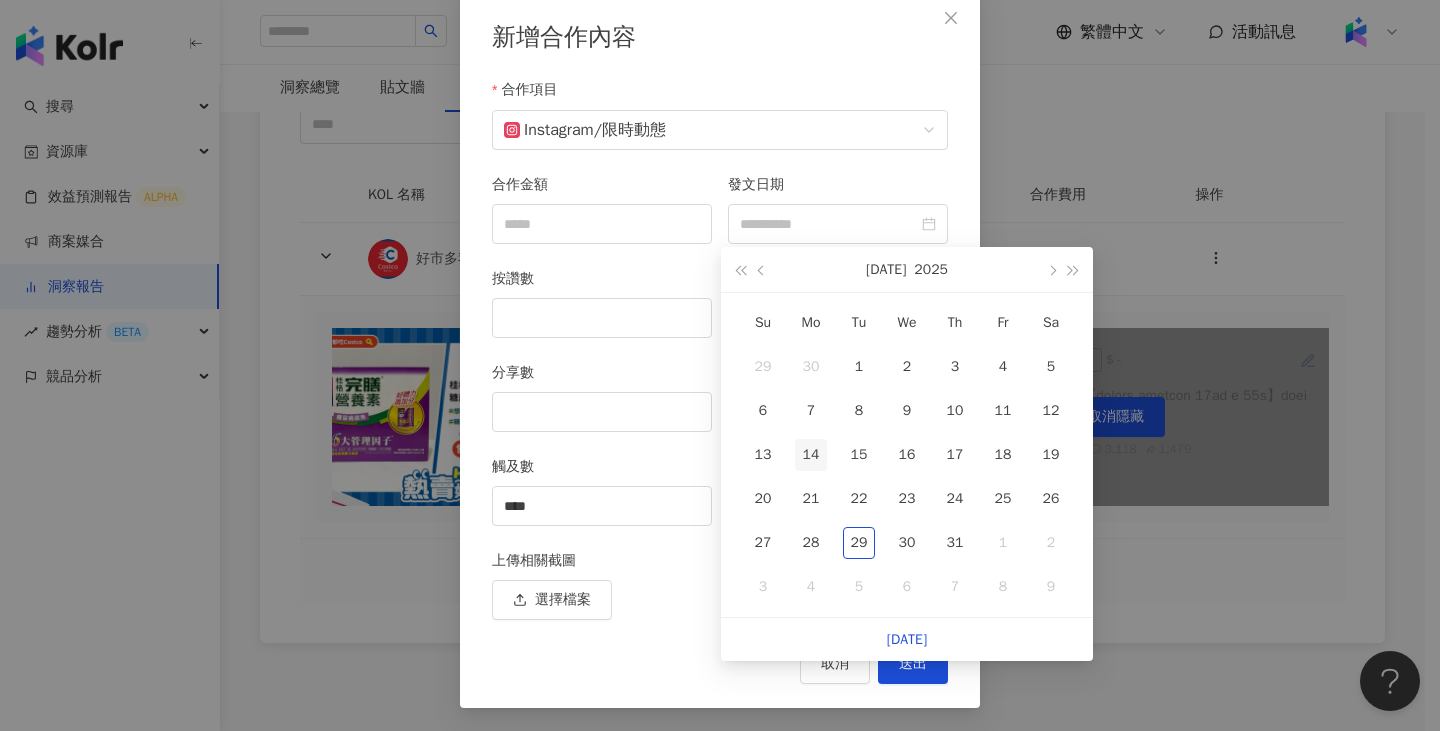 click on "14" at bounding box center [811, 455] 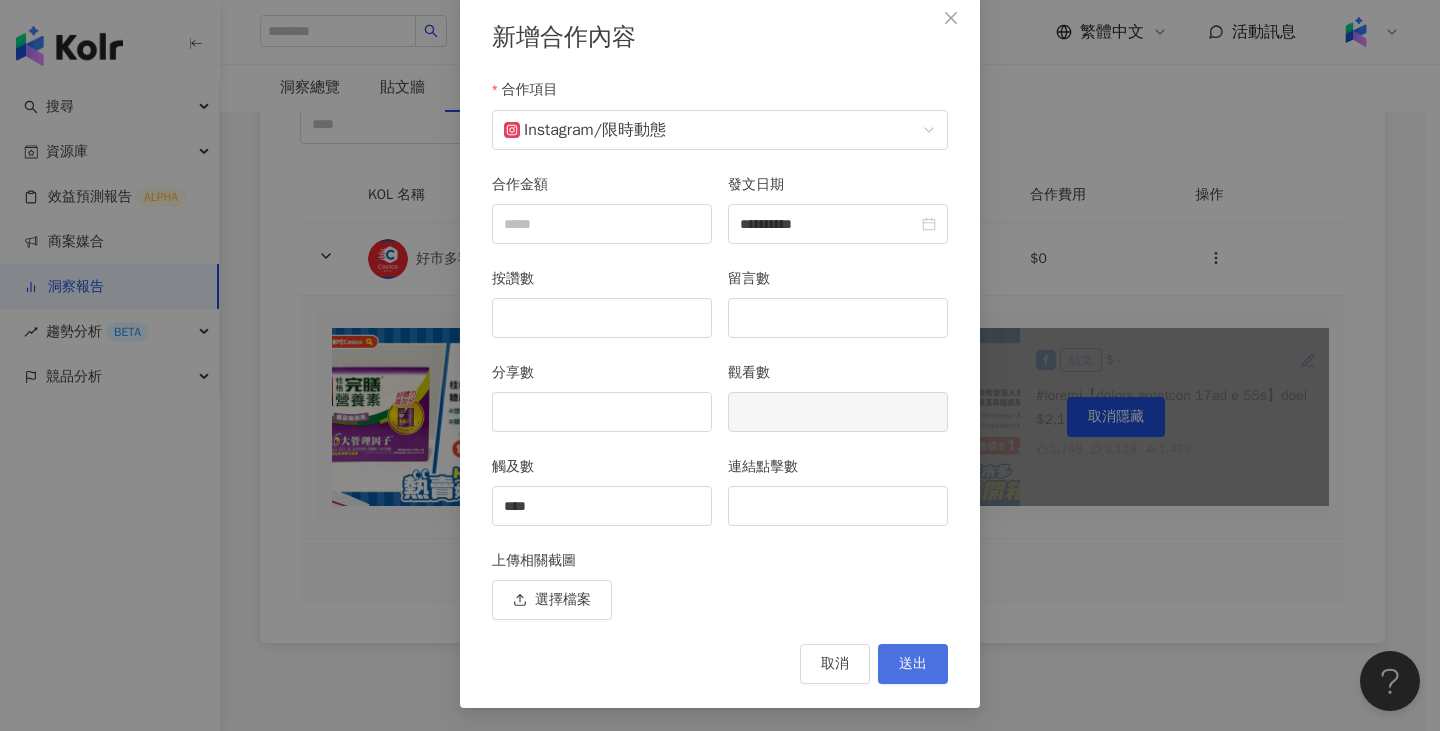click on "送出" at bounding box center (913, 664) 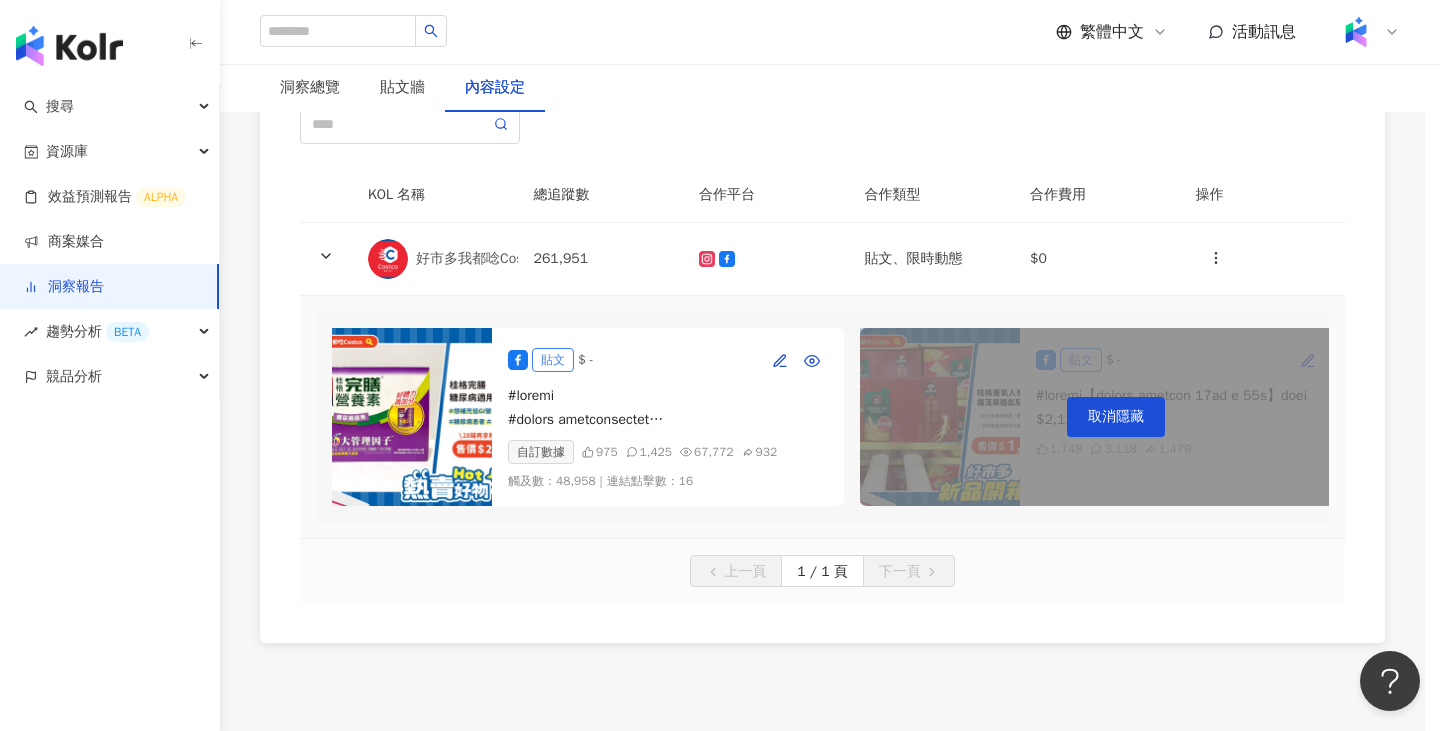 scroll, scrollTop: 0, scrollLeft: 0, axis: both 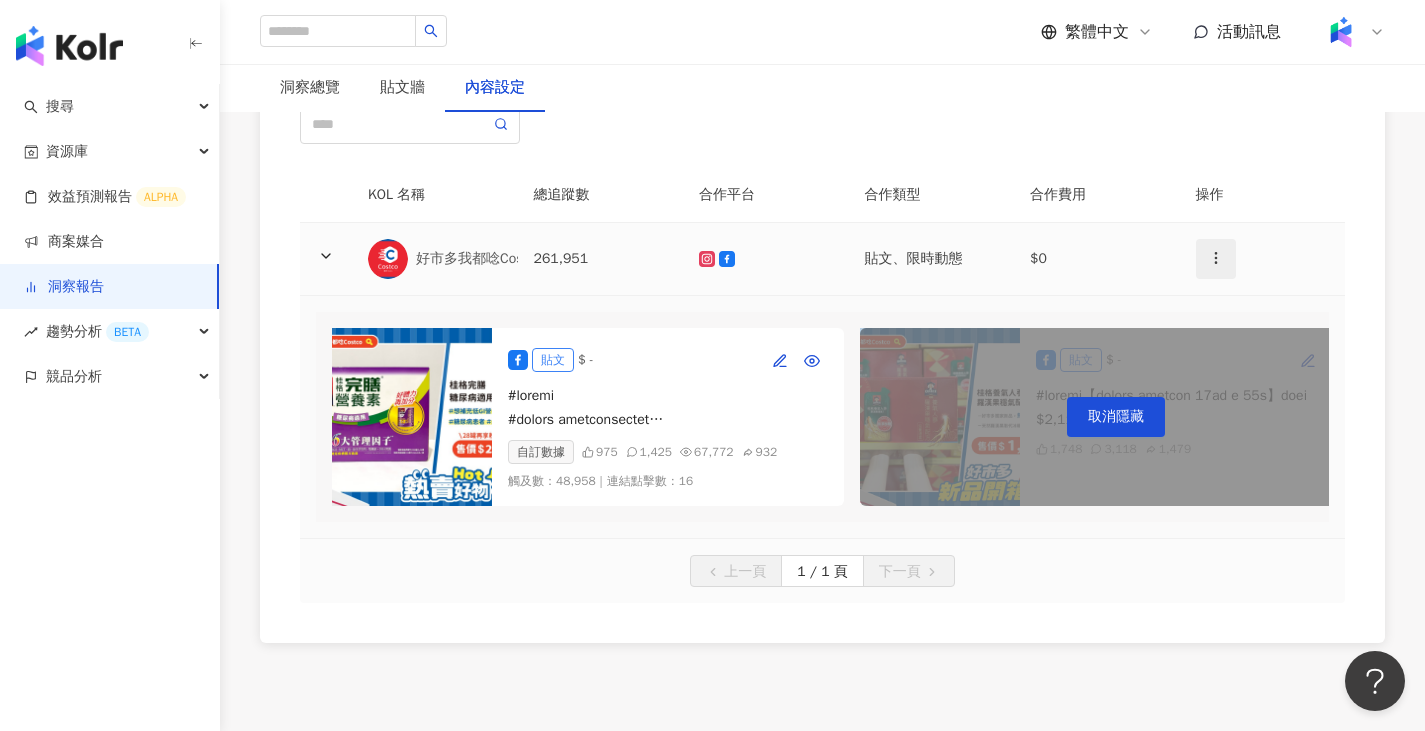 click 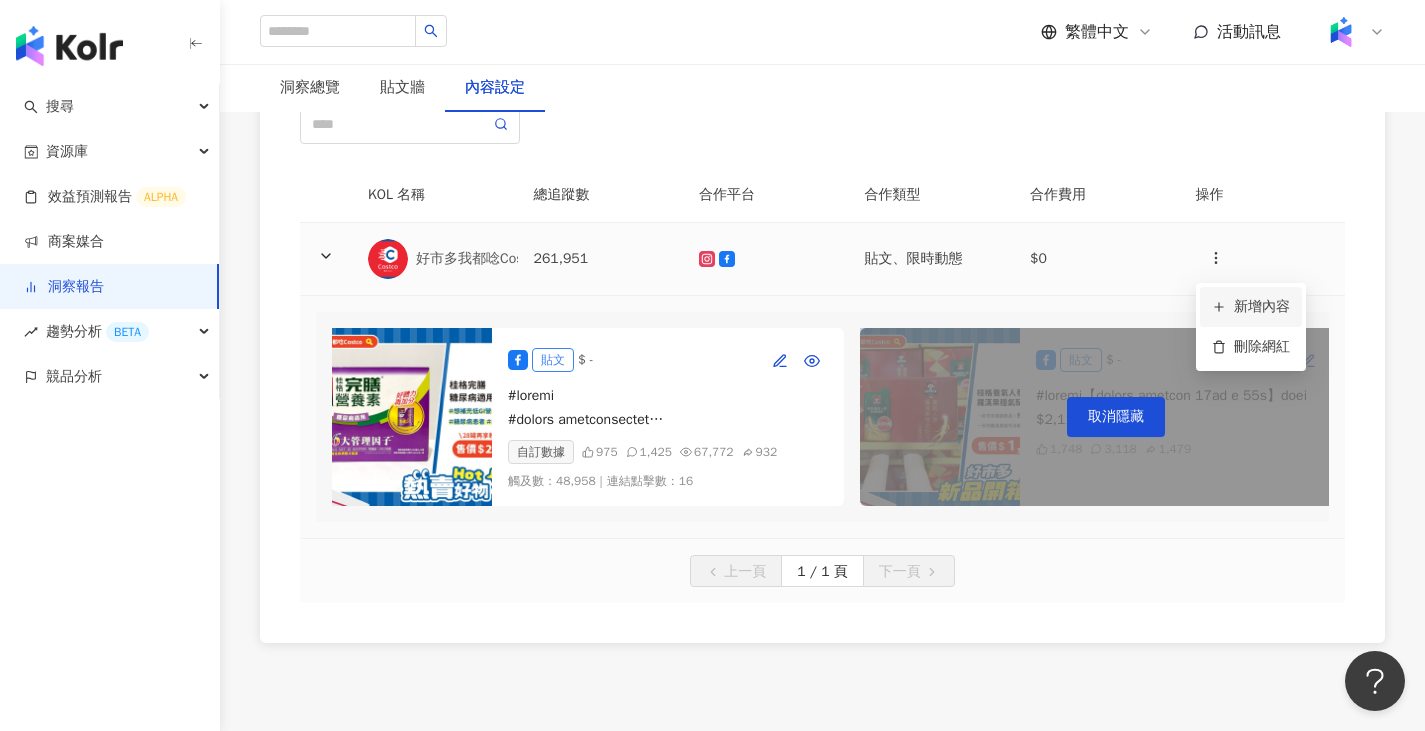 click on "新增內容" at bounding box center [1251, 307] 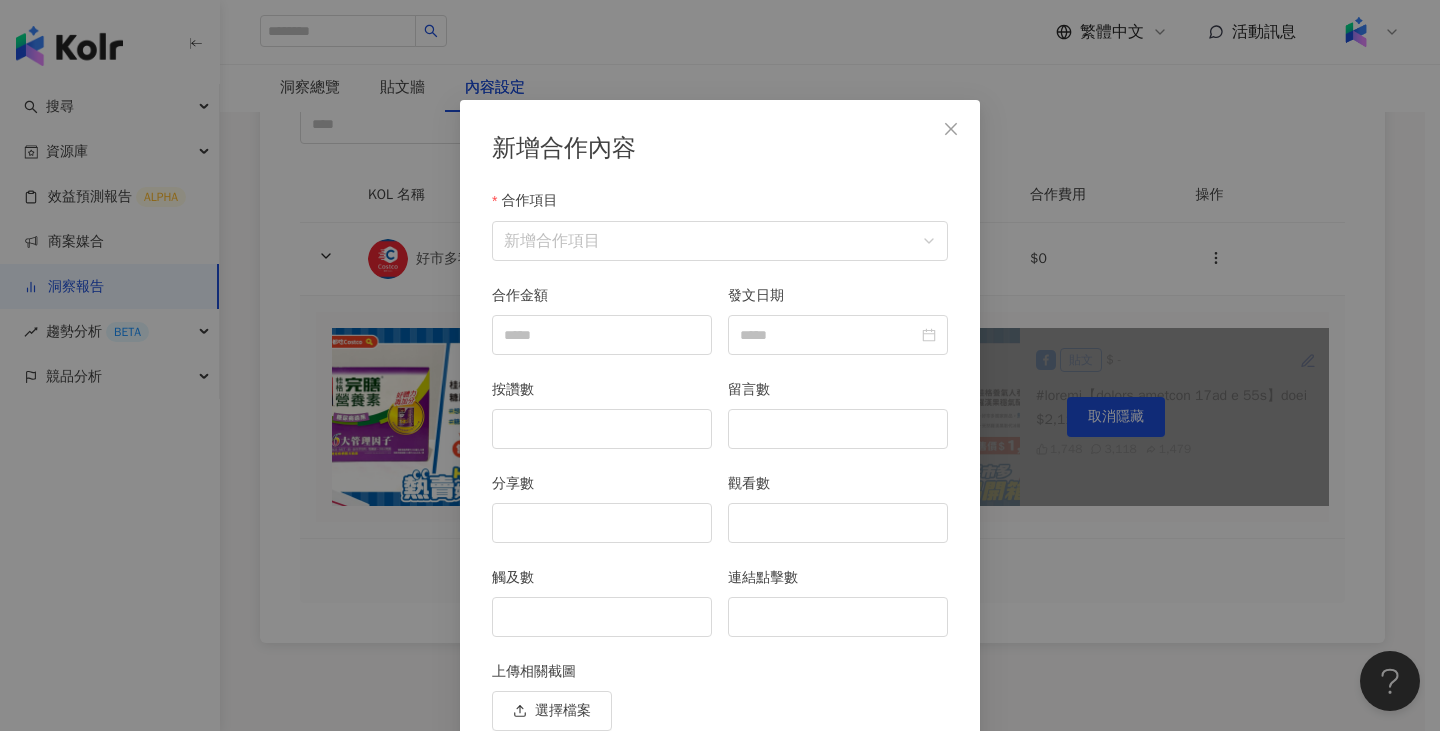 scroll, scrollTop: 87, scrollLeft: 0, axis: vertical 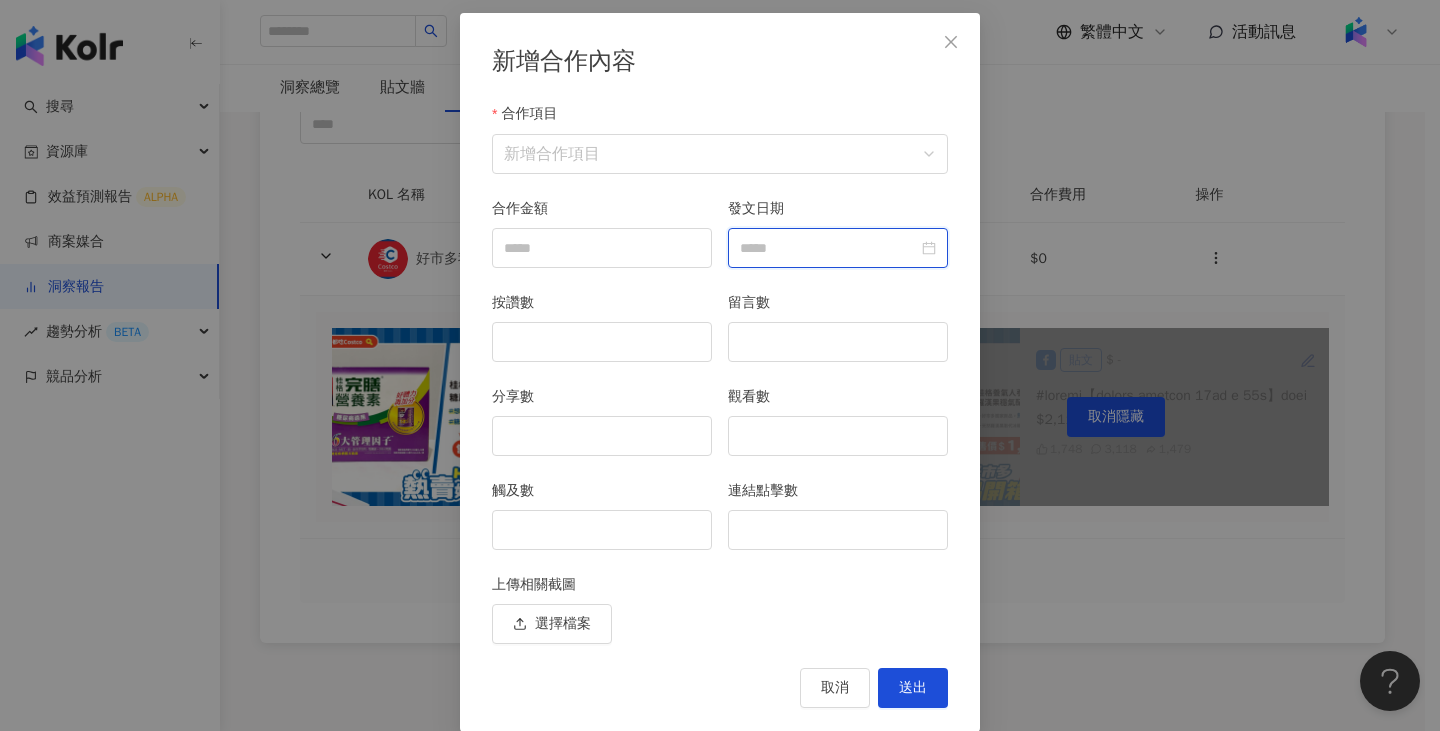 click on "發文日期" at bounding box center [829, 248] 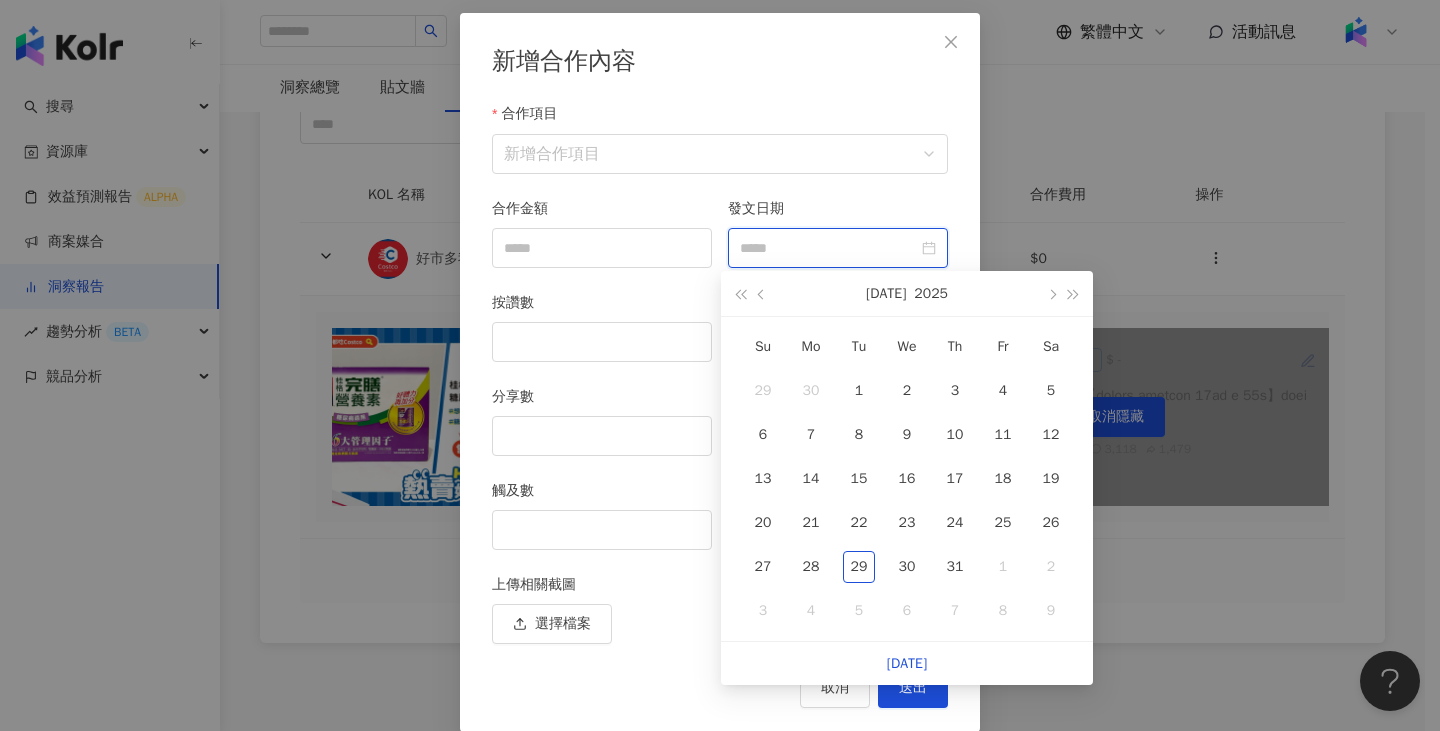 click at bounding box center (838, 248) 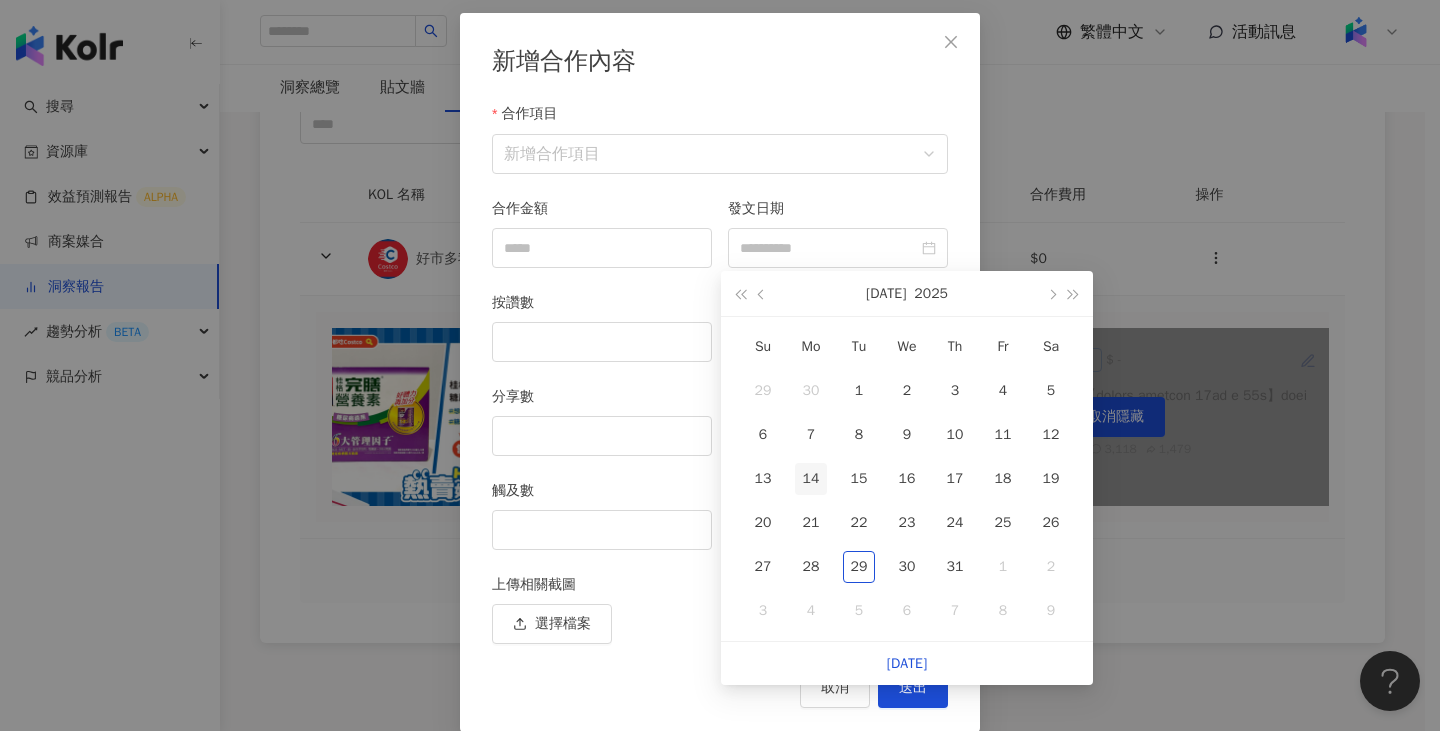 click on "14" at bounding box center [811, 479] 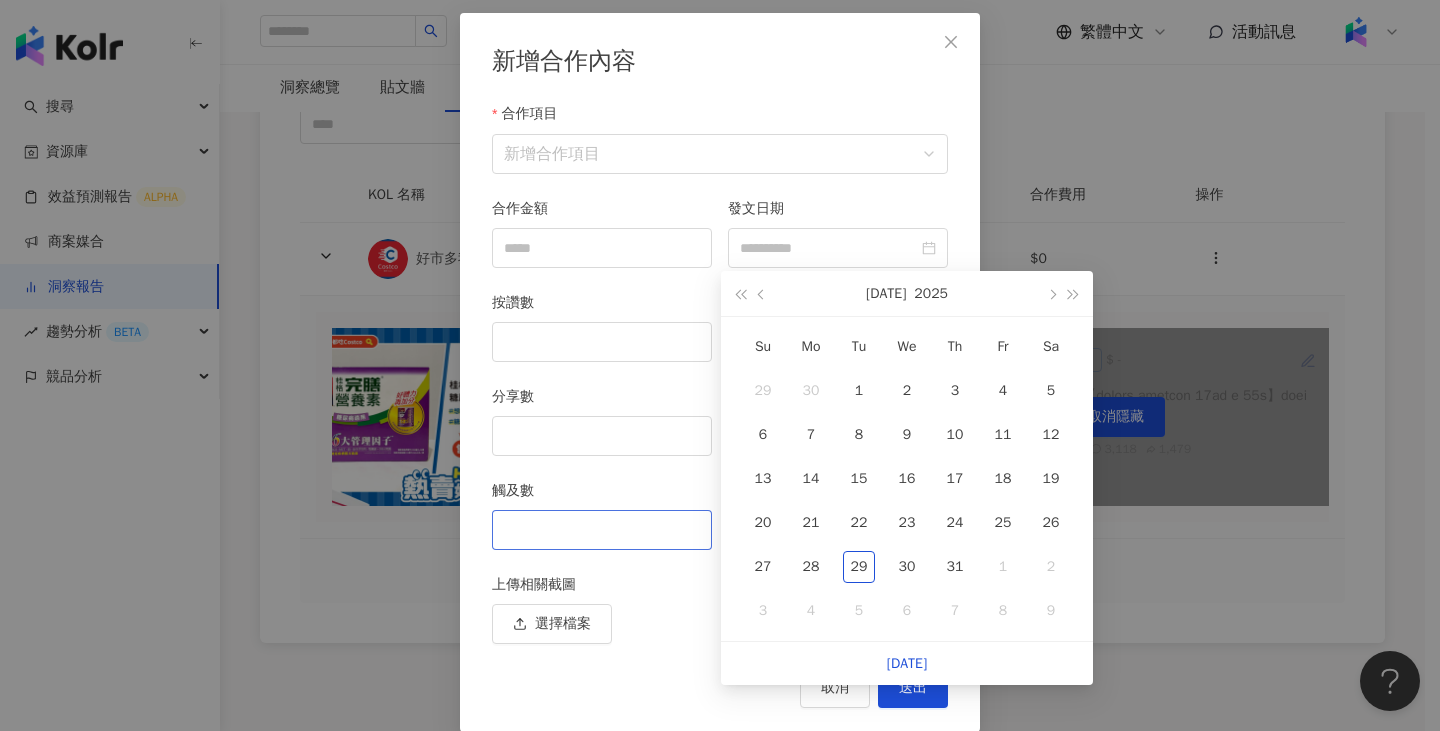 type on "**********" 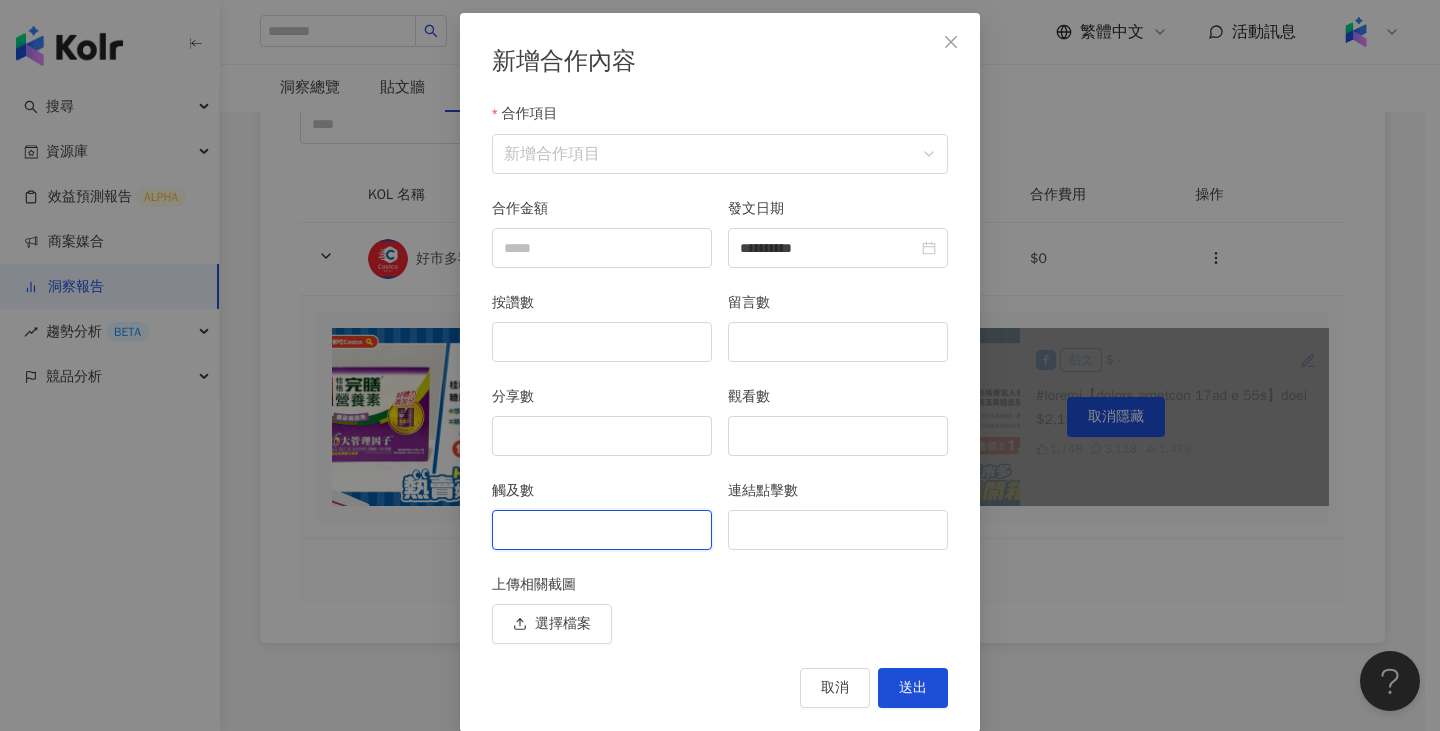 click on "觸及數" at bounding box center (602, 530) 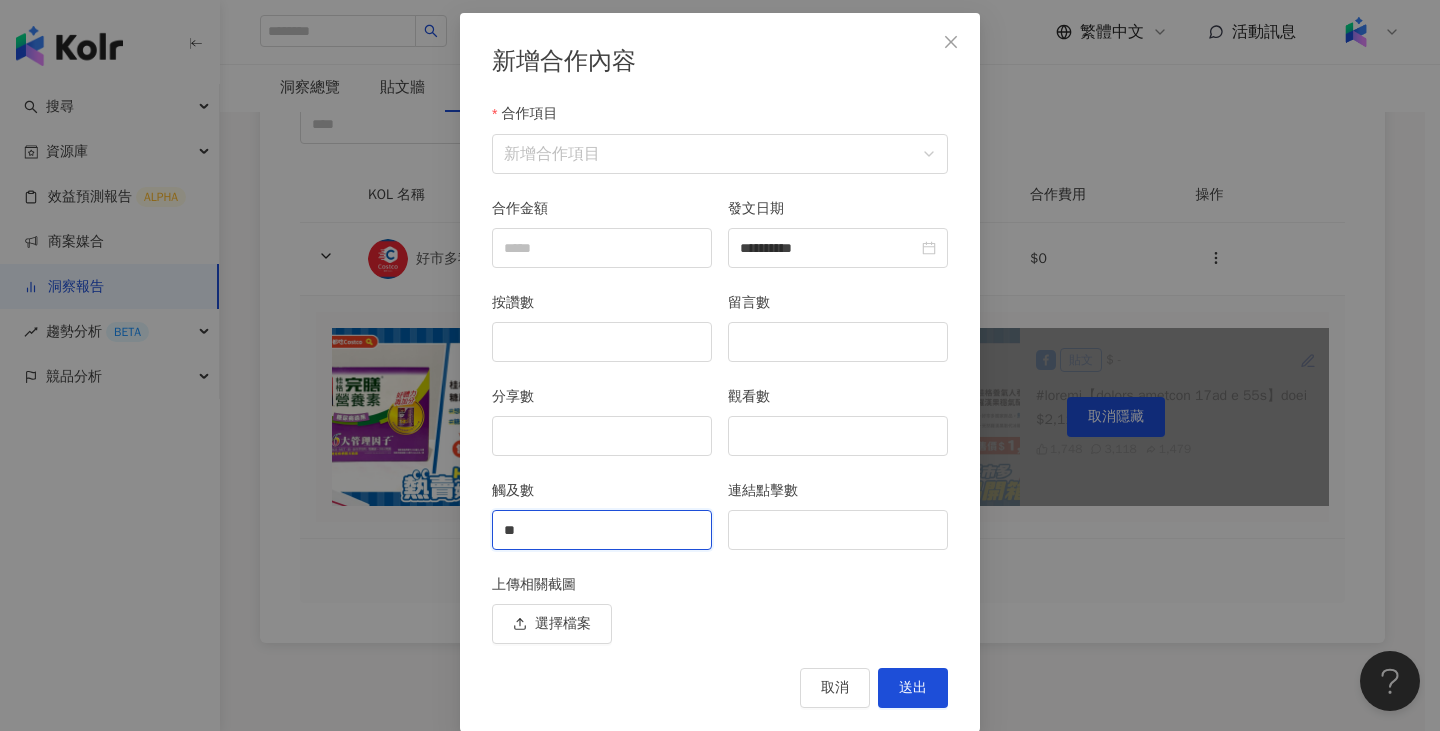 type on "*" 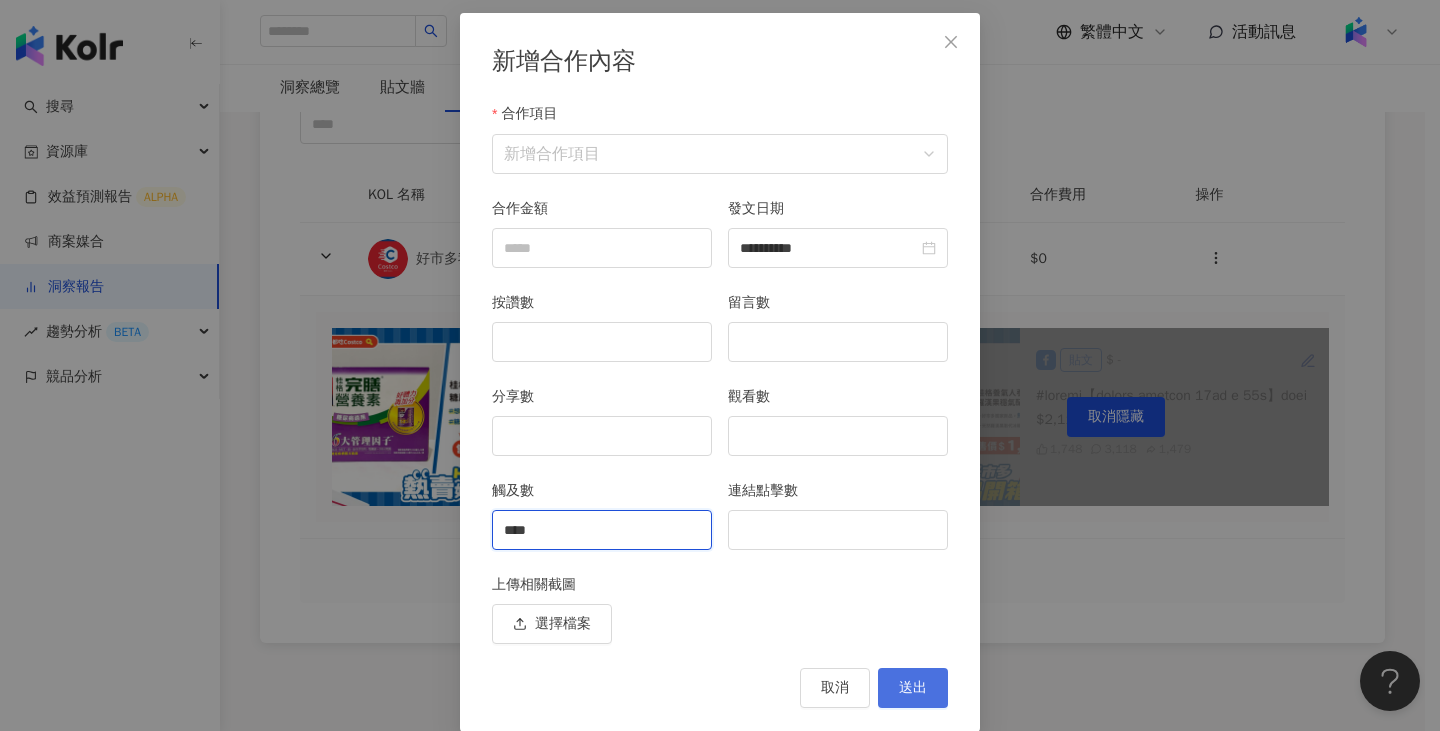 type on "****" 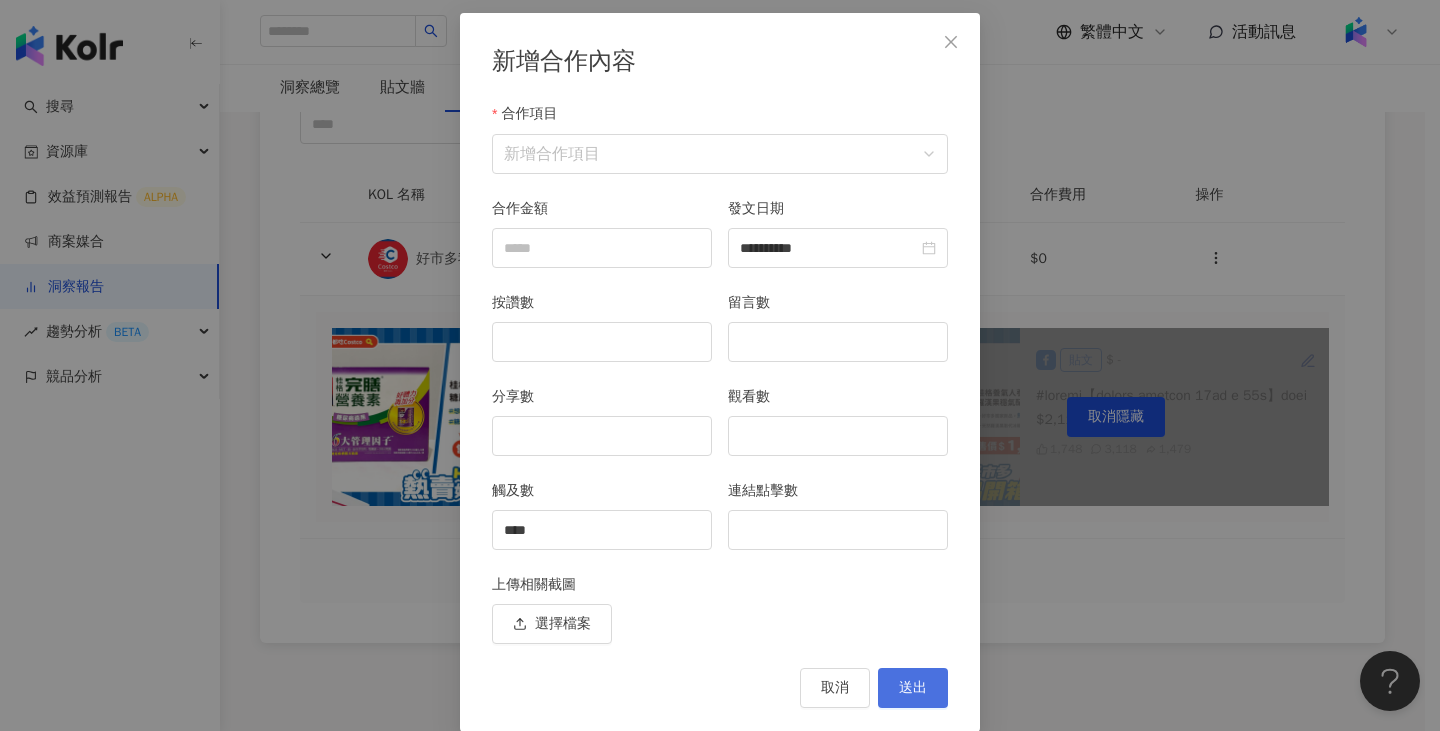click on "送出" at bounding box center (913, 688) 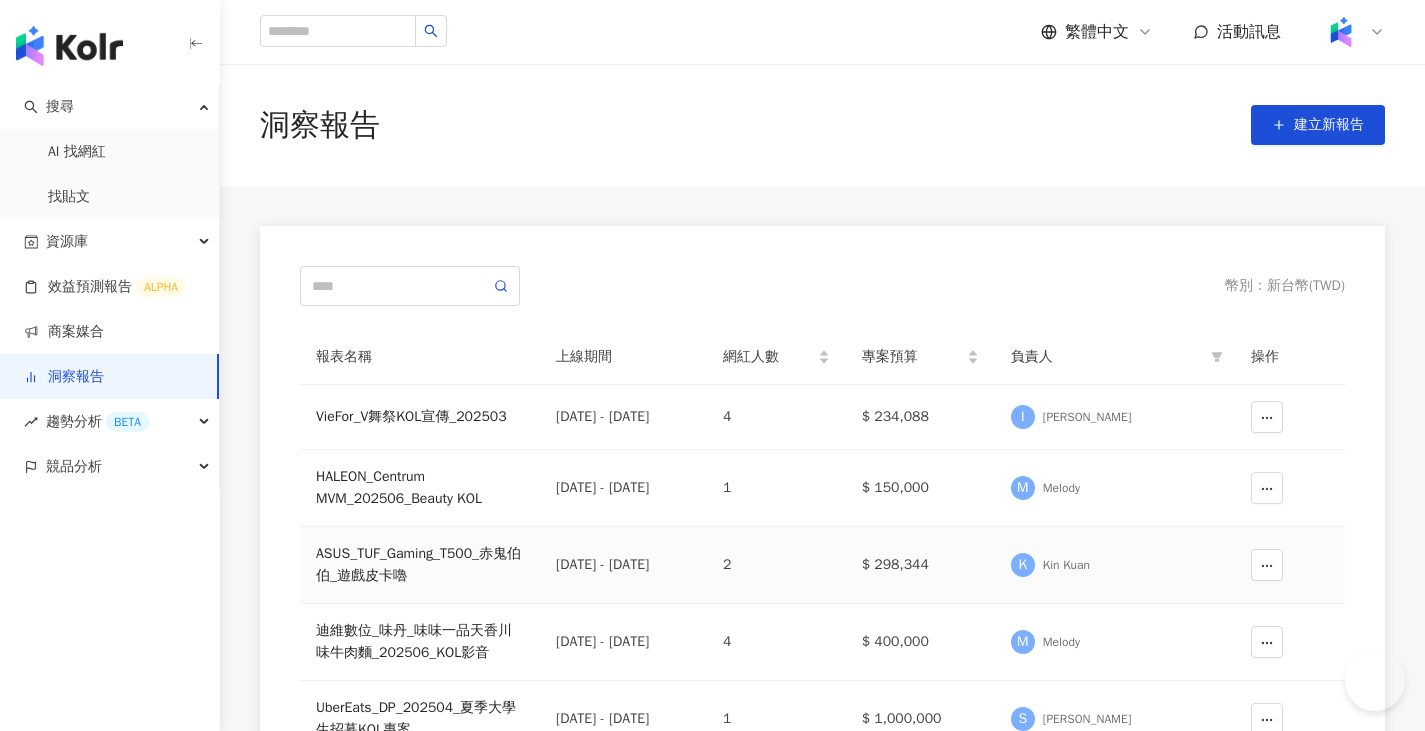 scroll, scrollTop: 200, scrollLeft: 0, axis: vertical 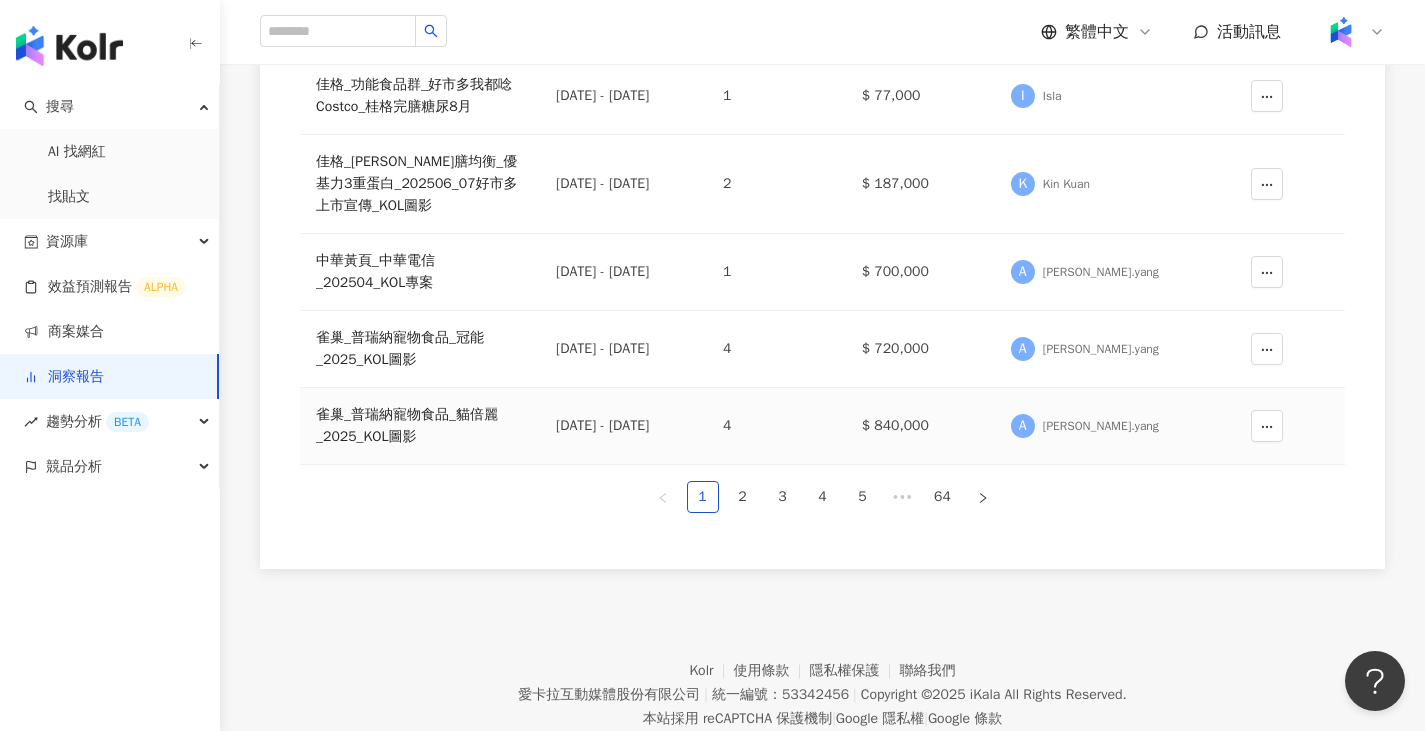 click on "雀巢_普瑞納寵物食品_貓倍麗_2025_KOL圖影" at bounding box center [420, 426] 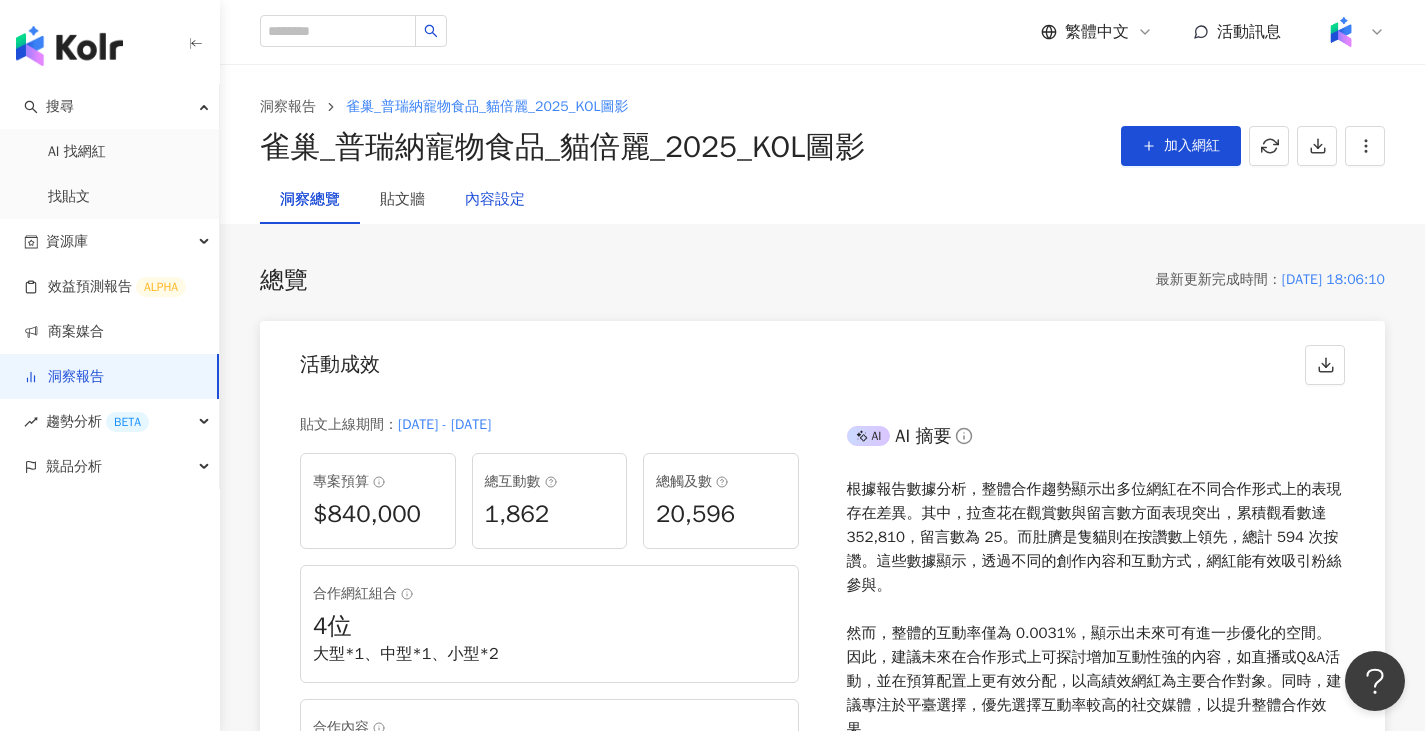 click on "內容設定" at bounding box center (495, 200) 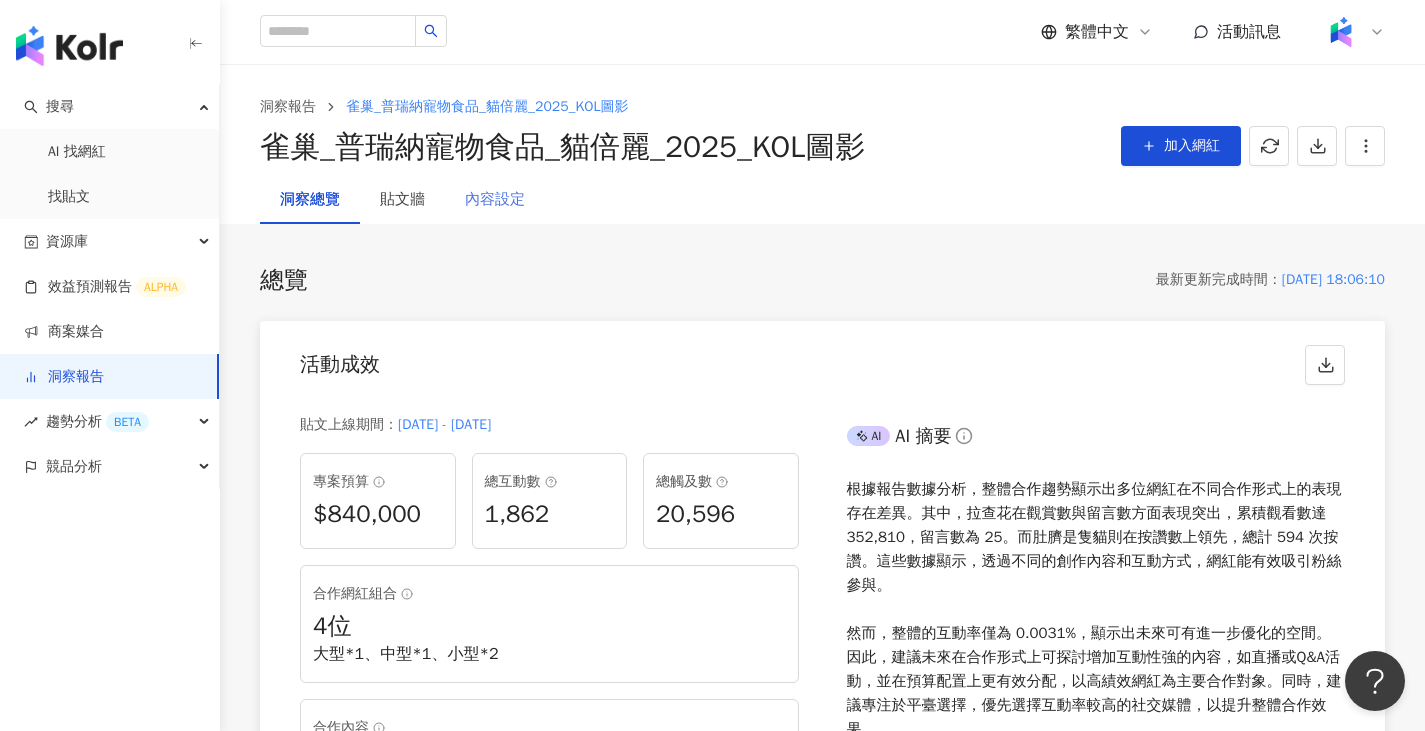 click on "內容設定" at bounding box center (495, 200) 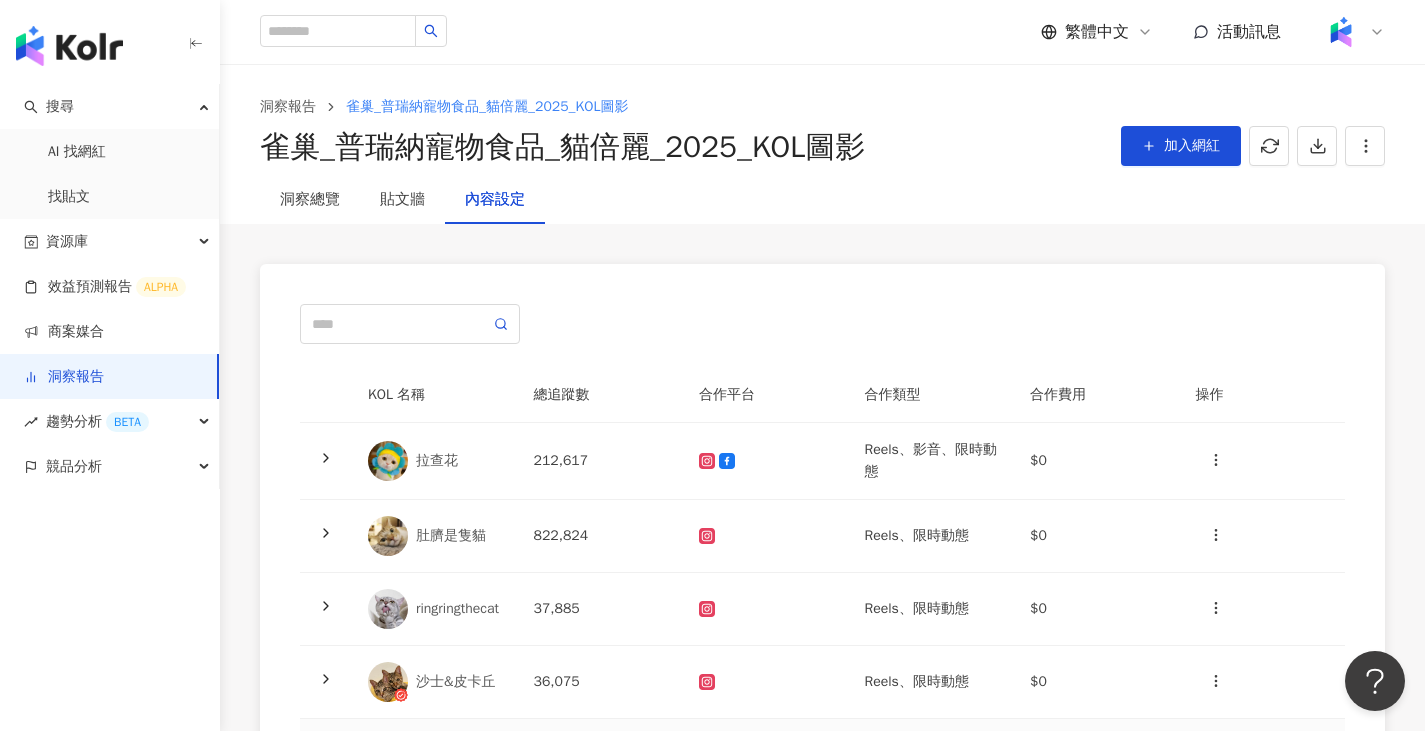 scroll, scrollTop: 100, scrollLeft: 0, axis: vertical 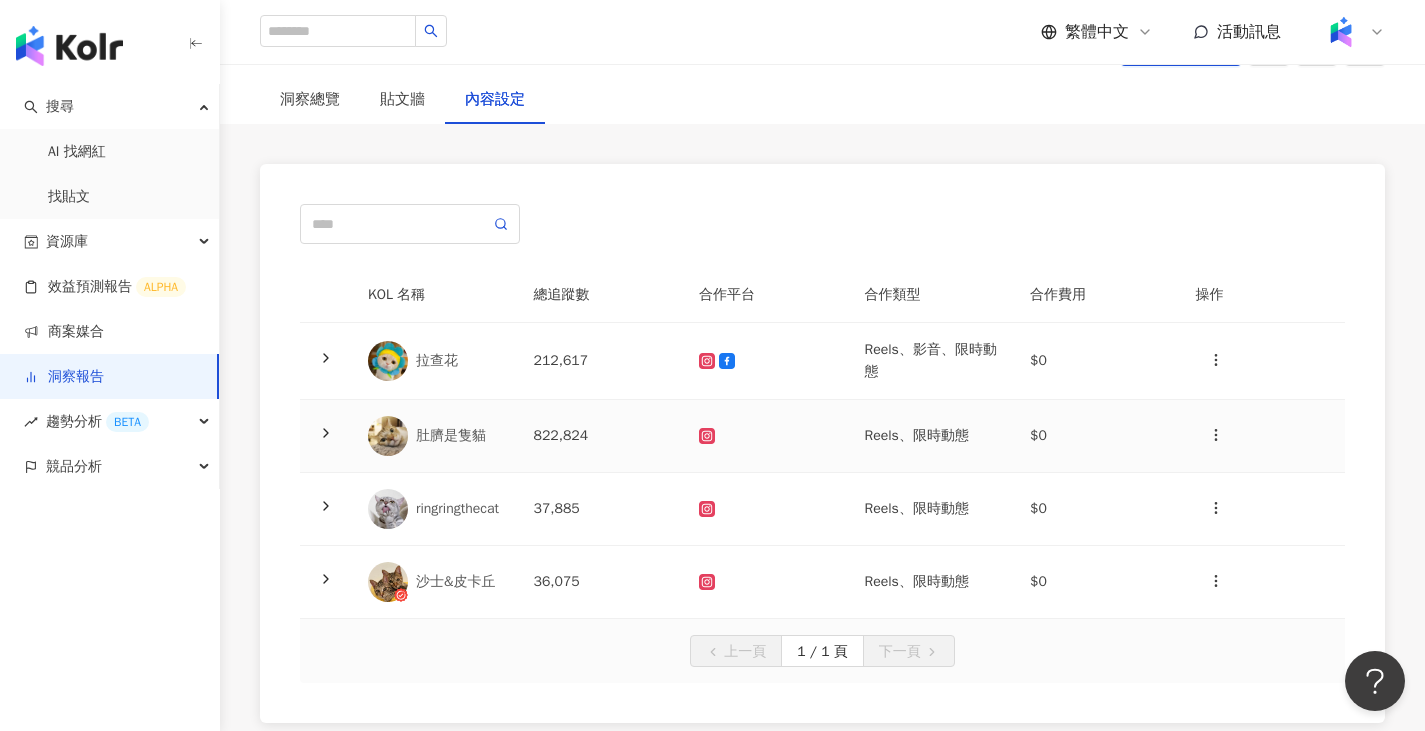 click at bounding box center (766, 436) 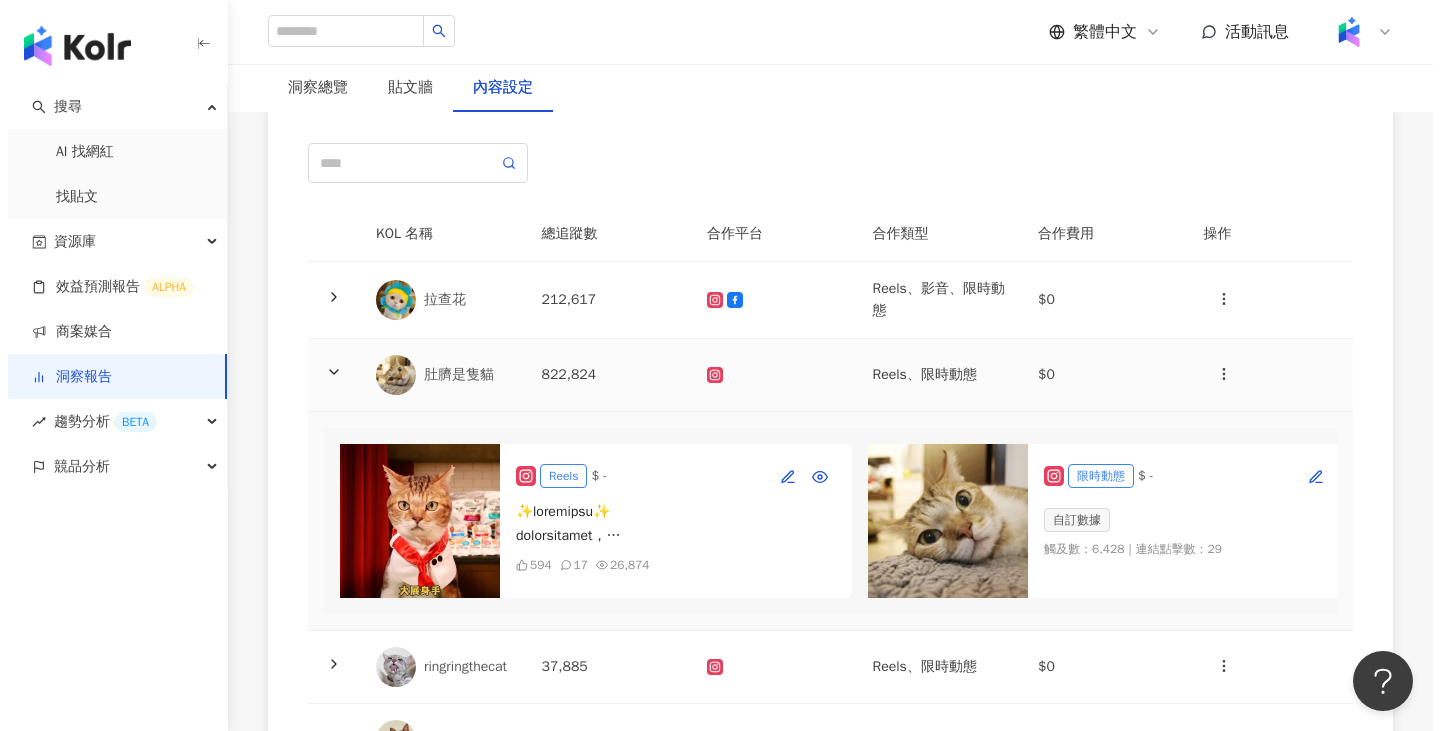scroll, scrollTop: 200, scrollLeft: 0, axis: vertical 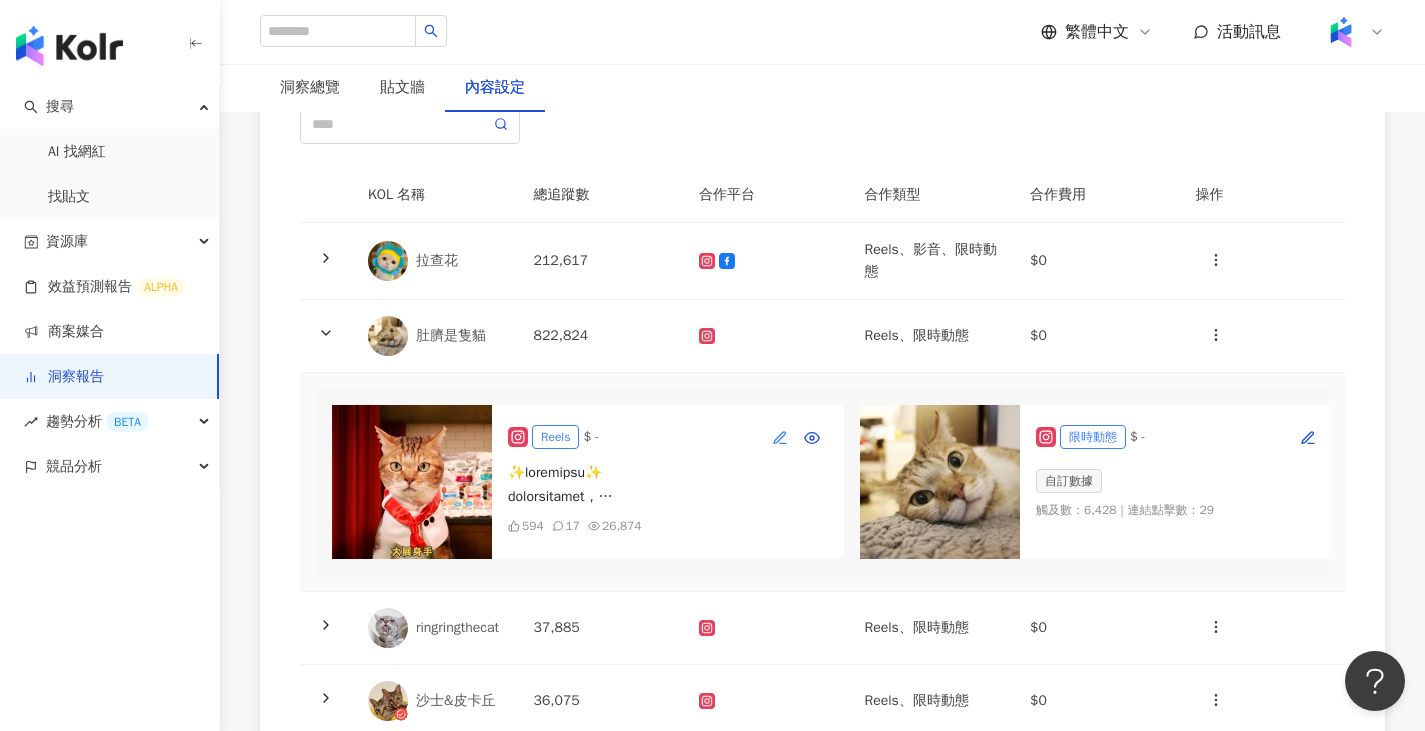 click 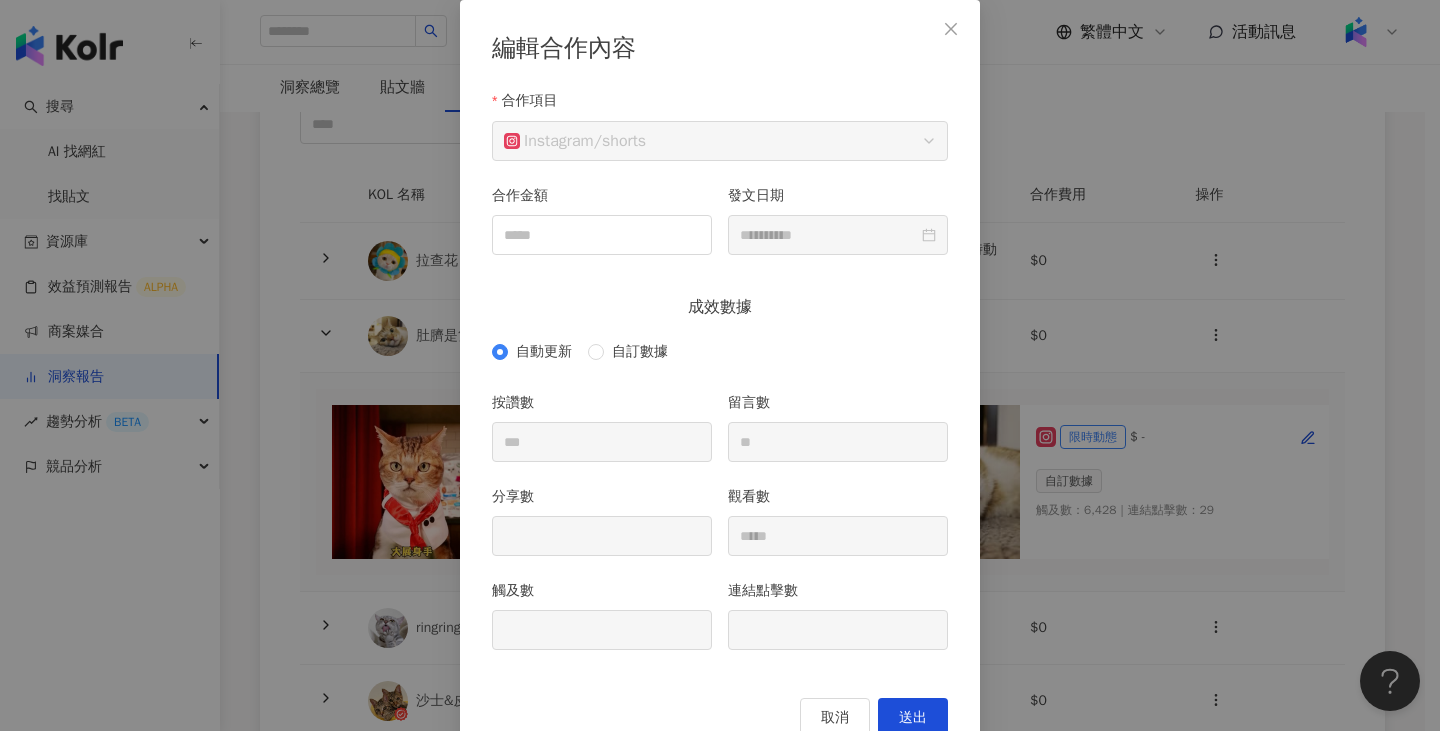 scroll, scrollTop: 154, scrollLeft: 0, axis: vertical 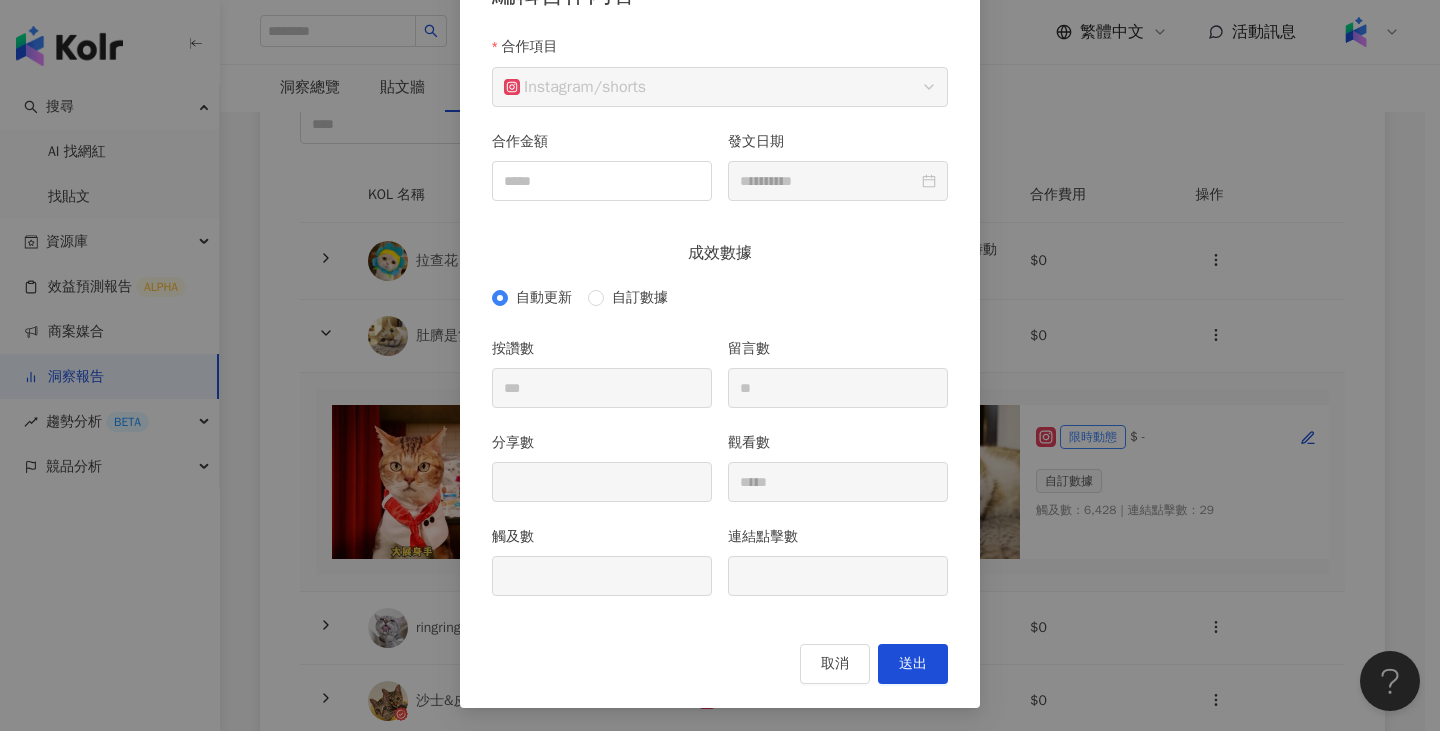 click on "**********" at bounding box center (720, 365) 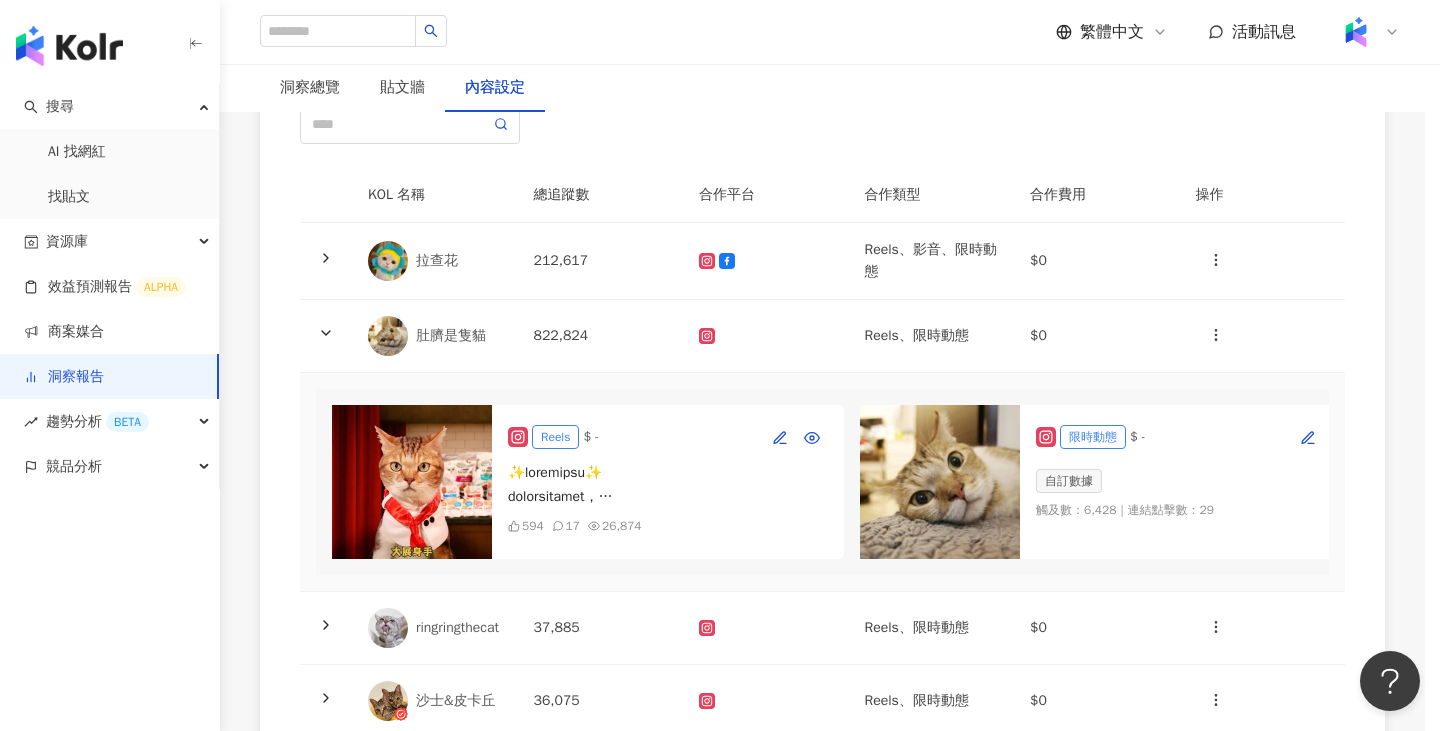 scroll, scrollTop: 54, scrollLeft: 0, axis: vertical 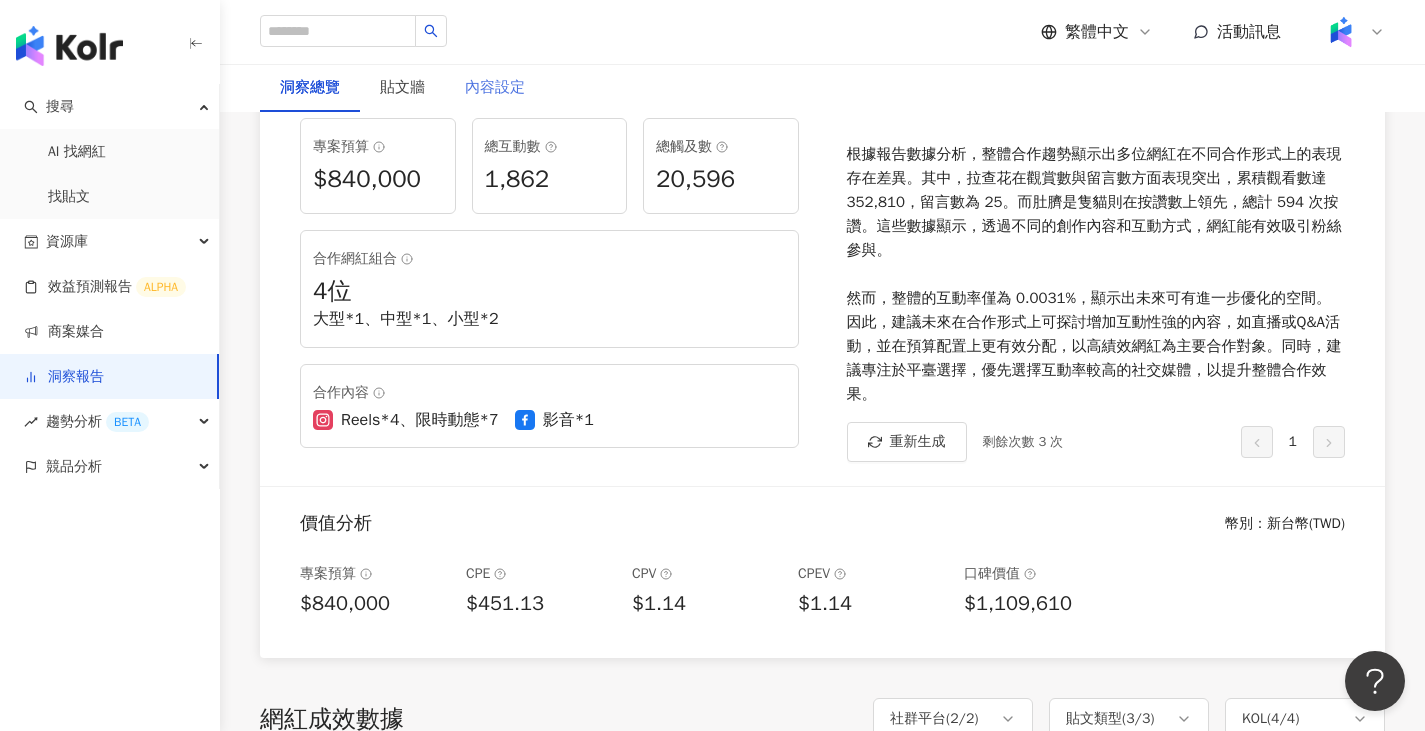 click on "內容設定" at bounding box center [495, 88] 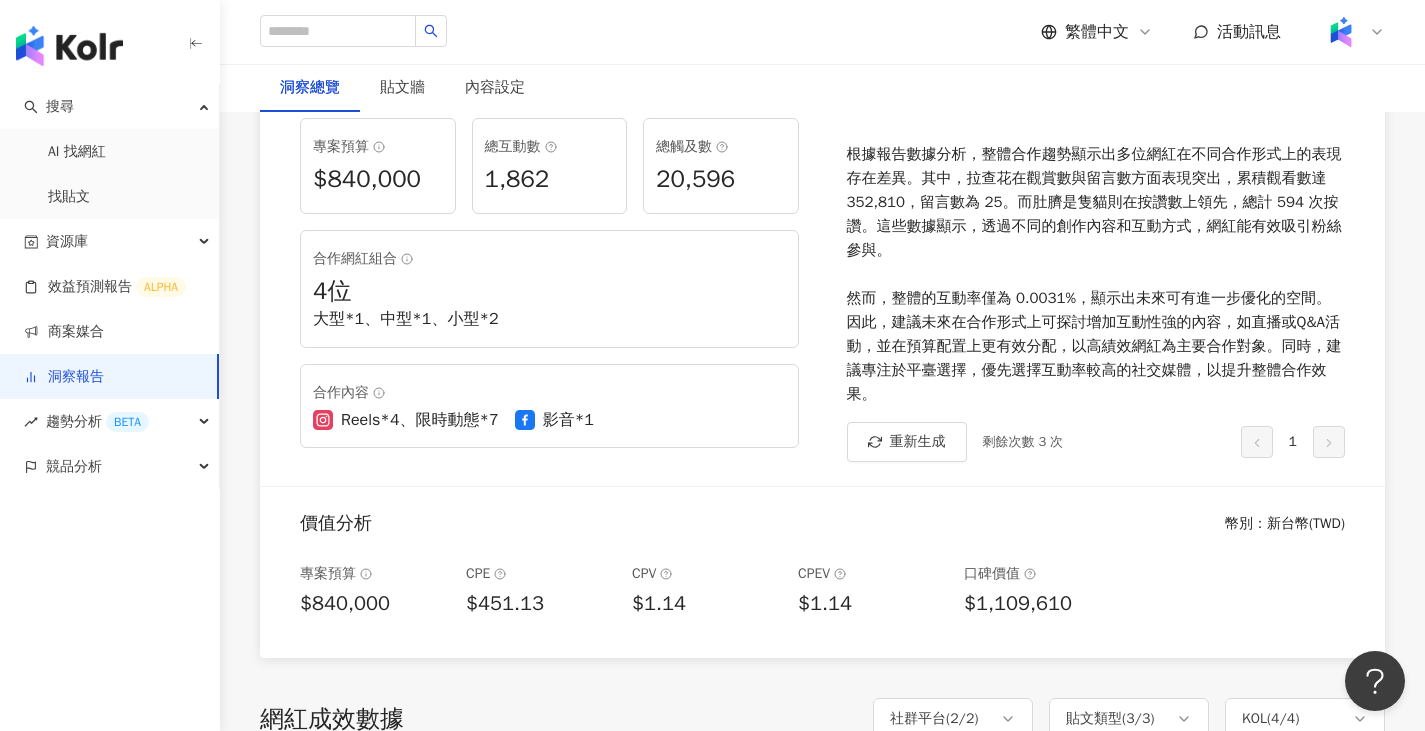 scroll, scrollTop: 0, scrollLeft: 0, axis: both 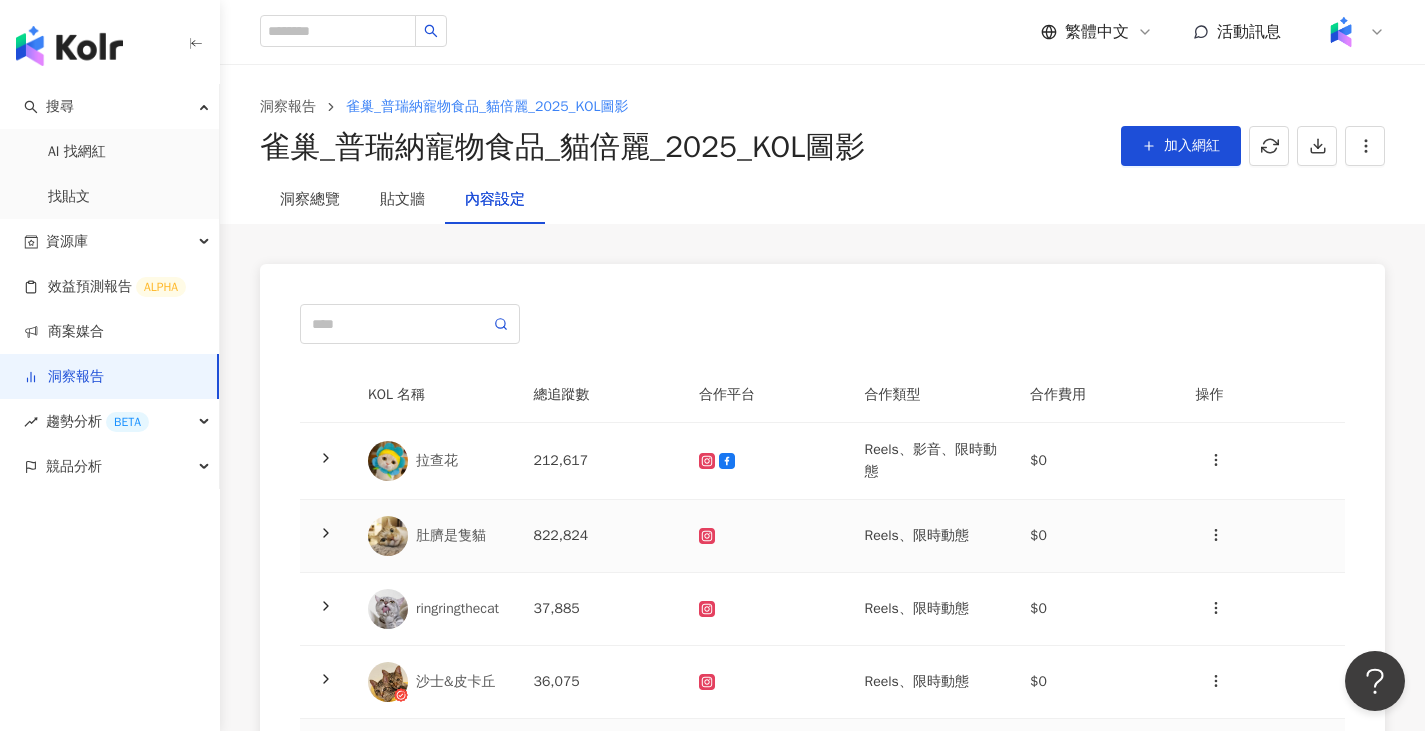 click on "822,824" at bounding box center (601, 536) 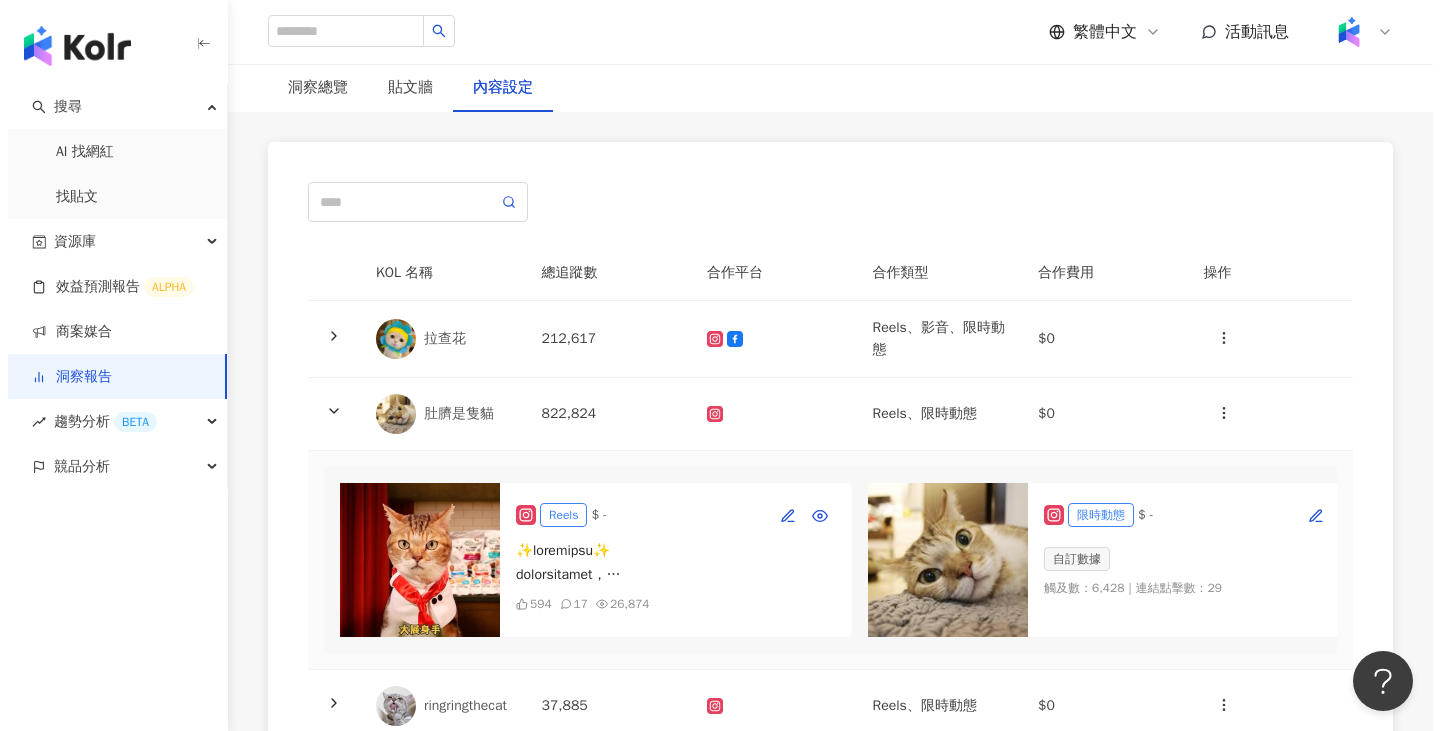 scroll, scrollTop: 121, scrollLeft: 0, axis: vertical 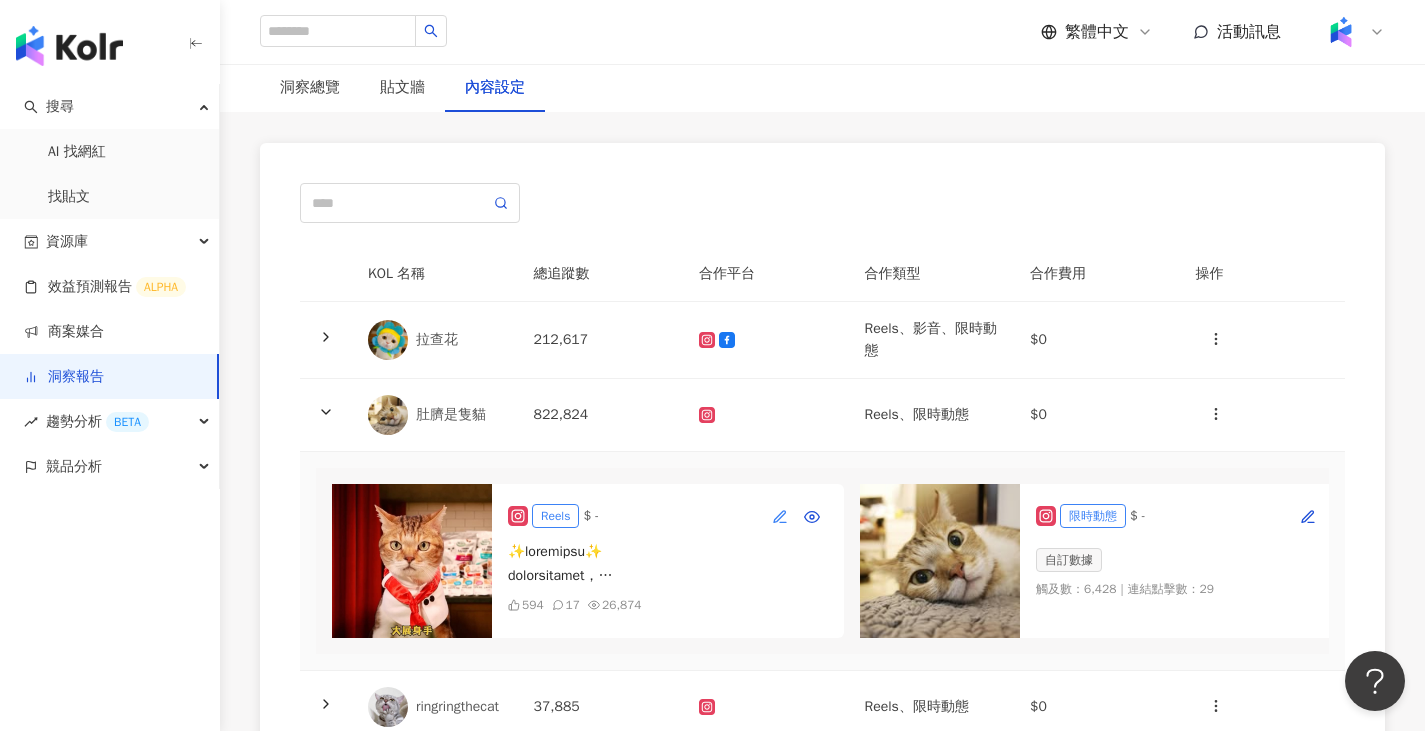 click 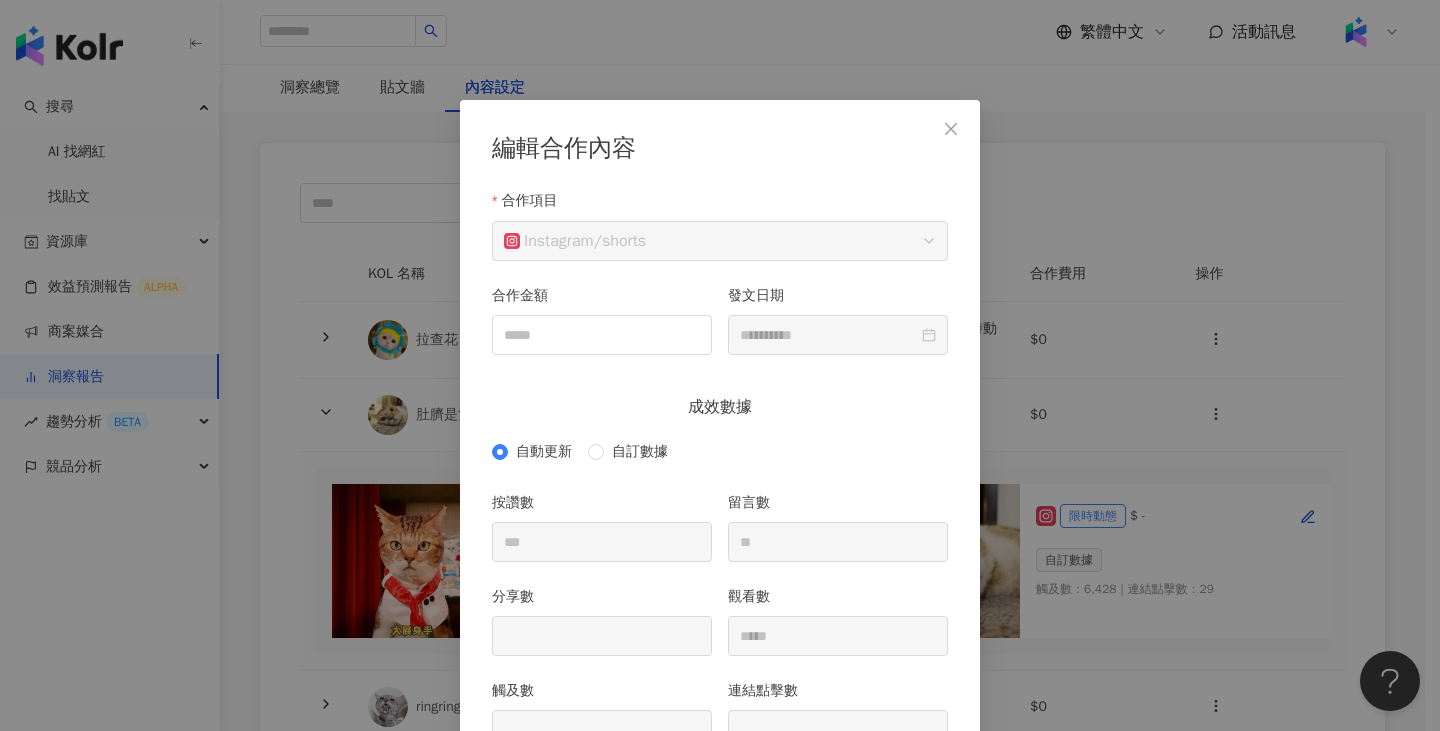 scroll, scrollTop: 100, scrollLeft: 0, axis: vertical 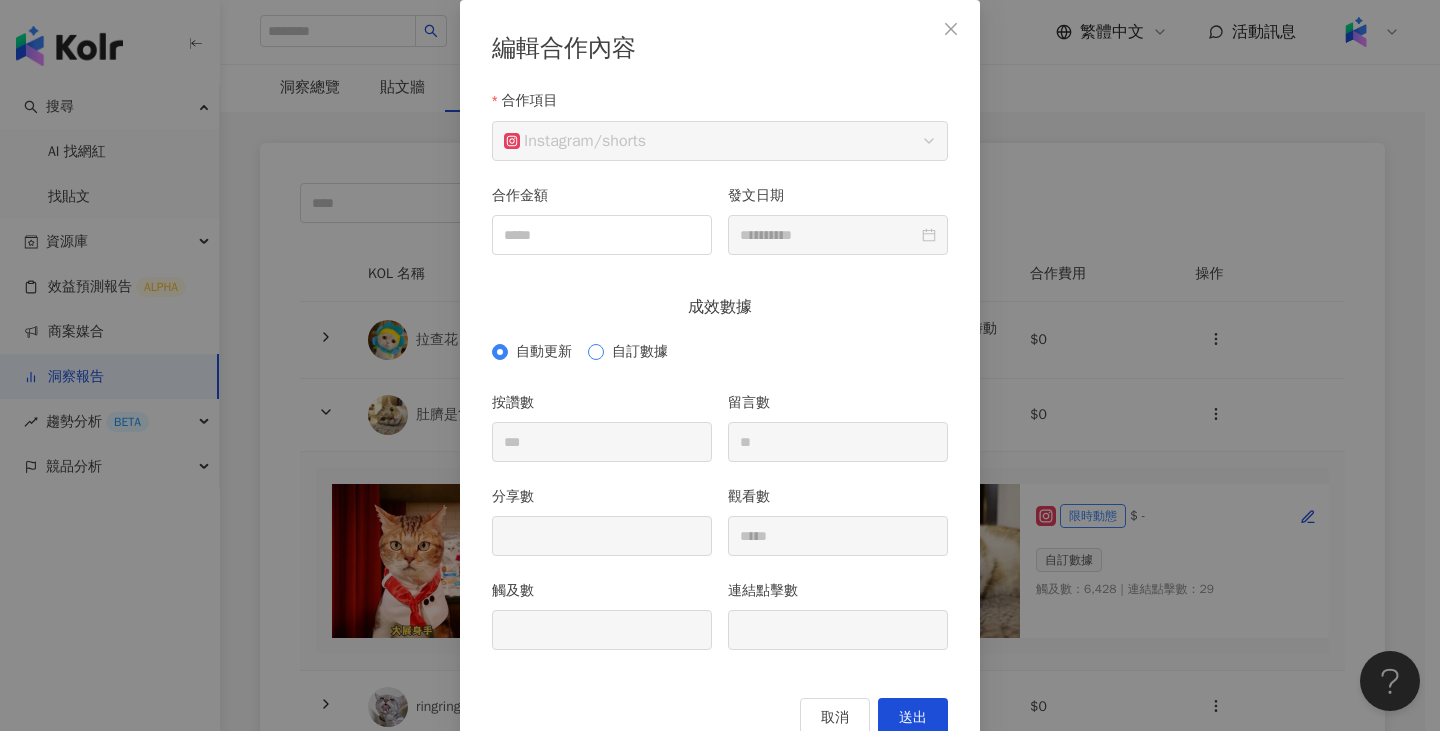 click on "自訂數據" at bounding box center (640, 352) 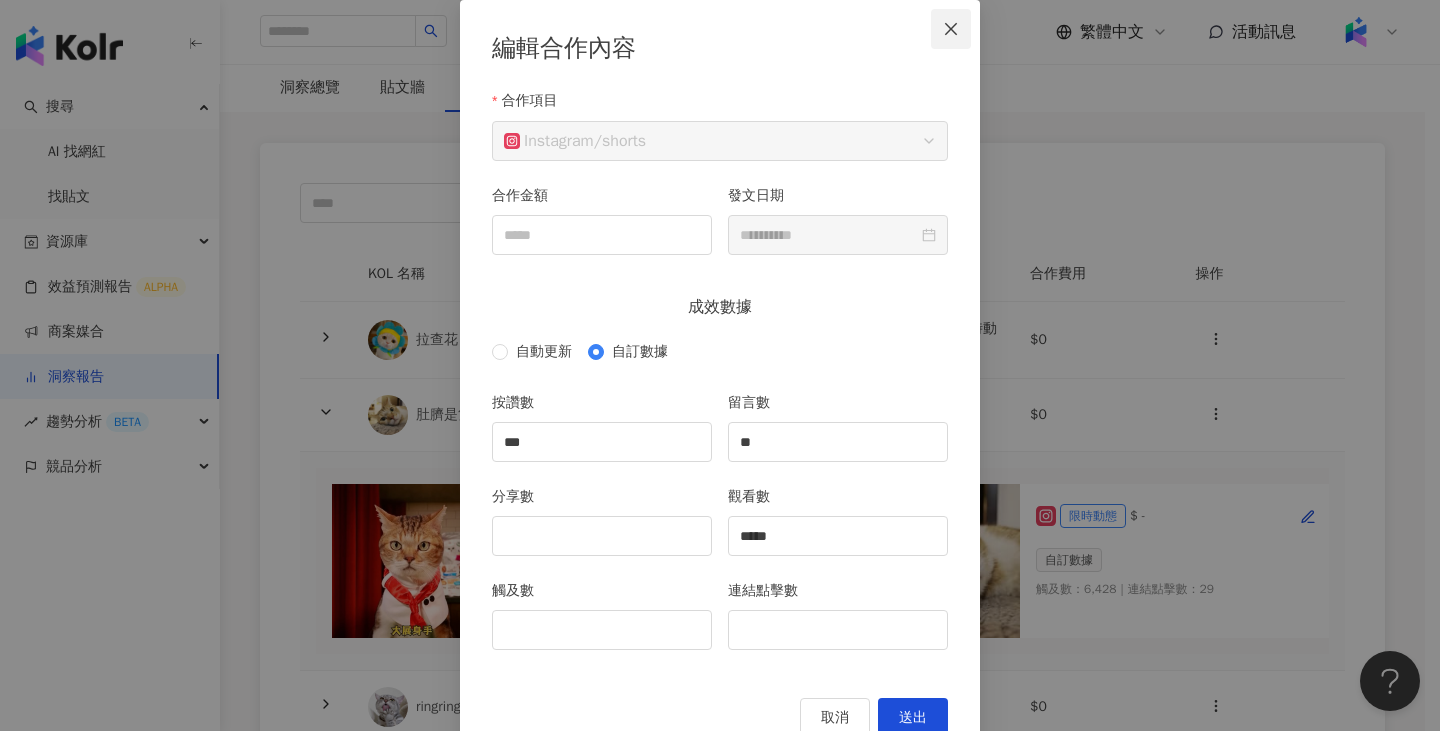 click at bounding box center (951, 29) 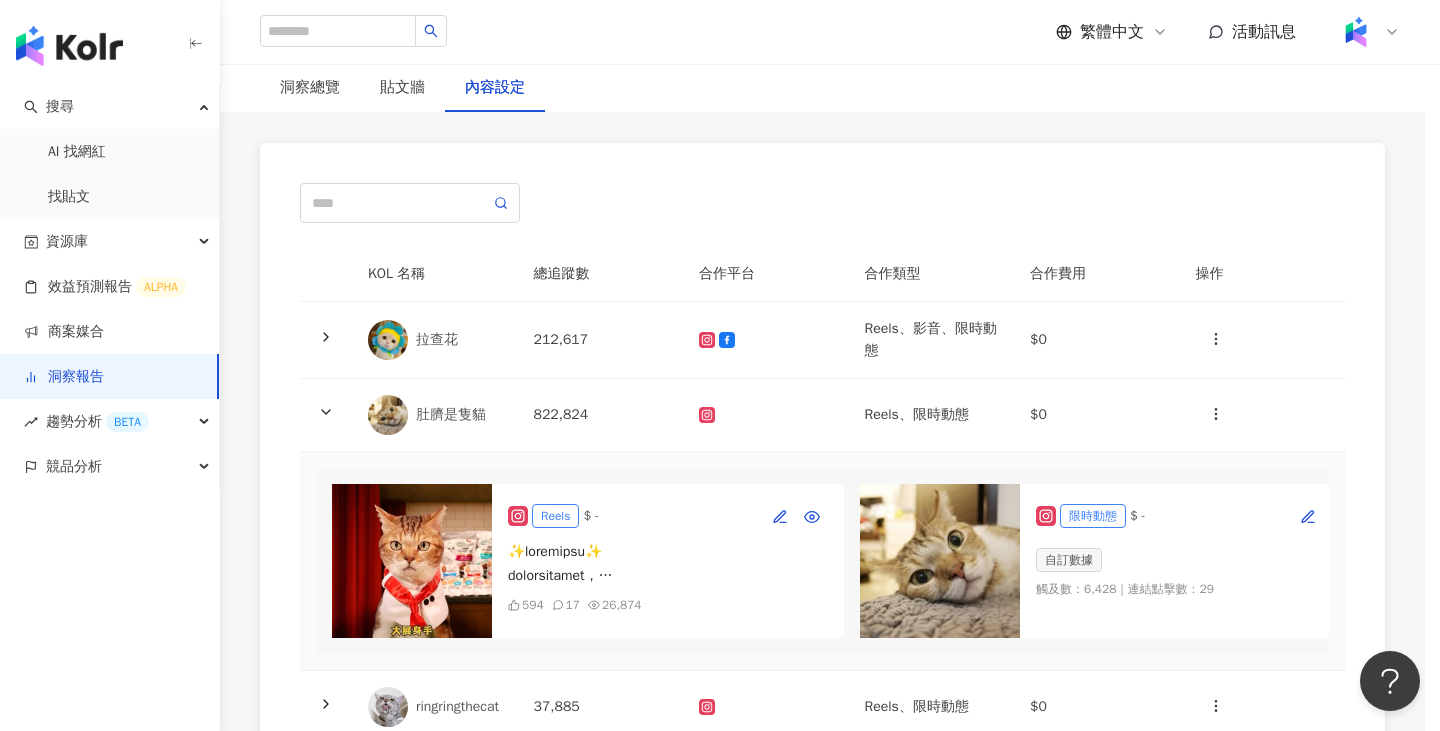 scroll, scrollTop: 0, scrollLeft: 0, axis: both 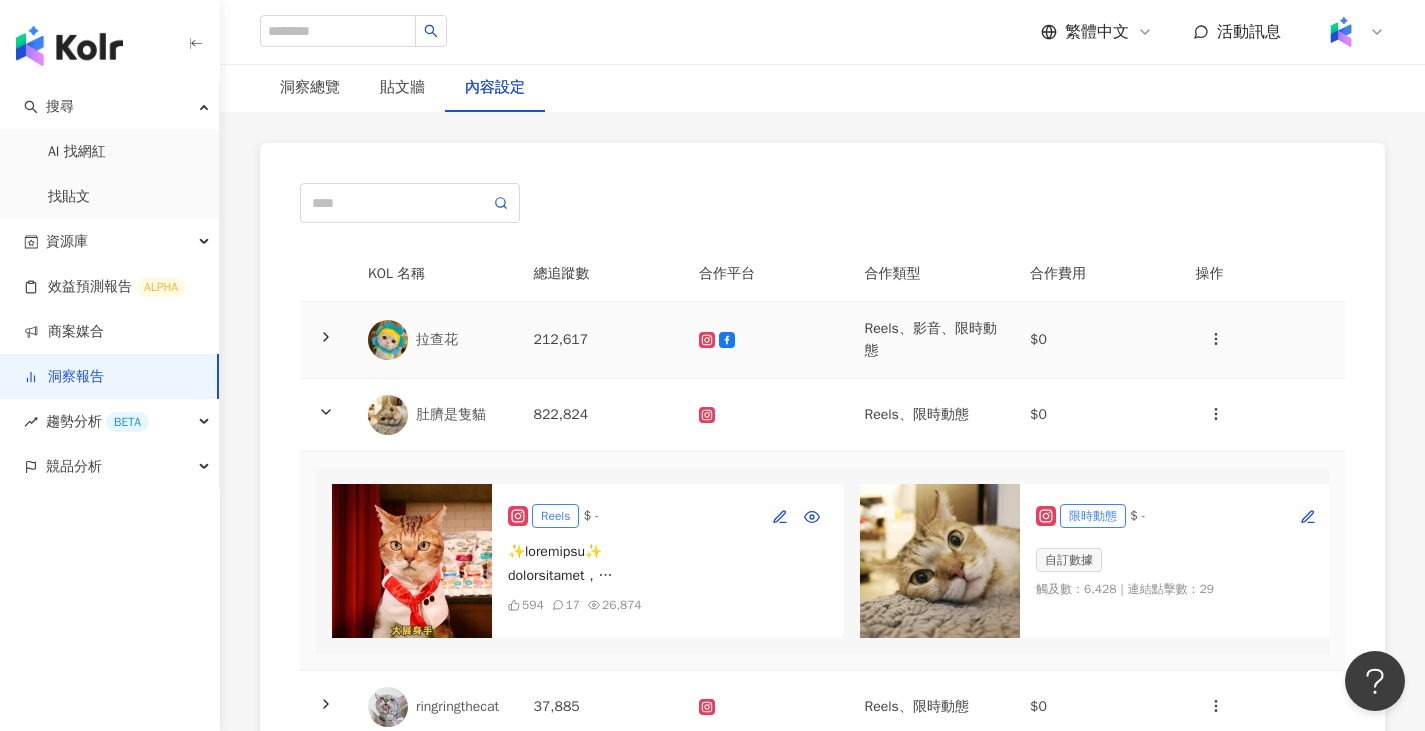 click on "拉查花" at bounding box center [459, 340] 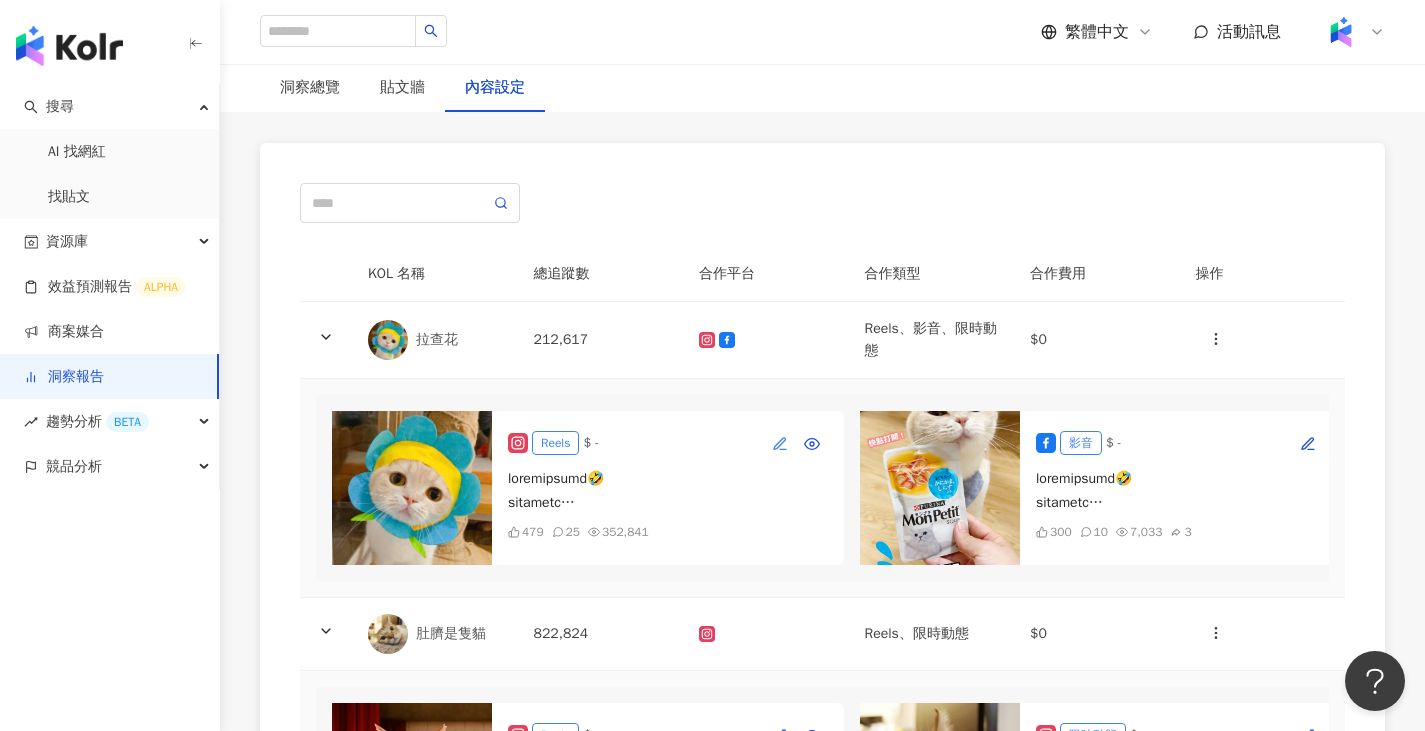 click at bounding box center [780, 443] 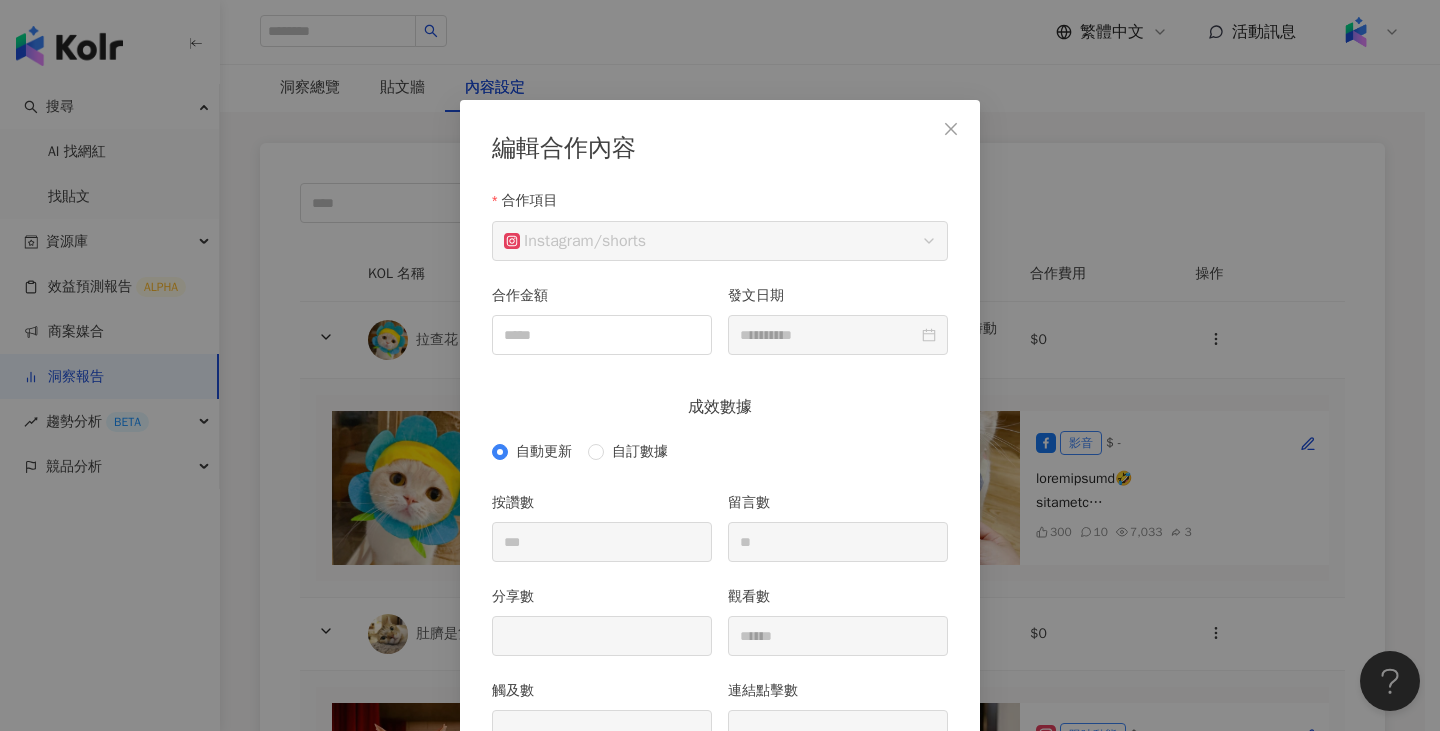 scroll, scrollTop: 100, scrollLeft: 0, axis: vertical 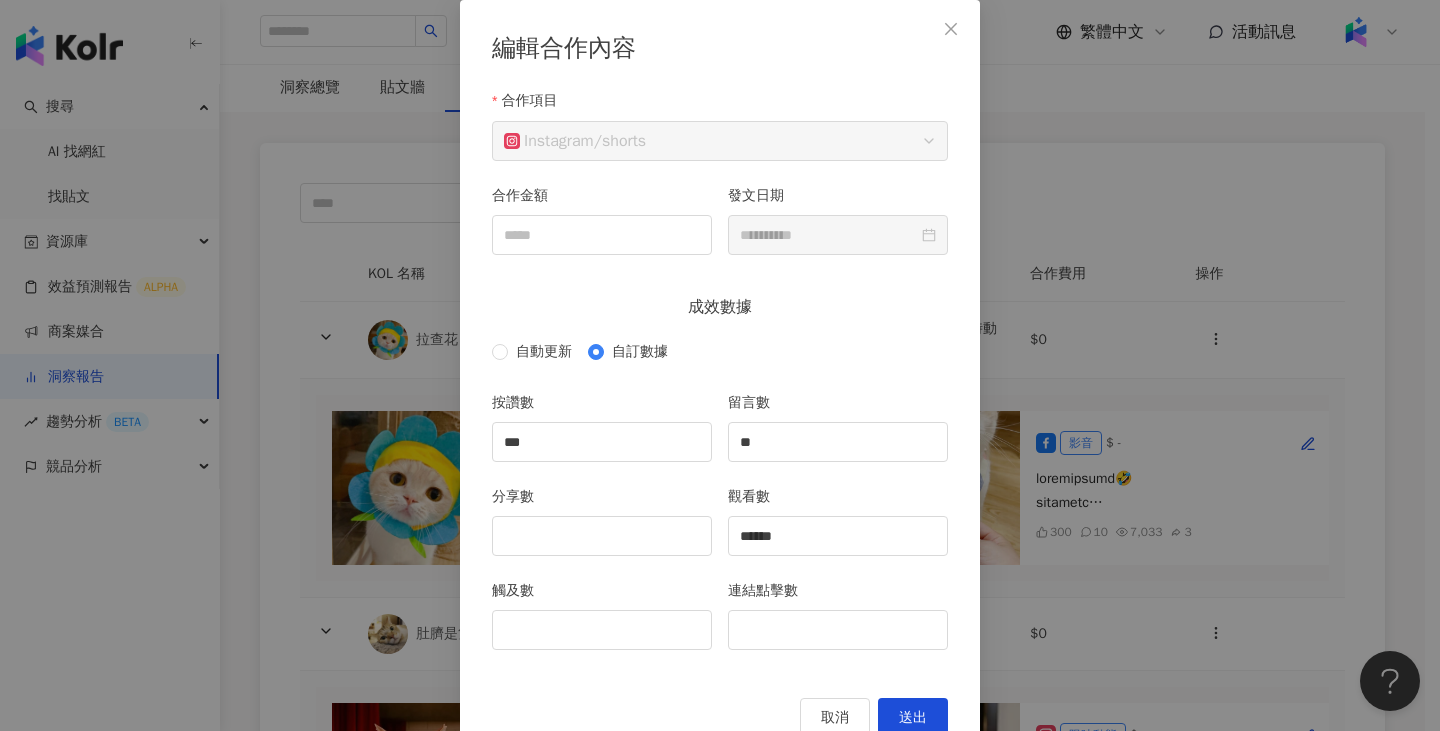 click on "分享數" at bounding box center [602, 501] 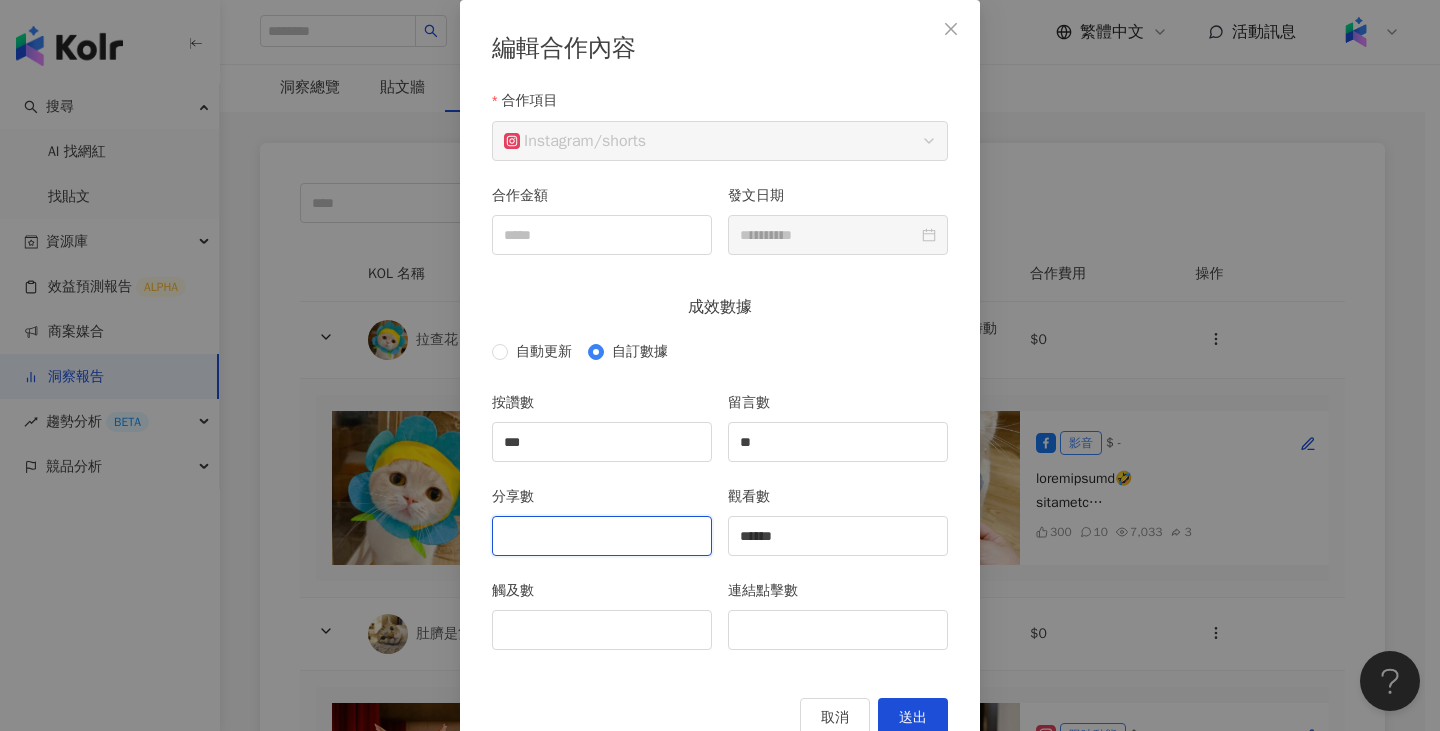 click on "分享數" at bounding box center [602, 536] 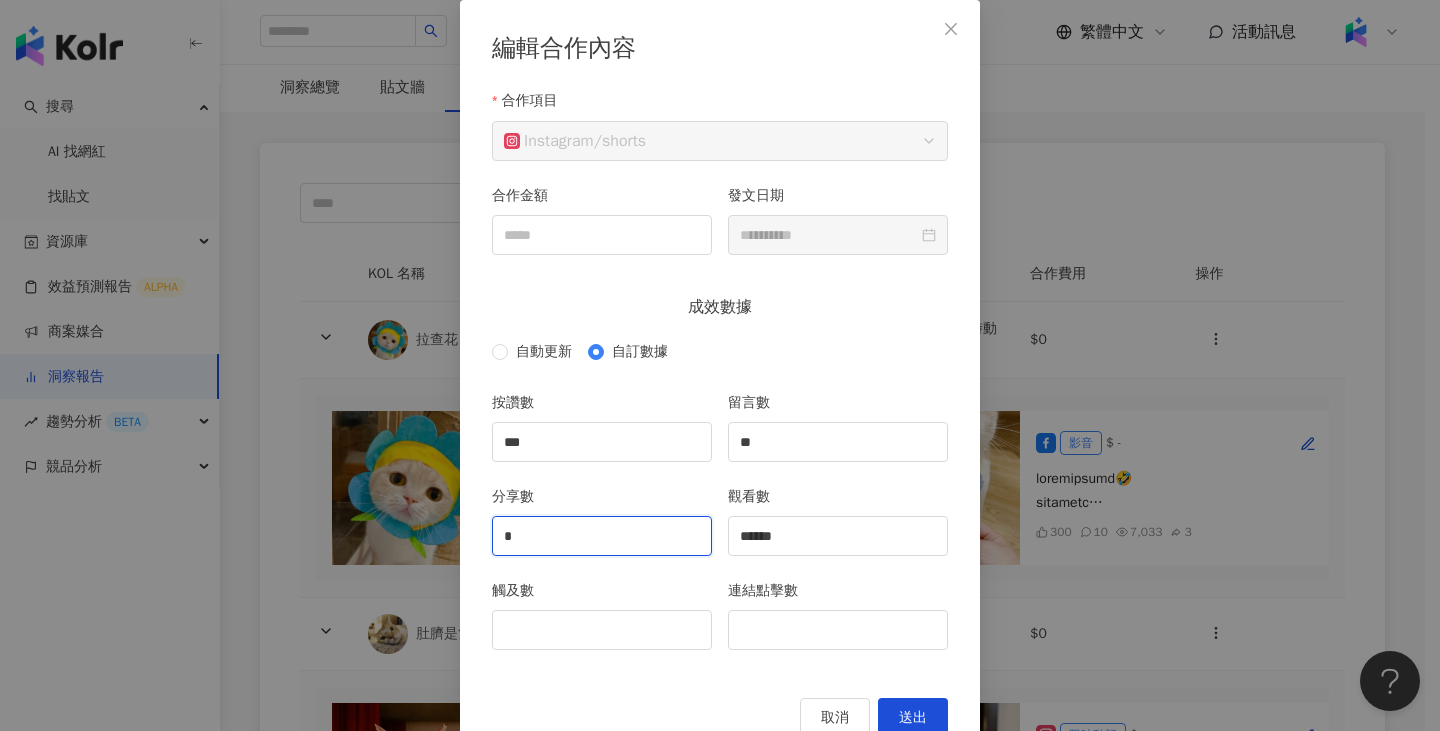 type on "*" 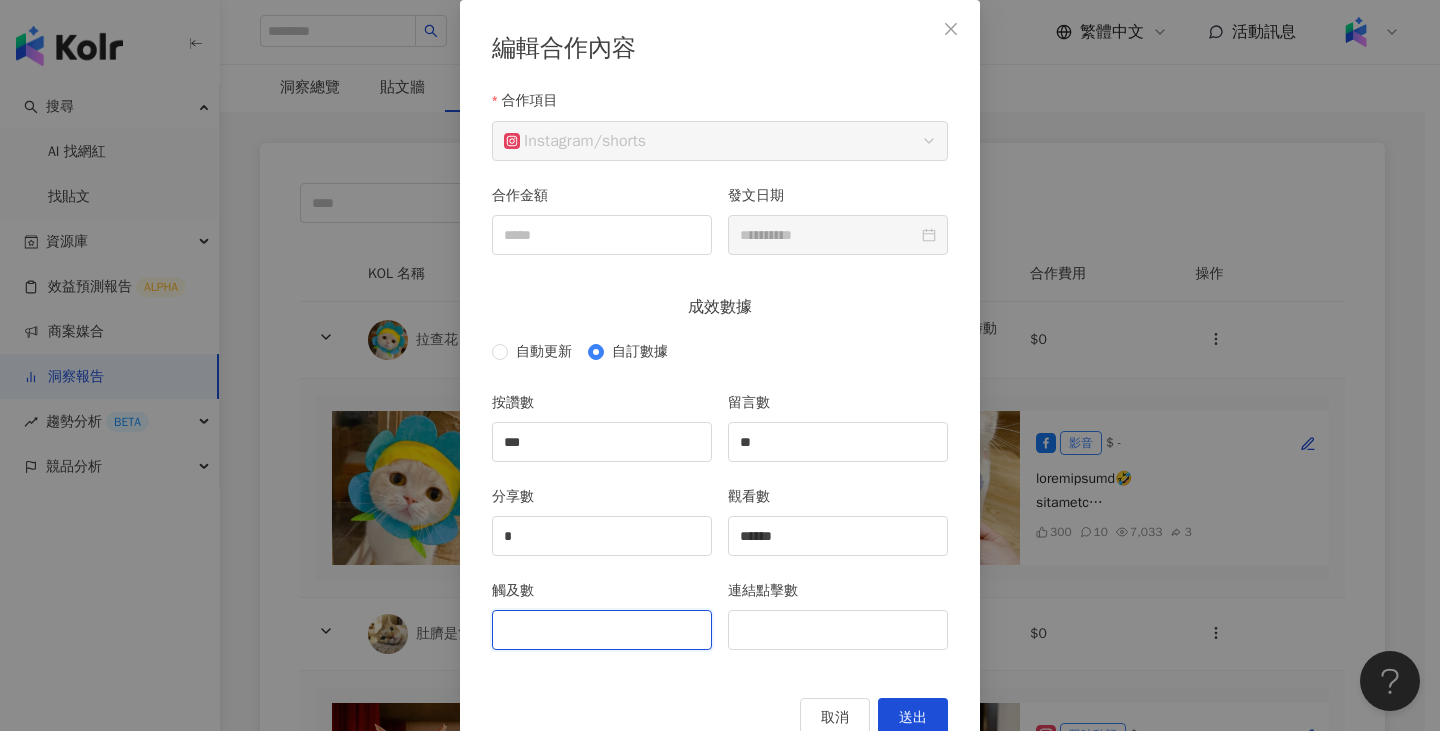 click on "觸及數" at bounding box center [602, 630] 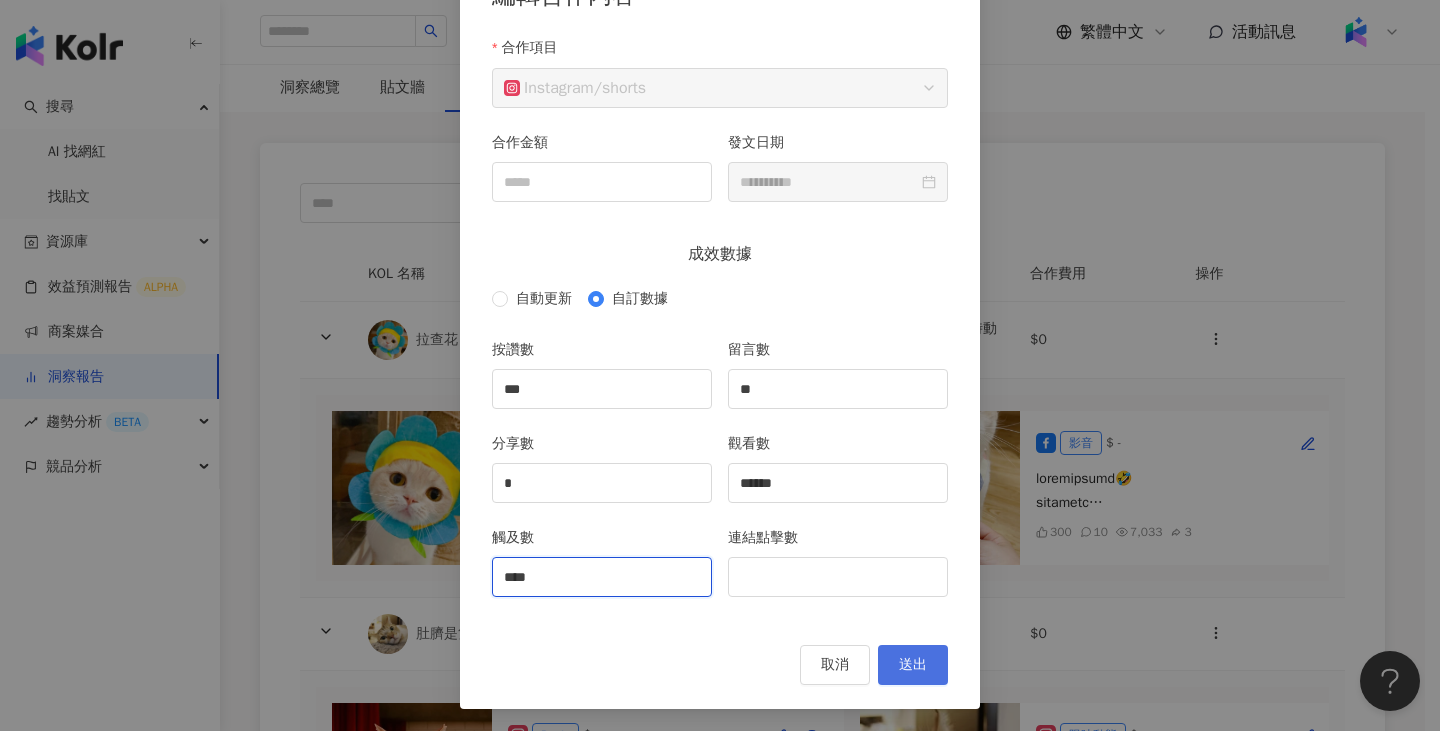 scroll, scrollTop: 154, scrollLeft: 0, axis: vertical 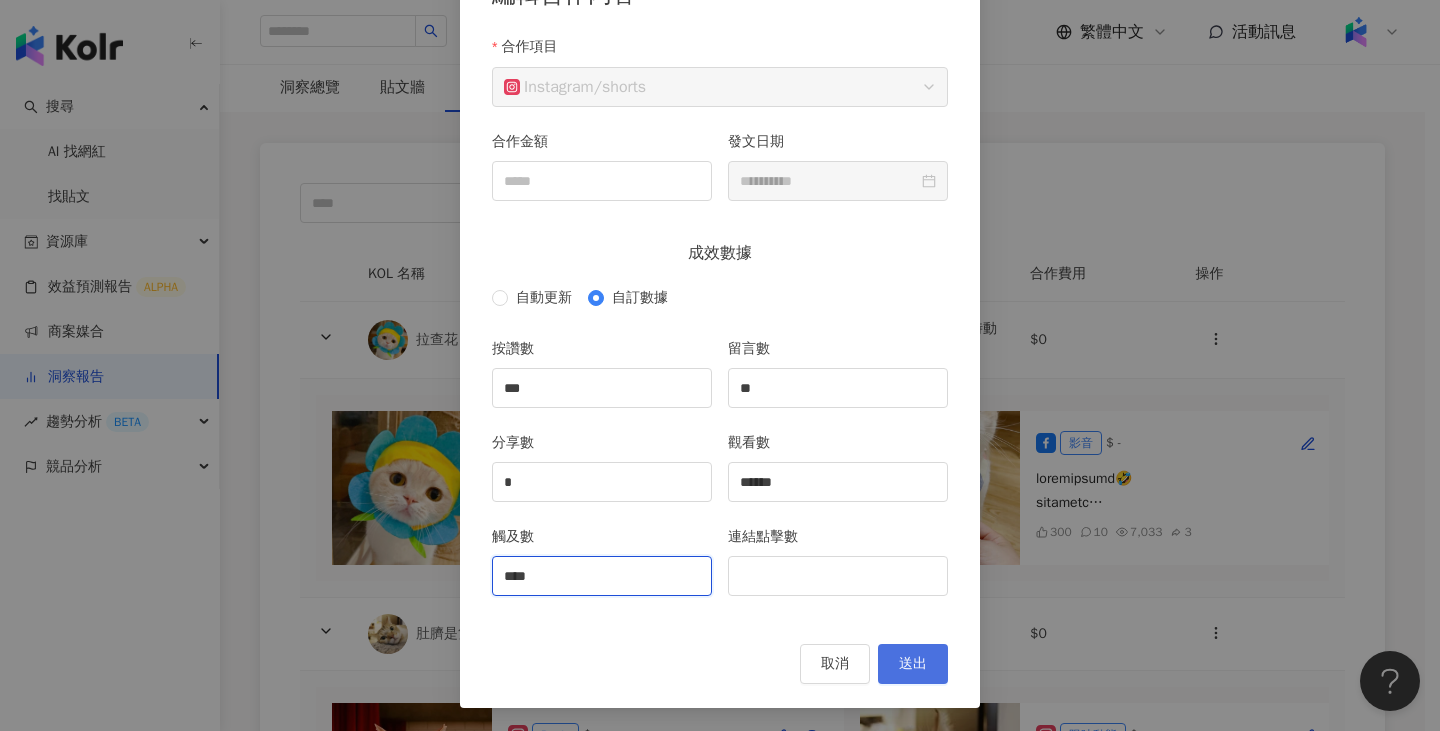 type on "****" 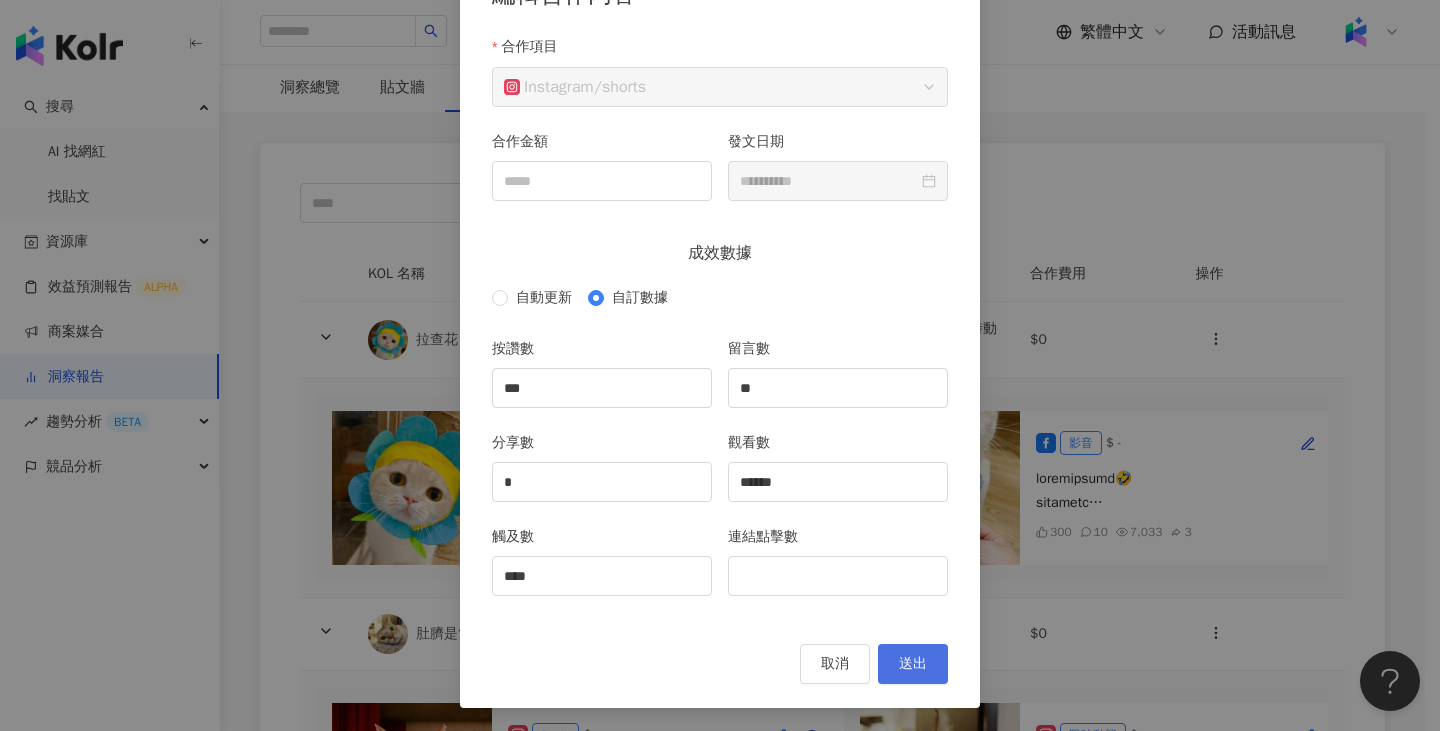 click on "送出" at bounding box center [913, 664] 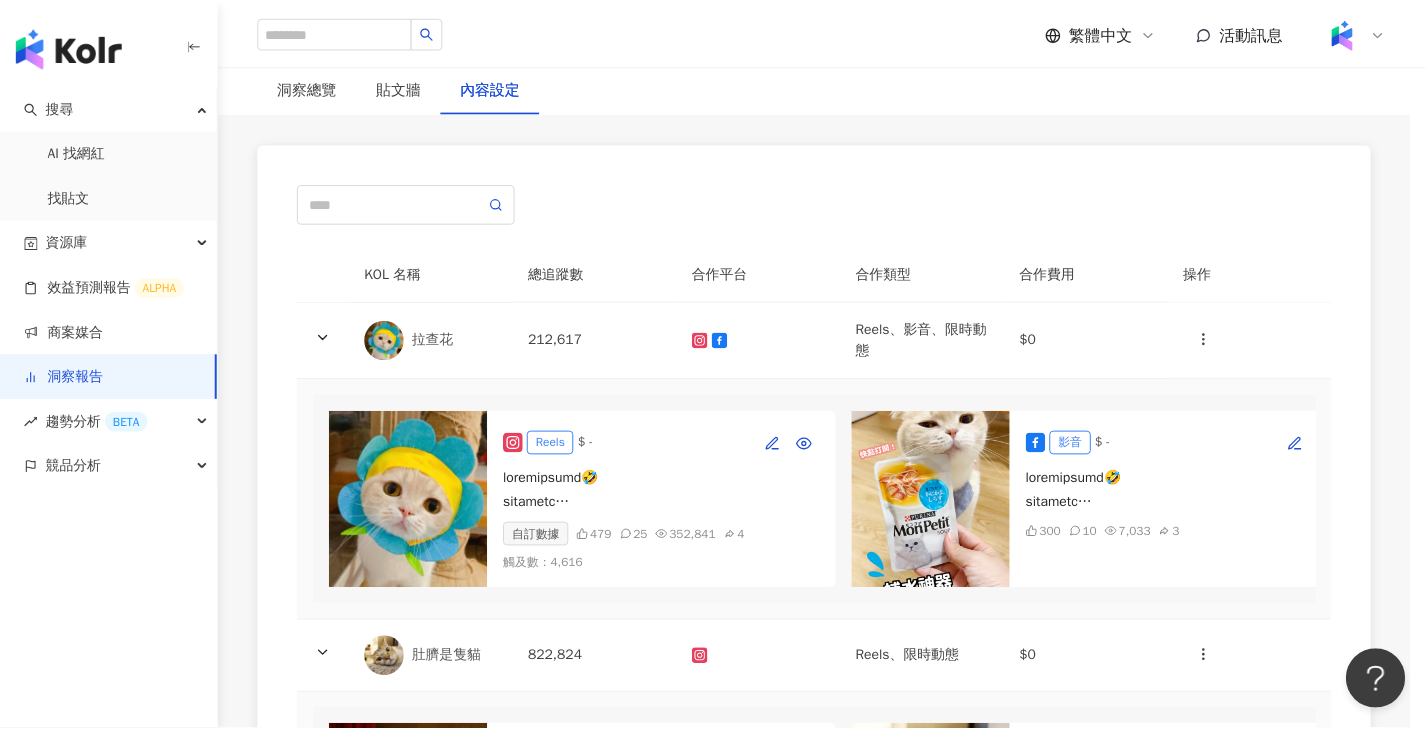 scroll, scrollTop: 0, scrollLeft: 0, axis: both 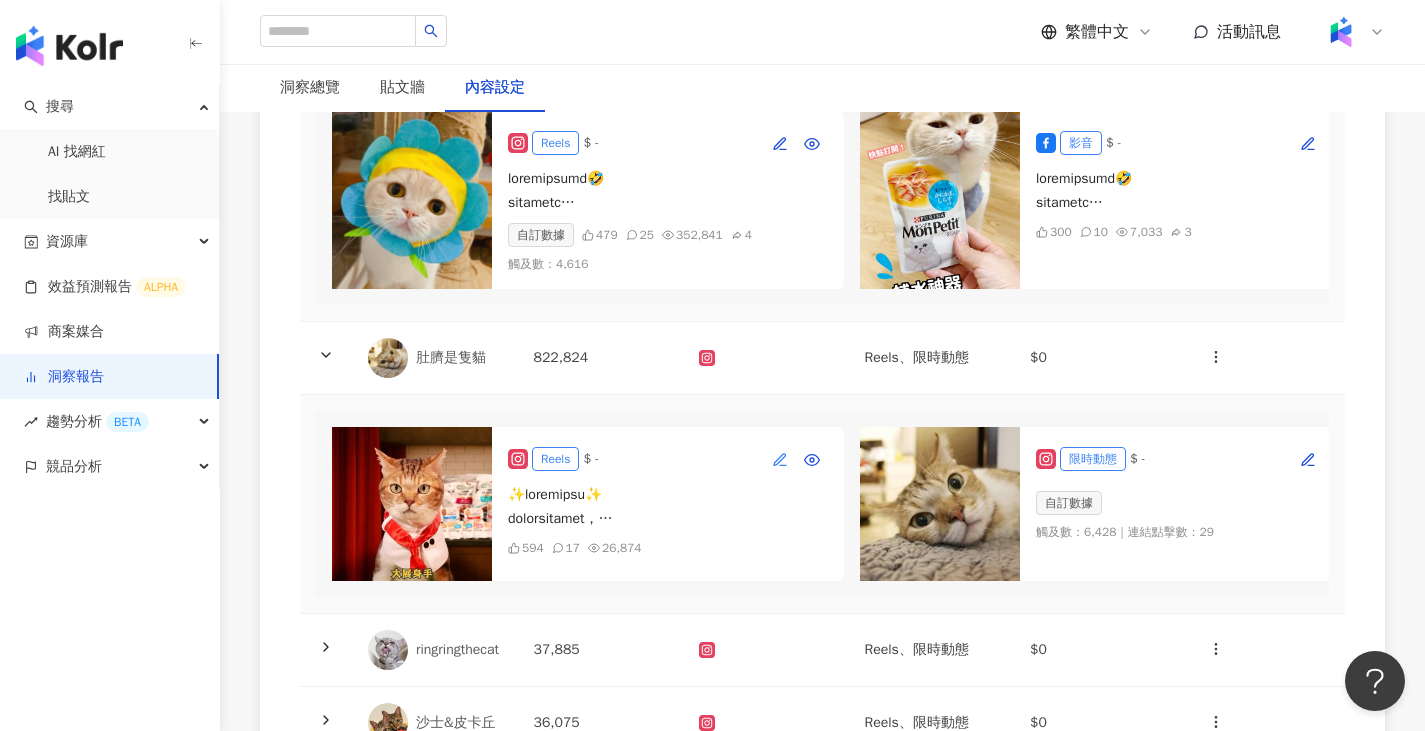 click 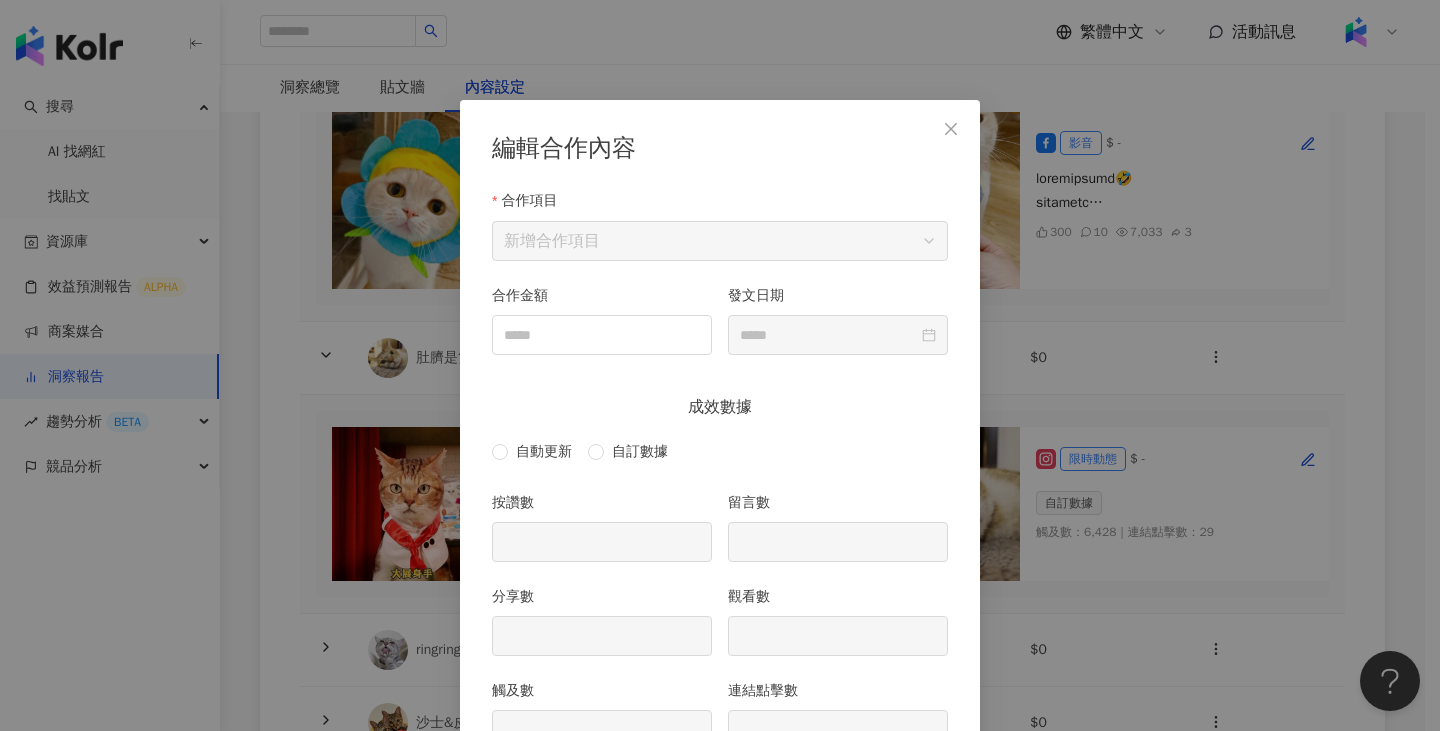 scroll, scrollTop: 100, scrollLeft: 0, axis: vertical 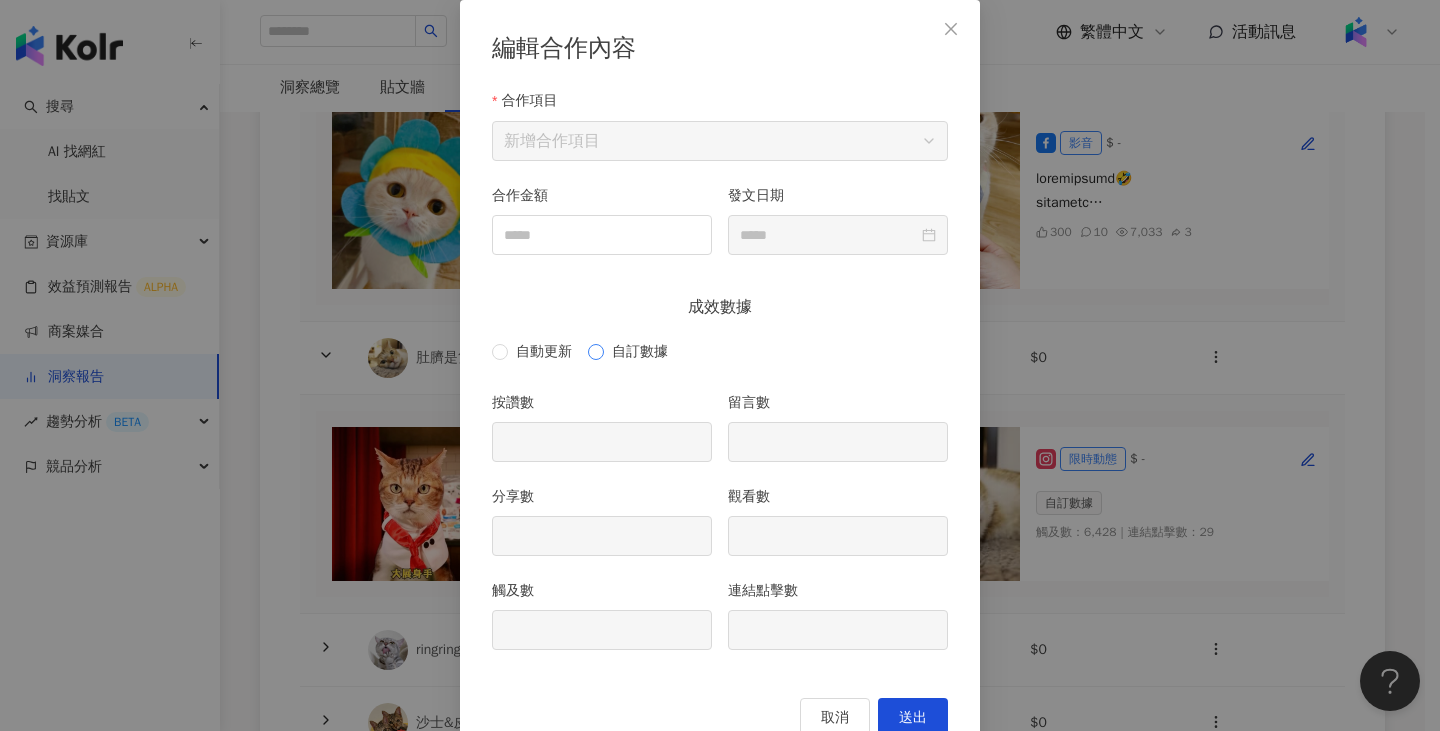 click on "自訂數據" at bounding box center [640, 352] 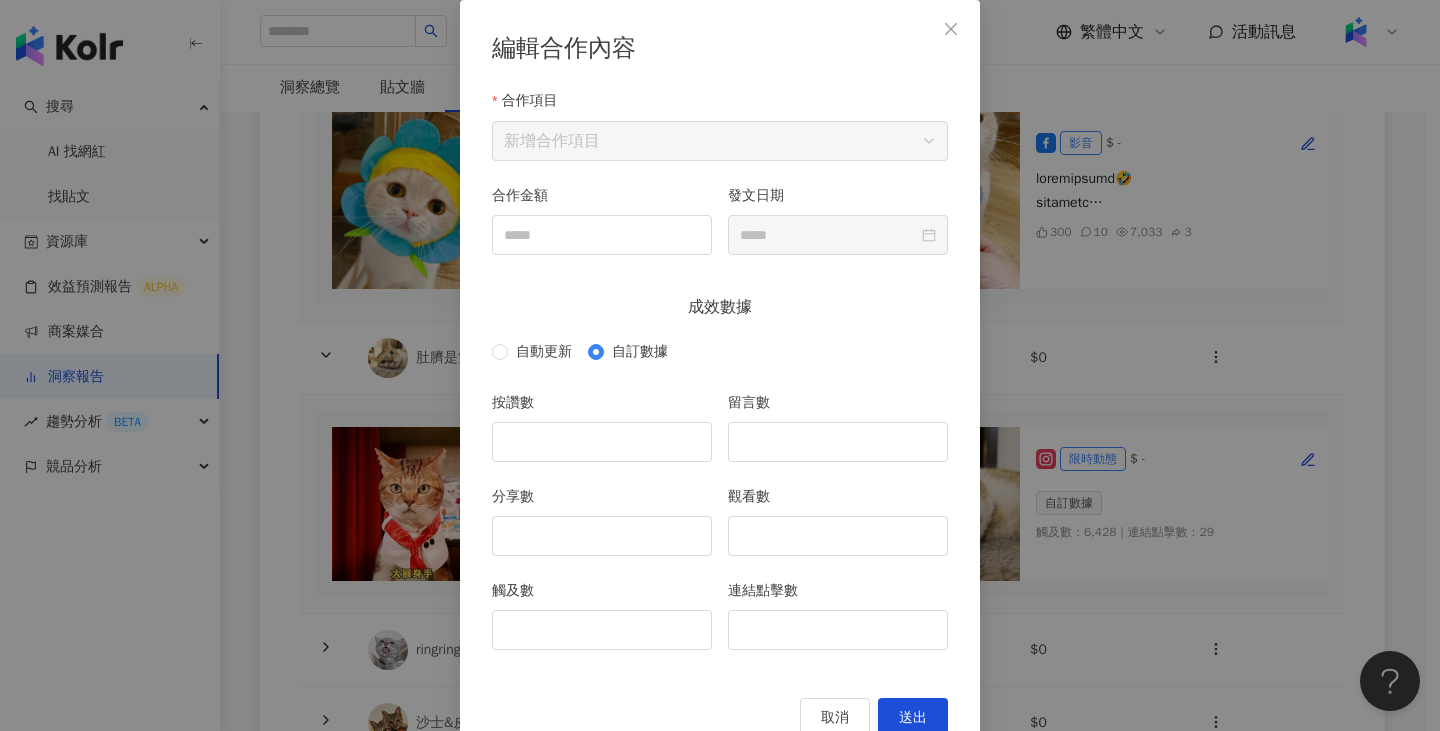 click on "取消" at bounding box center [835, 718] 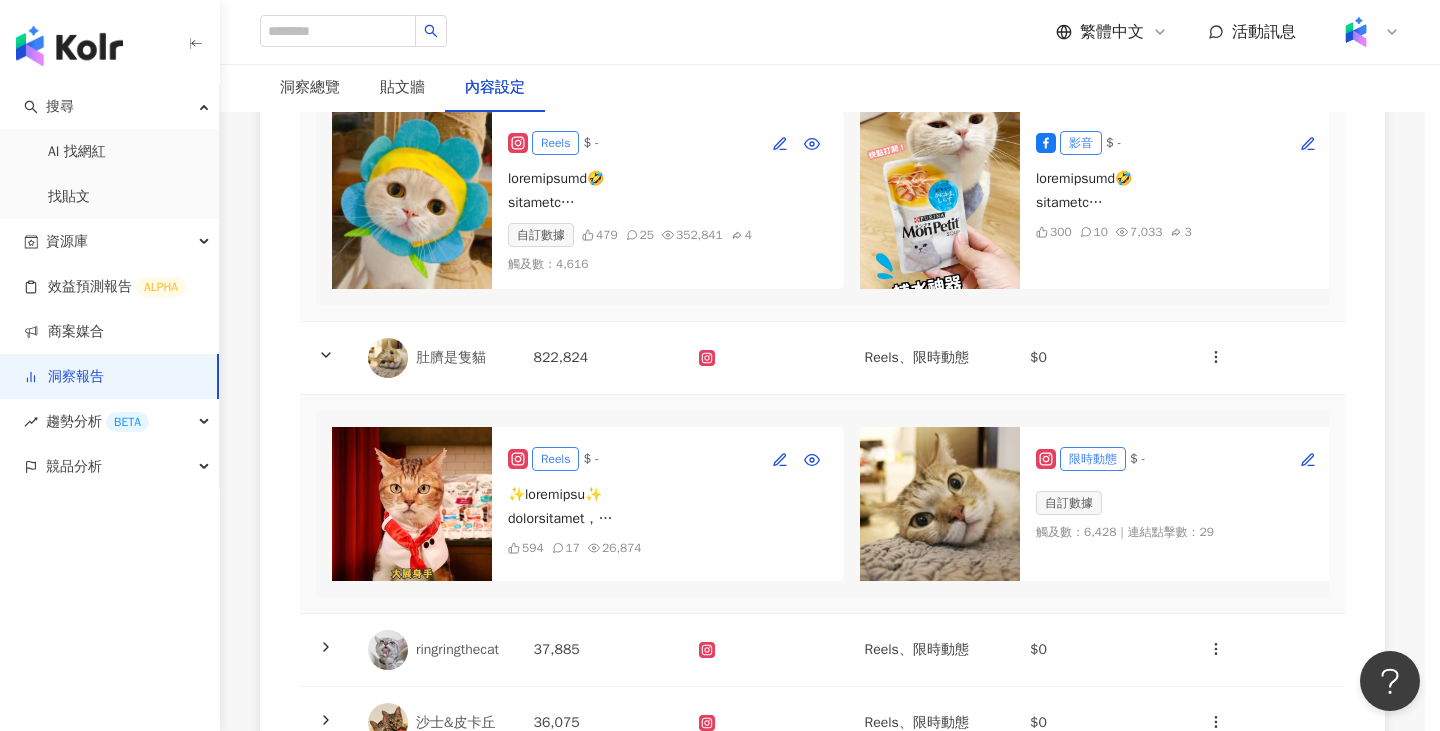 scroll, scrollTop: 54, scrollLeft: 0, axis: vertical 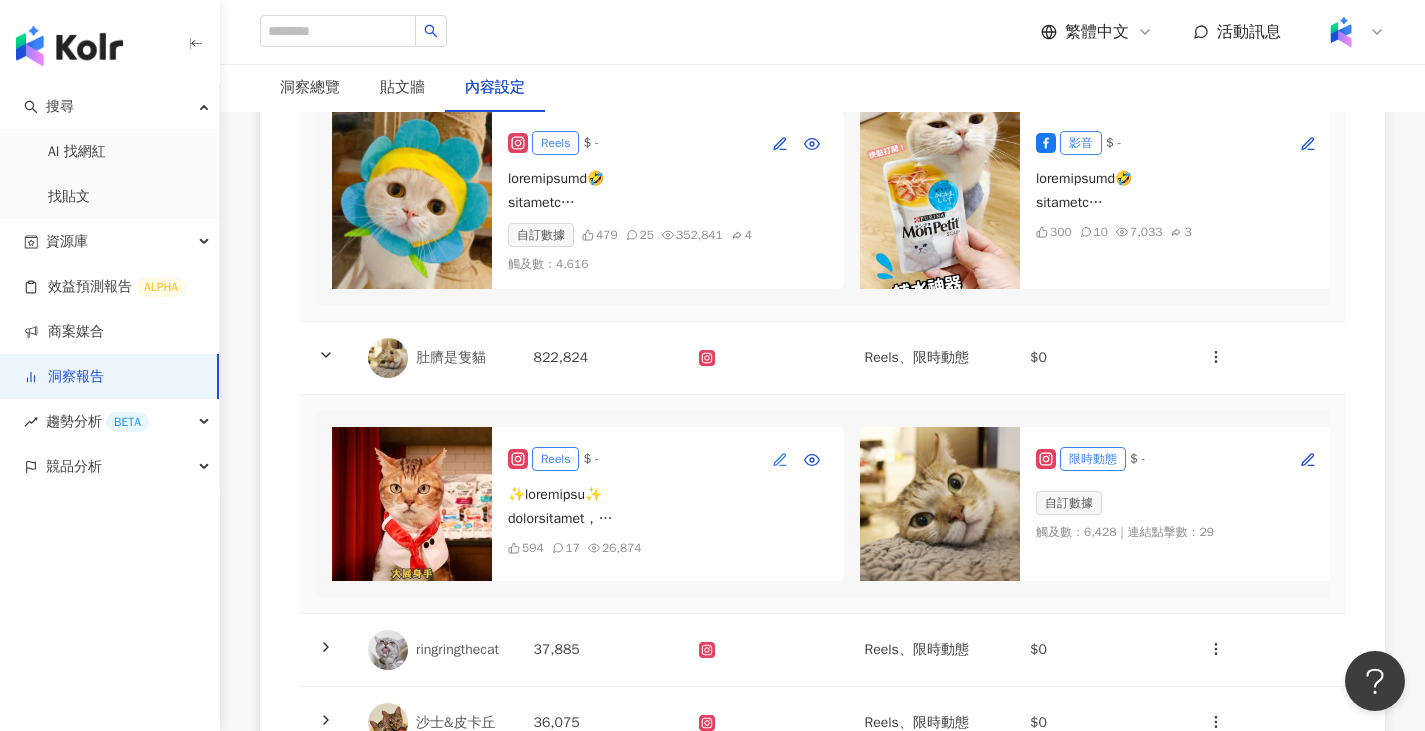 click 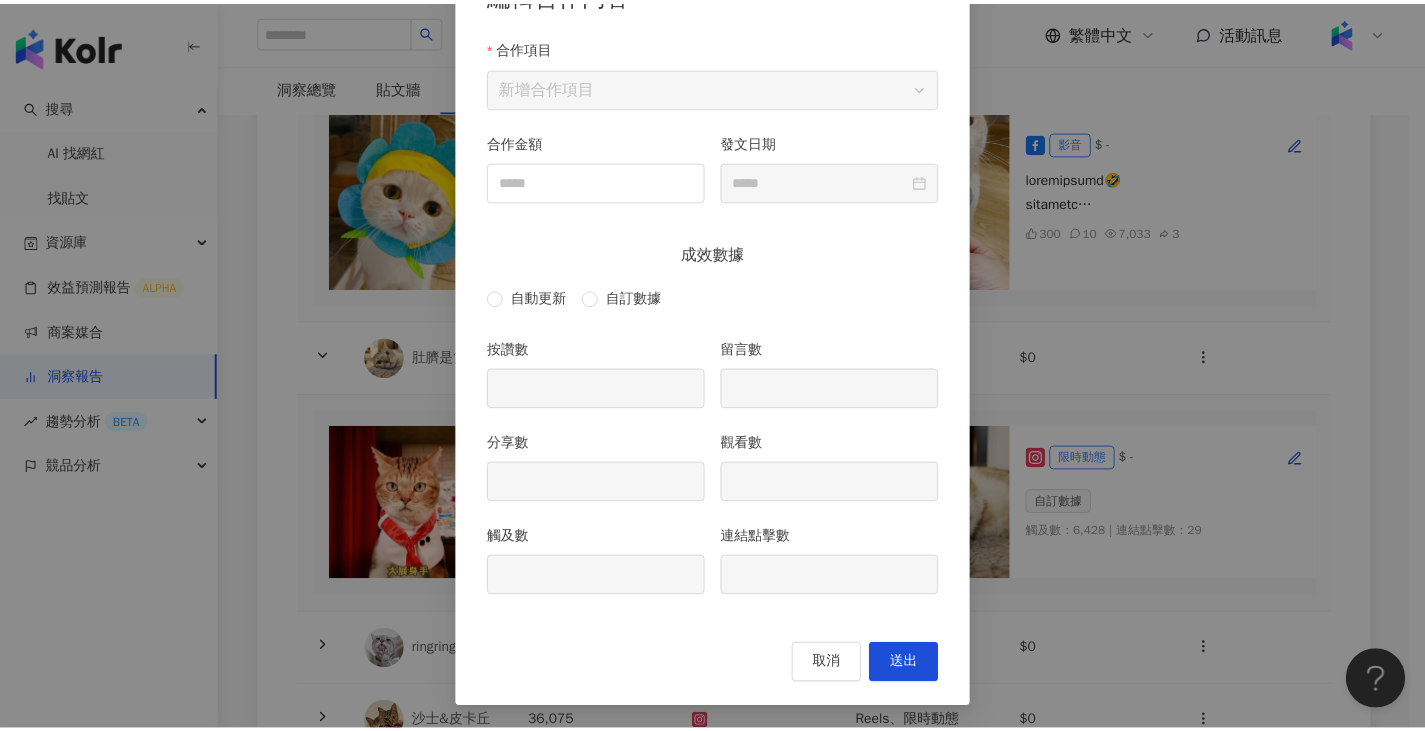 scroll, scrollTop: 0, scrollLeft: 0, axis: both 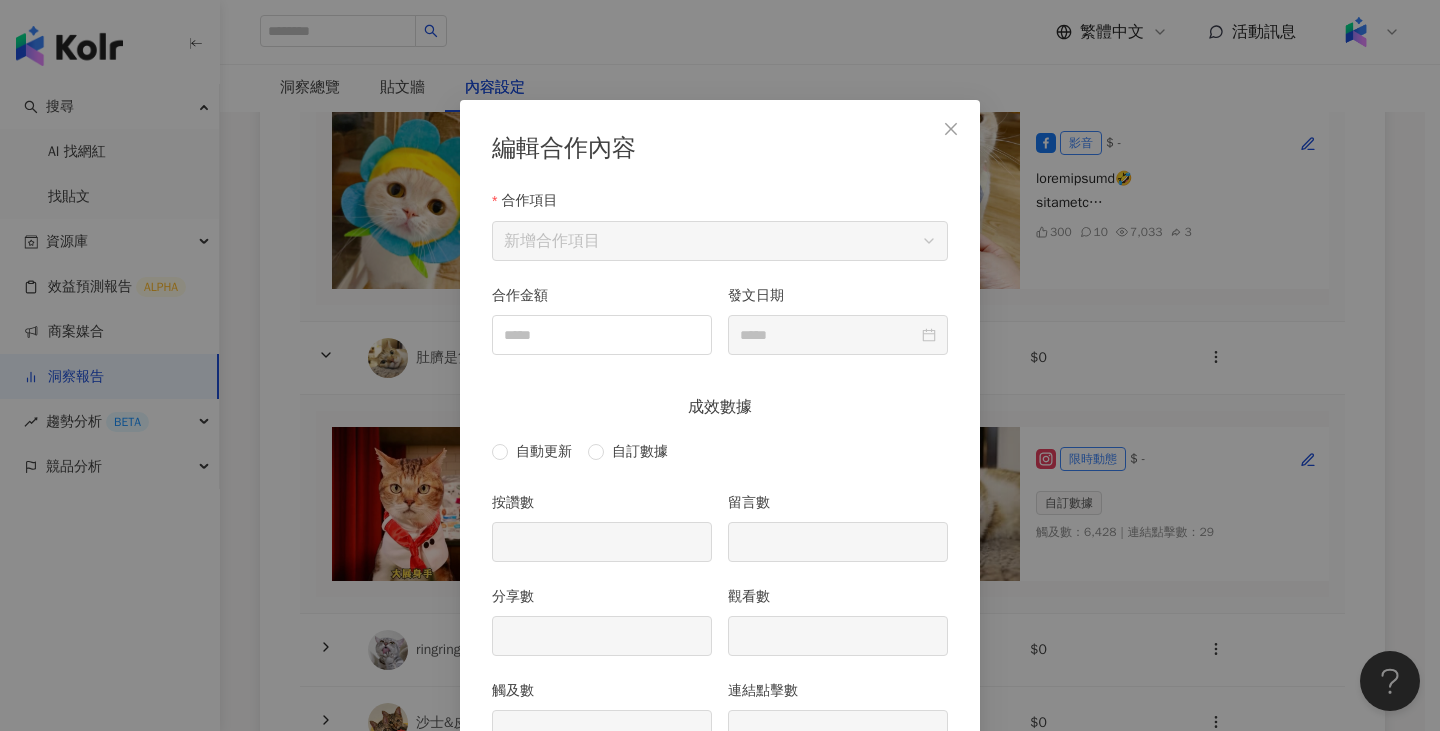click at bounding box center [951, 129] 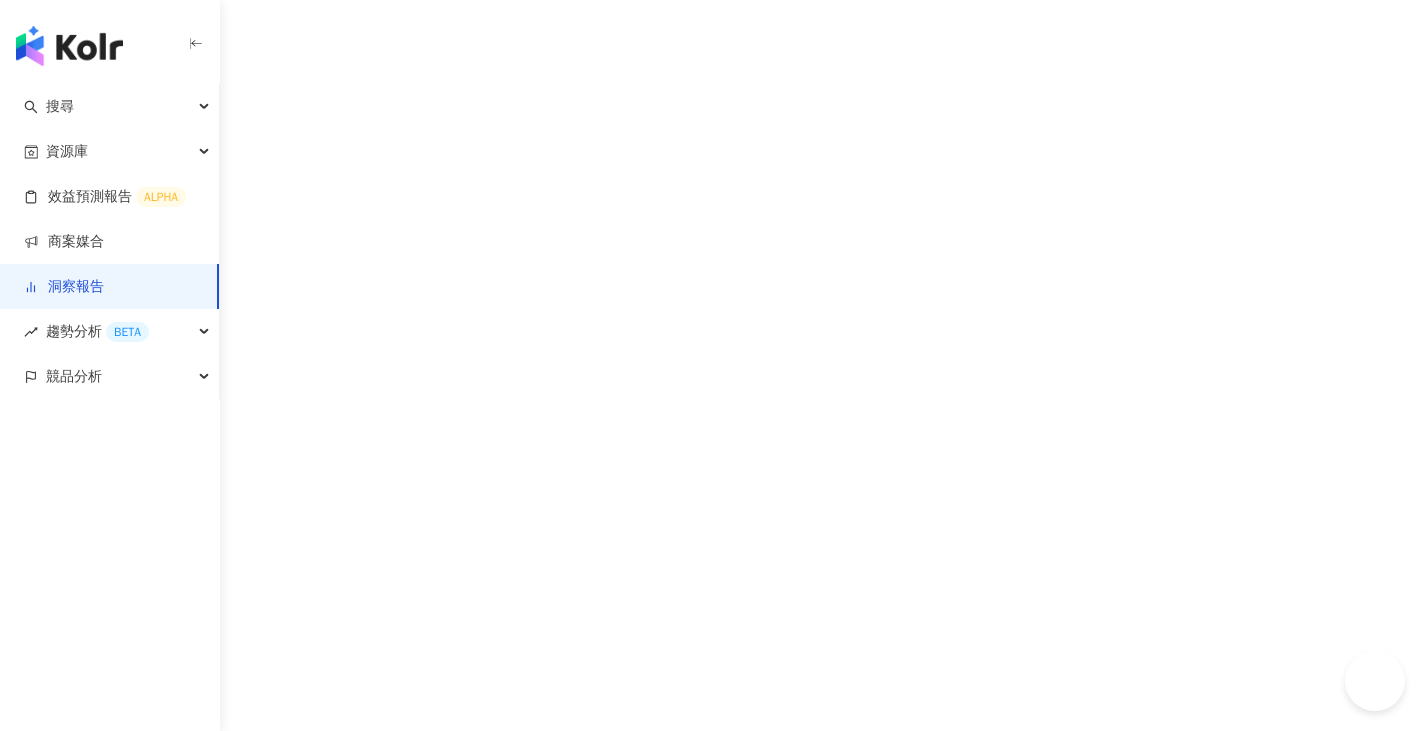 scroll, scrollTop: 0, scrollLeft: 0, axis: both 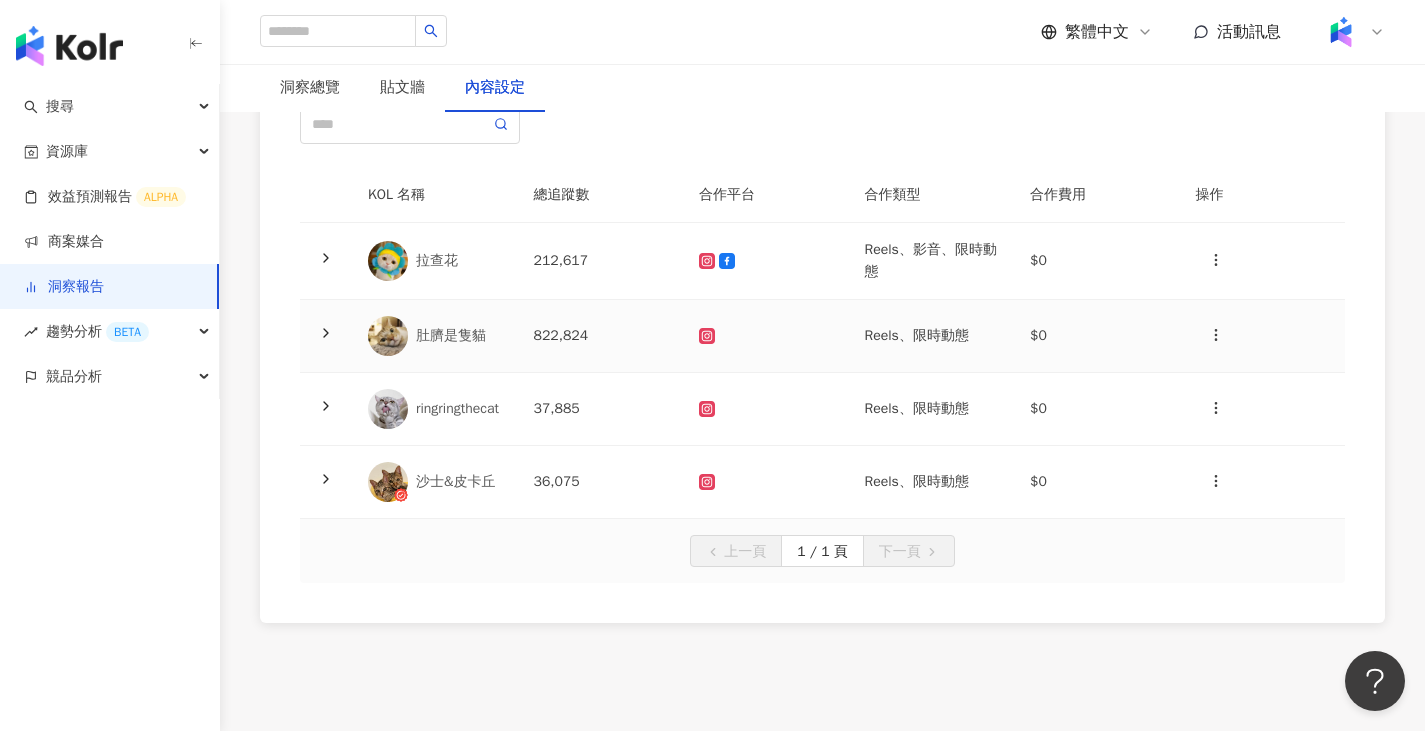 click on "肚臍是隻貓" at bounding box center (435, 336) 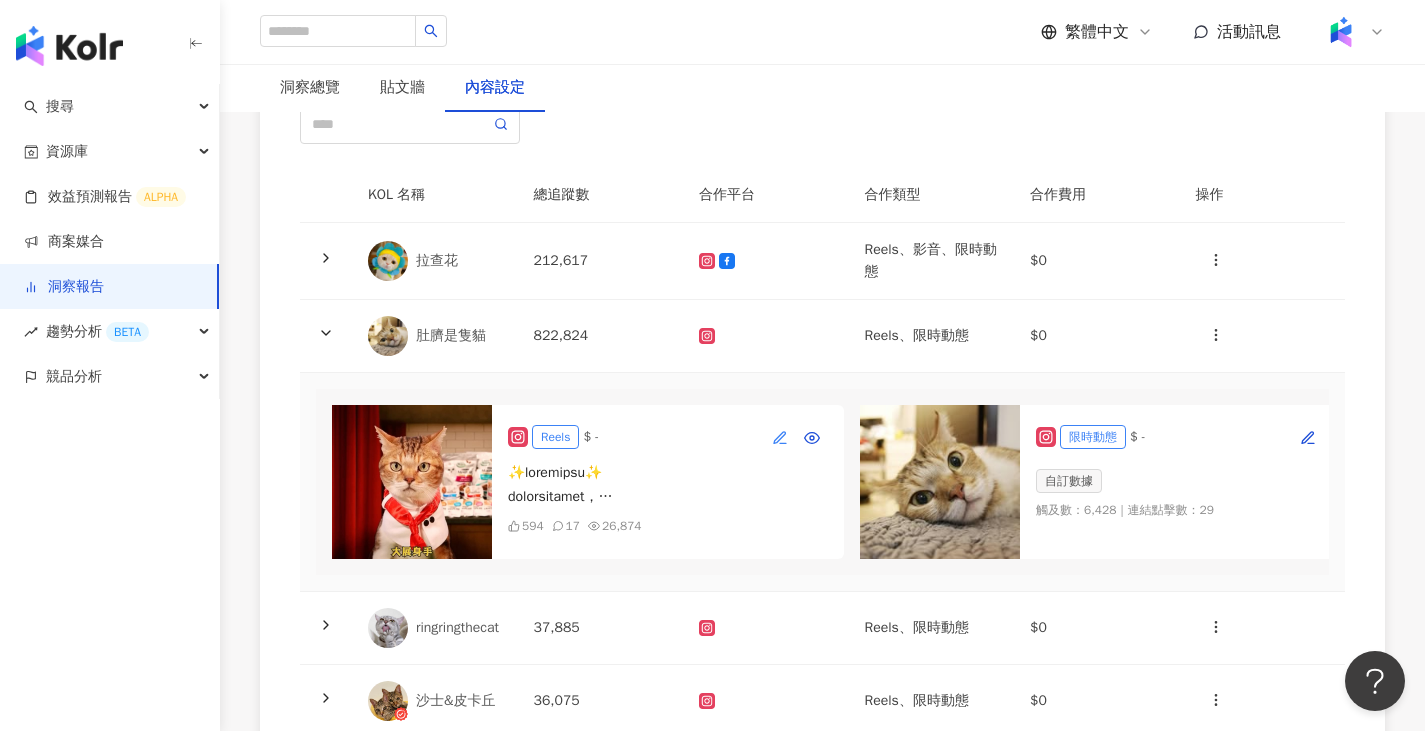 click 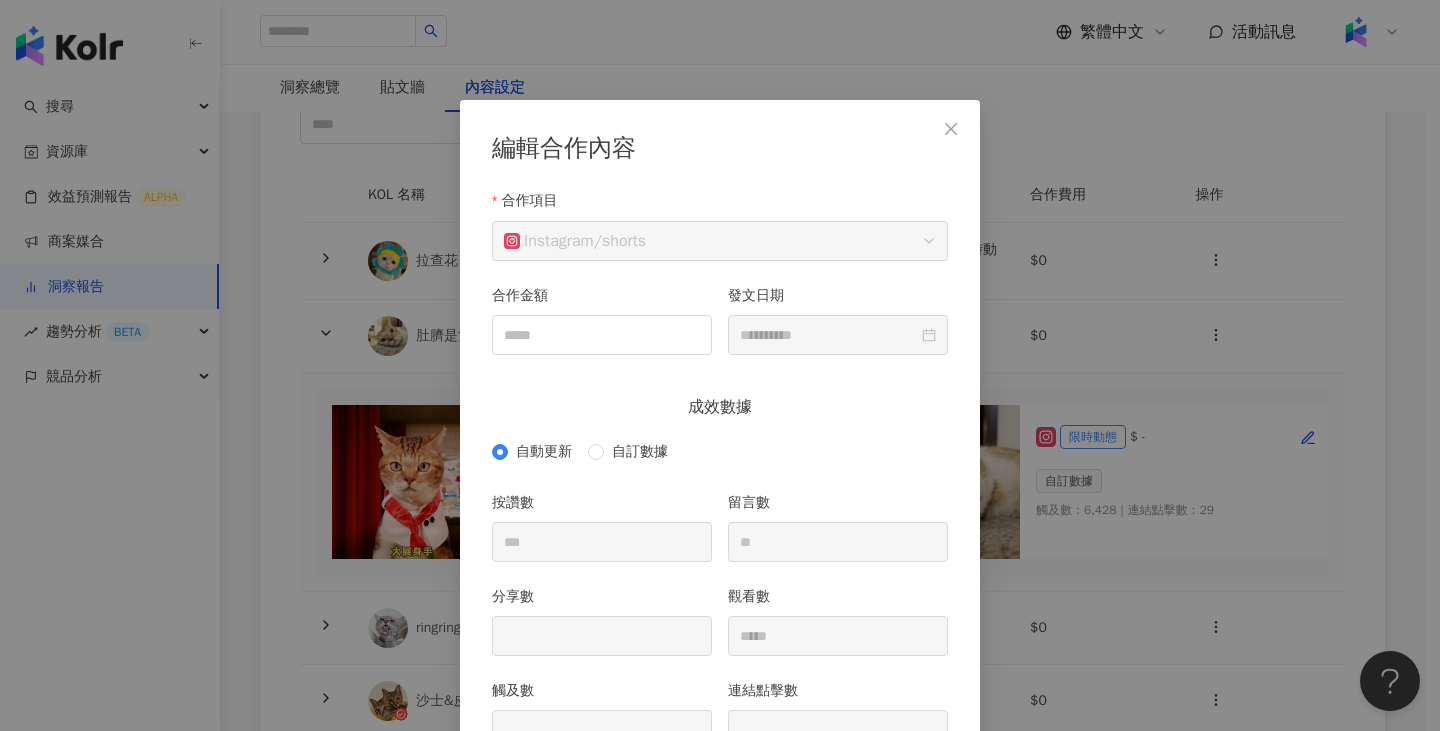scroll, scrollTop: 100, scrollLeft: 0, axis: vertical 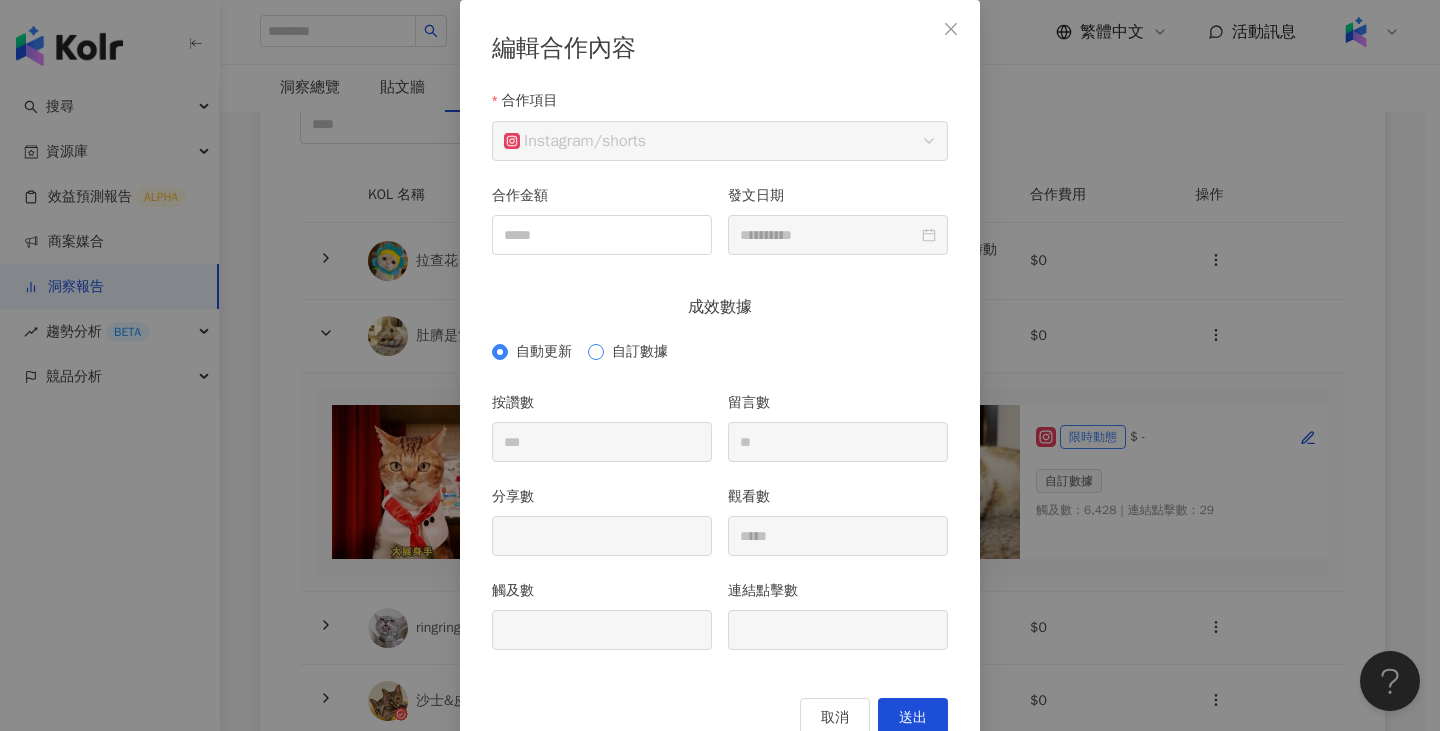 click on "自訂數據" at bounding box center (640, 352) 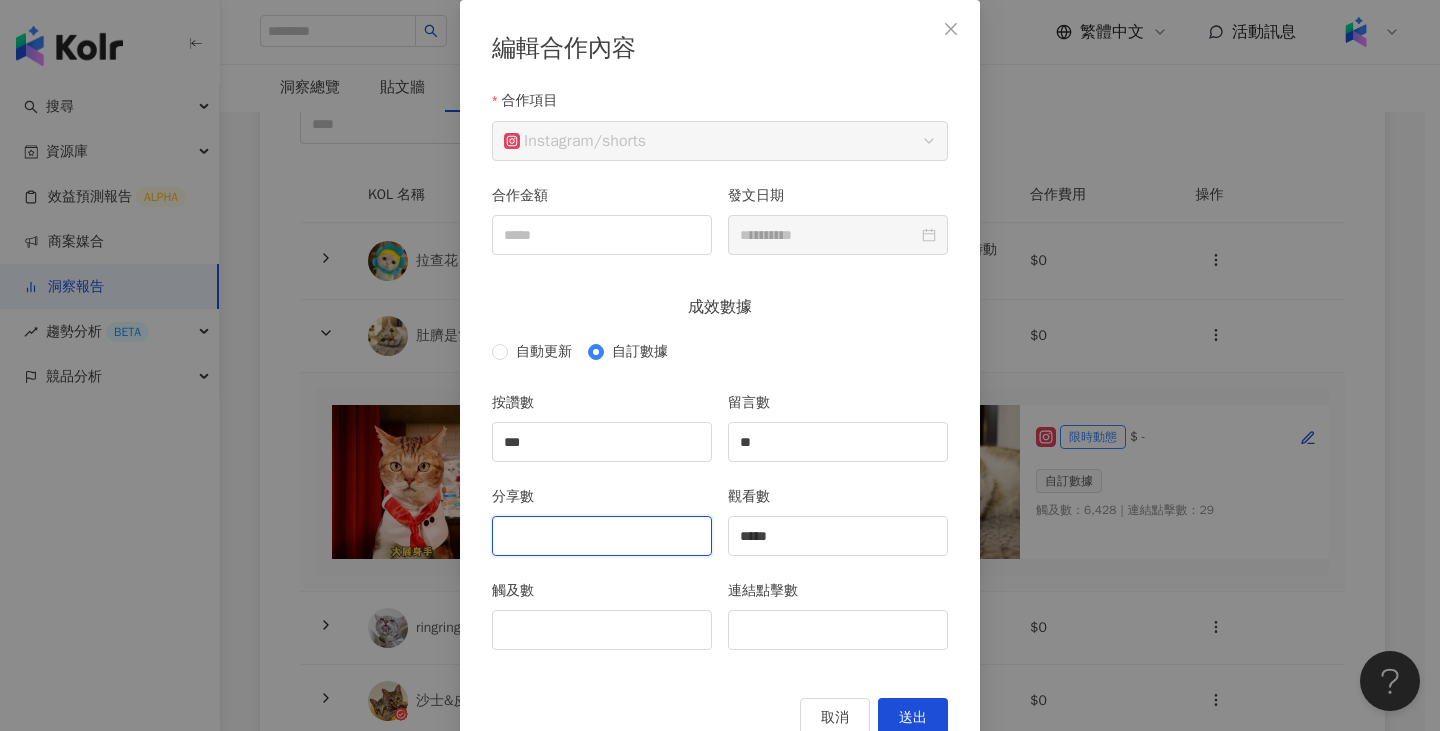 click on "分享數" at bounding box center (602, 536) 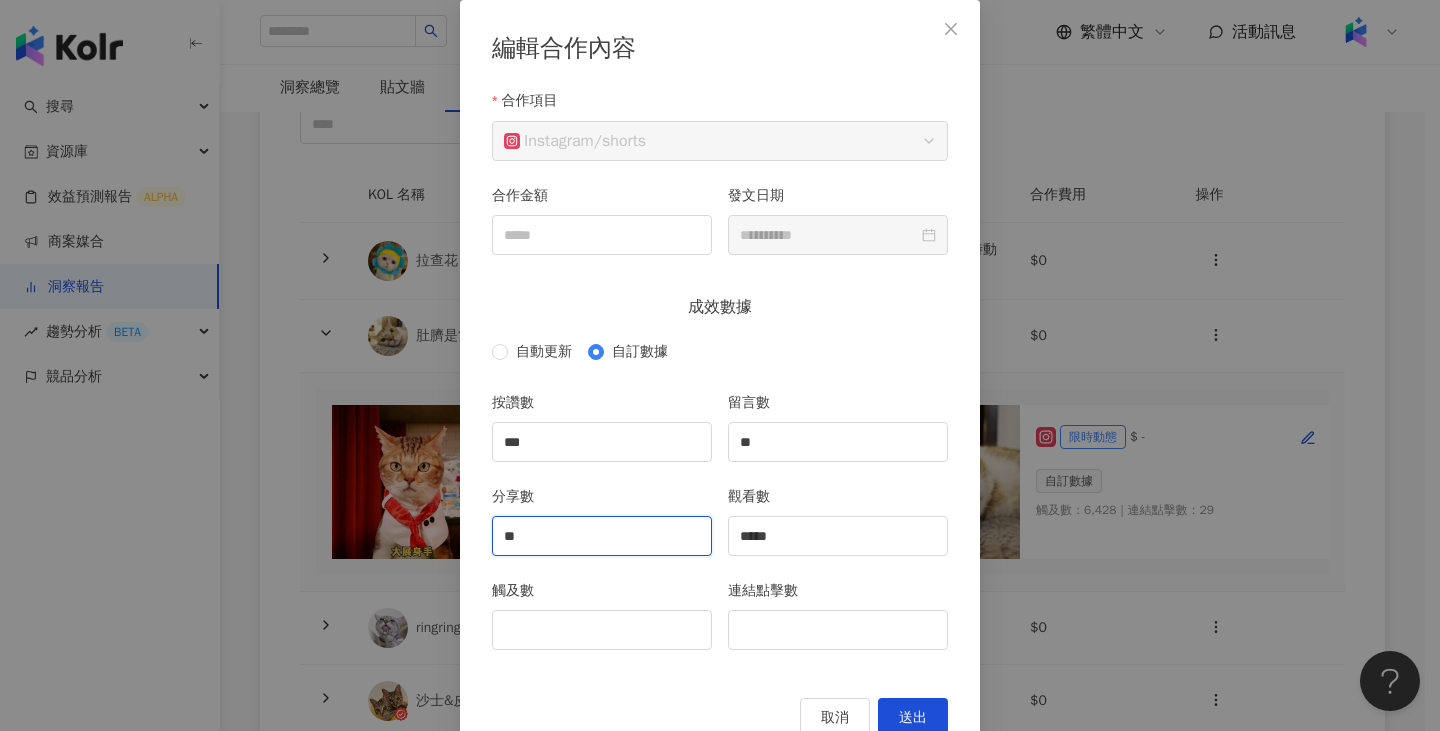 type on "**" 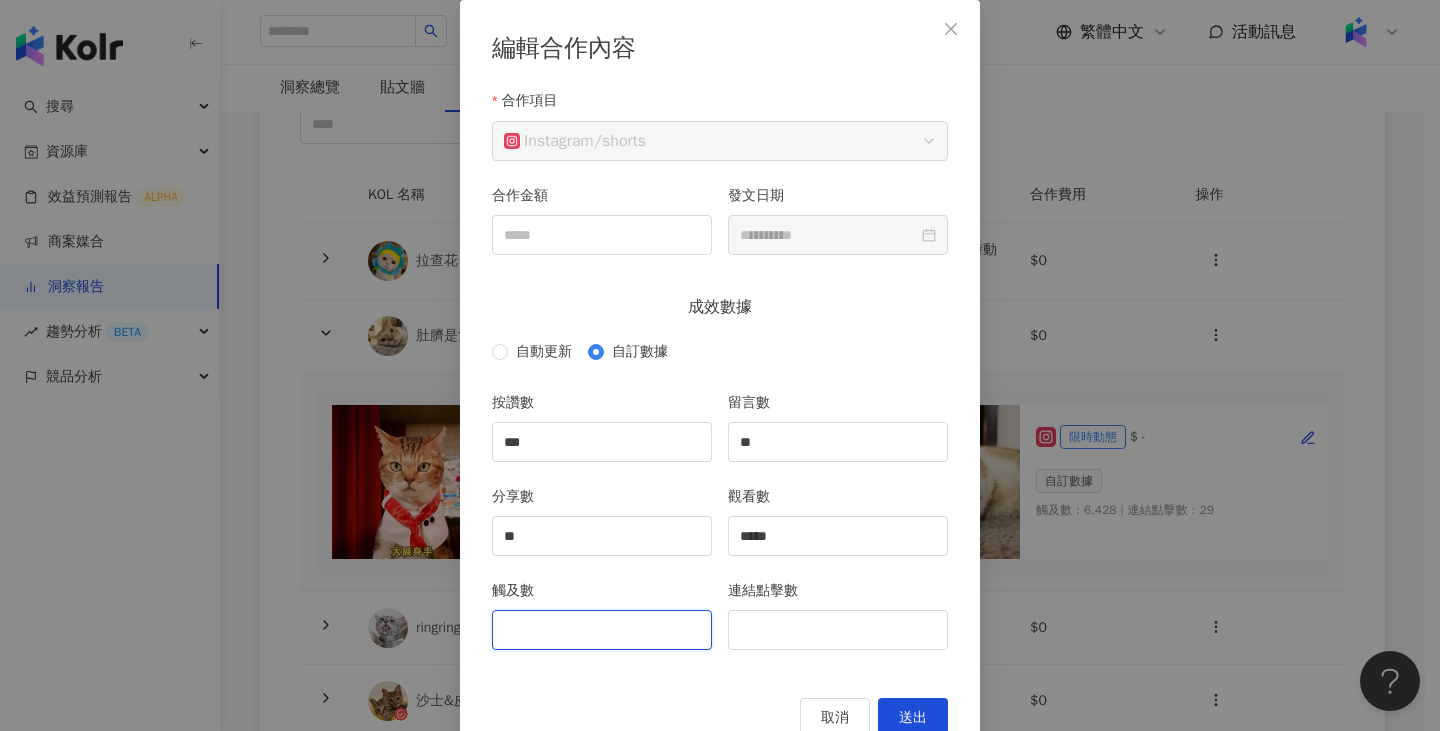 click on "觸及數" at bounding box center (602, 630) 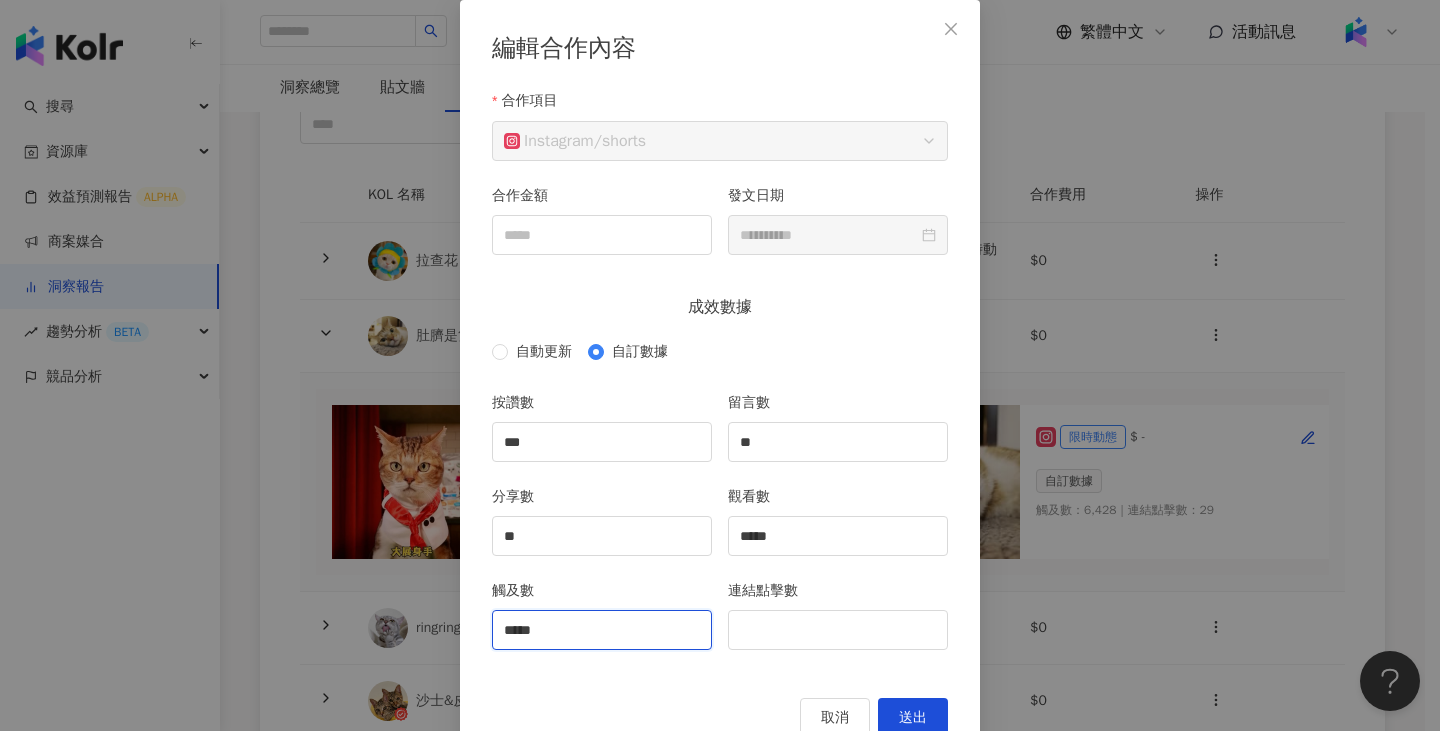 type on "*****" 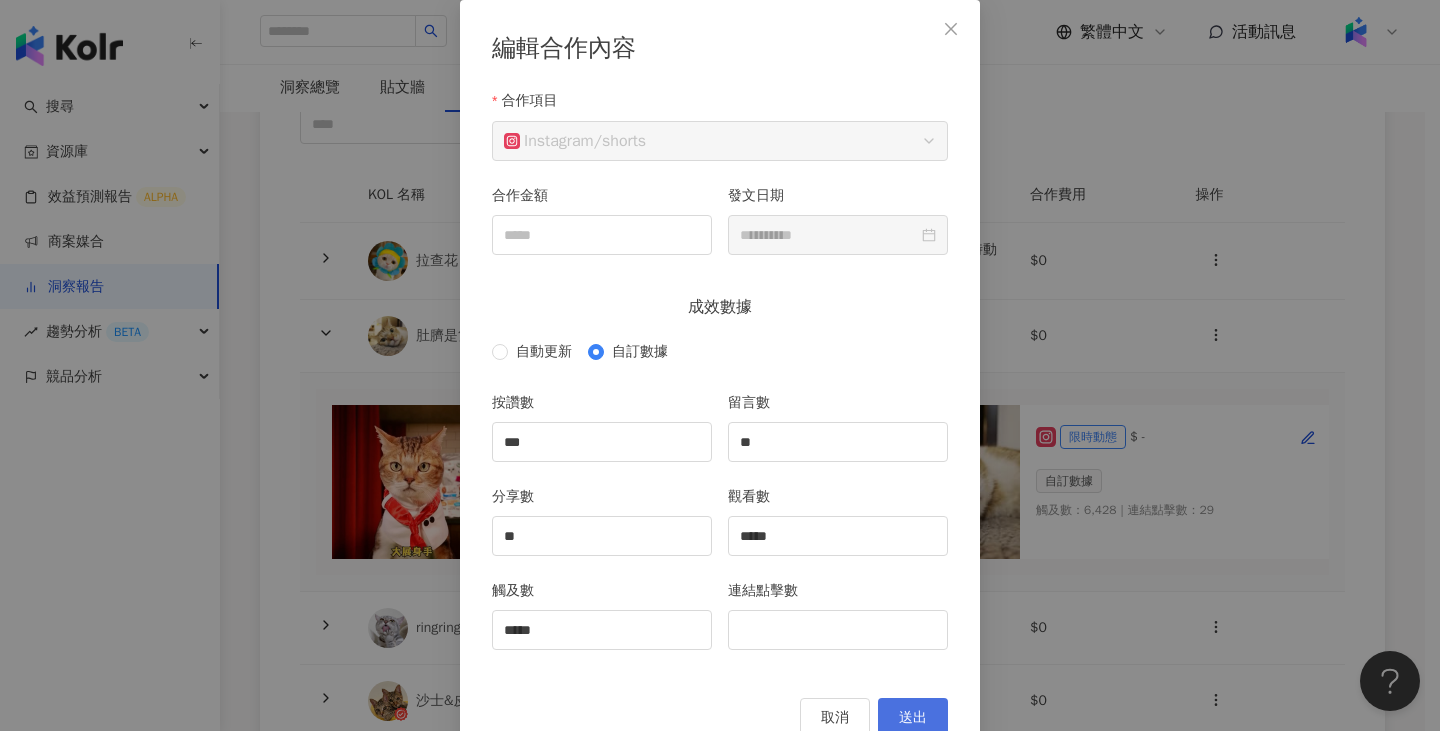 click on "送出" at bounding box center [913, 718] 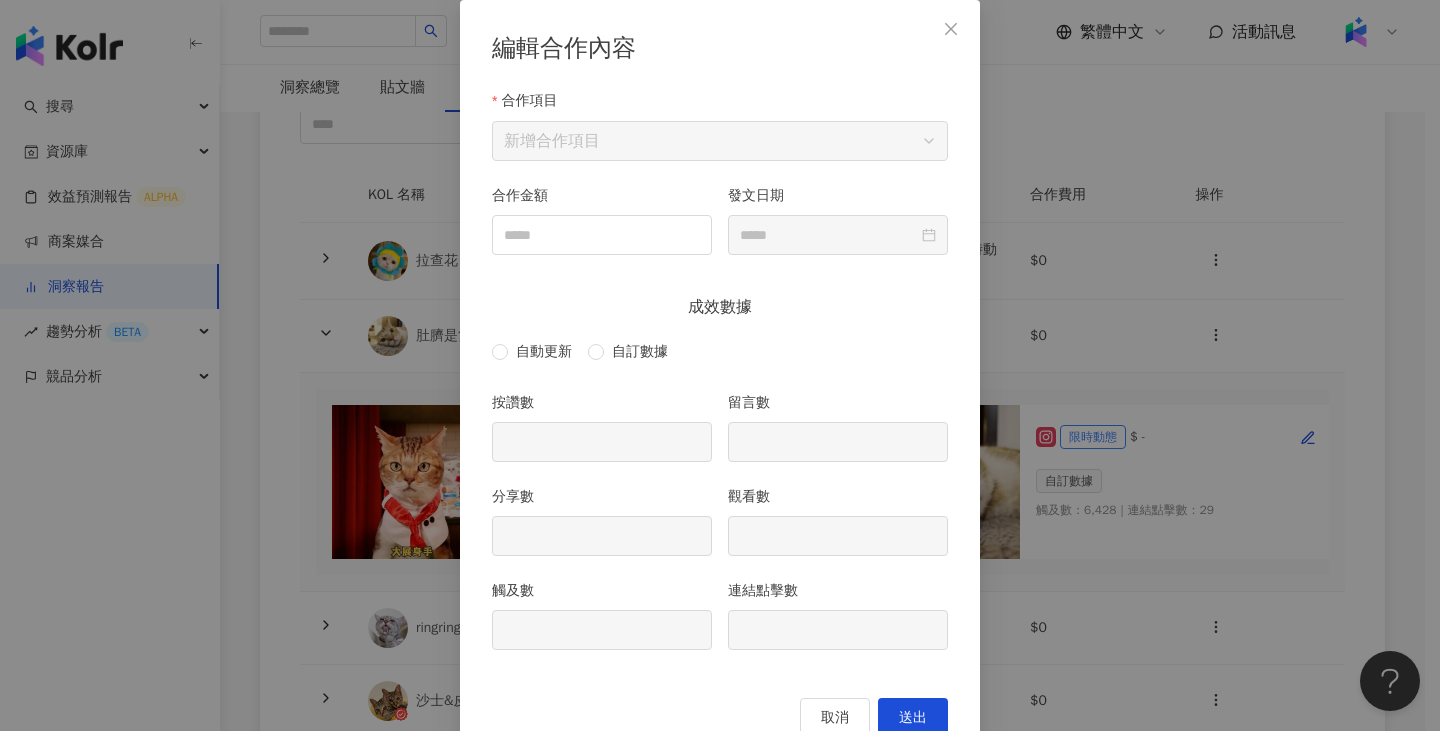 type on "***" 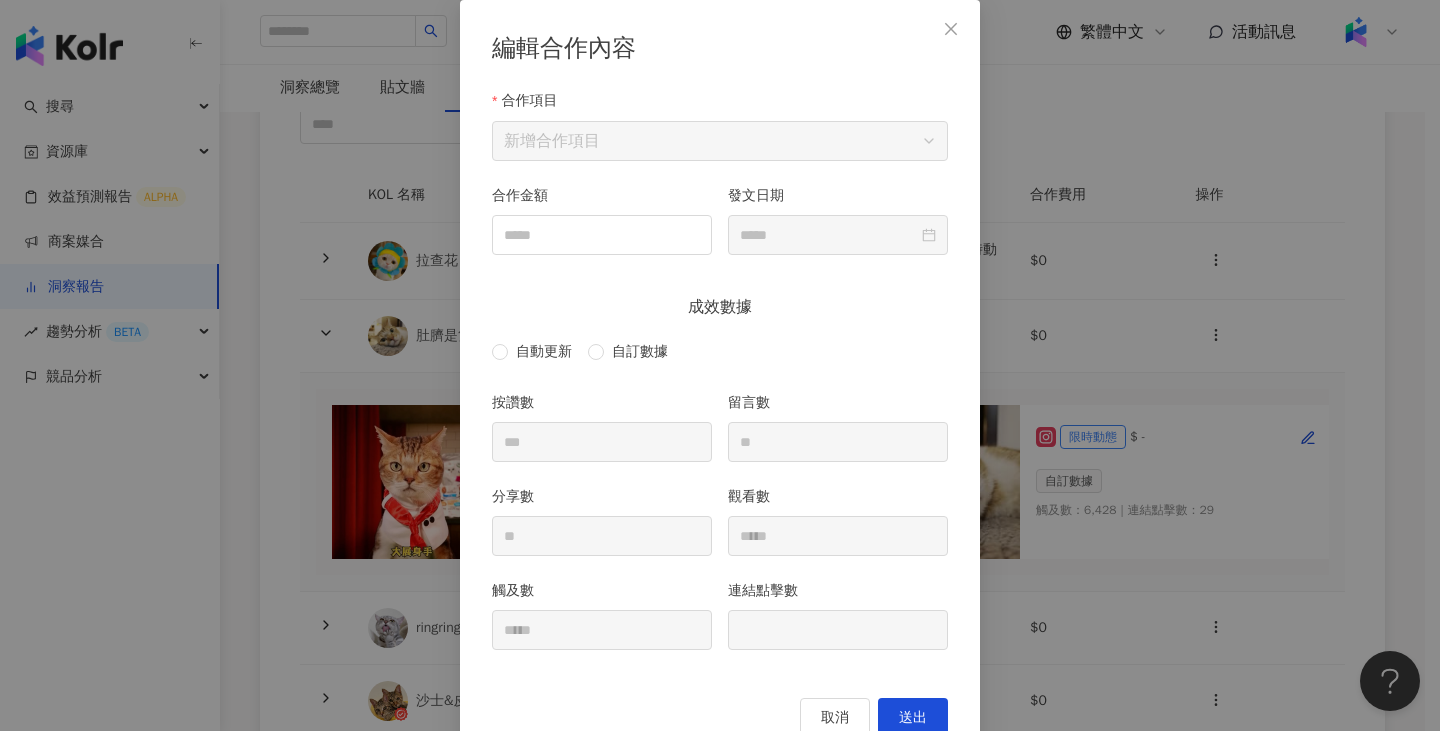 type on "**********" 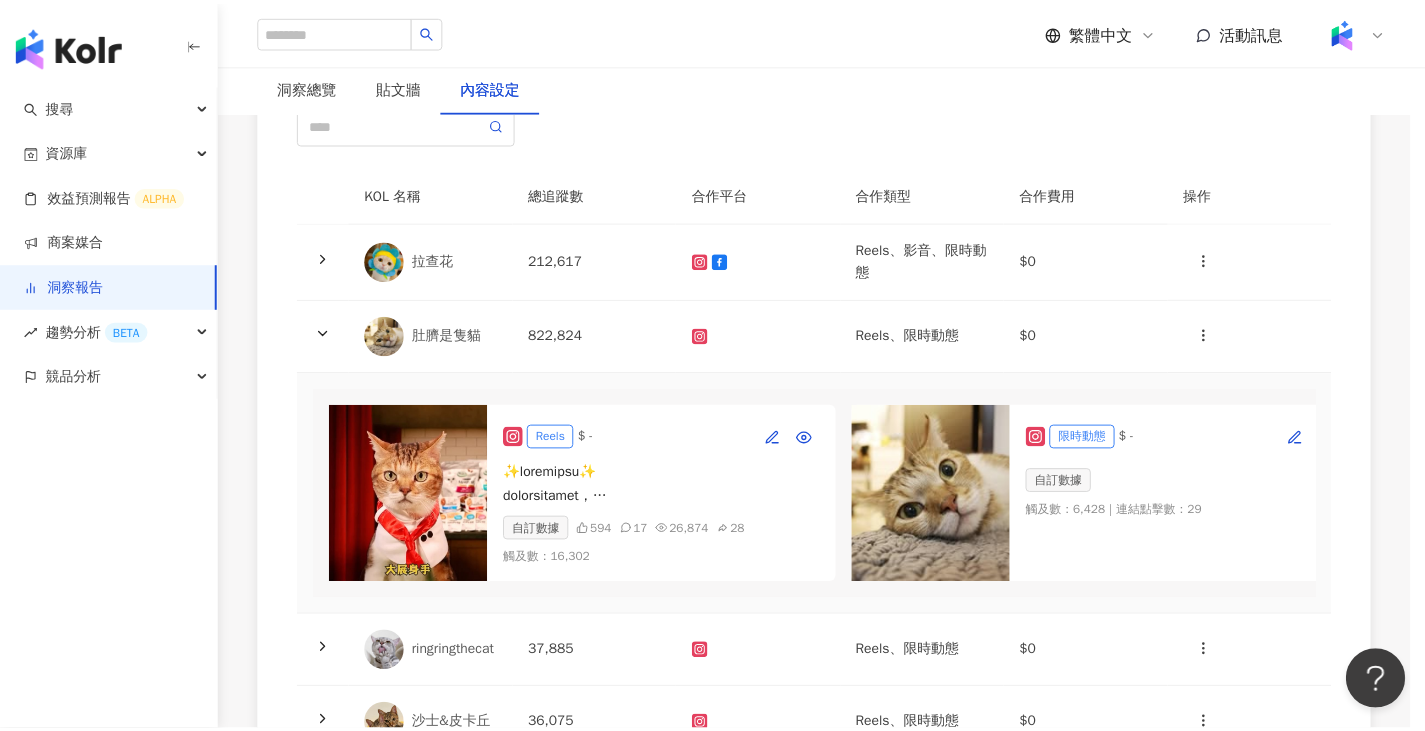 scroll, scrollTop: 0, scrollLeft: 0, axis: both 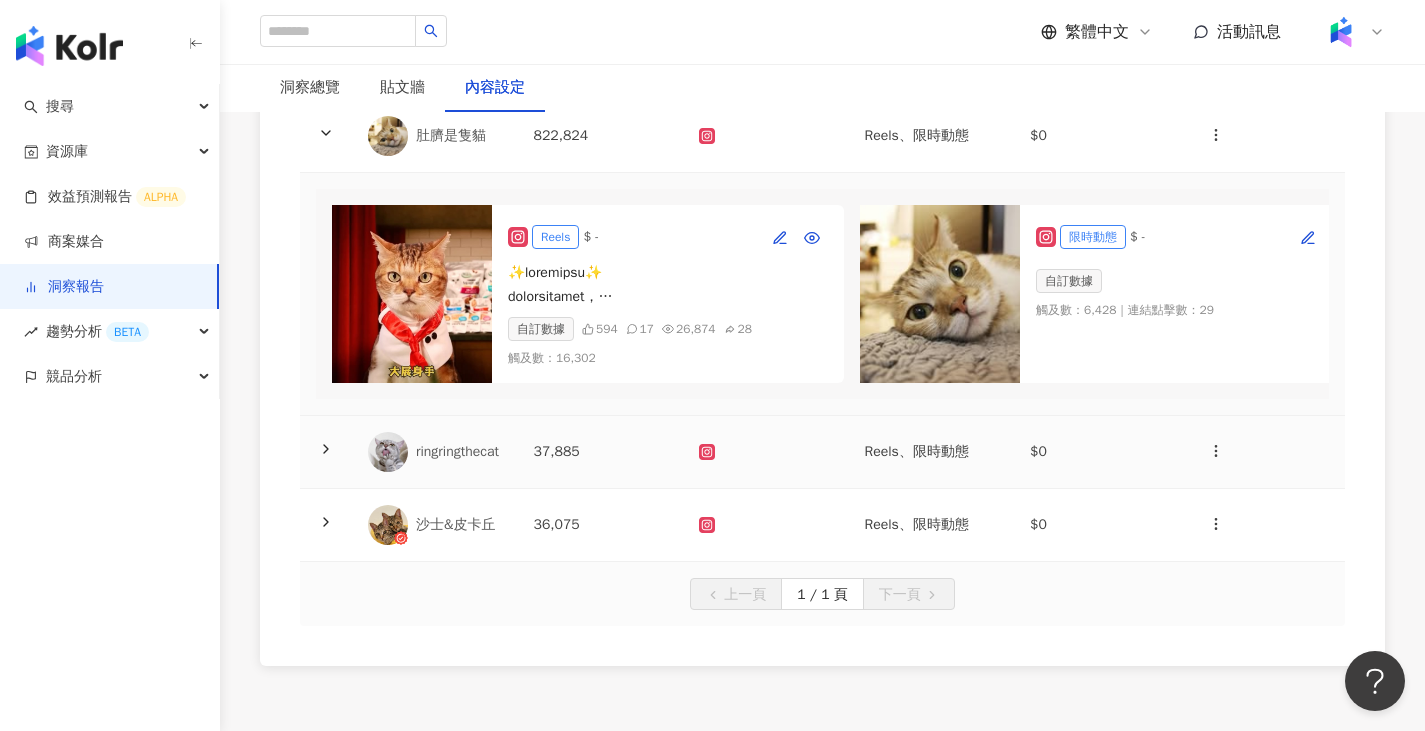 click on "37,885" at bounding box center [601, 452] 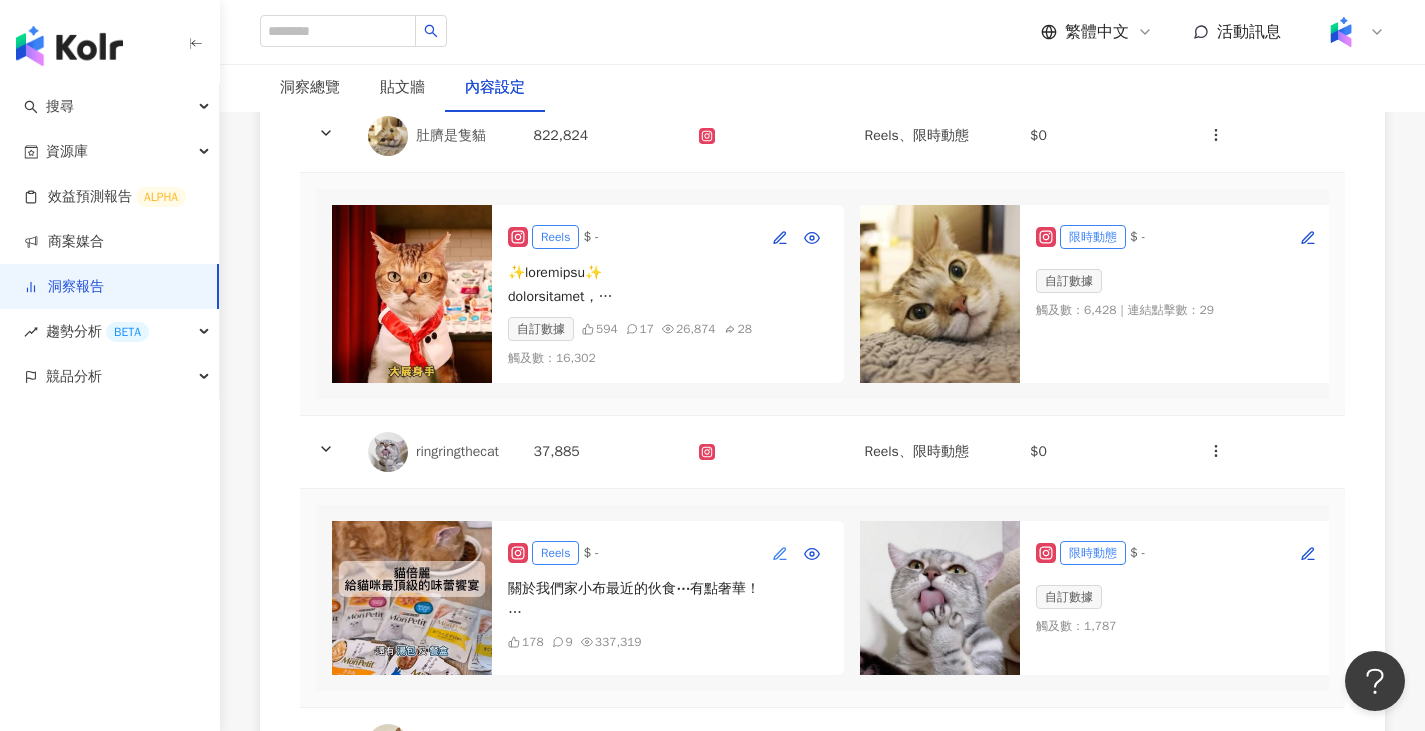 click 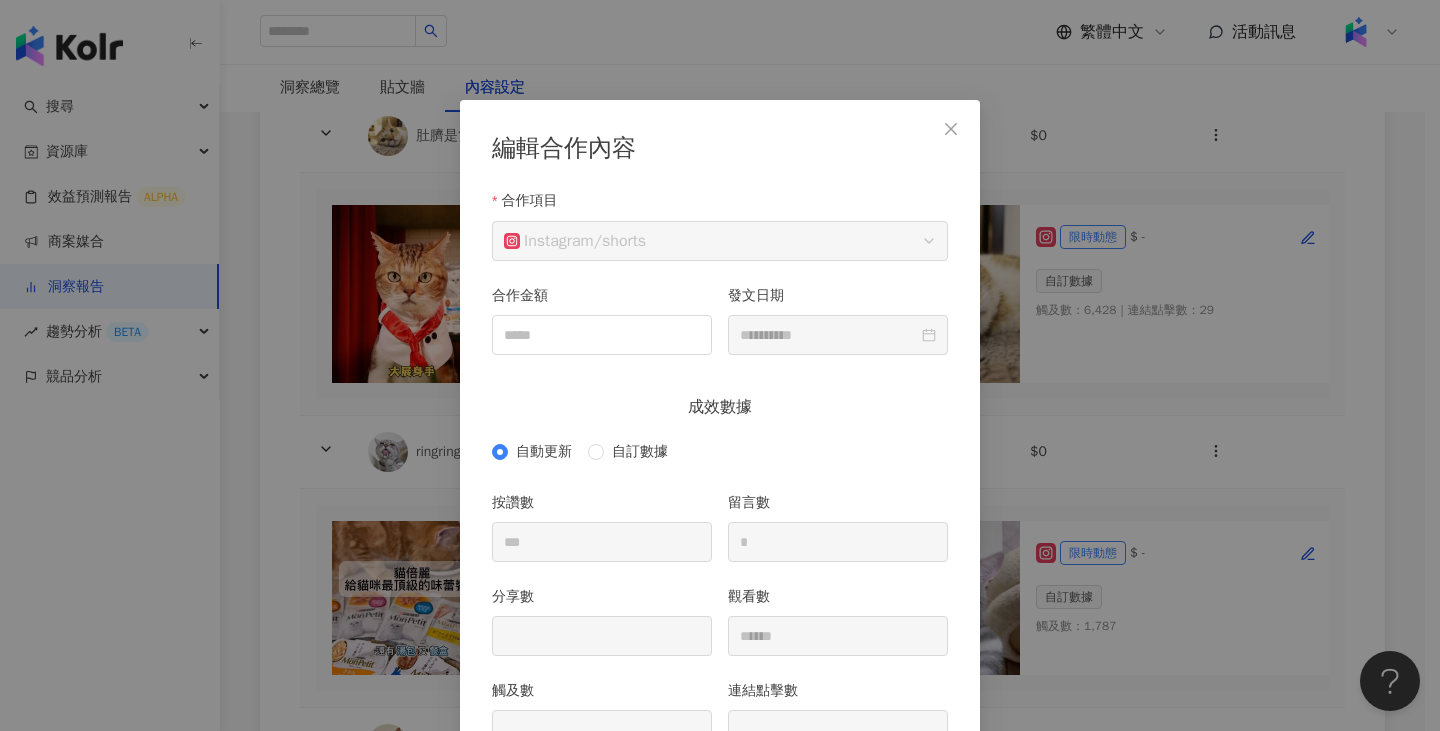 scroll, scrollTop: 100, scrollLeft: 0, axis: vertical 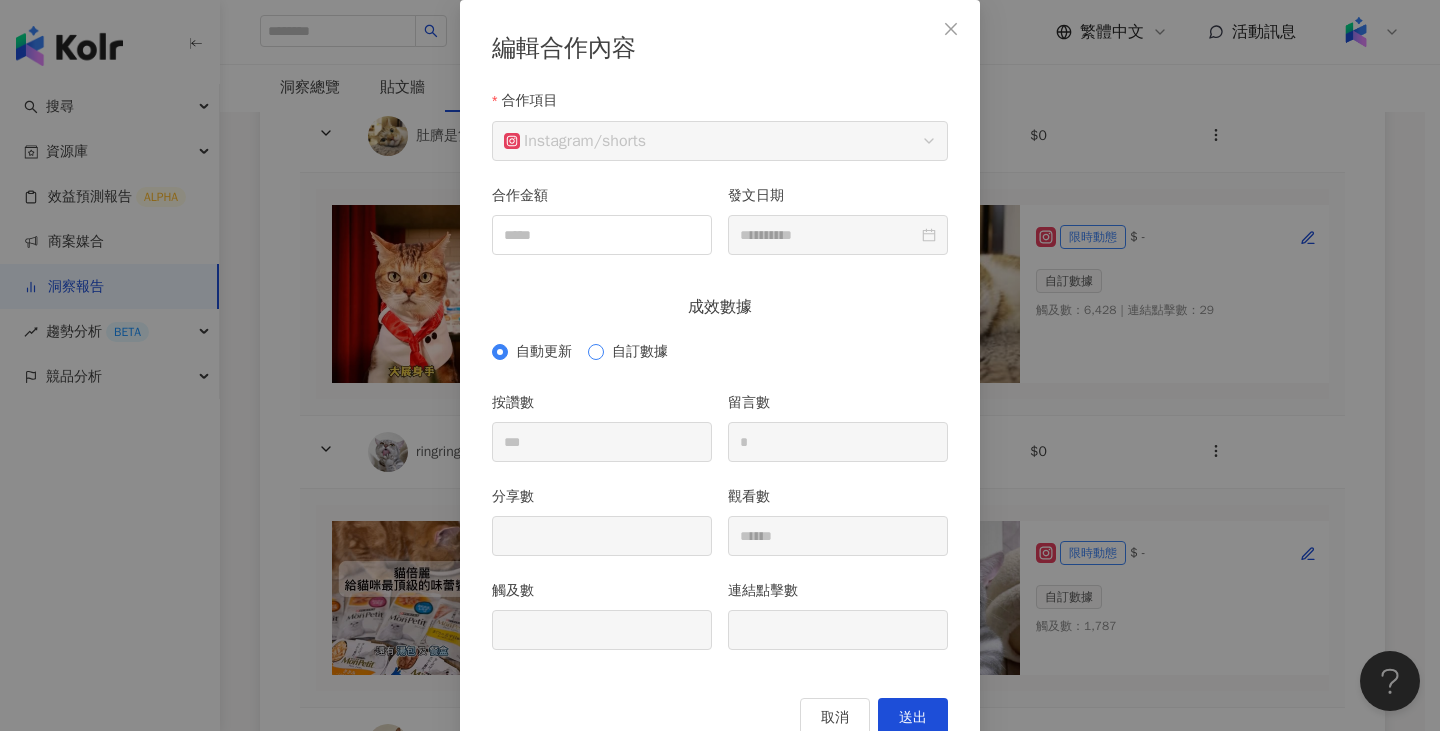 click on "自訂數據" at bounding box center (640, 352) 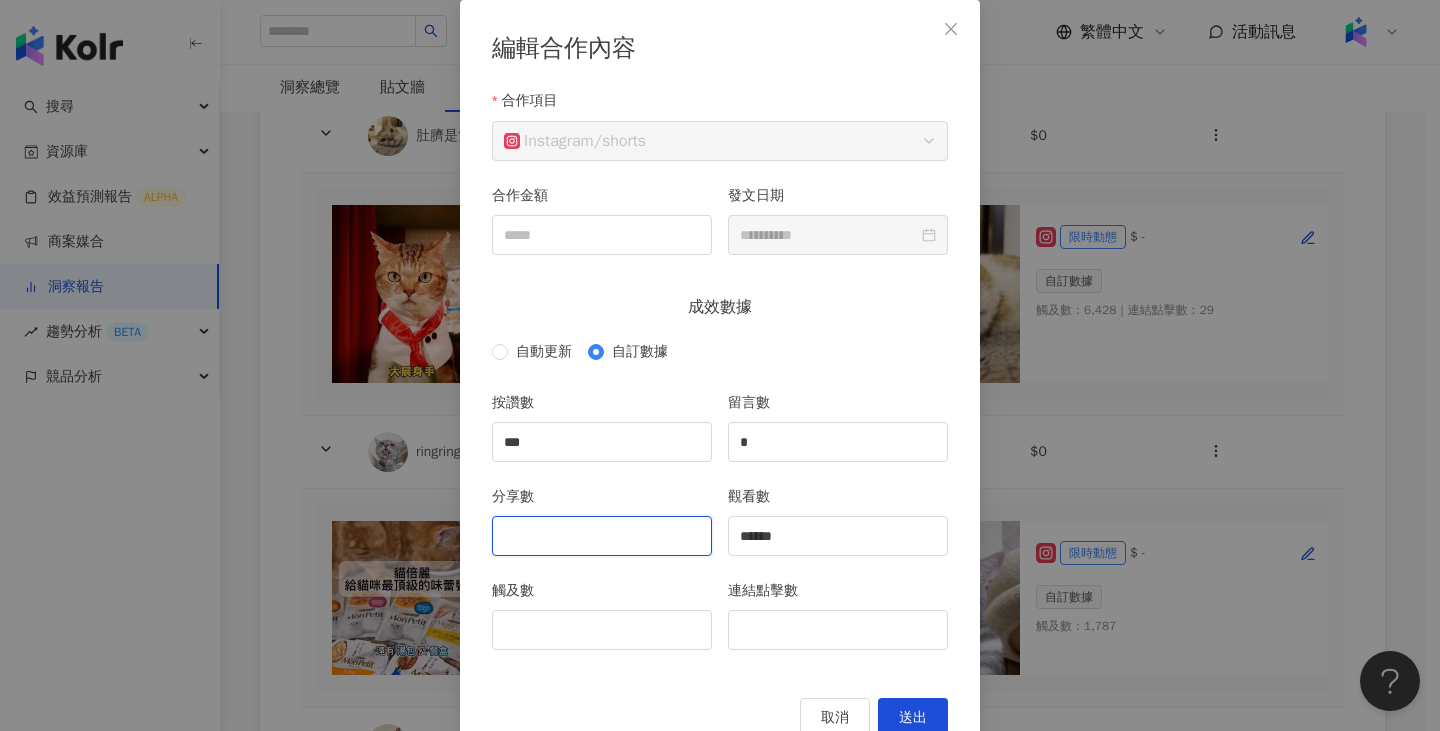 click on "分享數" at bounding box center [602, 536] 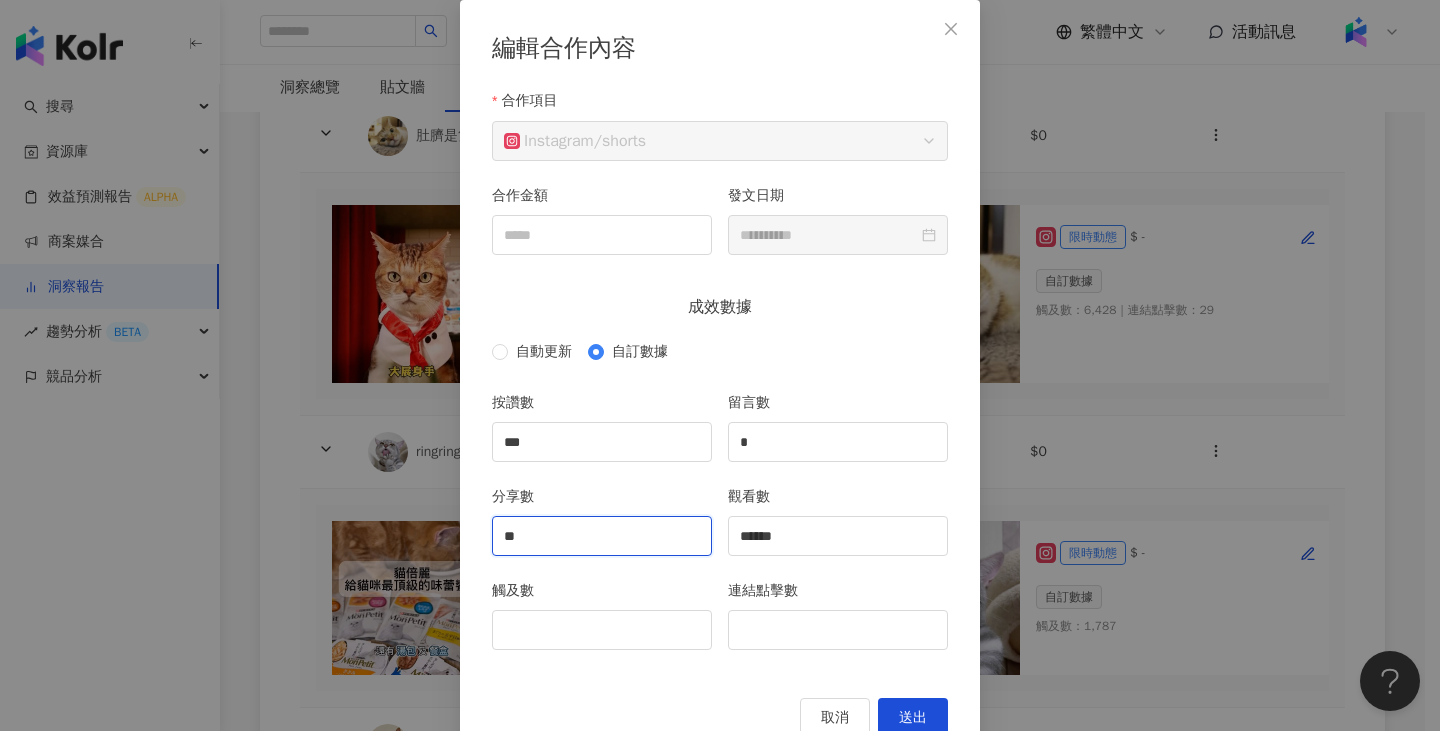 type on "**" 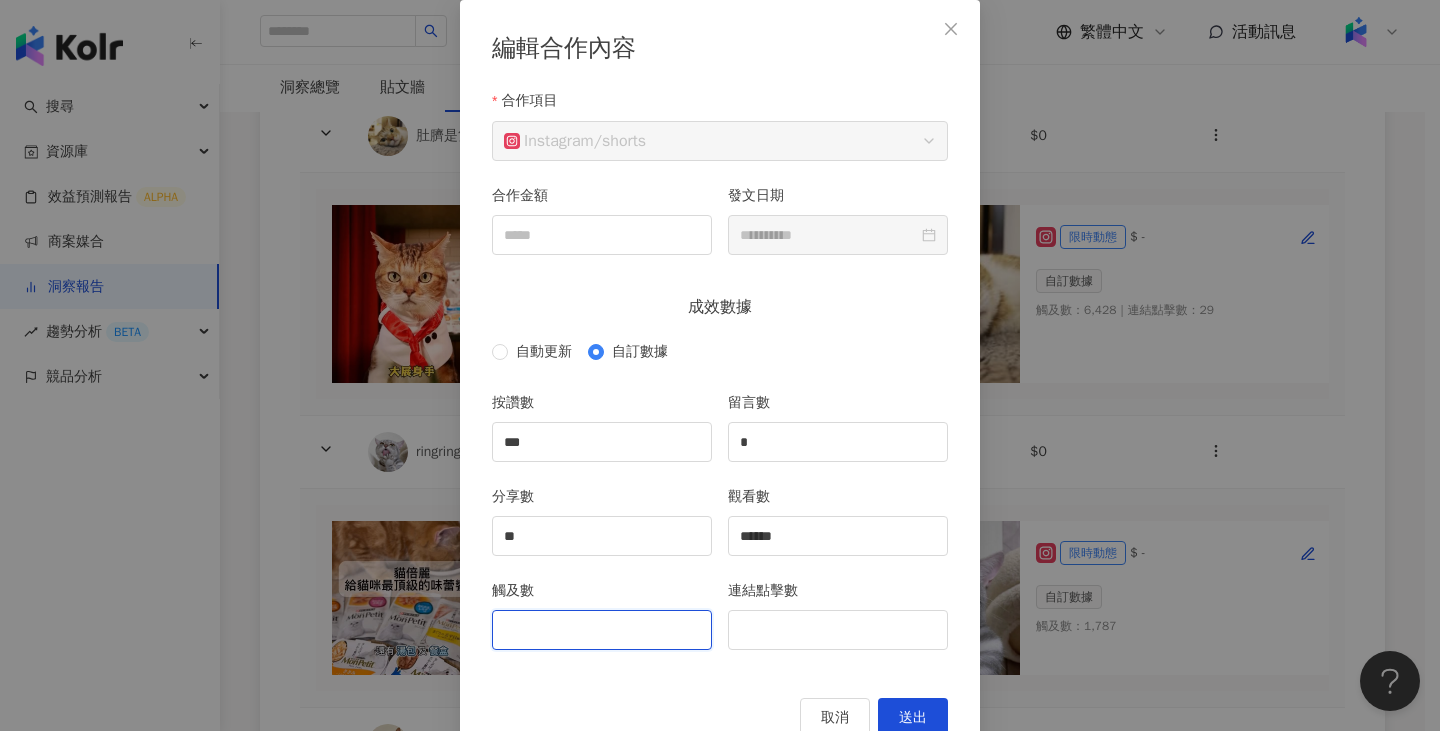 click on "觸及數" at bounding box center [602, 630] 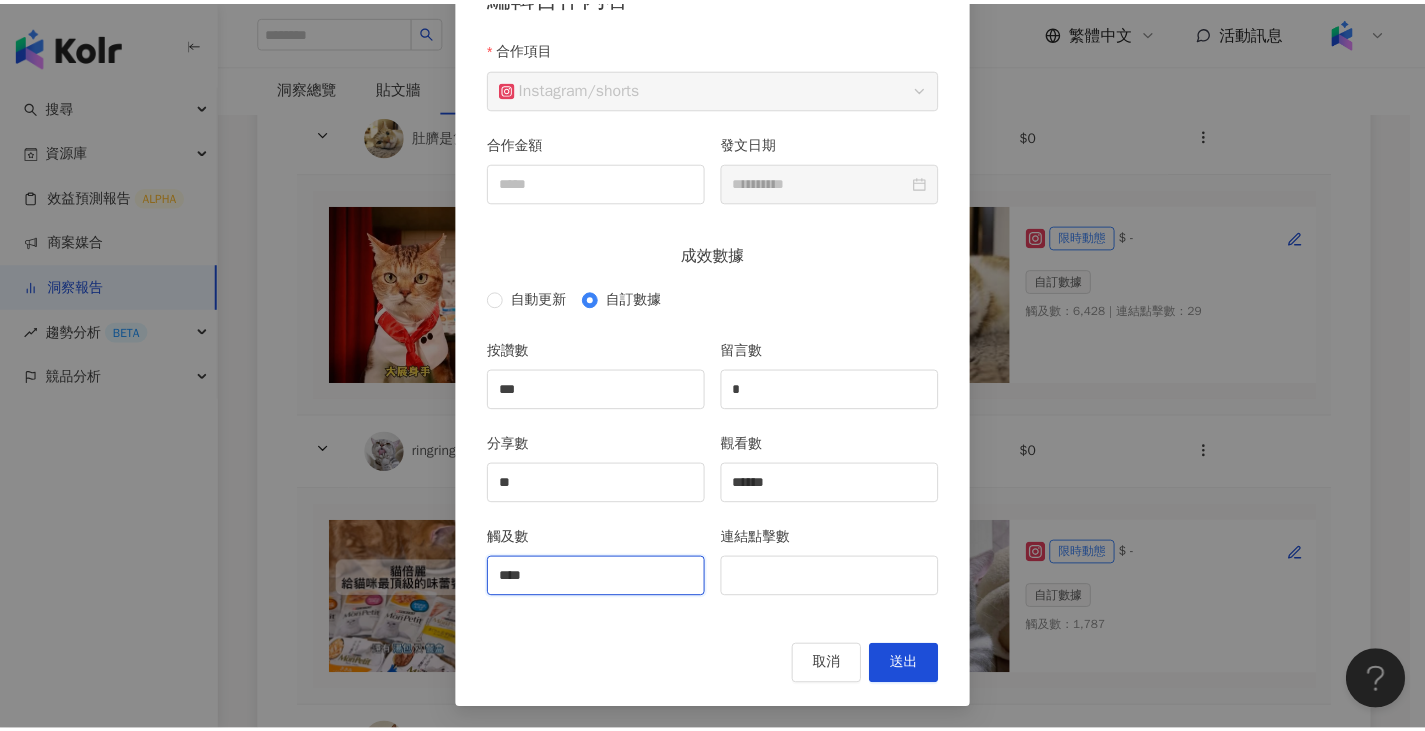 scroll, scrollTop: 154, scrollLeft: 0, axis: vertical 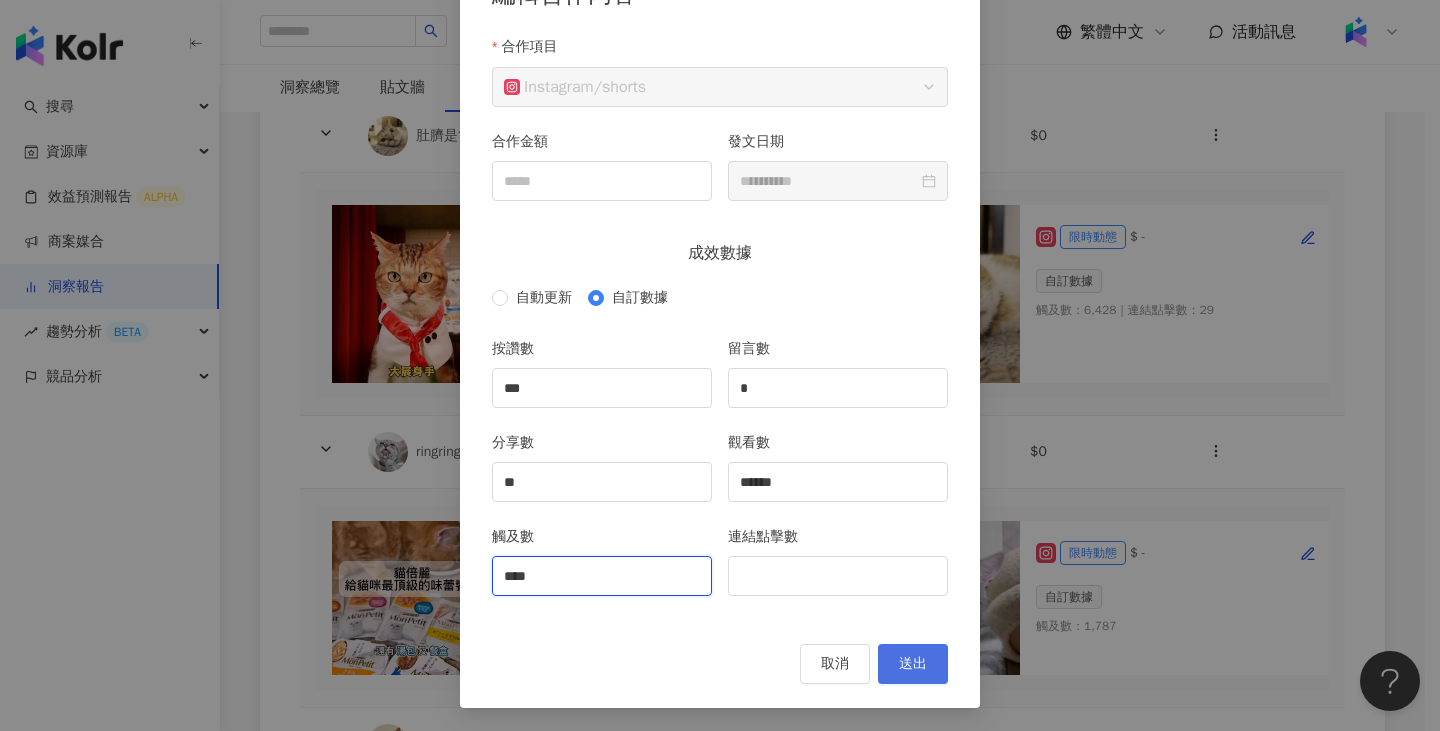 type on "****" 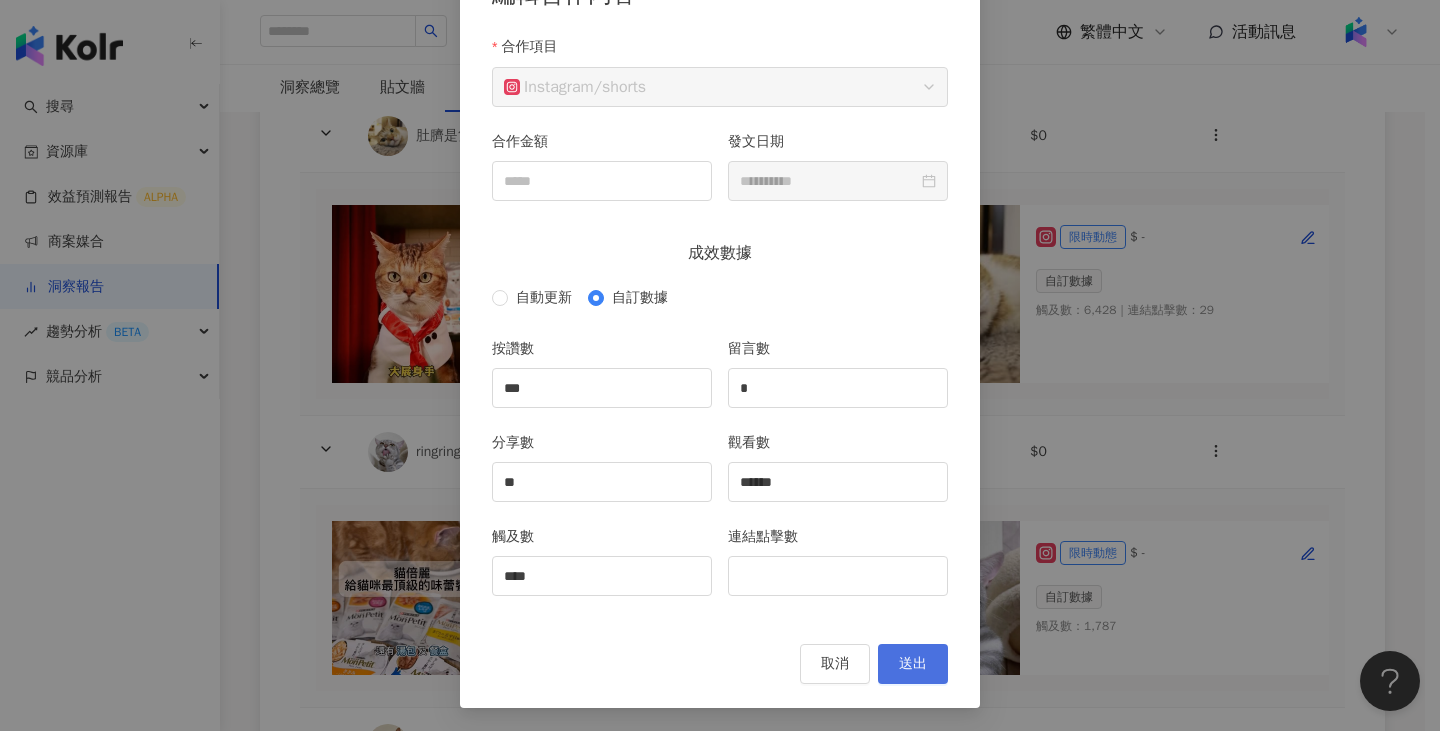 click on "送出" at bounding box center (913, 664) 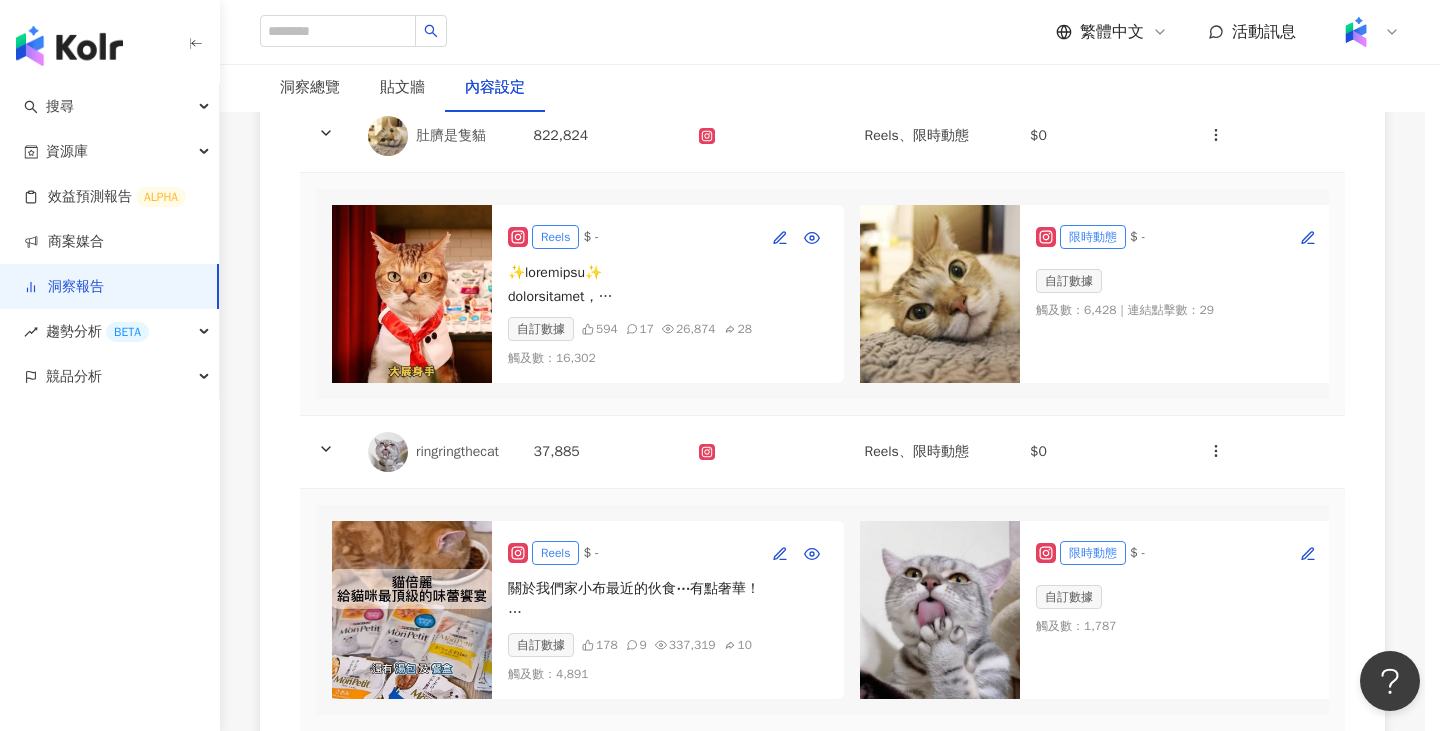 type on "***" 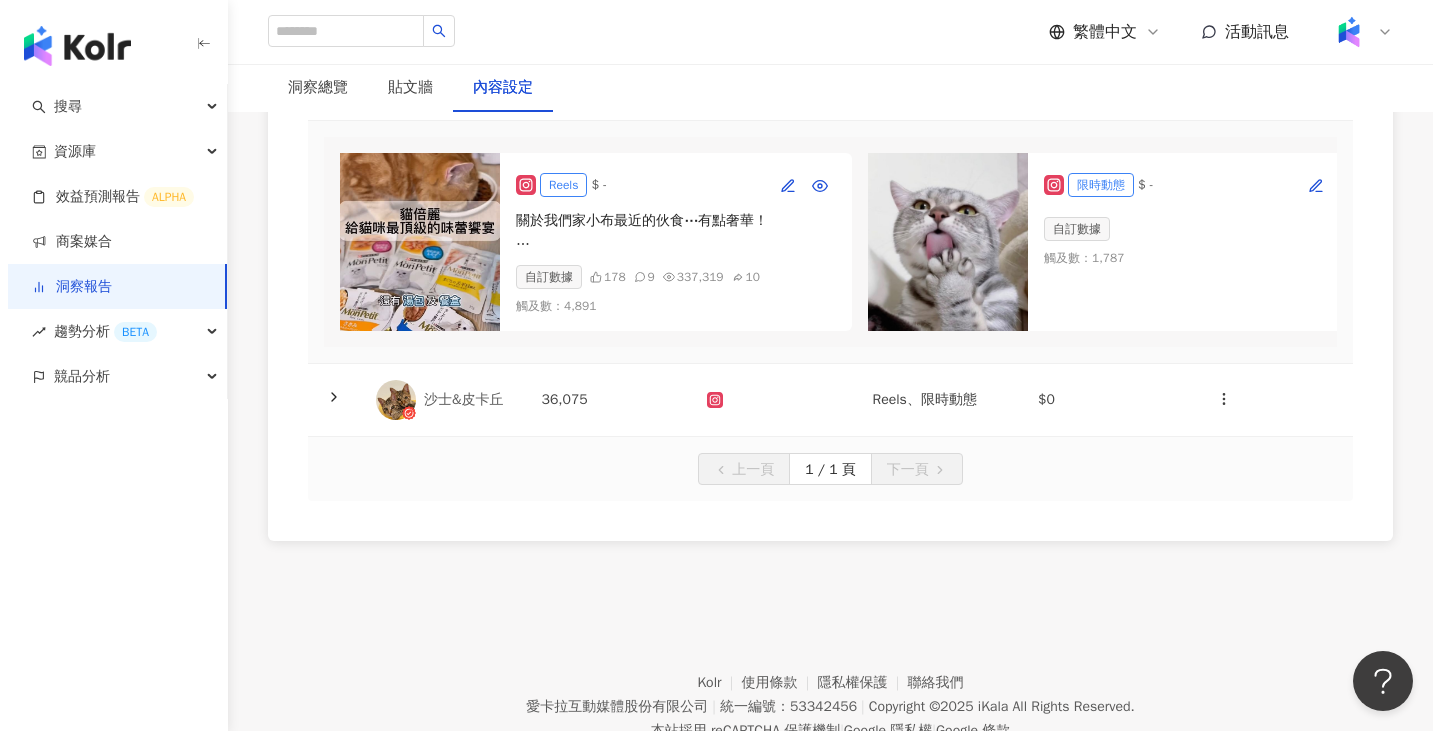 scroll, scrollTop: 800, scrollLeft: 0, axis: vertical 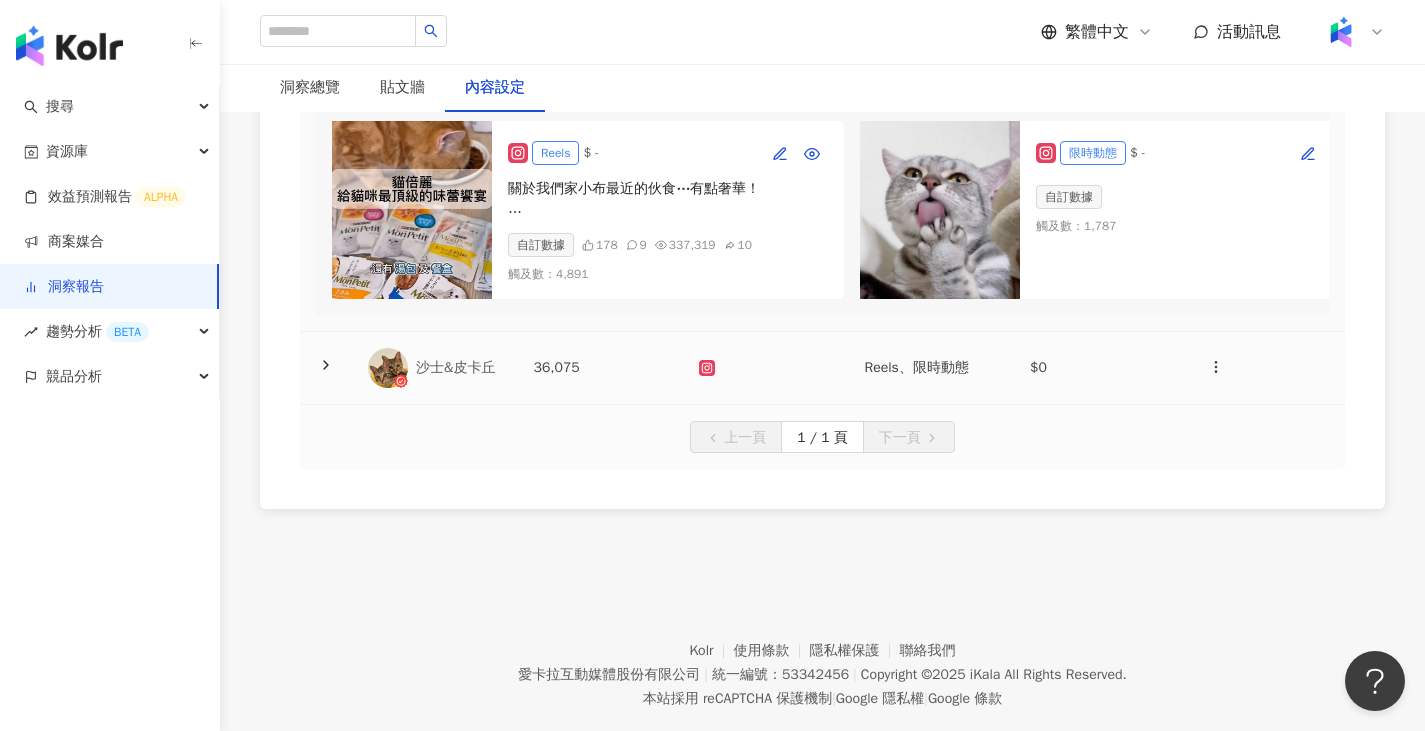 click at bounding box center (766, 368) 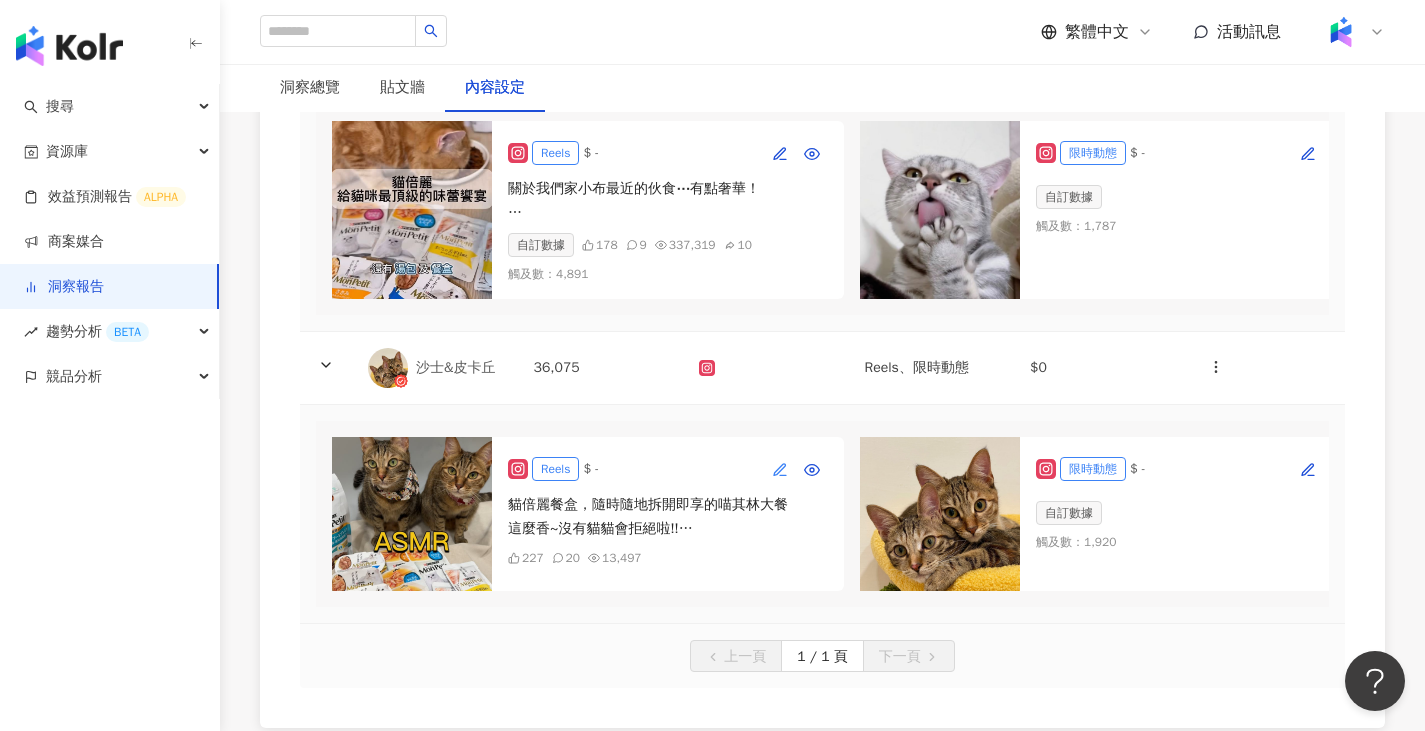 click at bounding box center (780, 469) 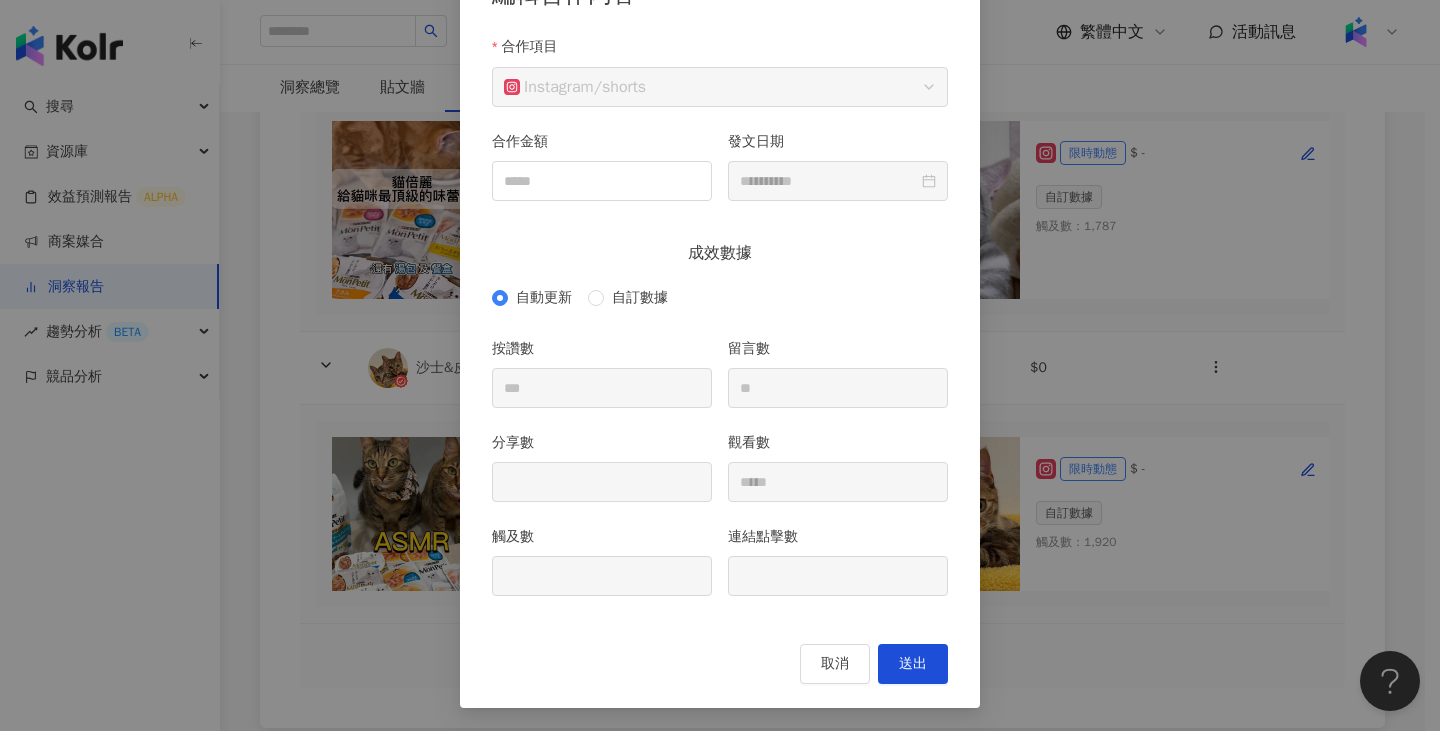 scroll, scrollTop: 154, scrollLeft: 0, axis: vertical 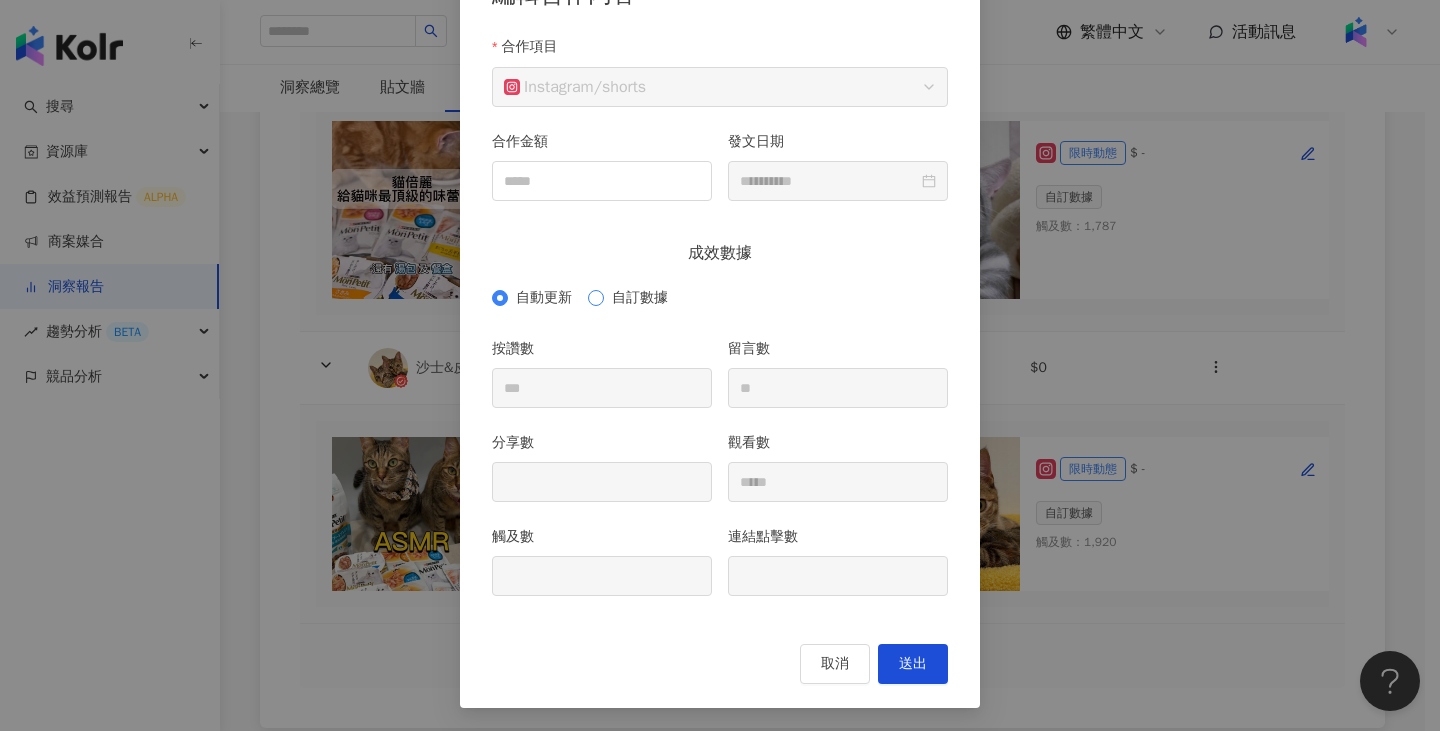 click on "自訂數據" at bounding box center (640, 298) 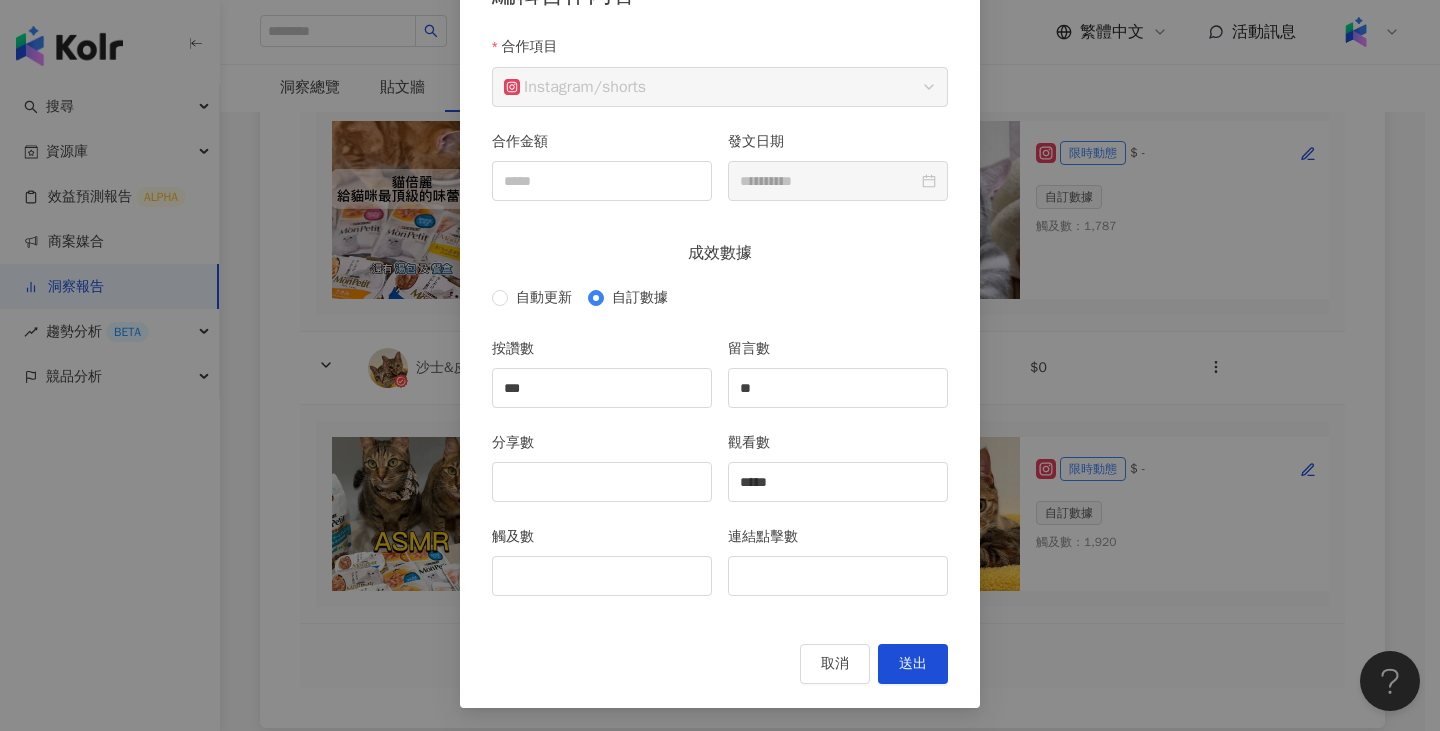 click on "分享數" at bounding box center (602, 447) 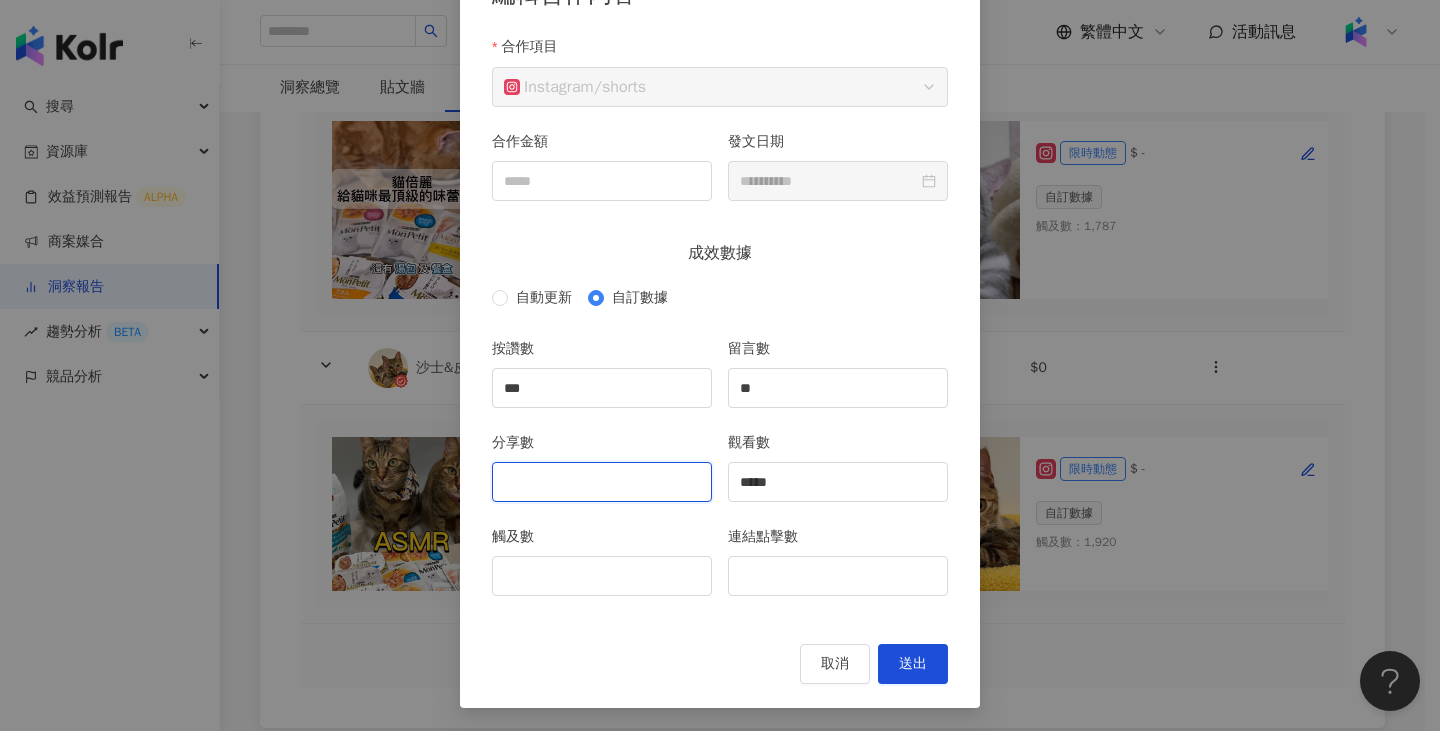 click on "分享數" at bounding box center (602, 482) 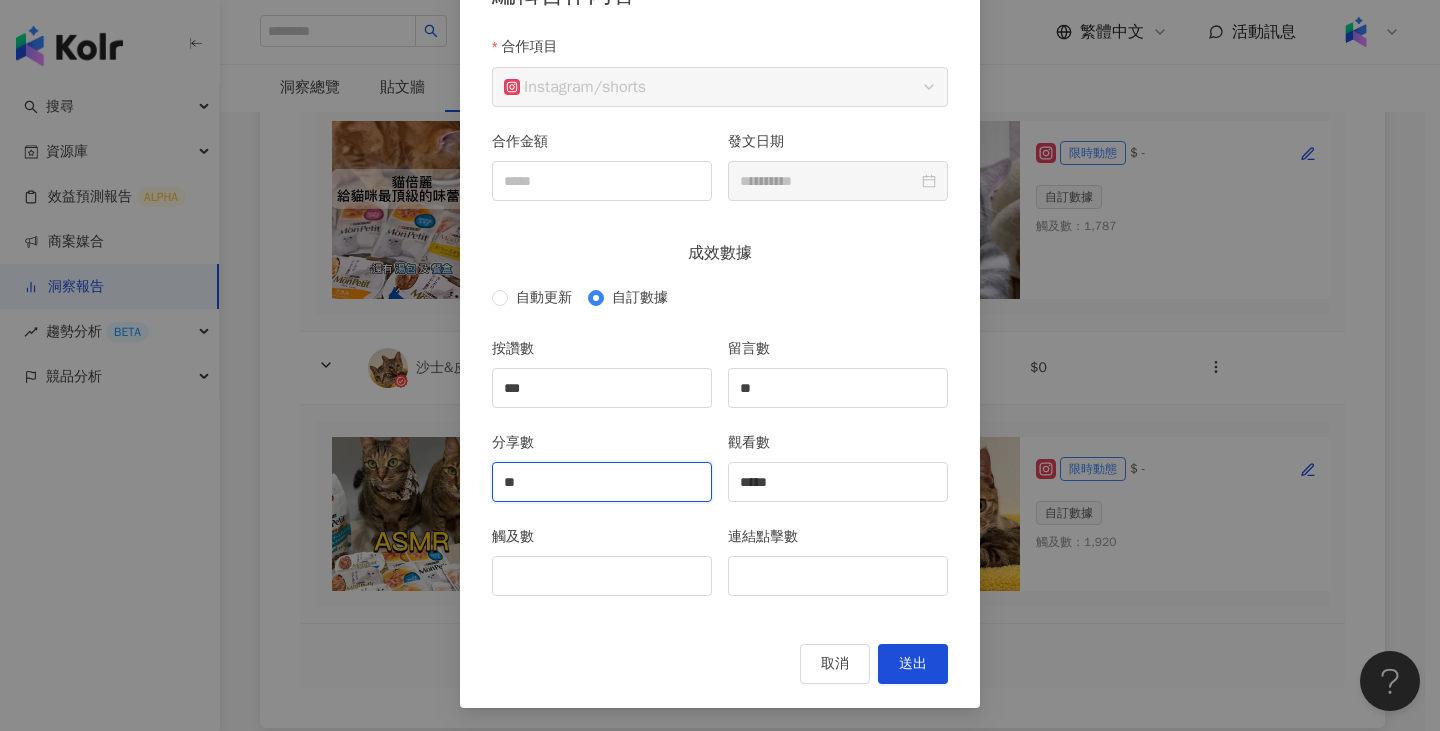 type on "*" 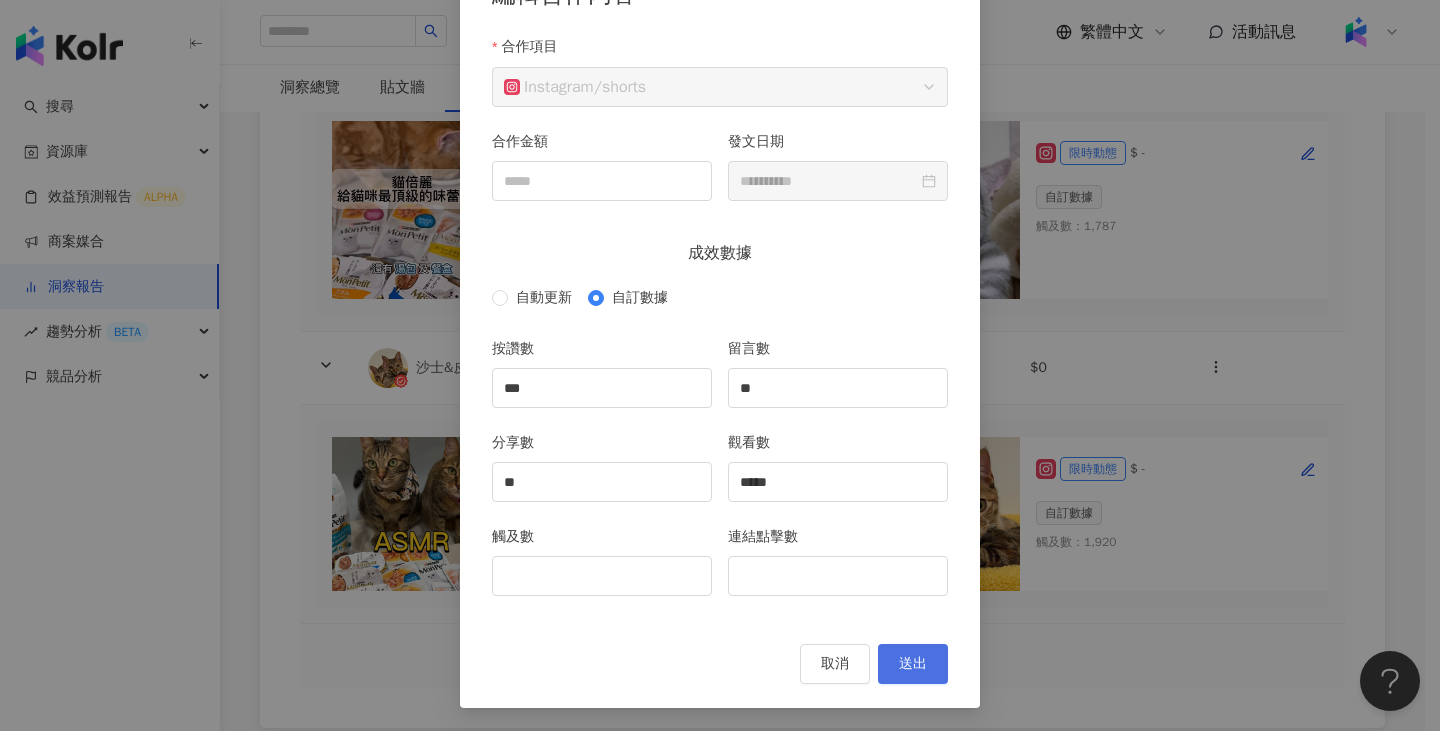 click on "送出" at bounding box center [913, 664] 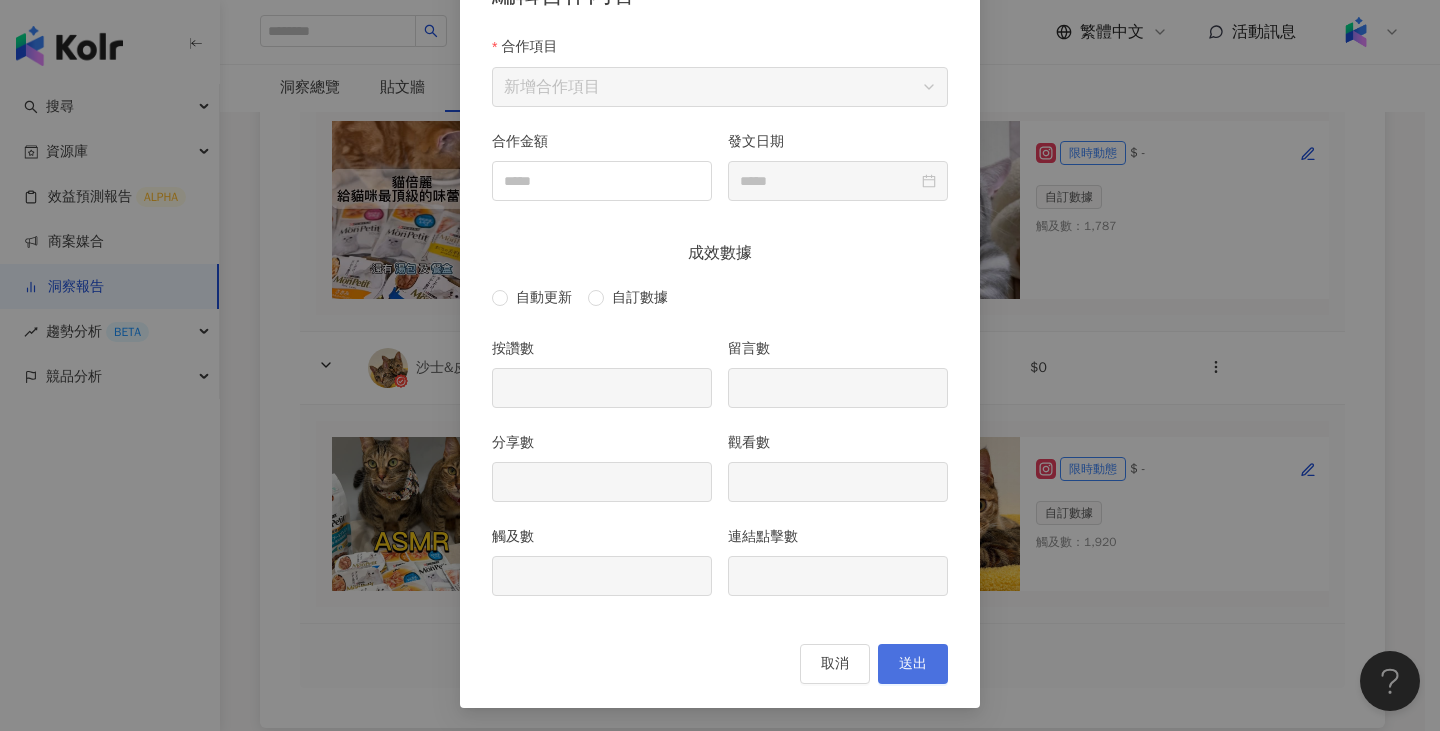 type on "***" 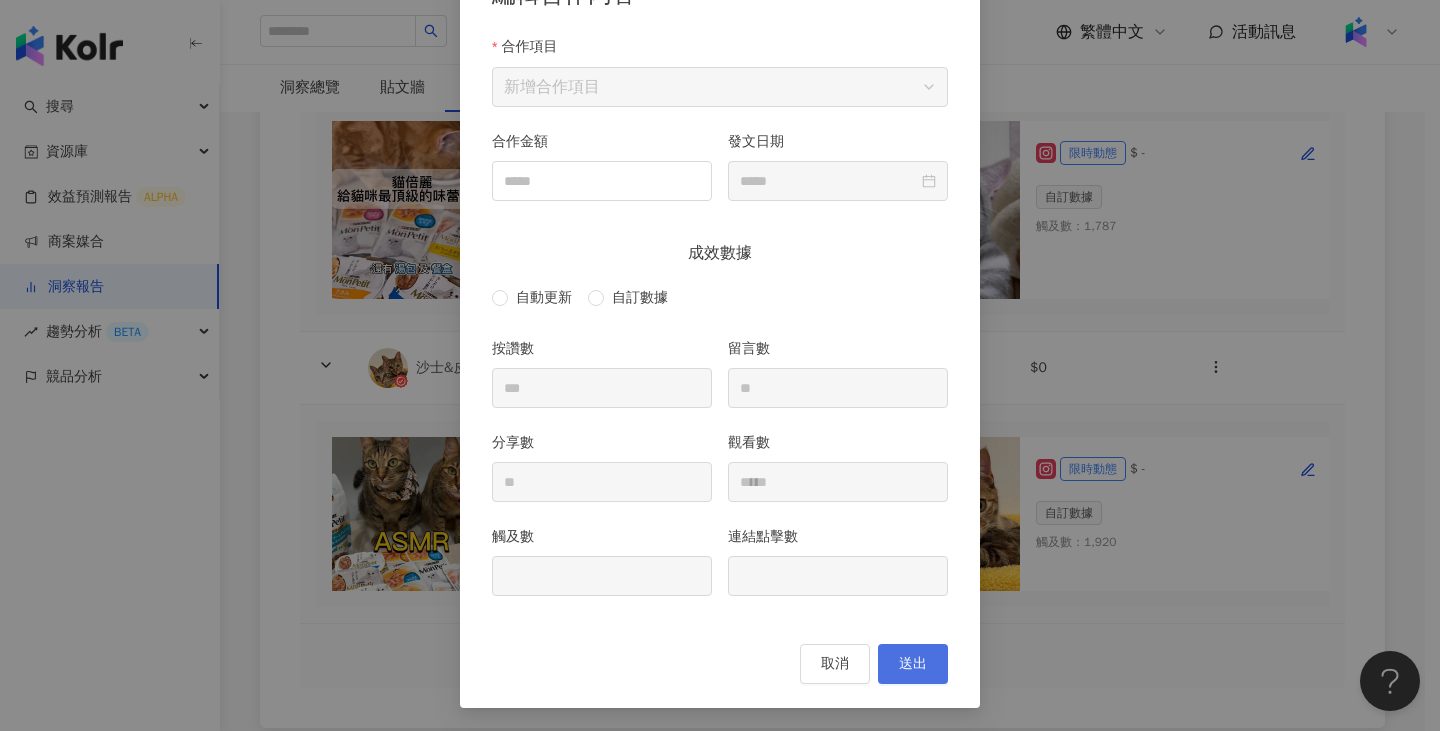 type on "**********" 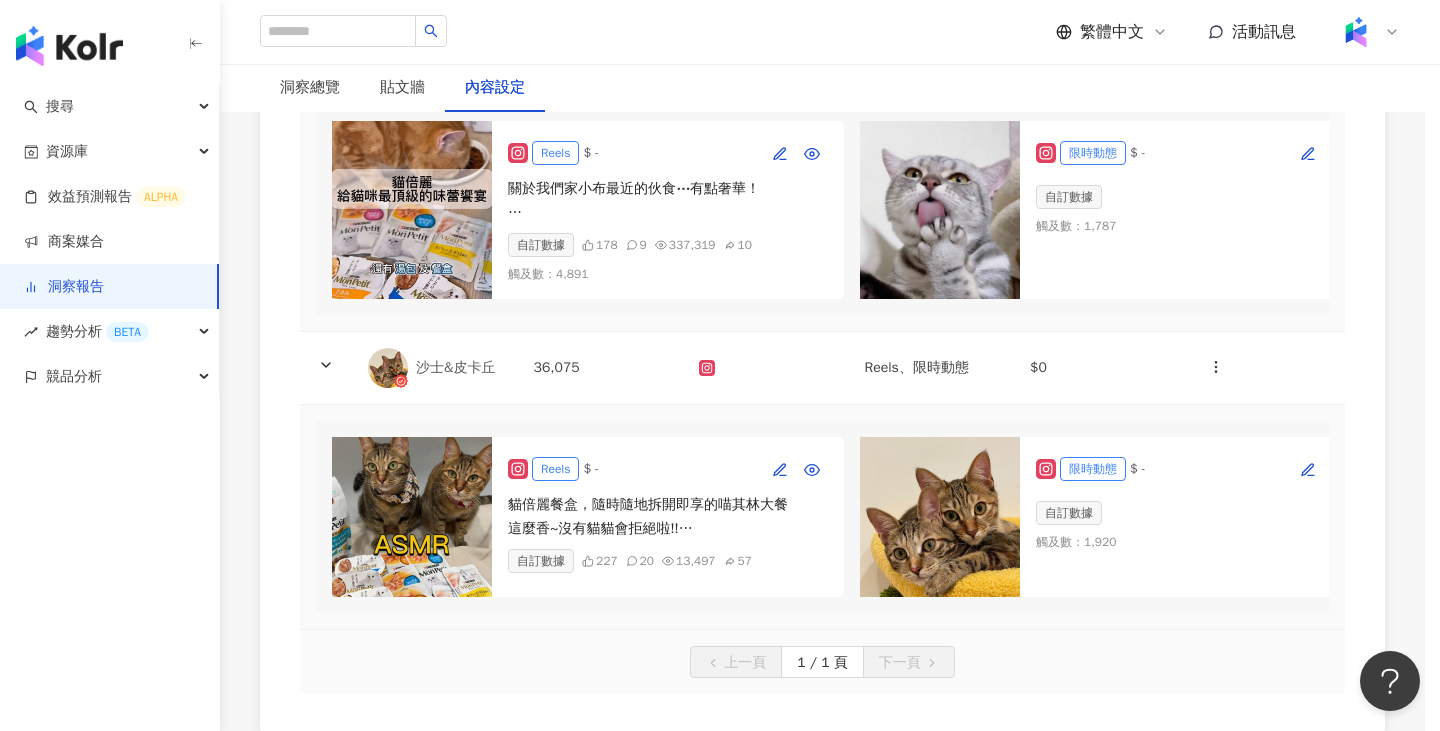 scroll, scrollTop: 54, scrollLeft: 0, axis: vertical 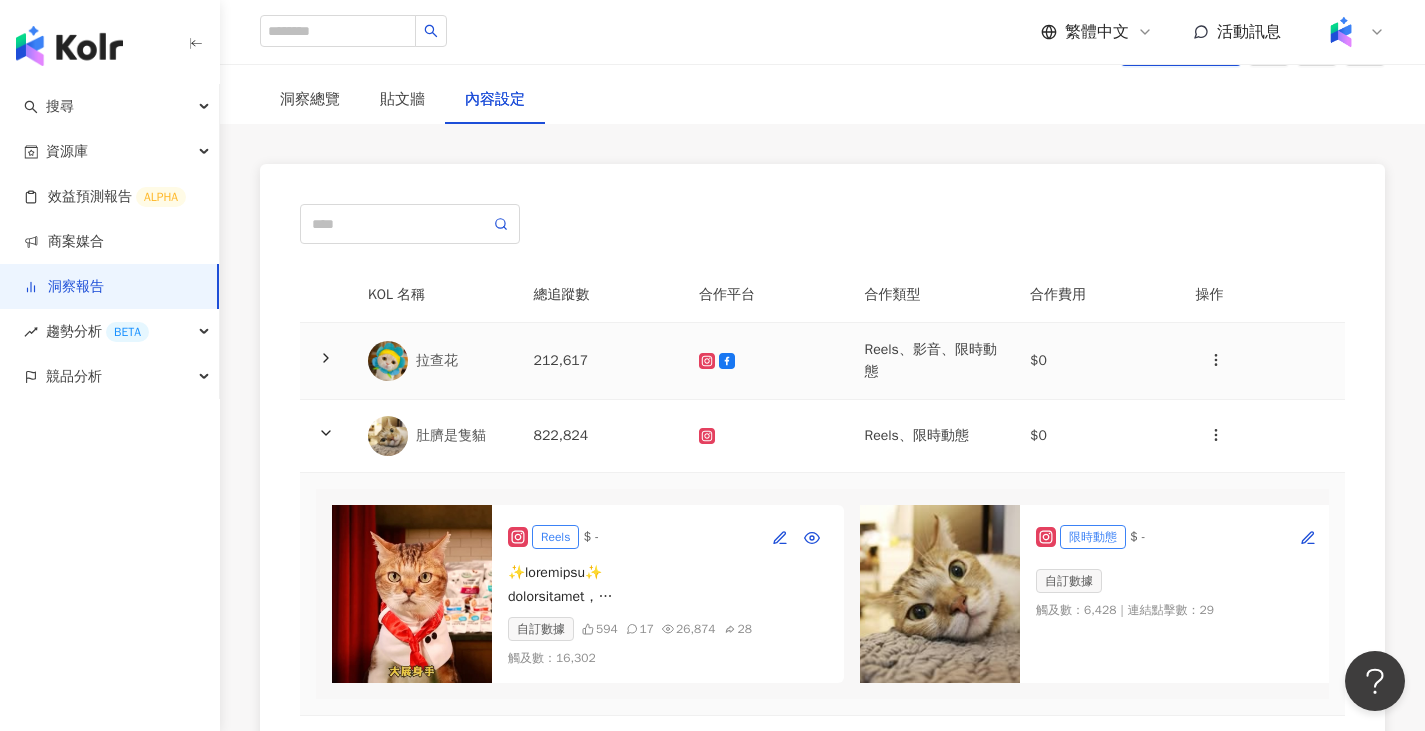 click 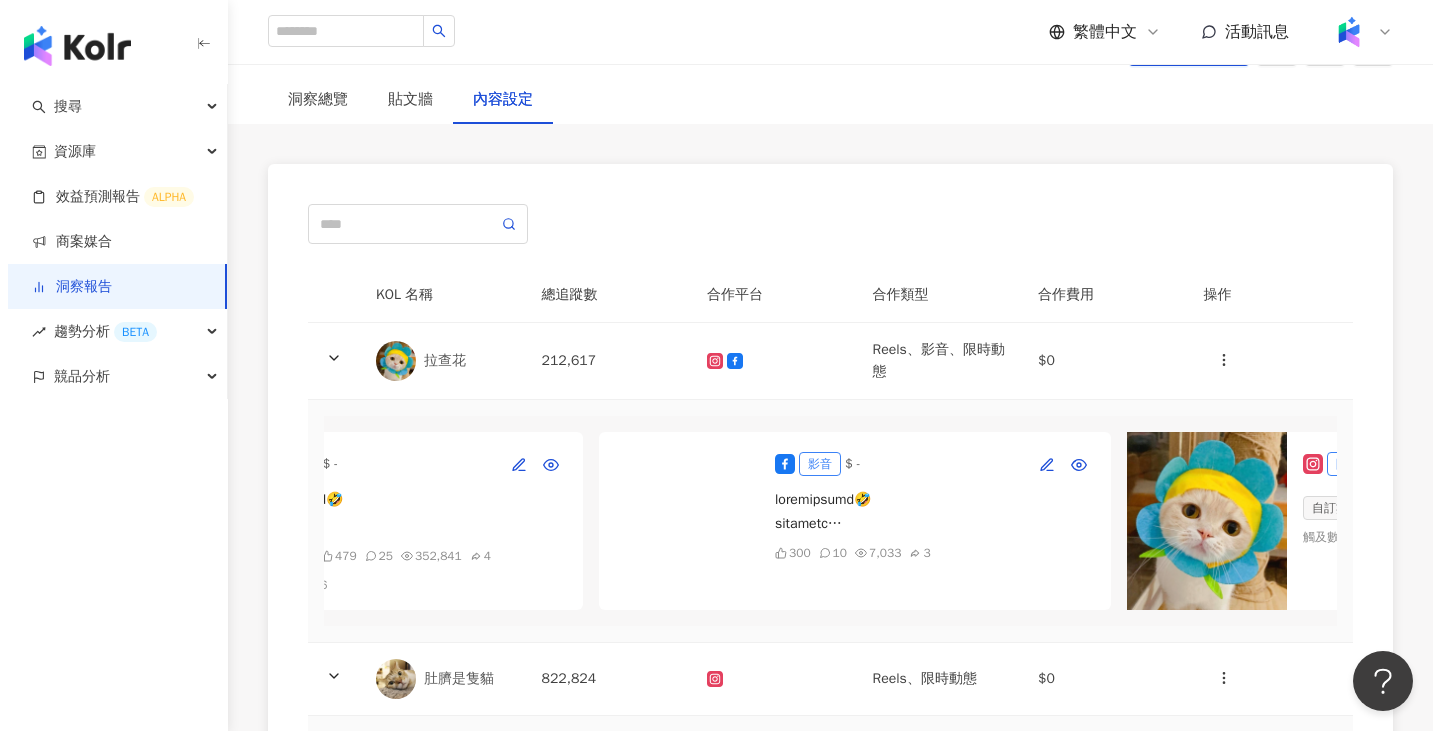 scroll, scrollTop: 0, scrollLeft: 270, axis: horizontal 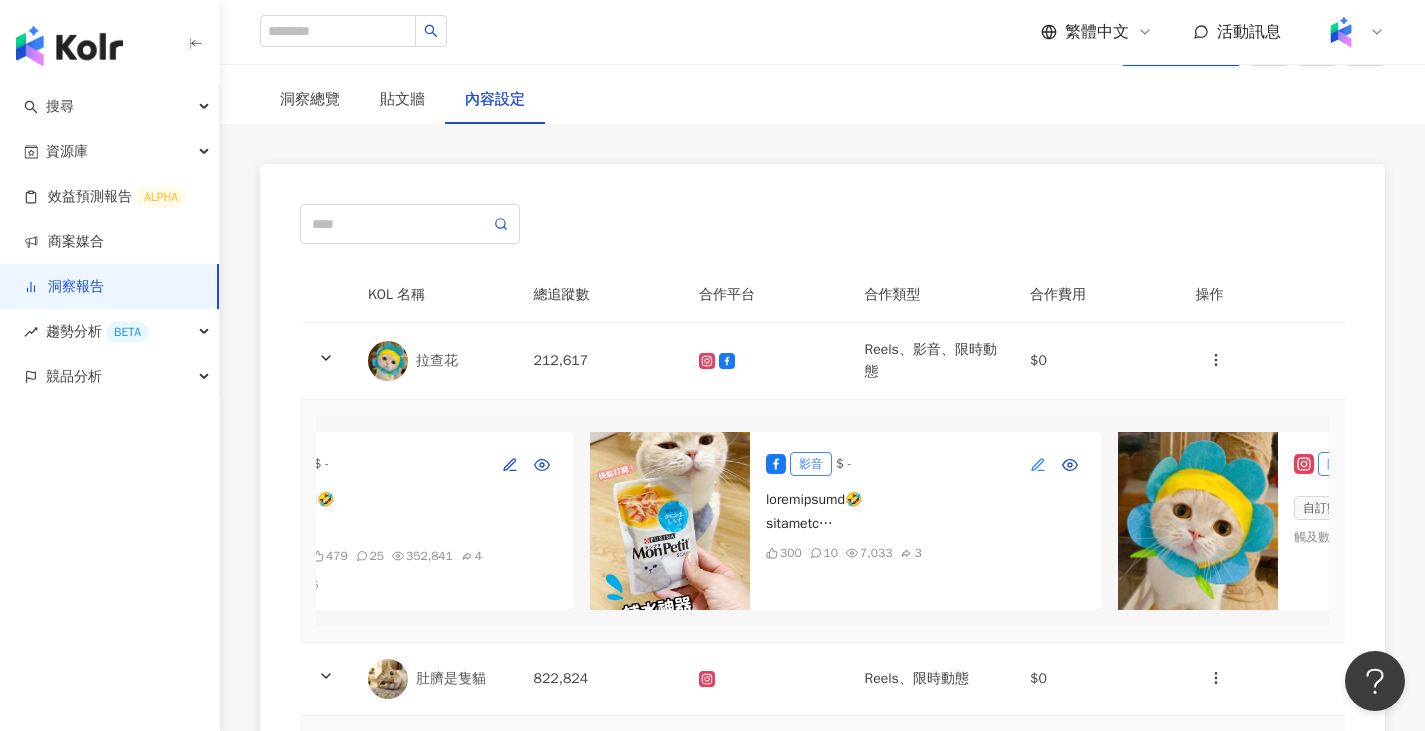 click 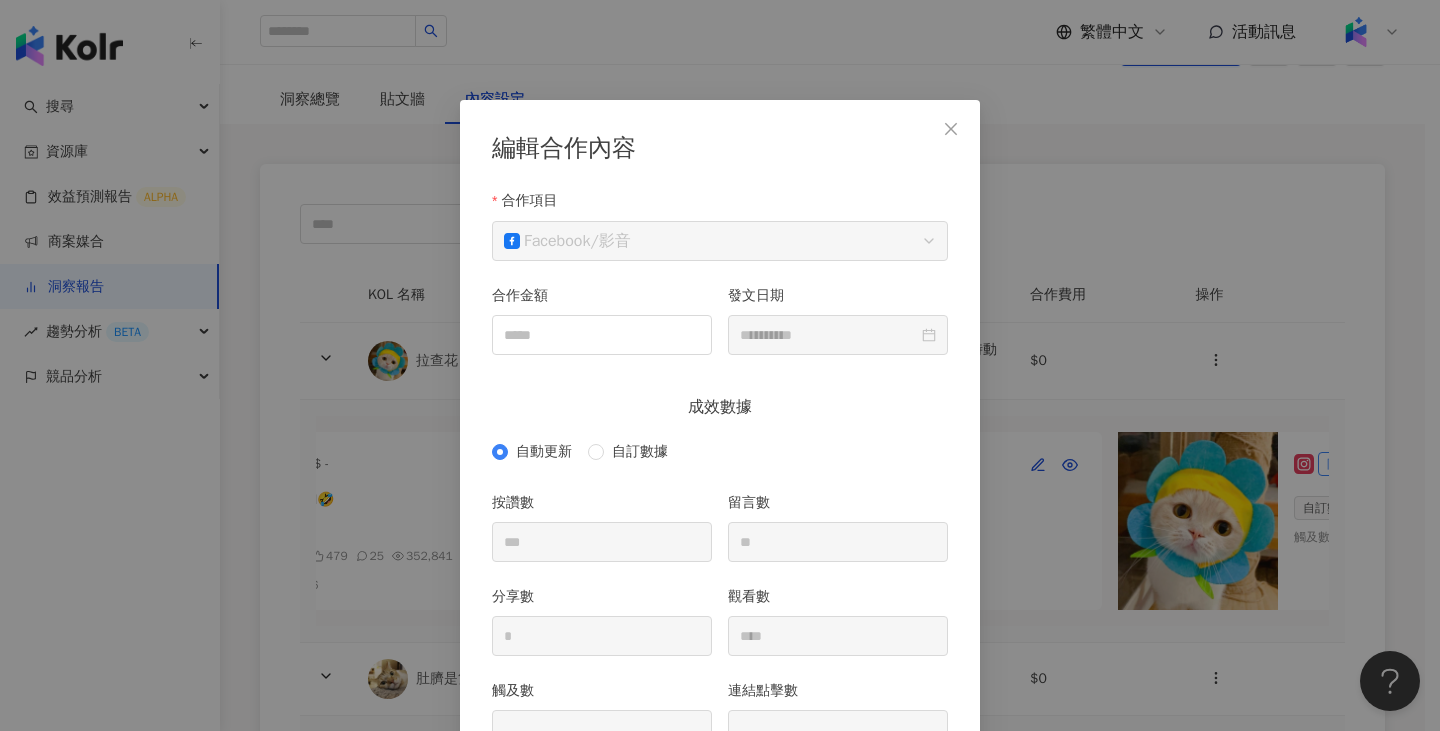 scroll, scrollTop: 100, scrollLeft: 0, axis: vertical 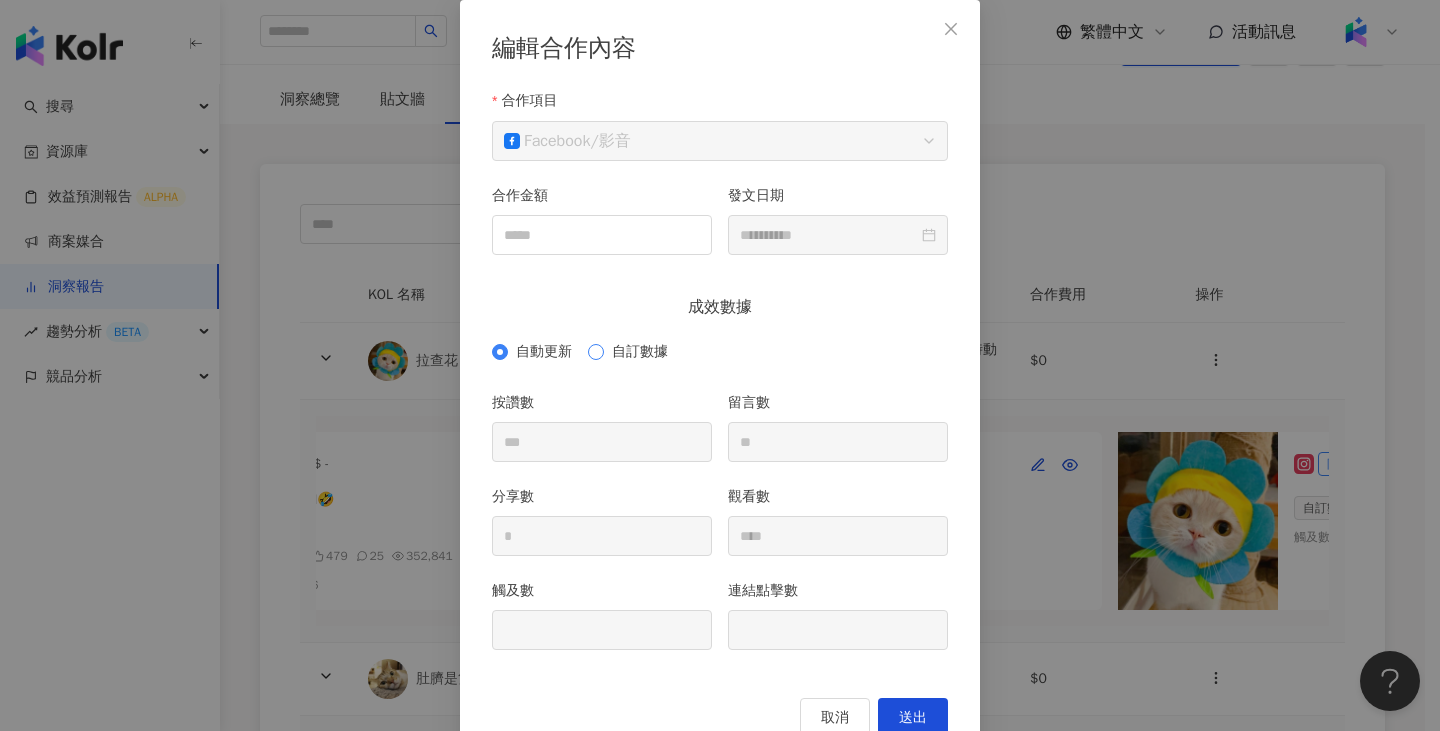 click on "自訂數據" at bounding box center [640, 352] 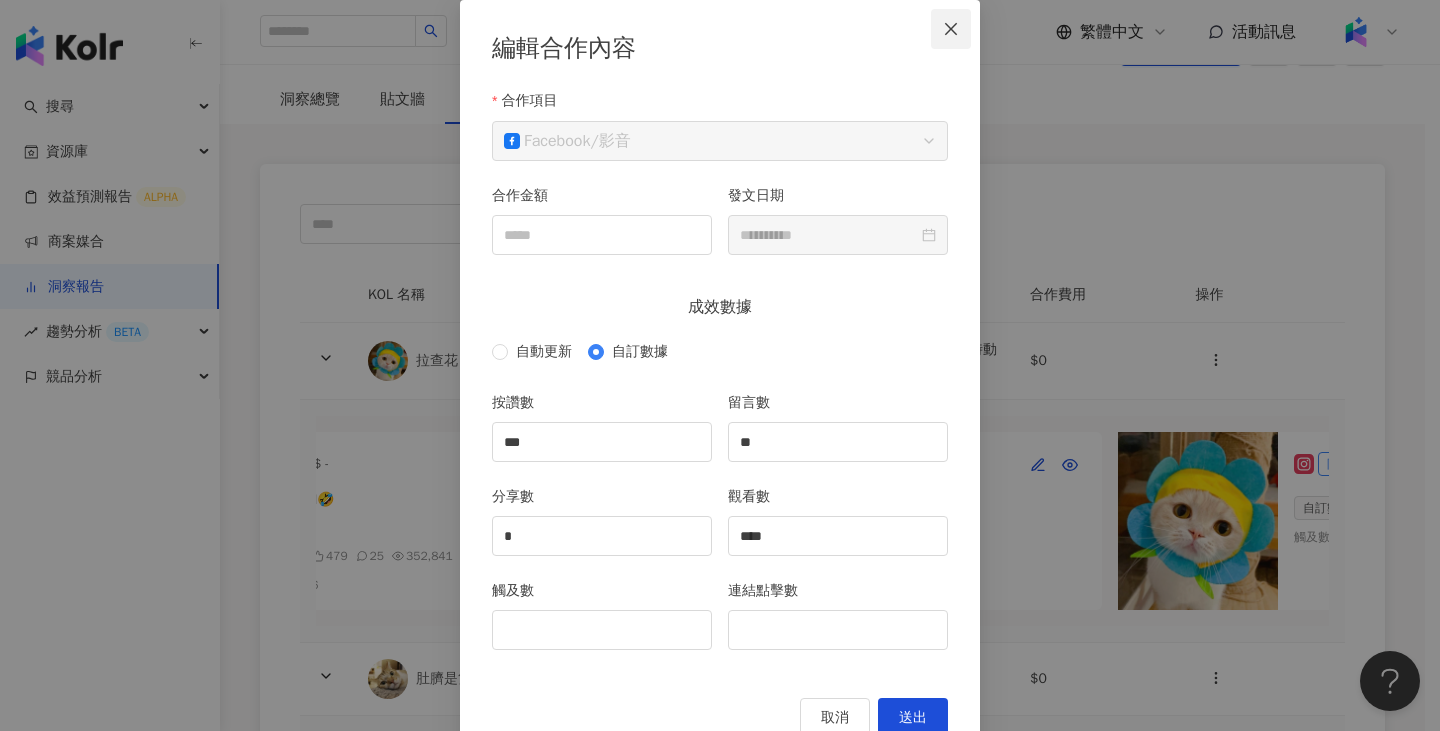 click 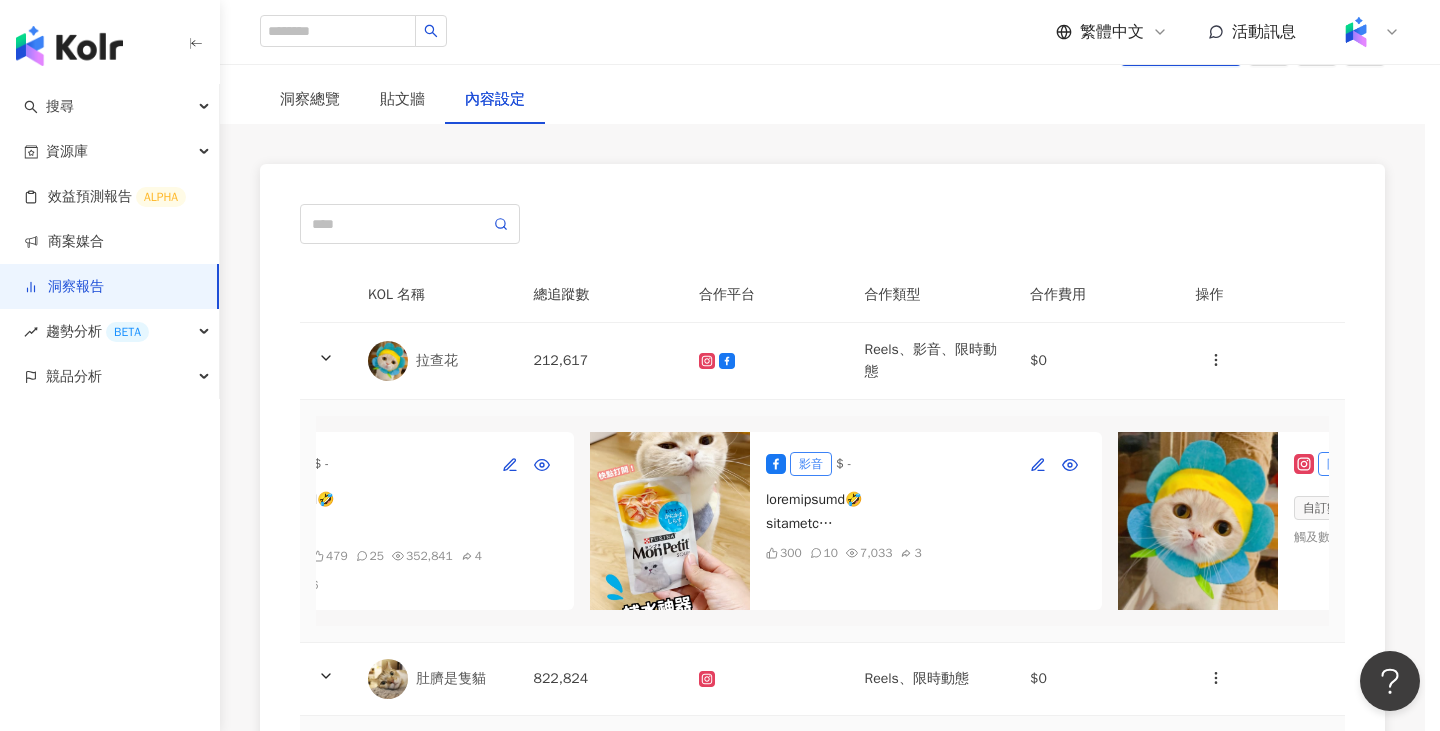 scroll, scrollTop: 54, scrollLeft: 0, axis: vertical 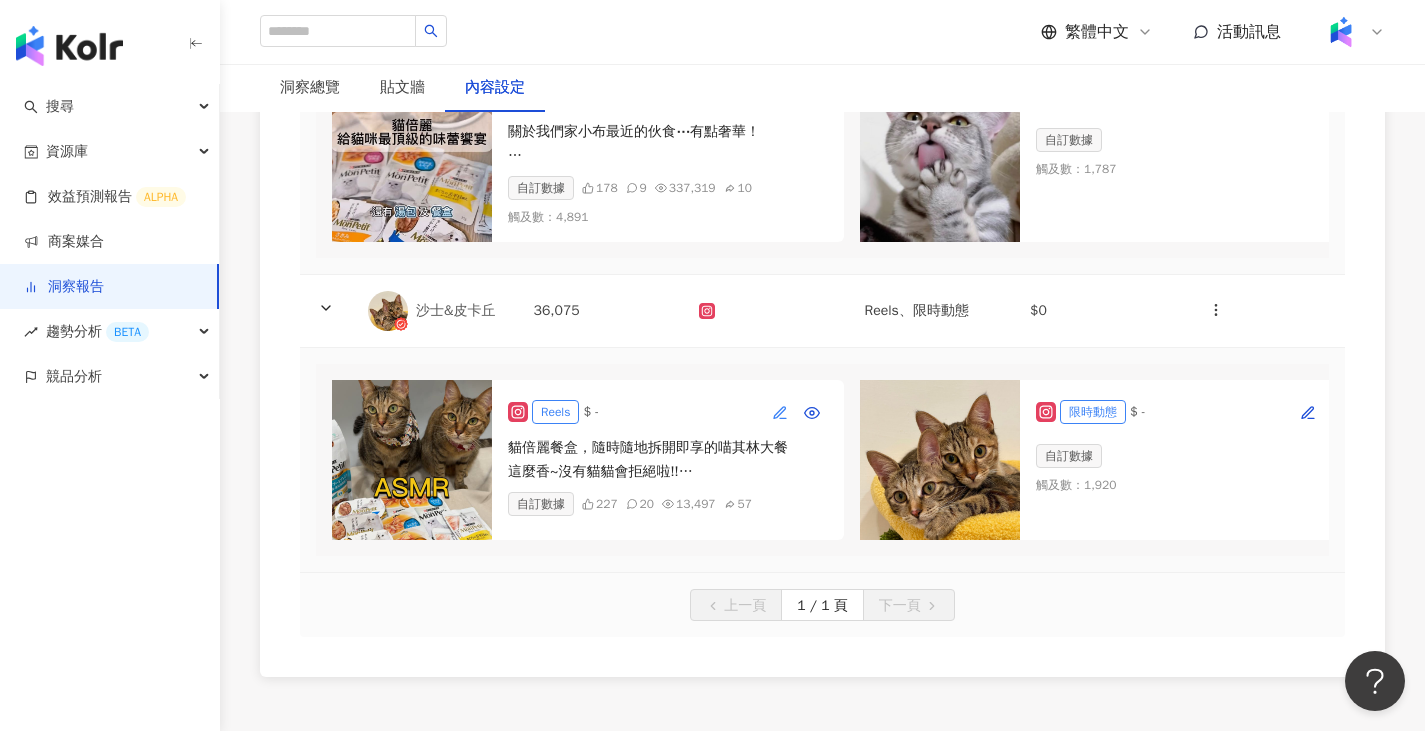 click 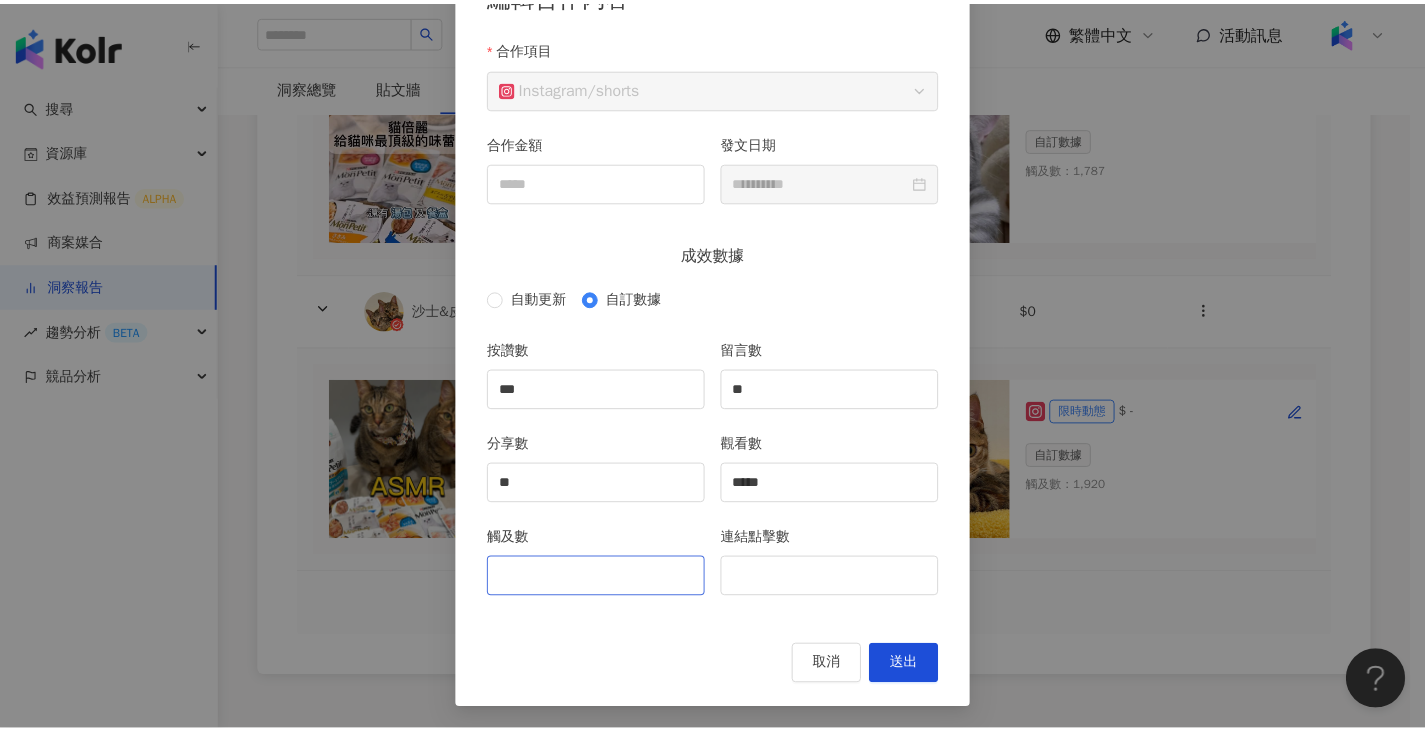 scroll, scrollTop: 154, scrollLeft: 0, axis: vertical 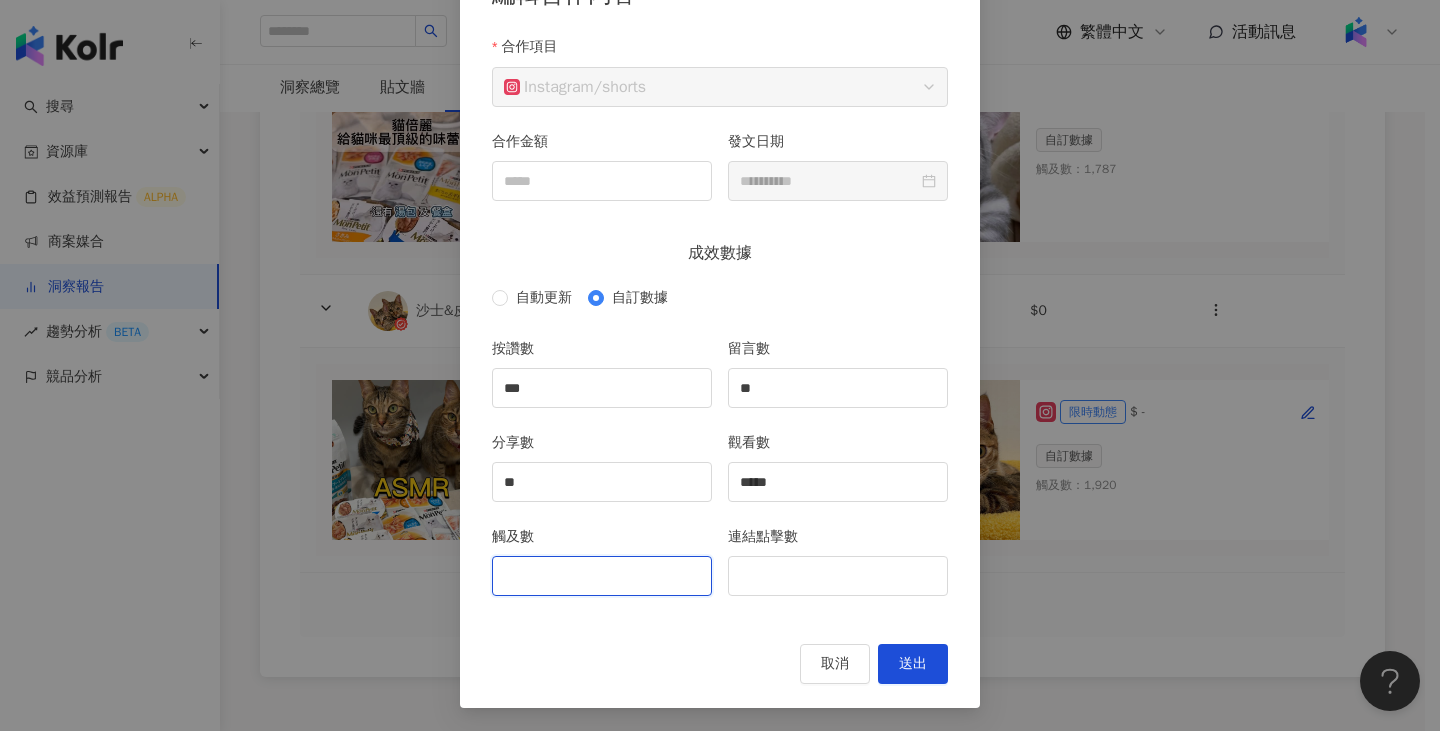 click on "觸及數" at bounding box center [602, 576] 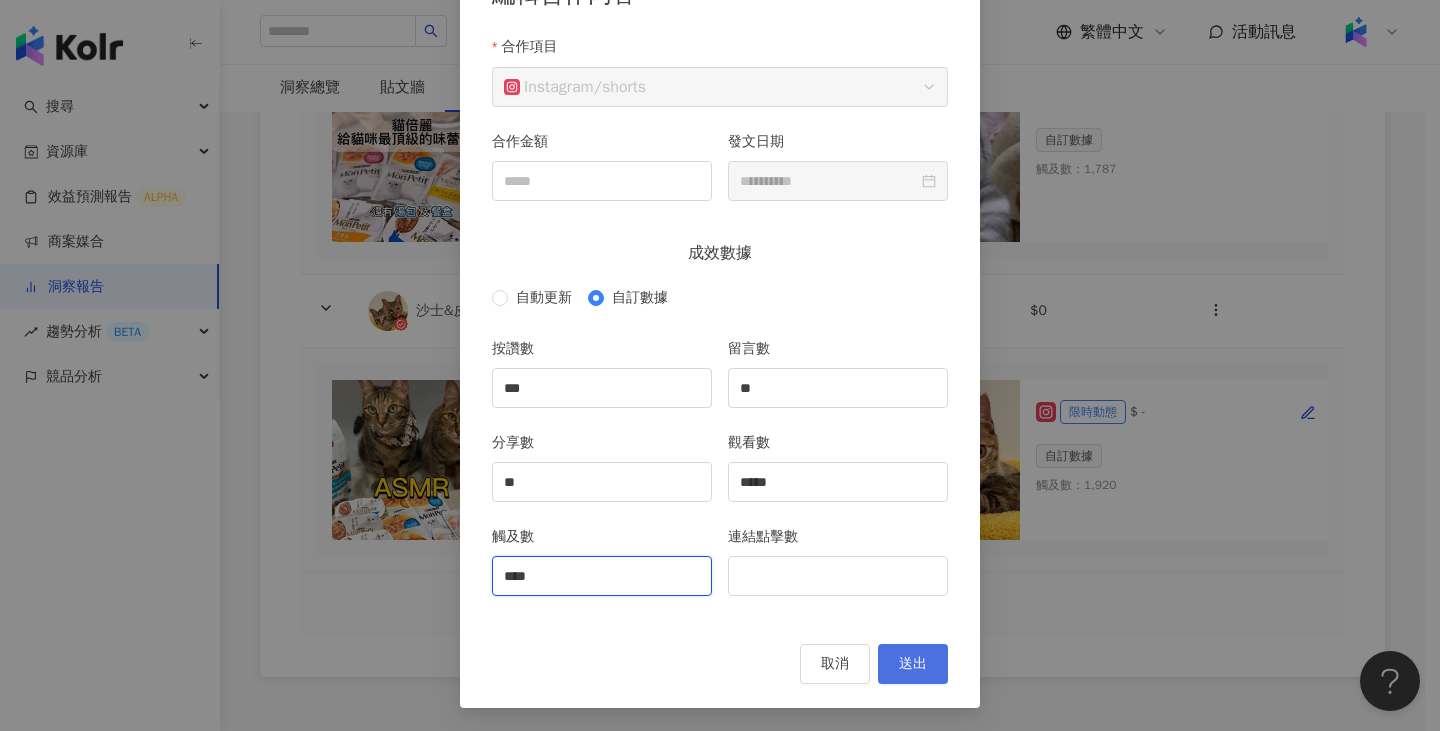 type on "****" 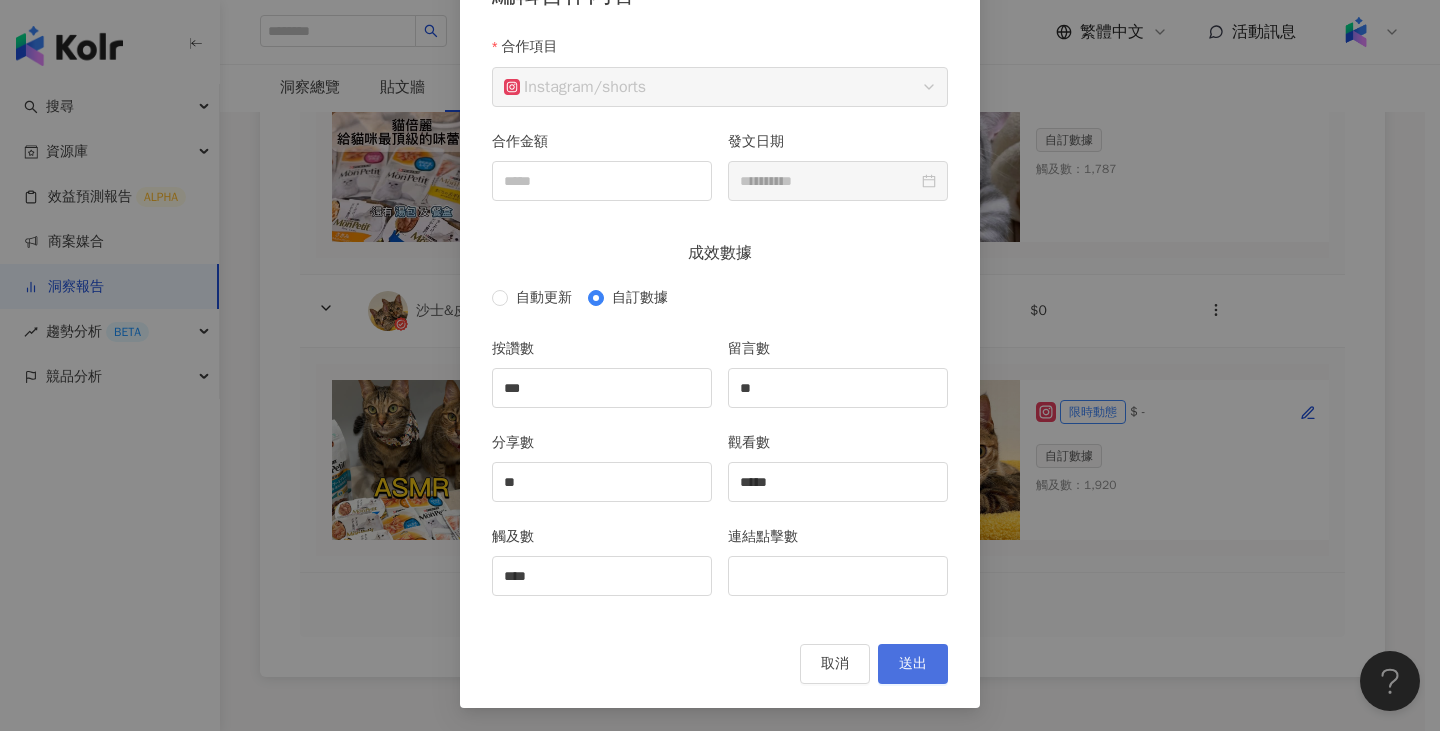 click on "送出" at bounding box center [913, 664] 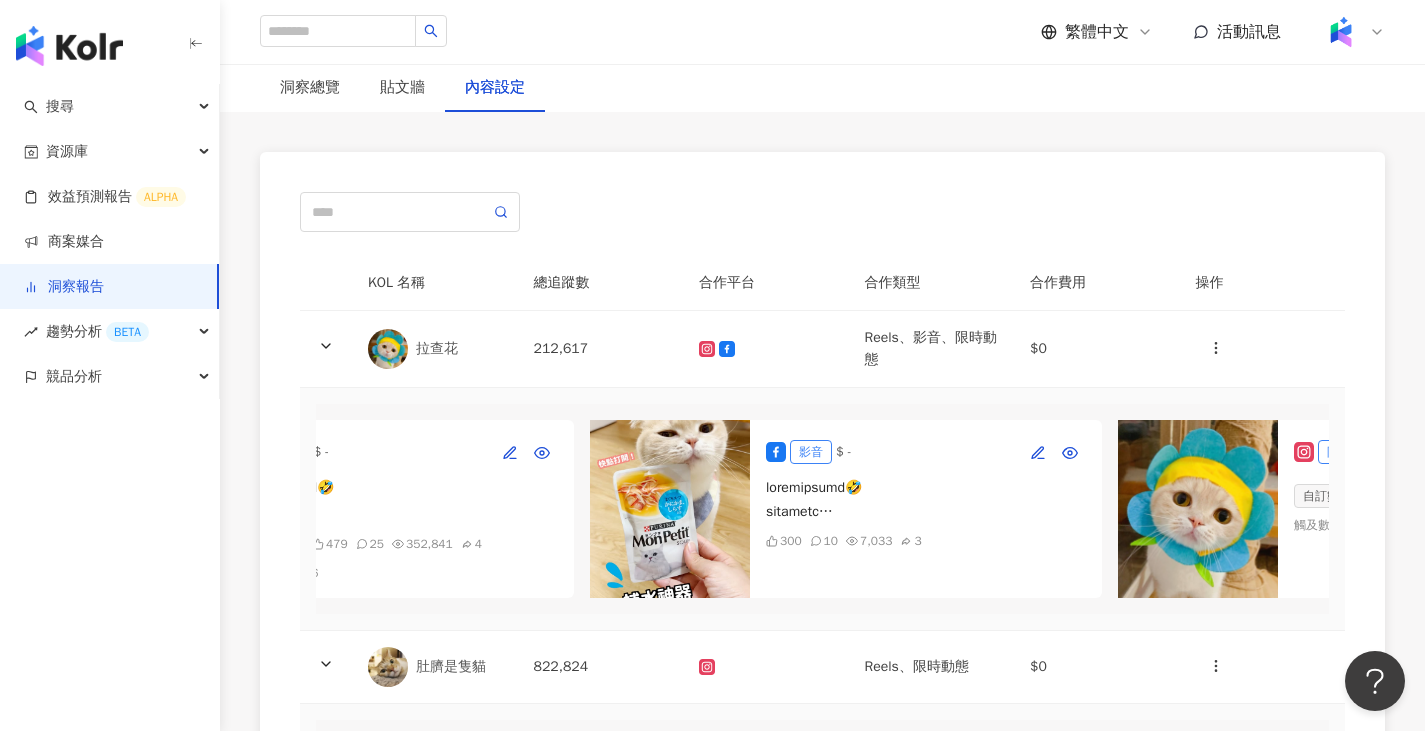 scroll, scrollTop: 0, scrollLeft: 0, axis: both 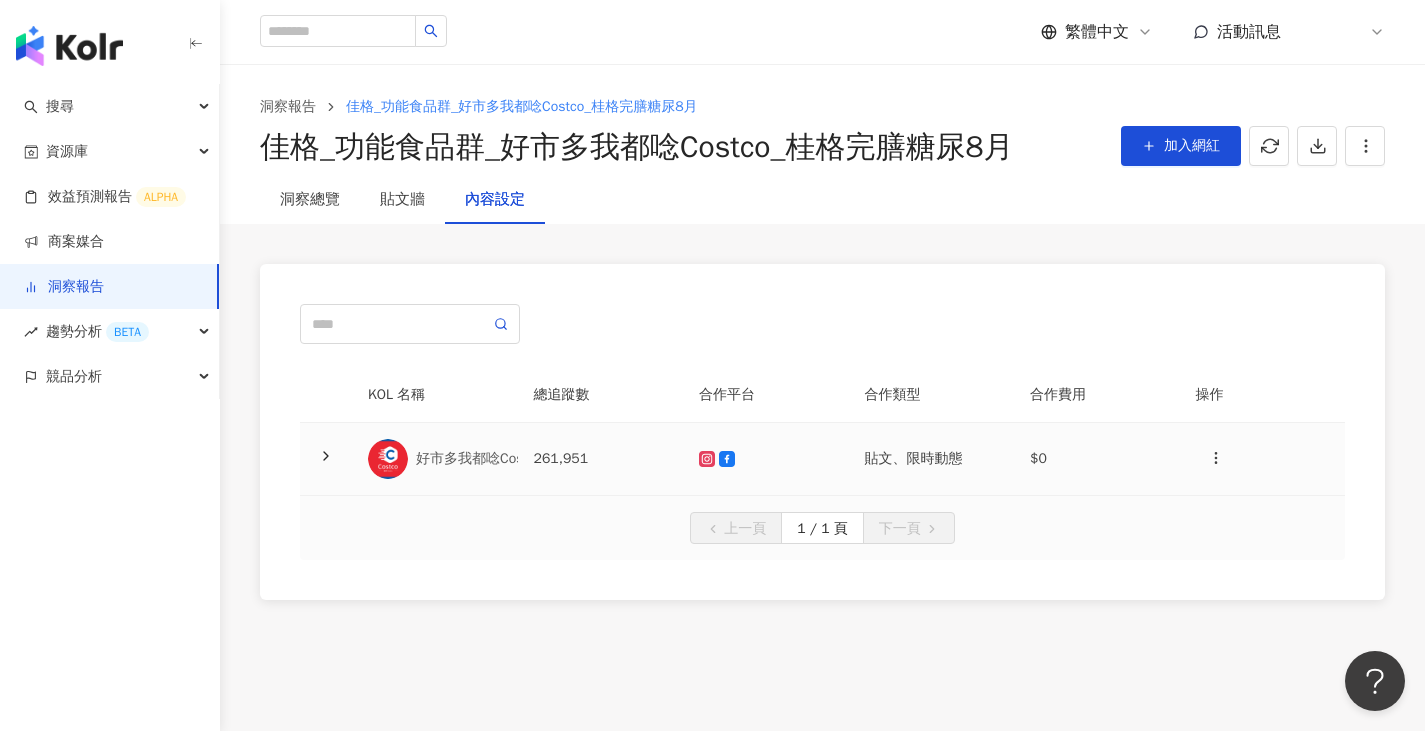 click on "261,951" at bounding box center (601, 459) 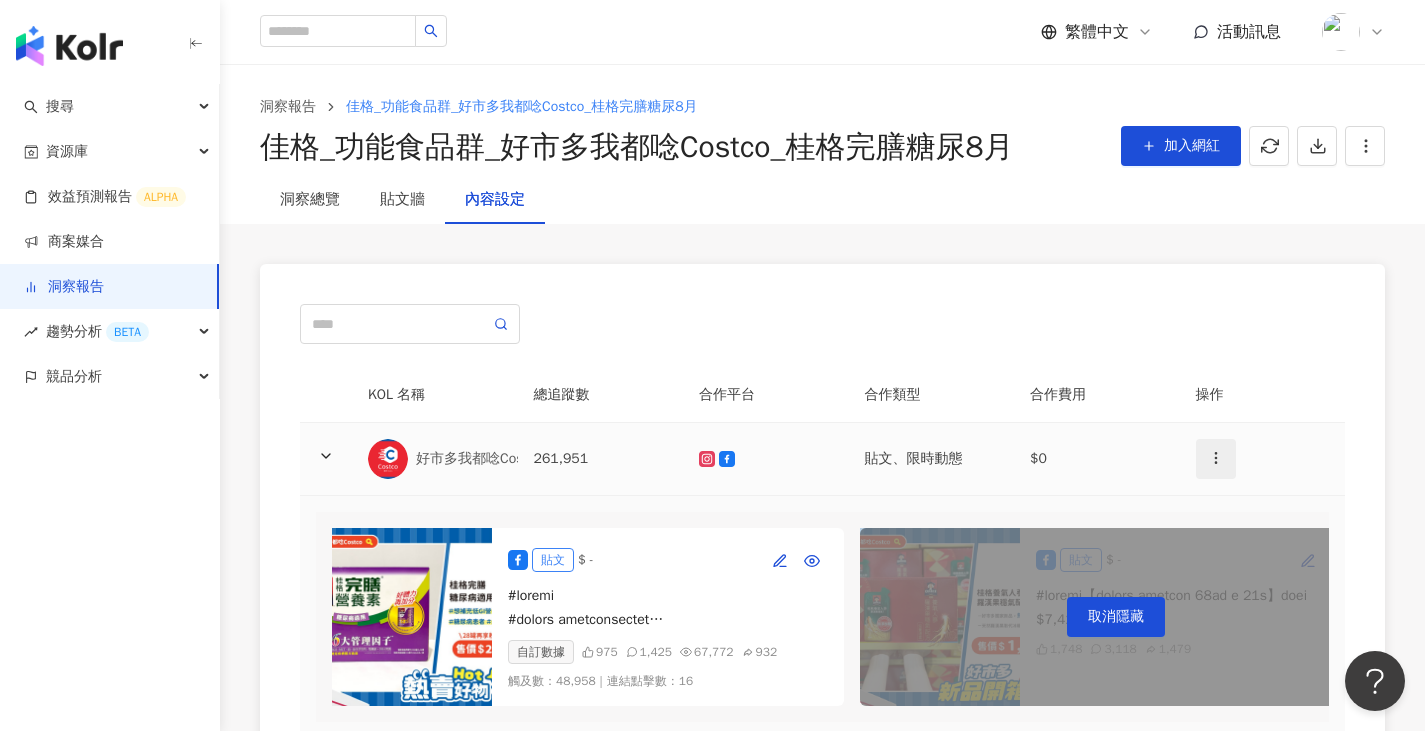 click at bounding box center (1216, 459) 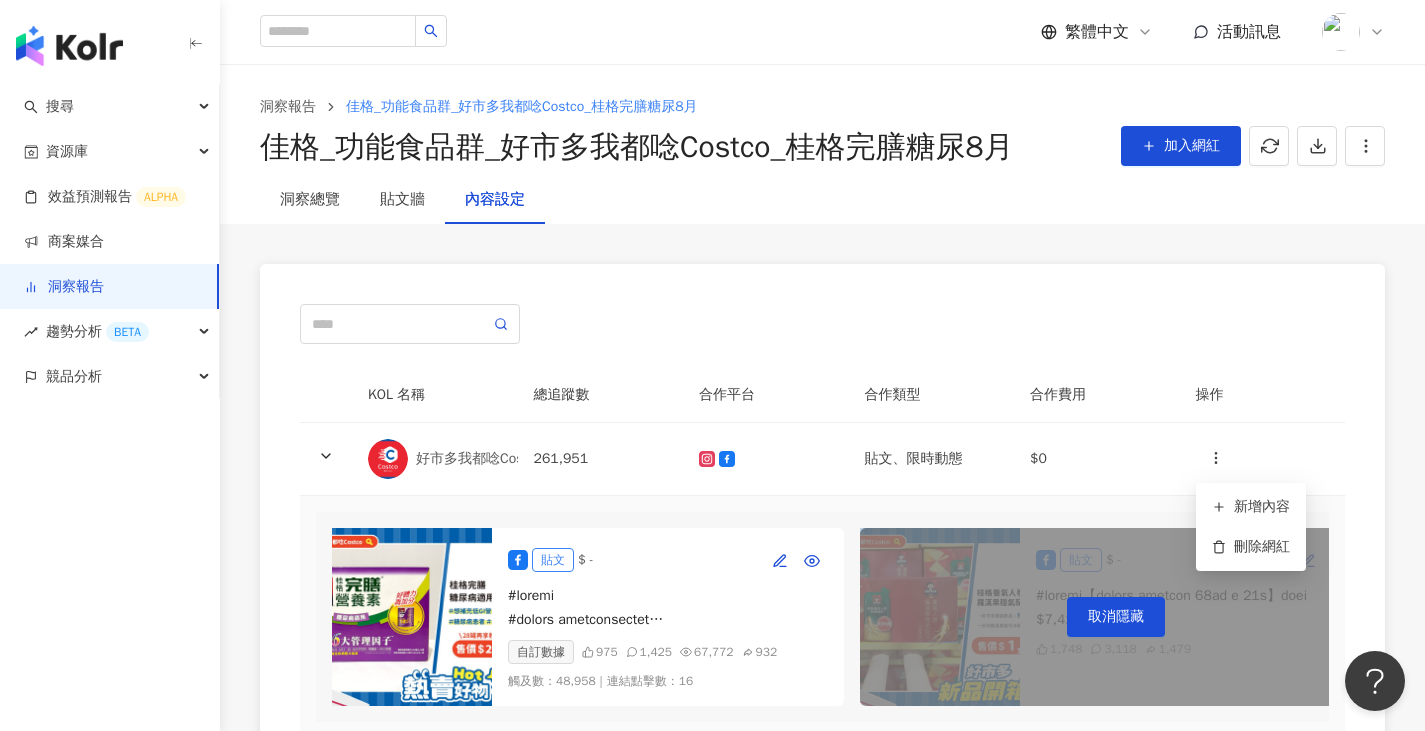 click on "取消隱藏" at bounding box center (1116, 617) 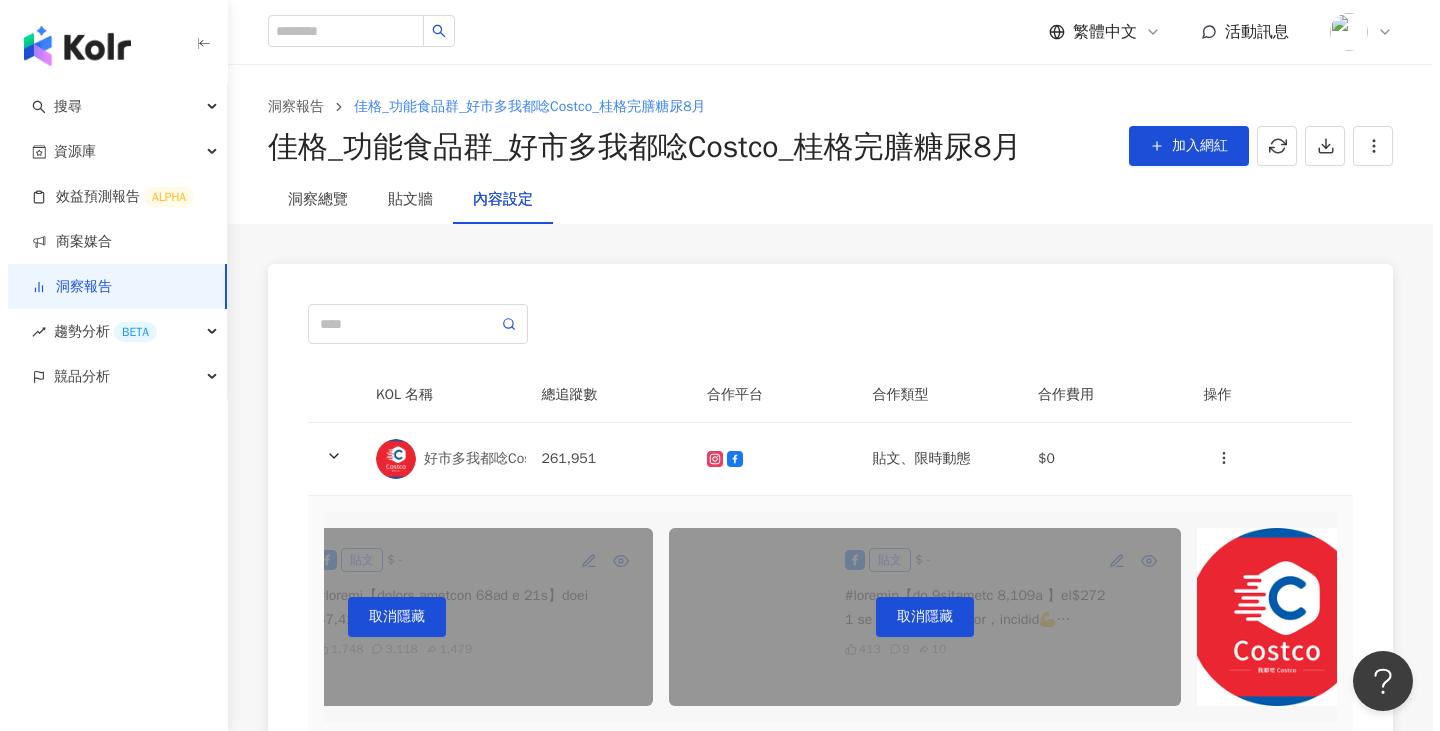 scroll, scrollTop: 0, scrollLeft: 1130, axis: horizontal 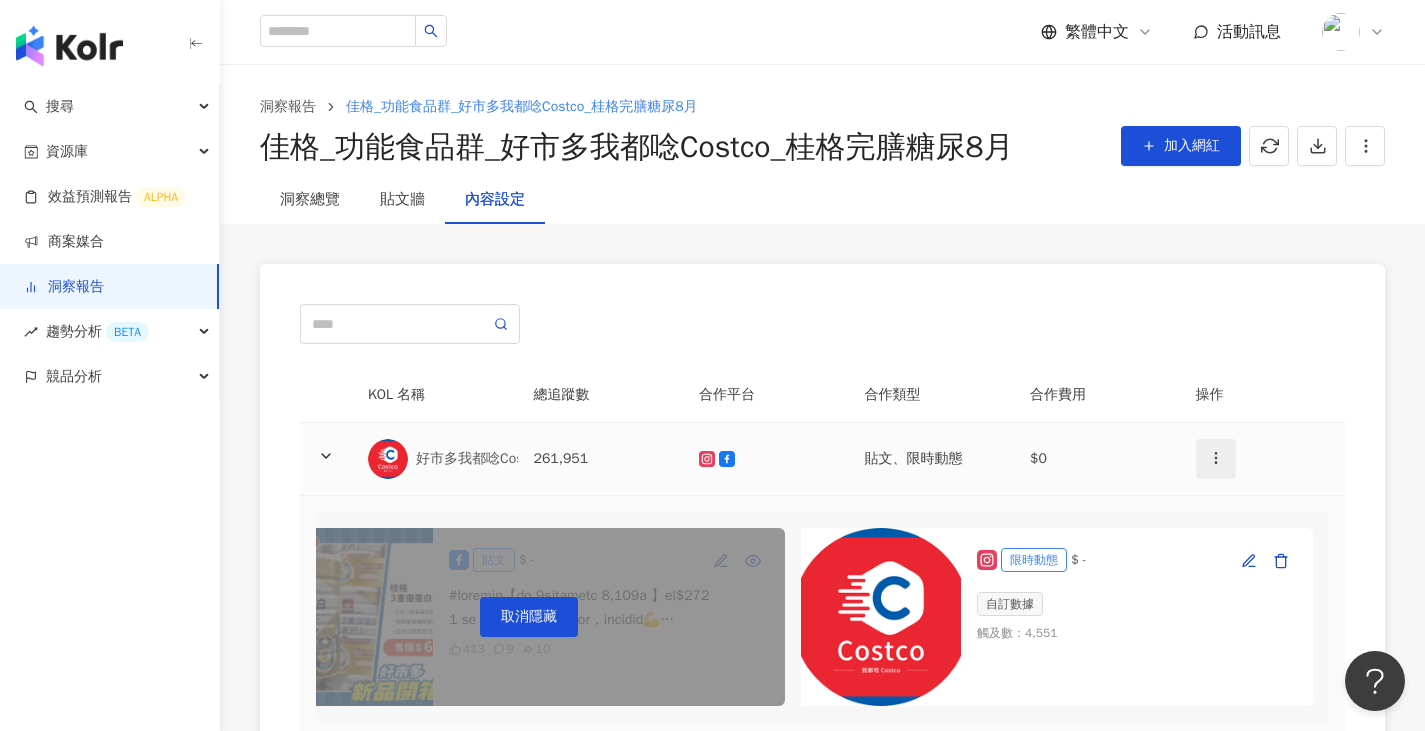 click 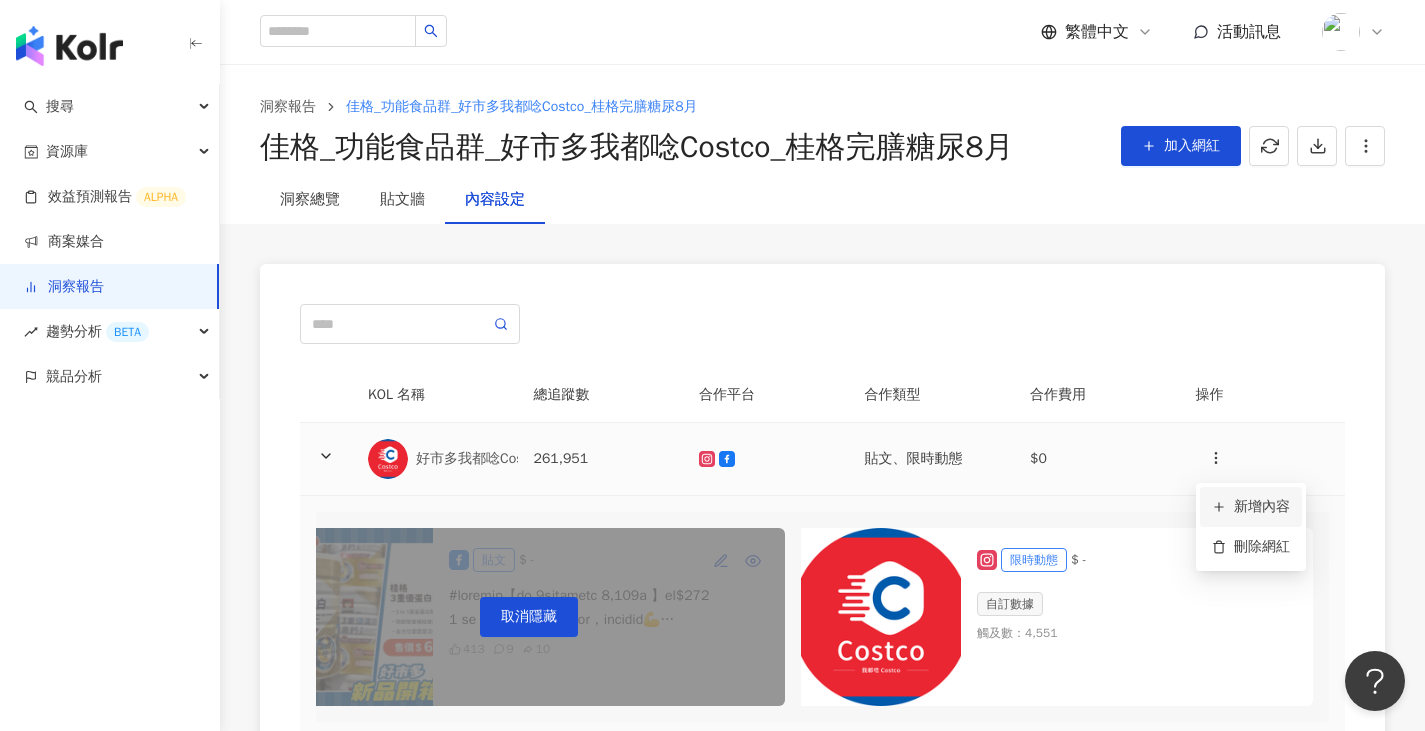 click 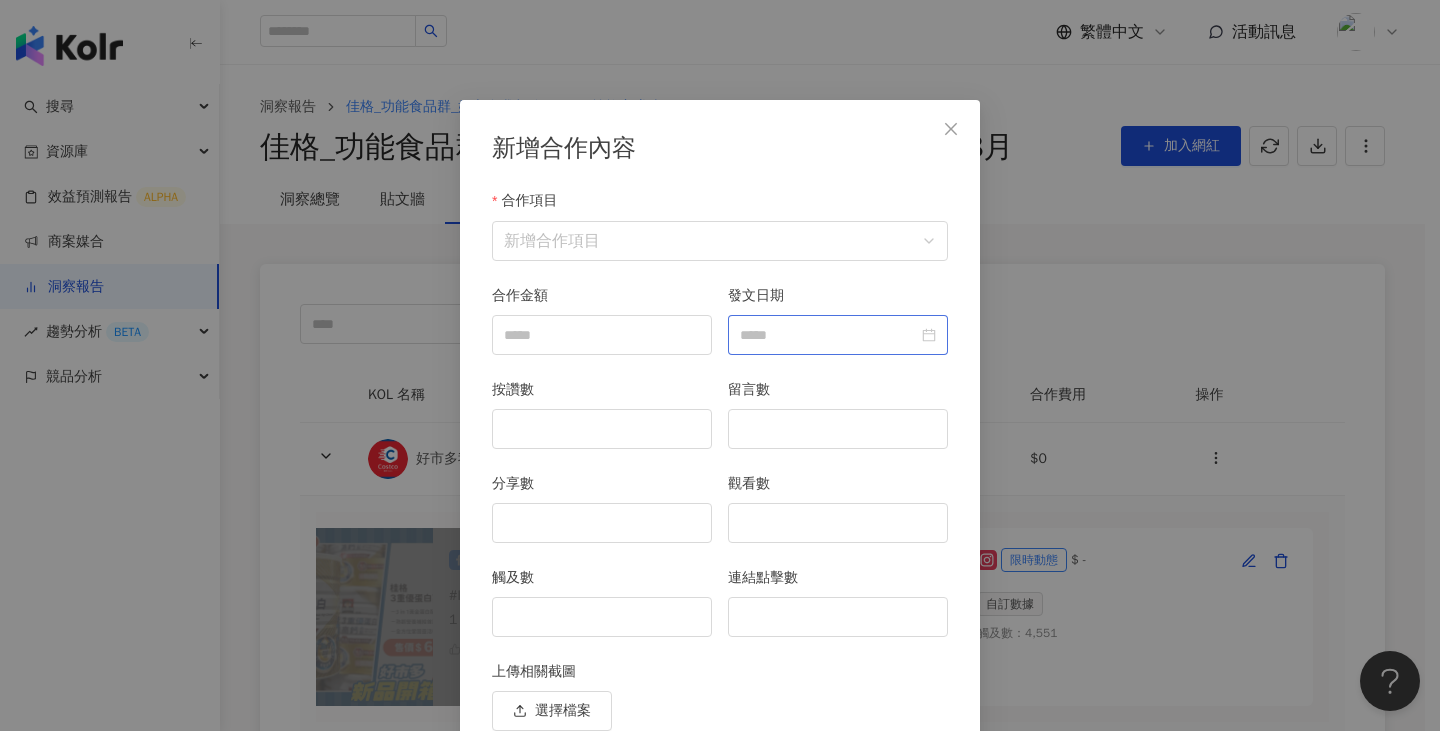 scroll, scrollTop: 87, scrollLeft: 0, axis: vertical 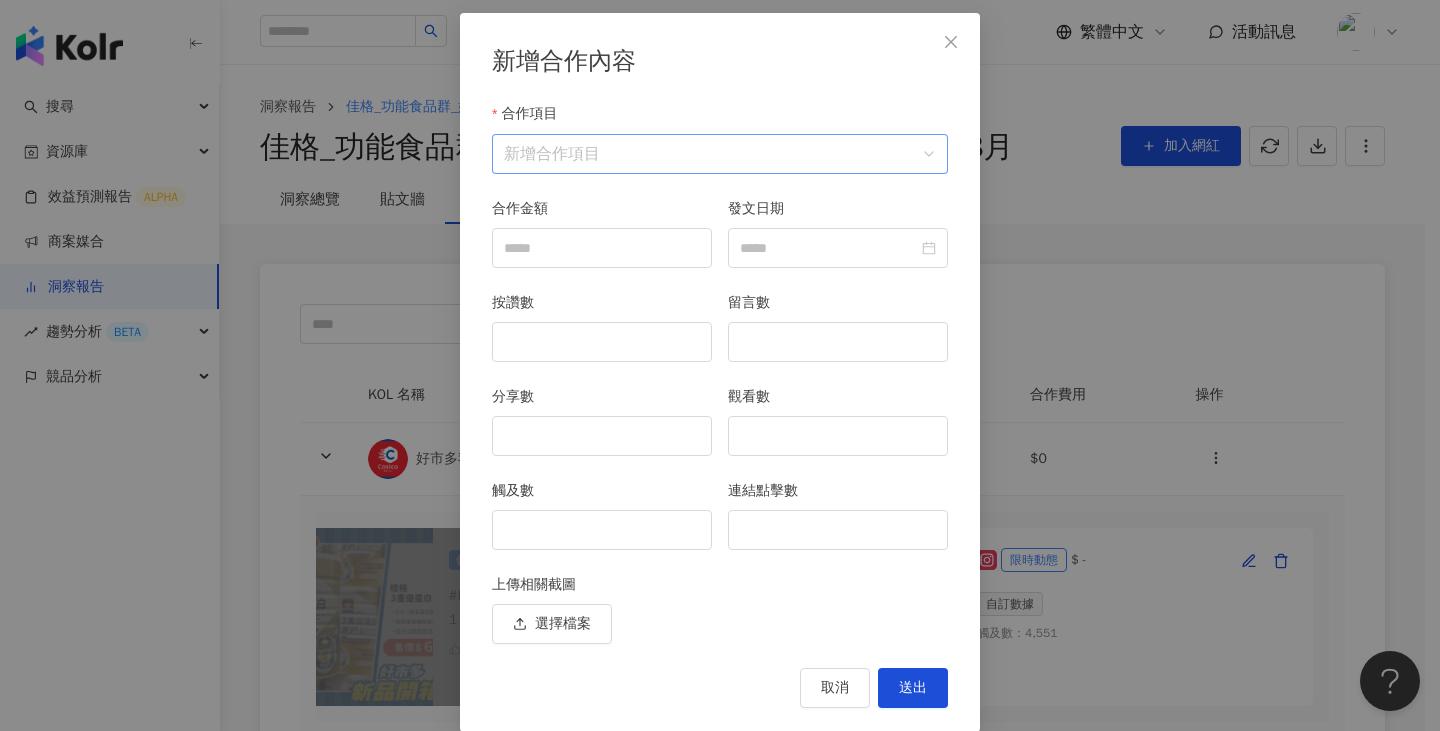 click on "合作項目" at bounding box center (720, 154) 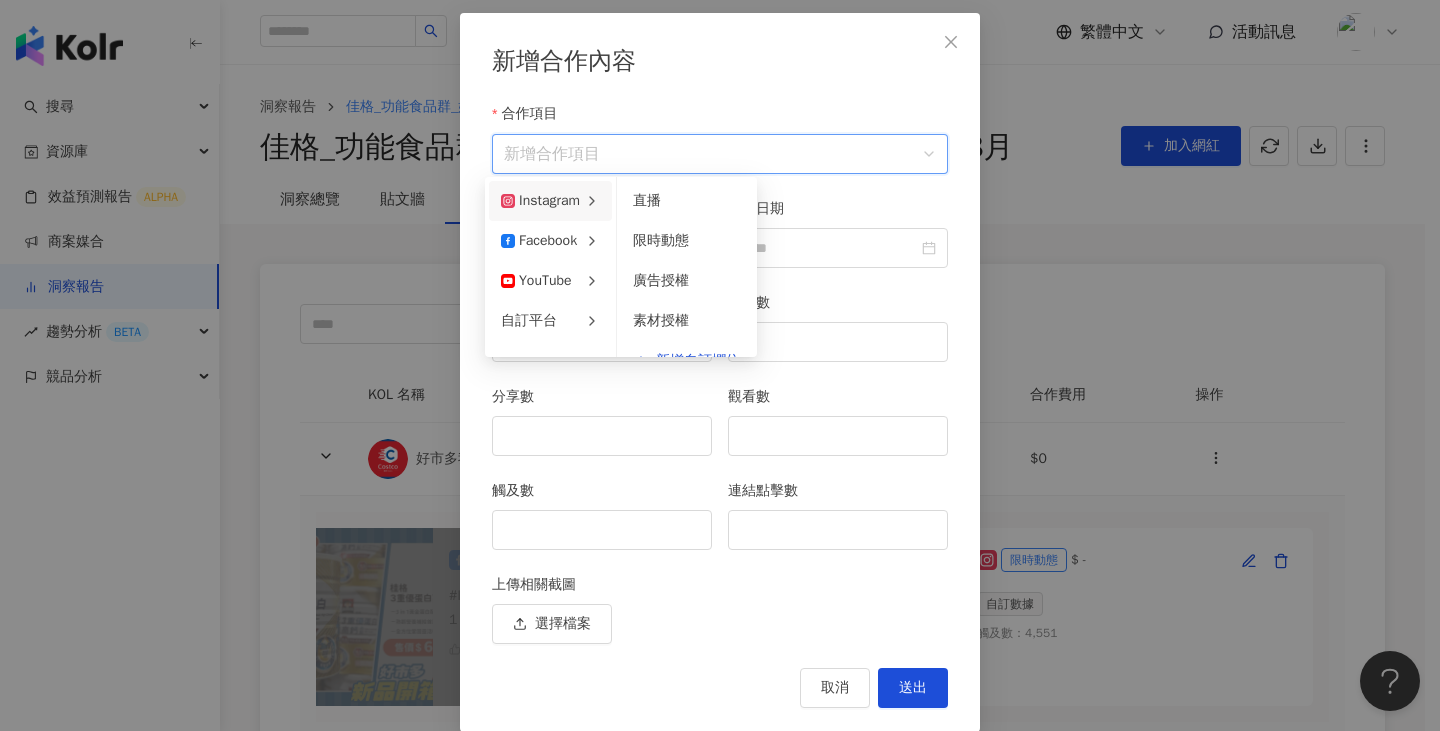 click on "Instagram" at bounding box center [540, 201] 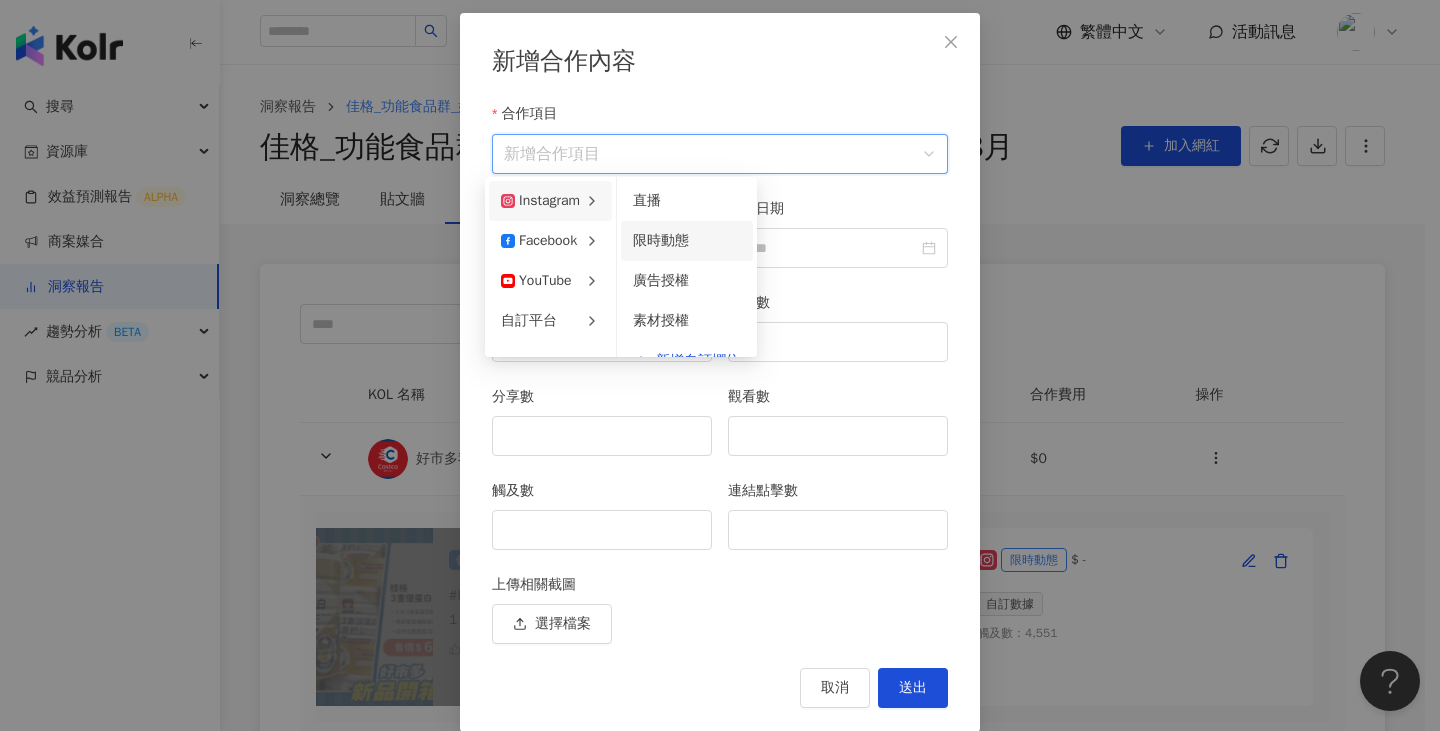 click on "限時動態" at bounding box center [661, 240] 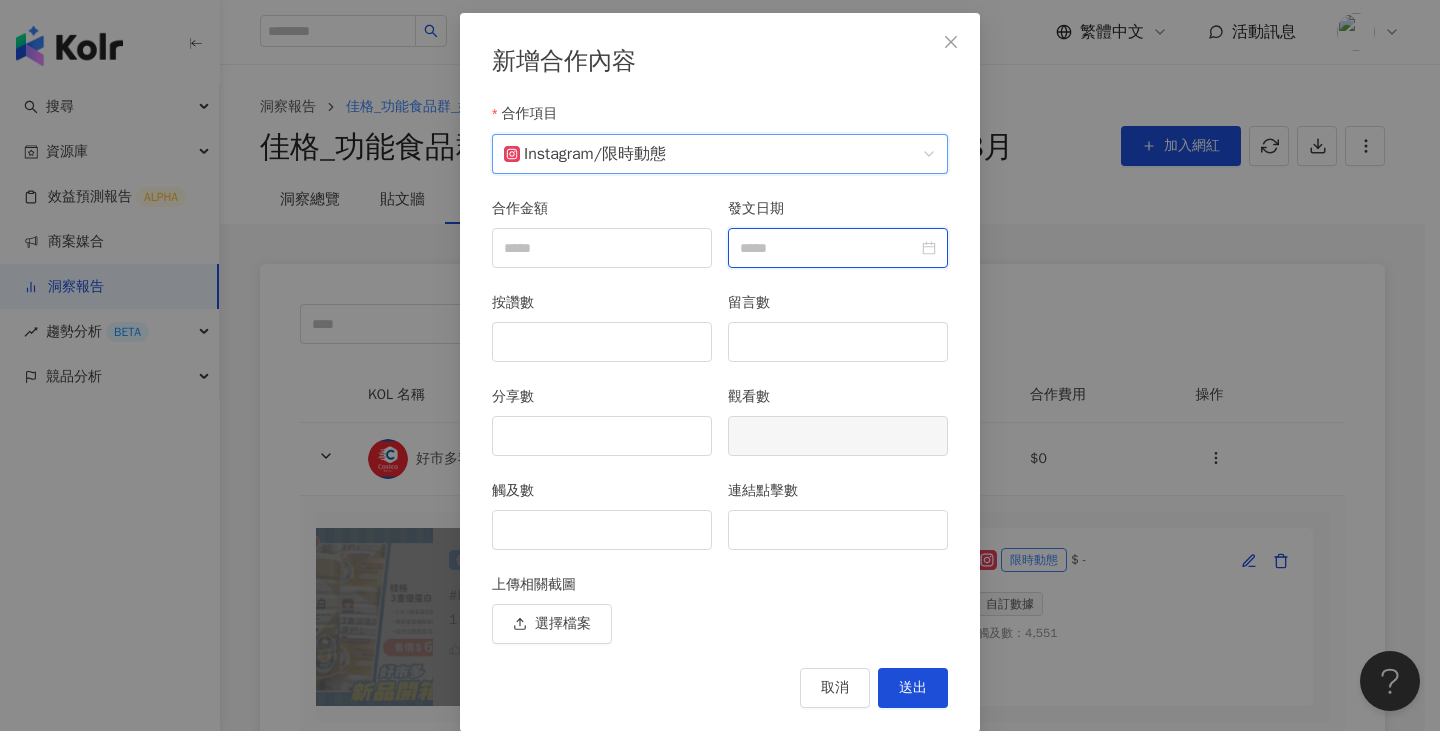click on "發文日期" at bounding box center [829, 248] 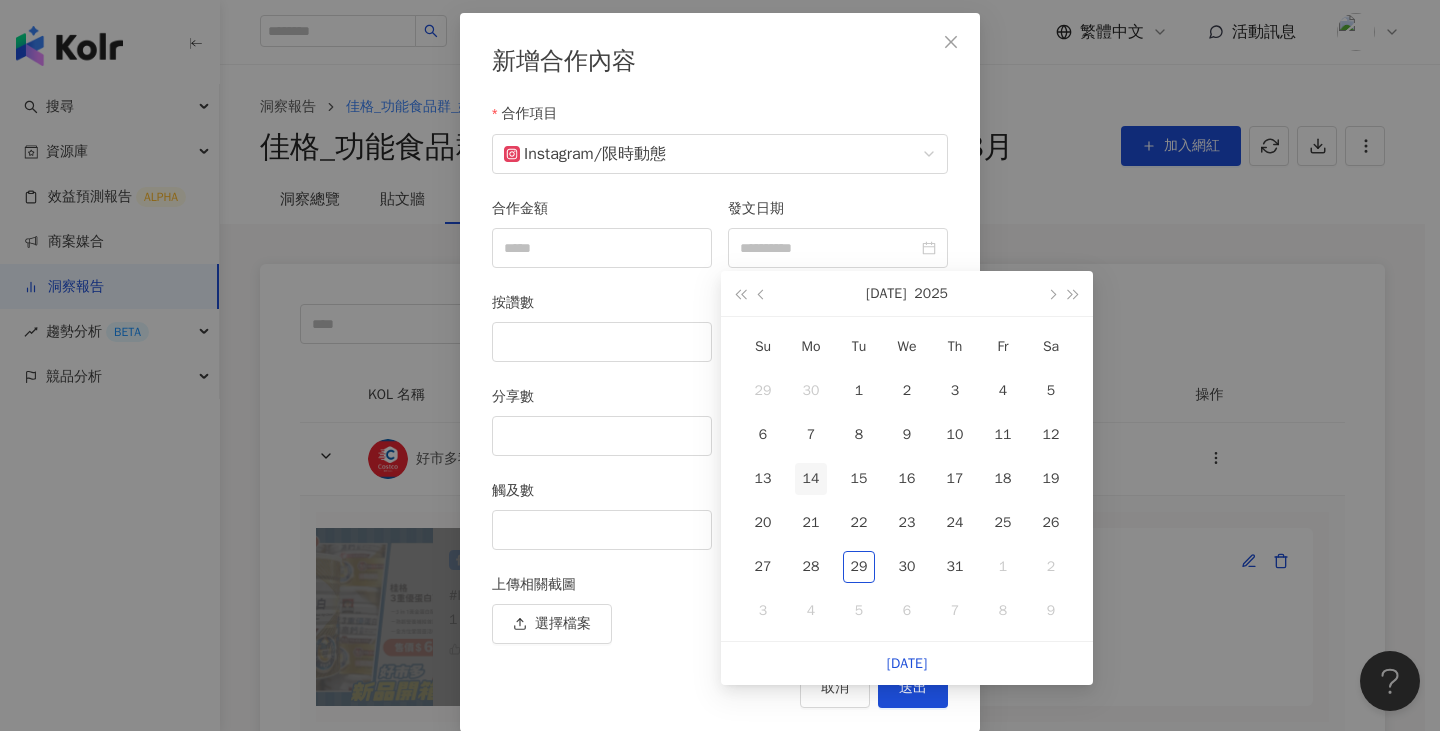 click on "14" at bounding box center (811, 479) 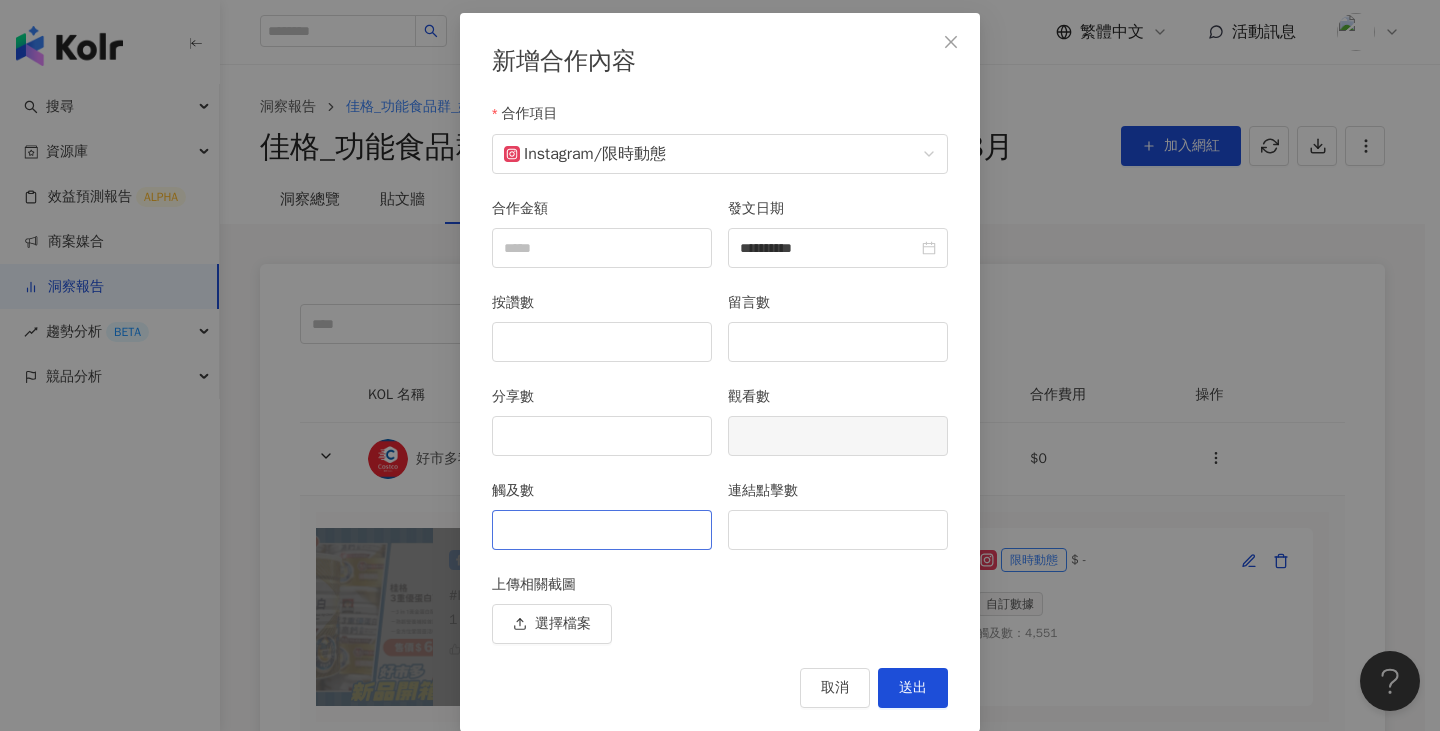 type on "**********" 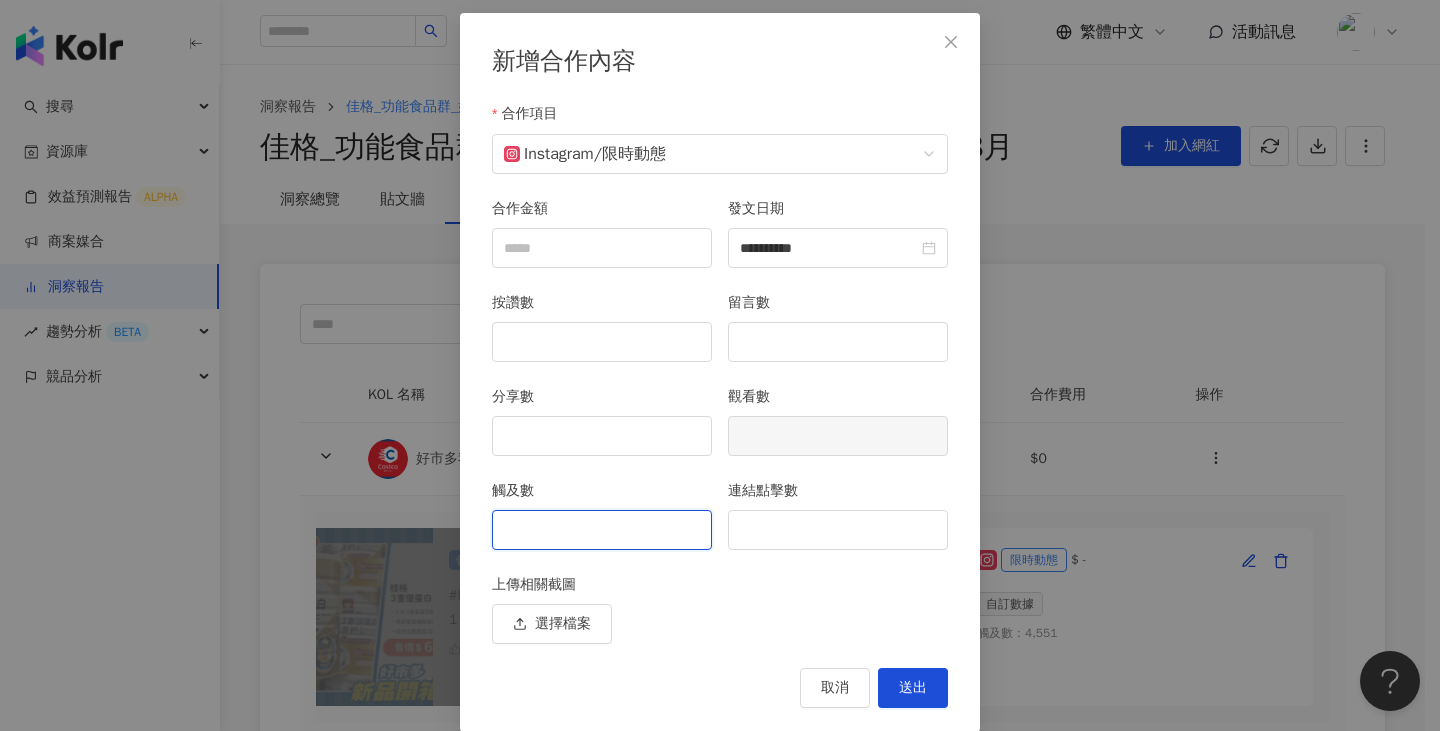 click on "觸及數" at bounding box center (602, 530) 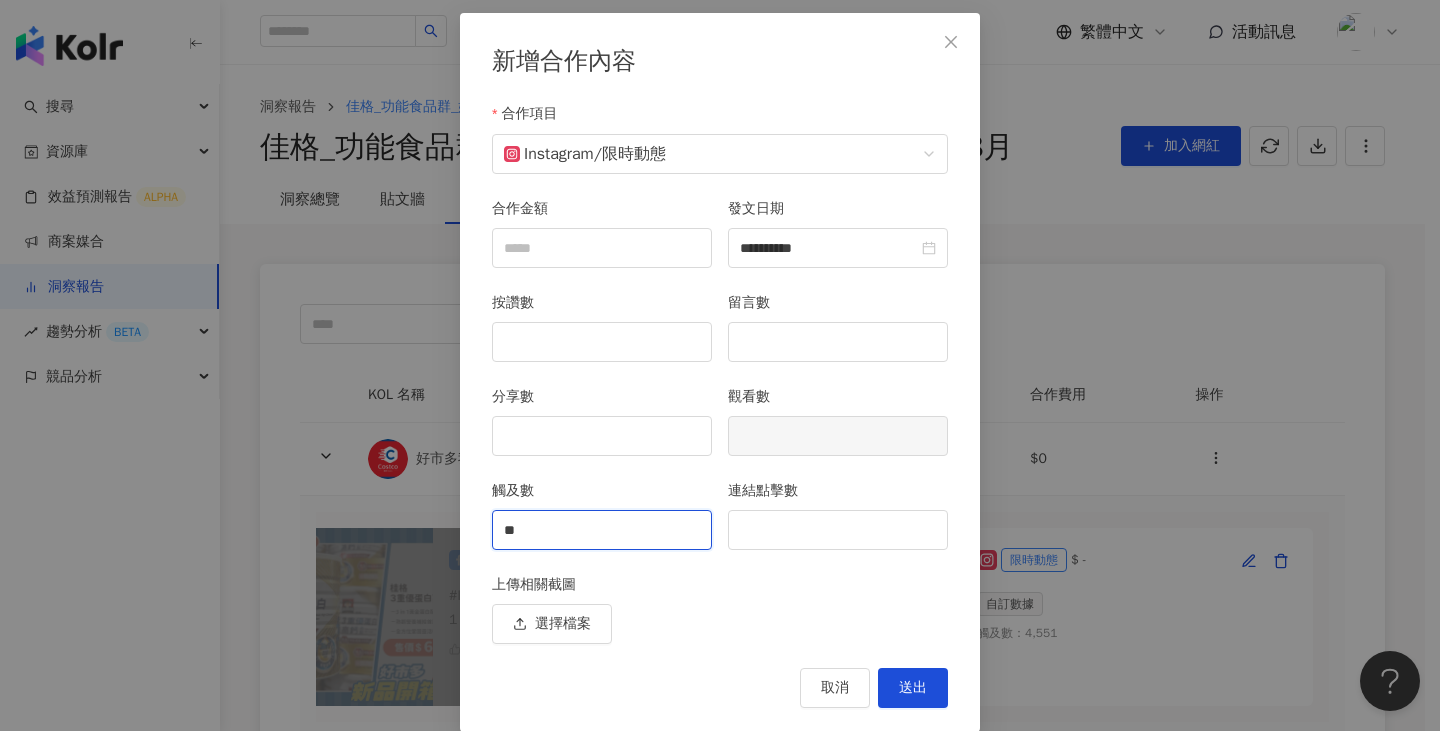 type on "*" 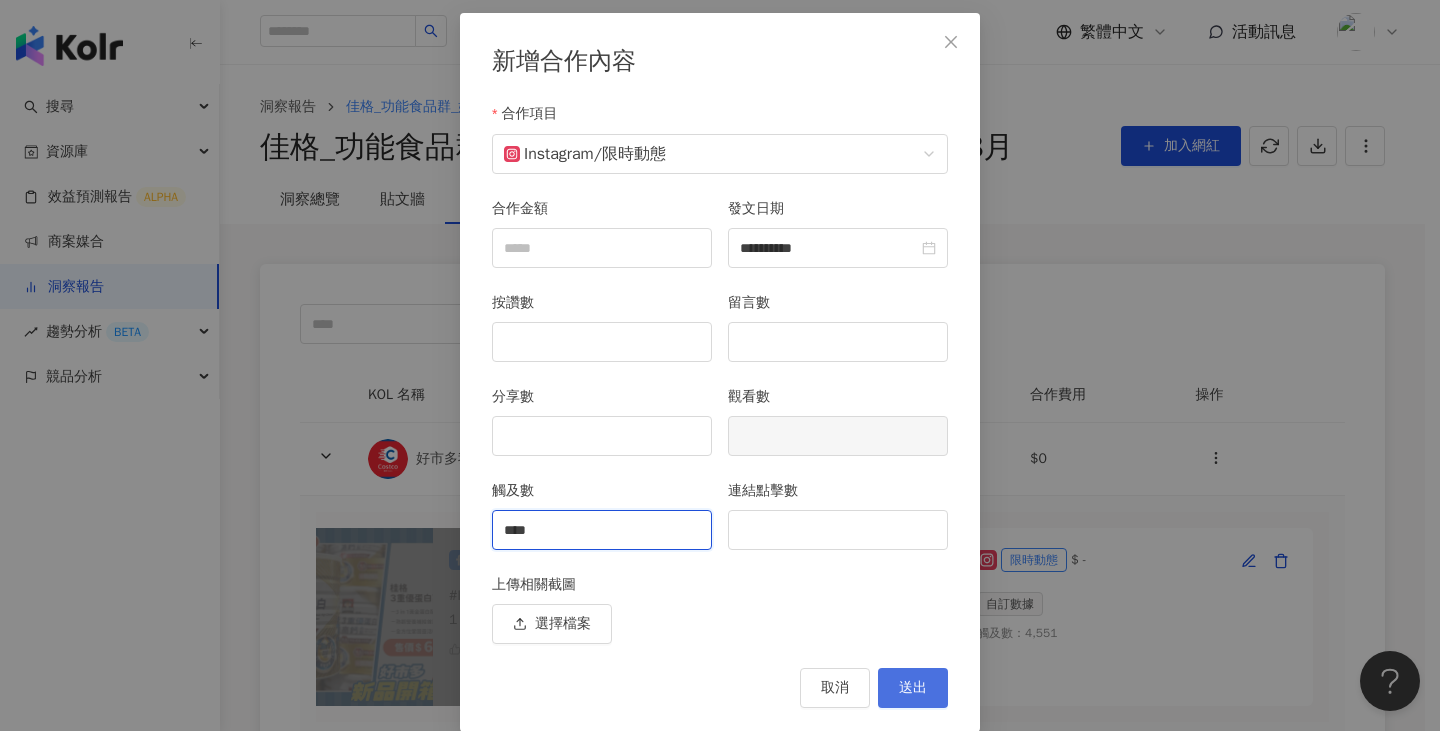 type on "****" 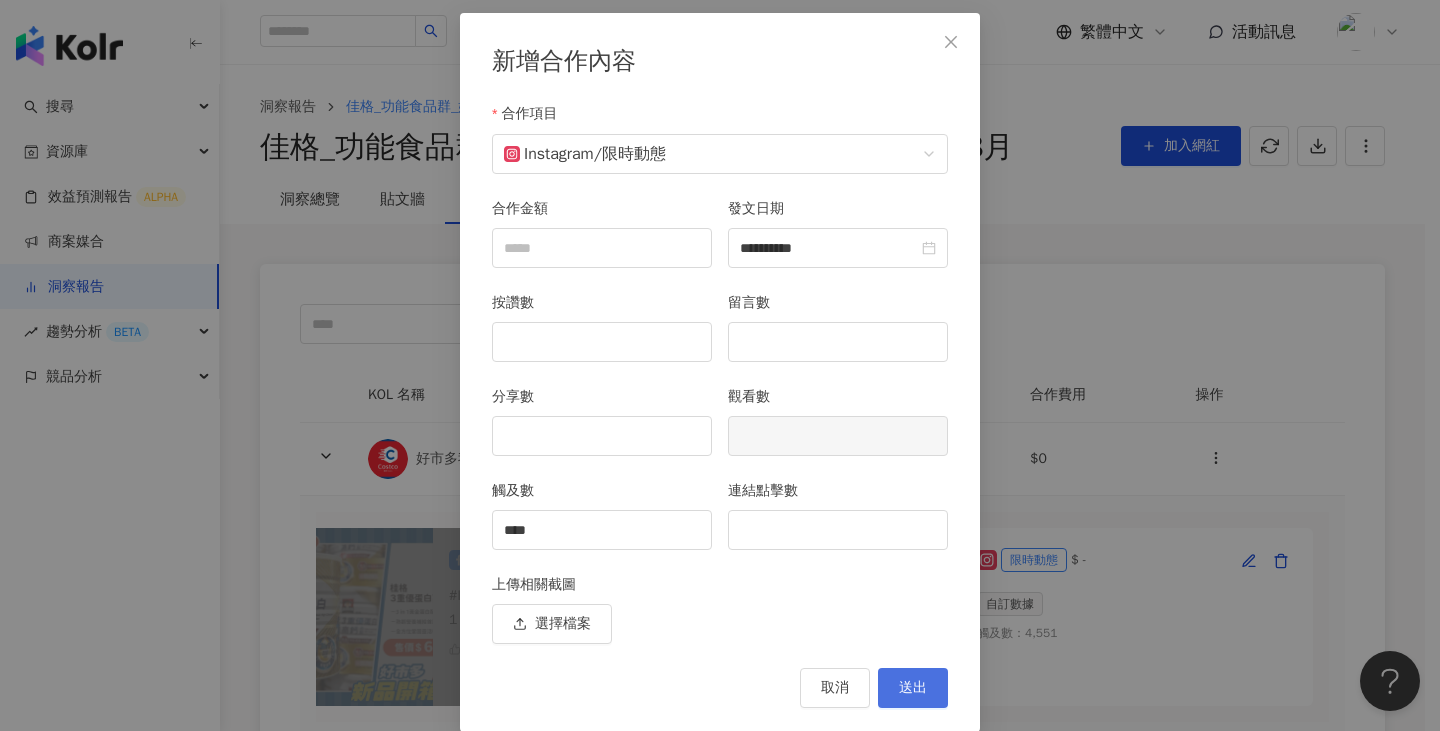 click on "送出" at bounding box center [913, 688] 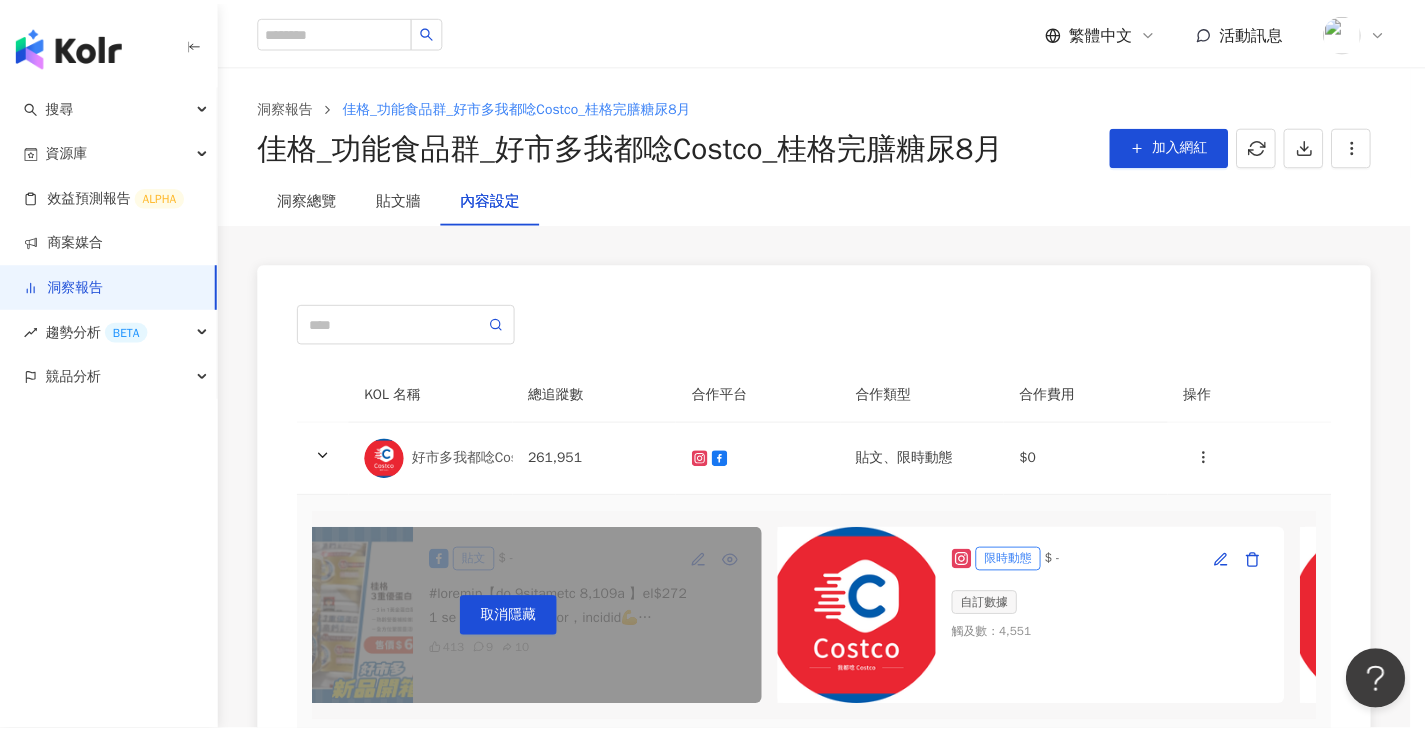 scroll, scrollTop: 0, scrollLeft: 0, axis: both 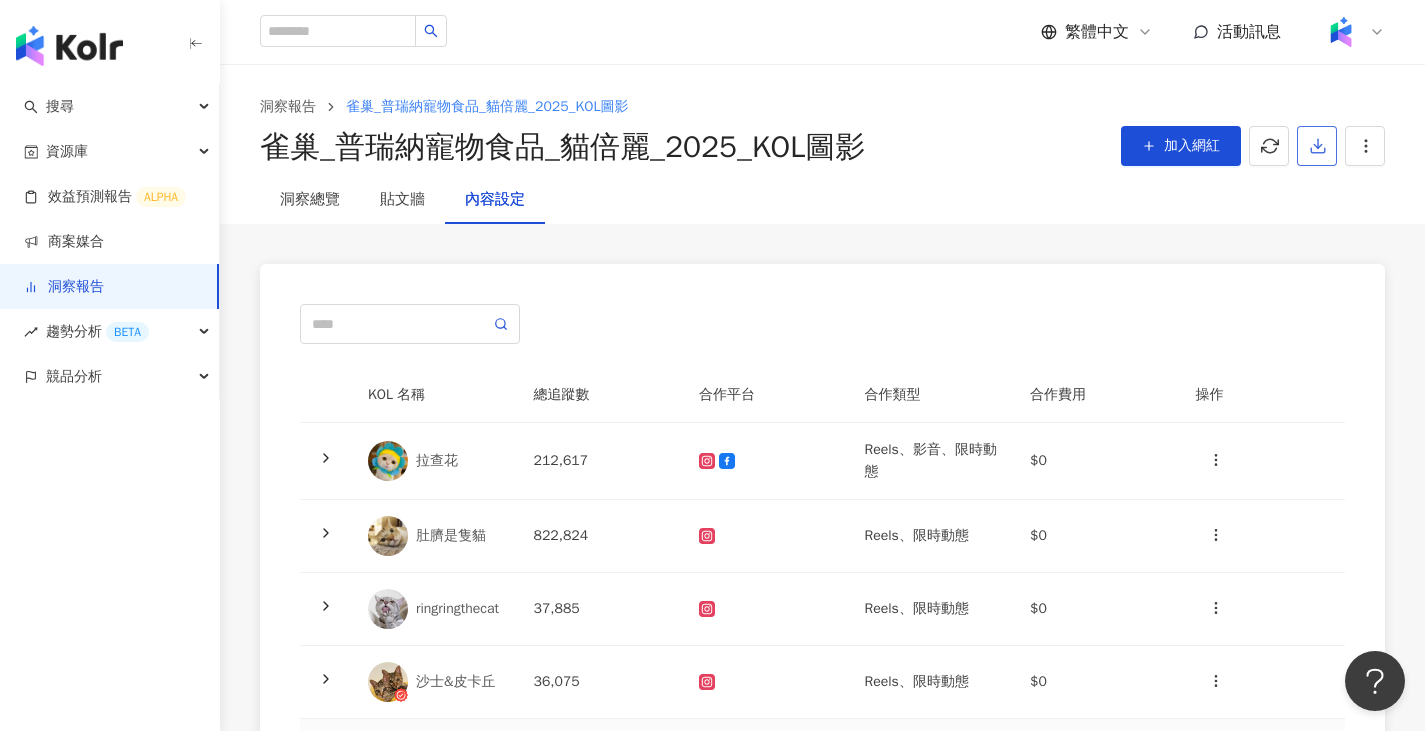 click 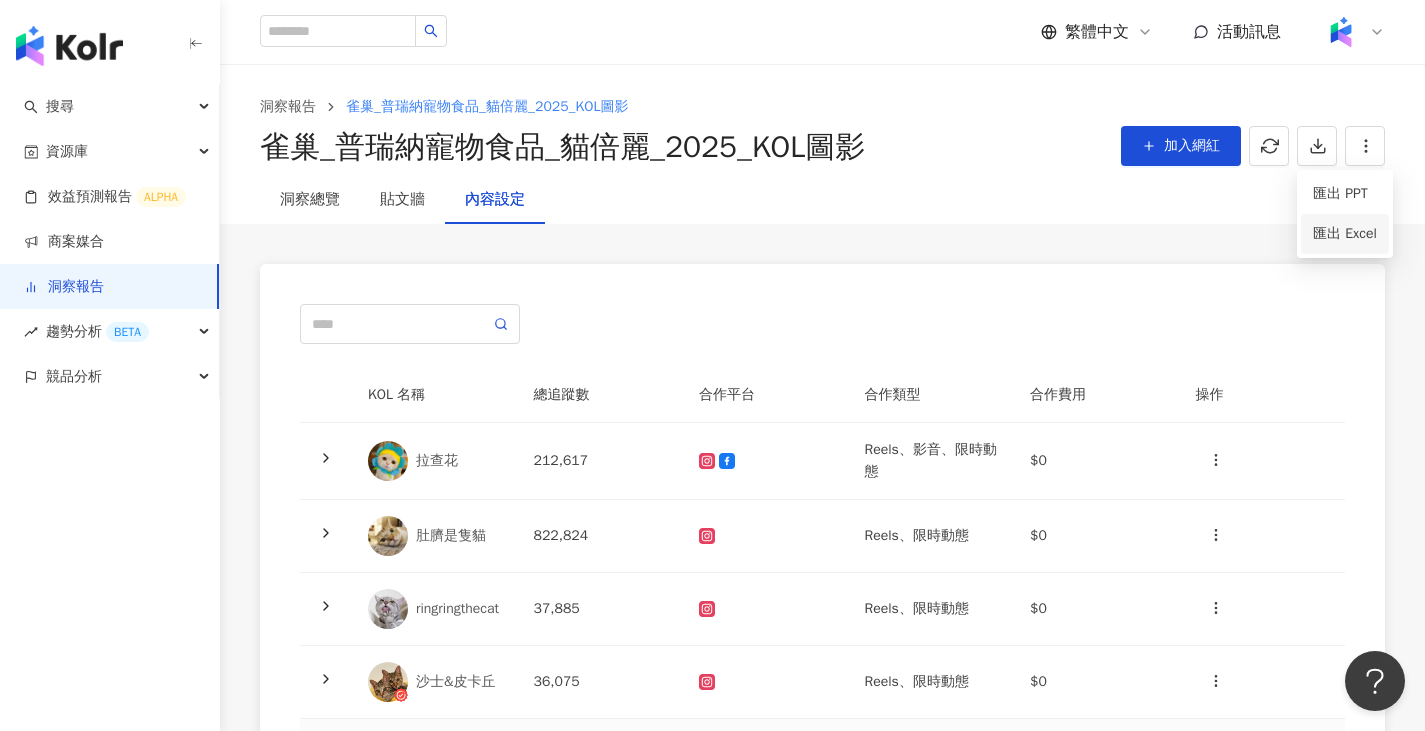 click on "匯出 Excel" at bounding box center [1345, 234] 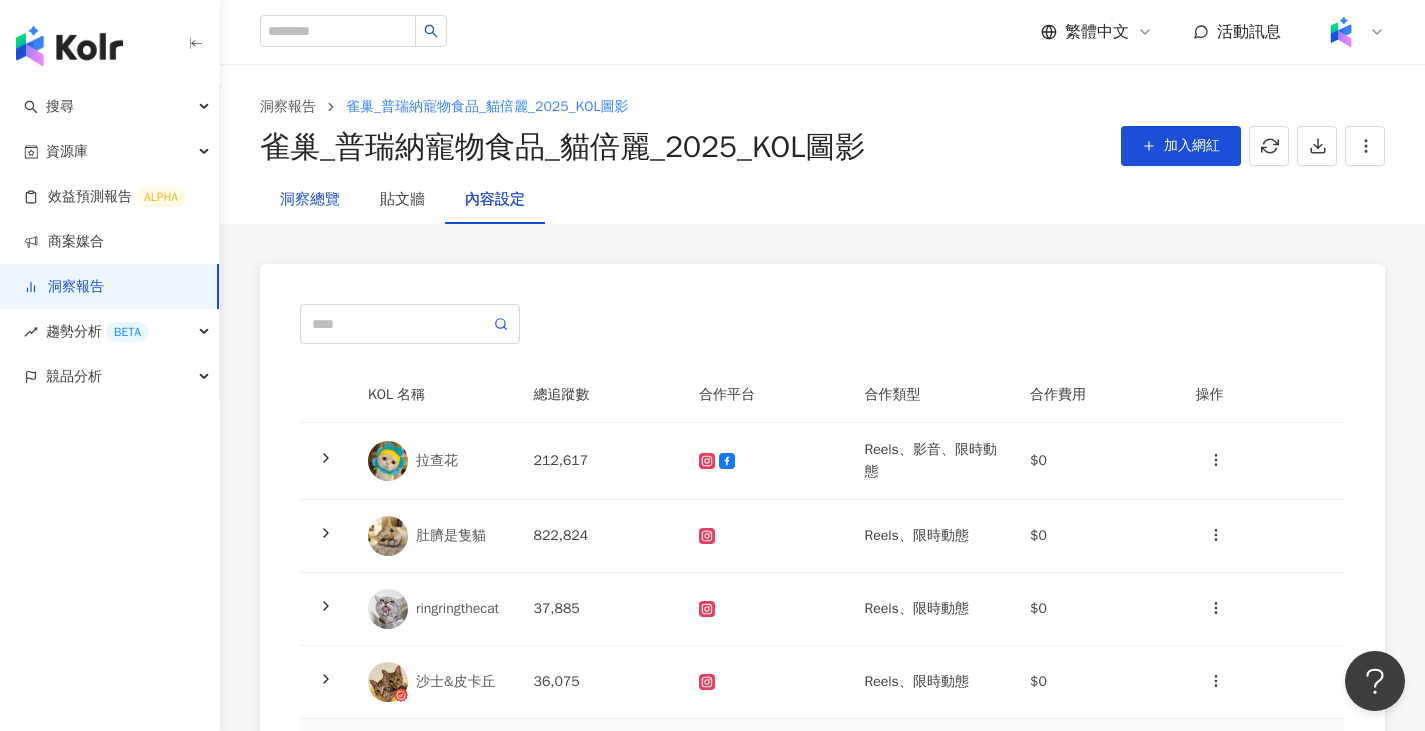 click on "洞察總覽" at bounding box center [310, 200] 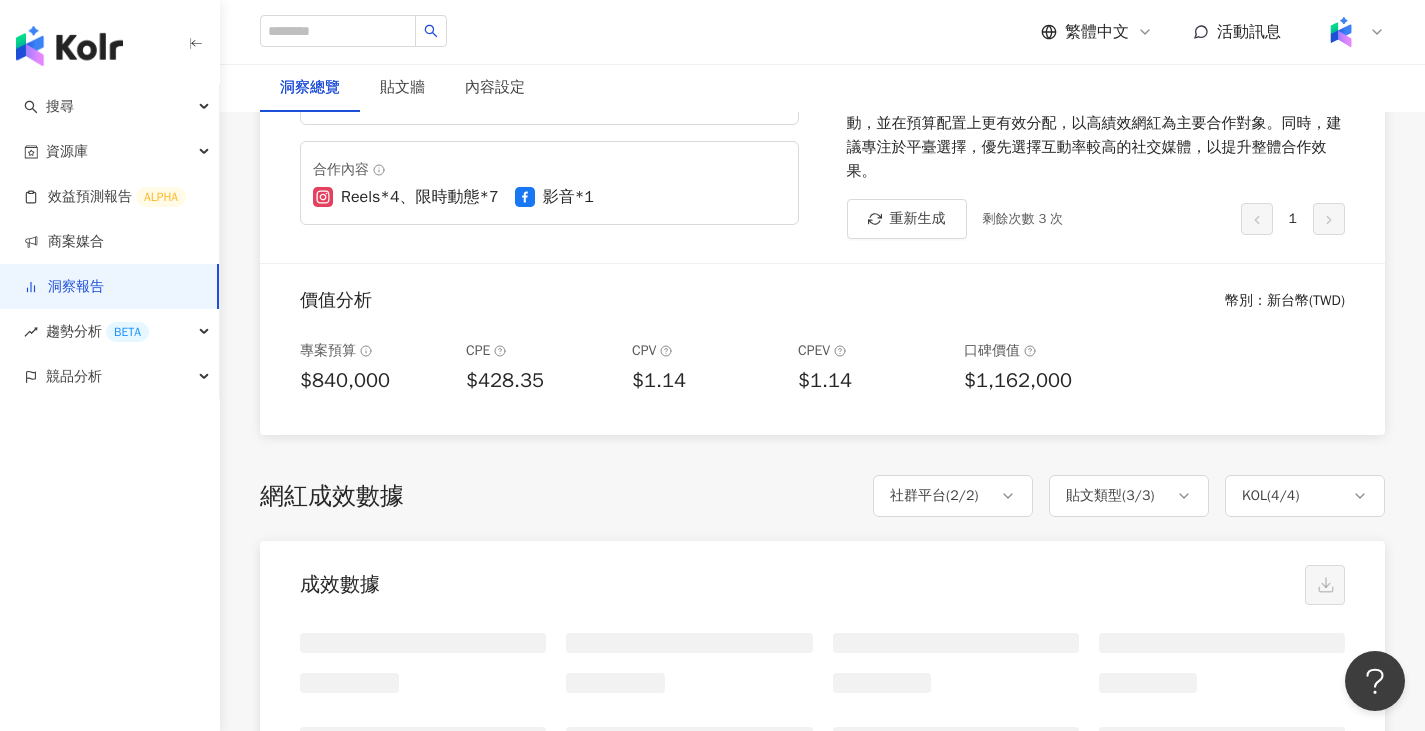 scroll, scrollTop: 900, scrollLeft: 0, axis: vertical 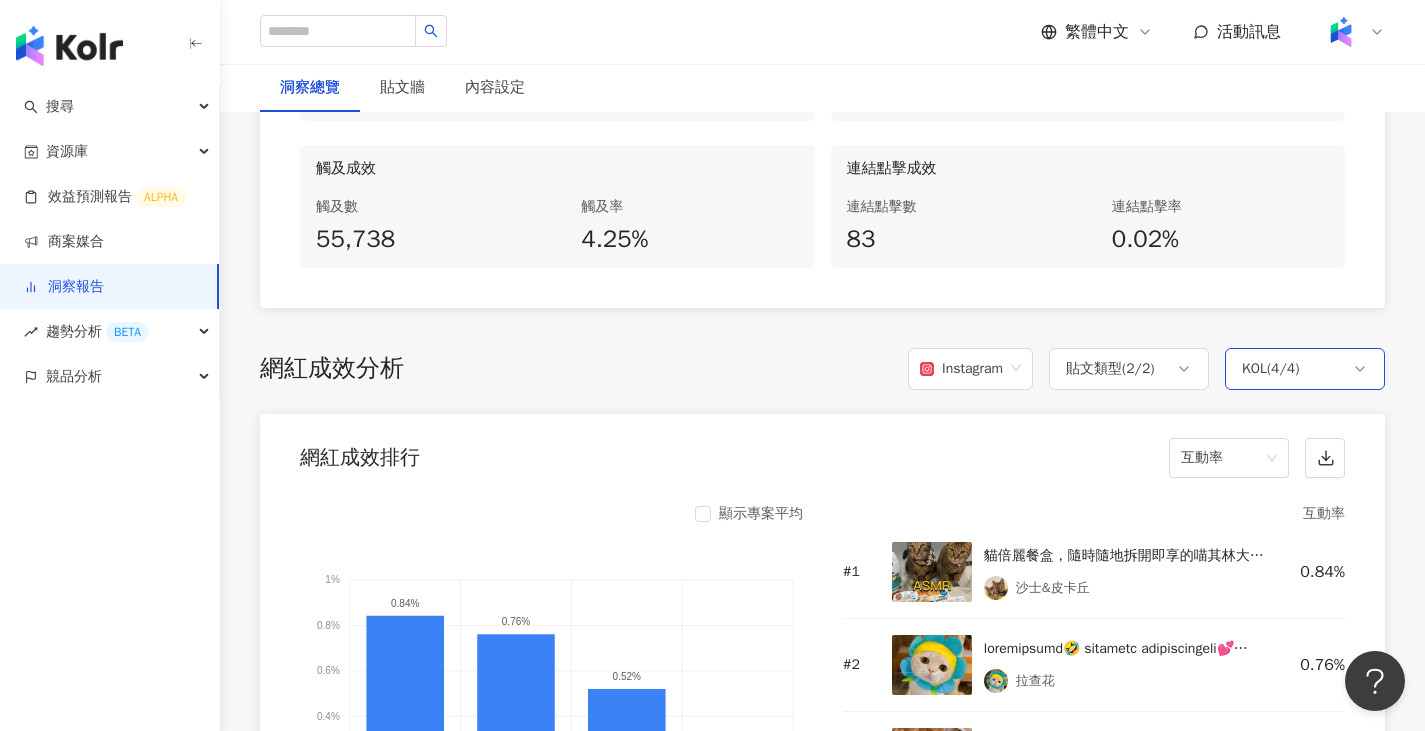 click on "KOL  ( 4 / 4 )" at bounding box center [1270, 369] 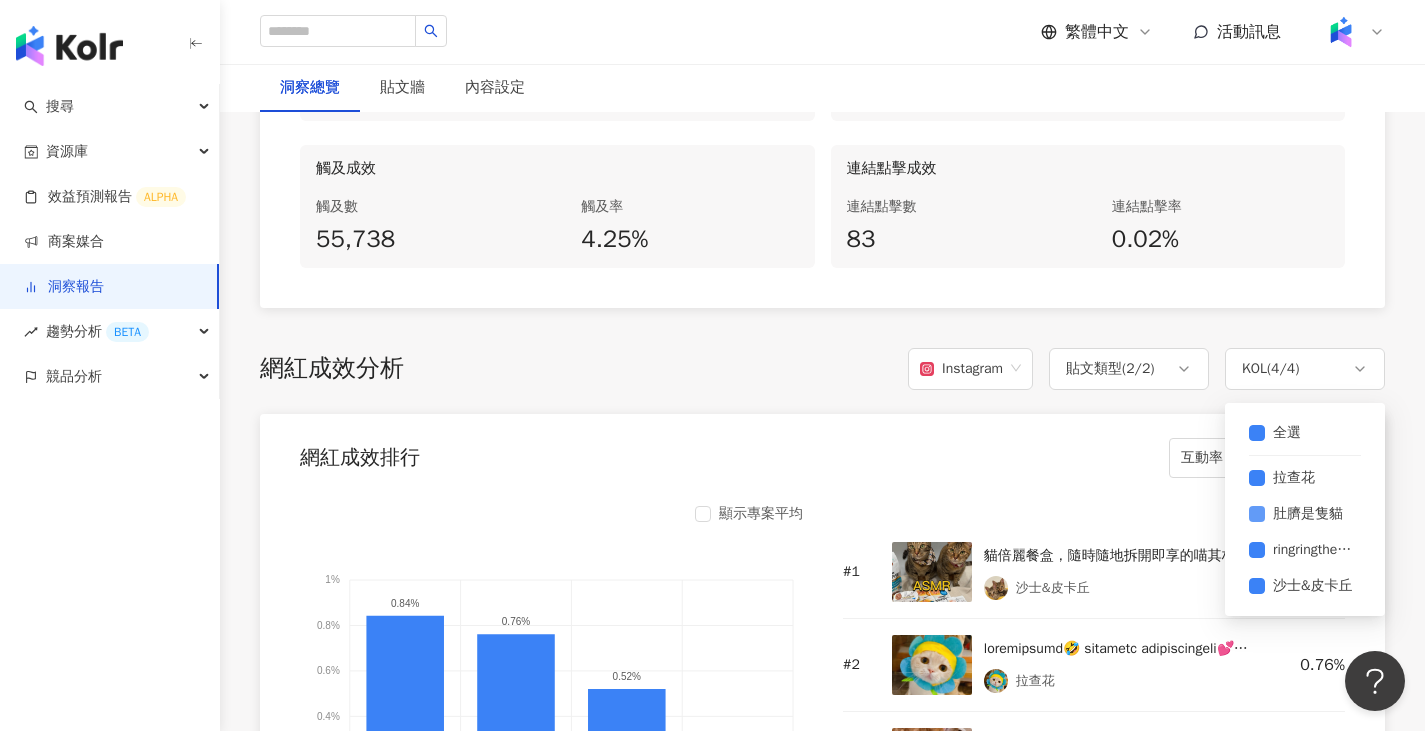click on "肚臍是隻貓" at bounding box center (1305, 514) 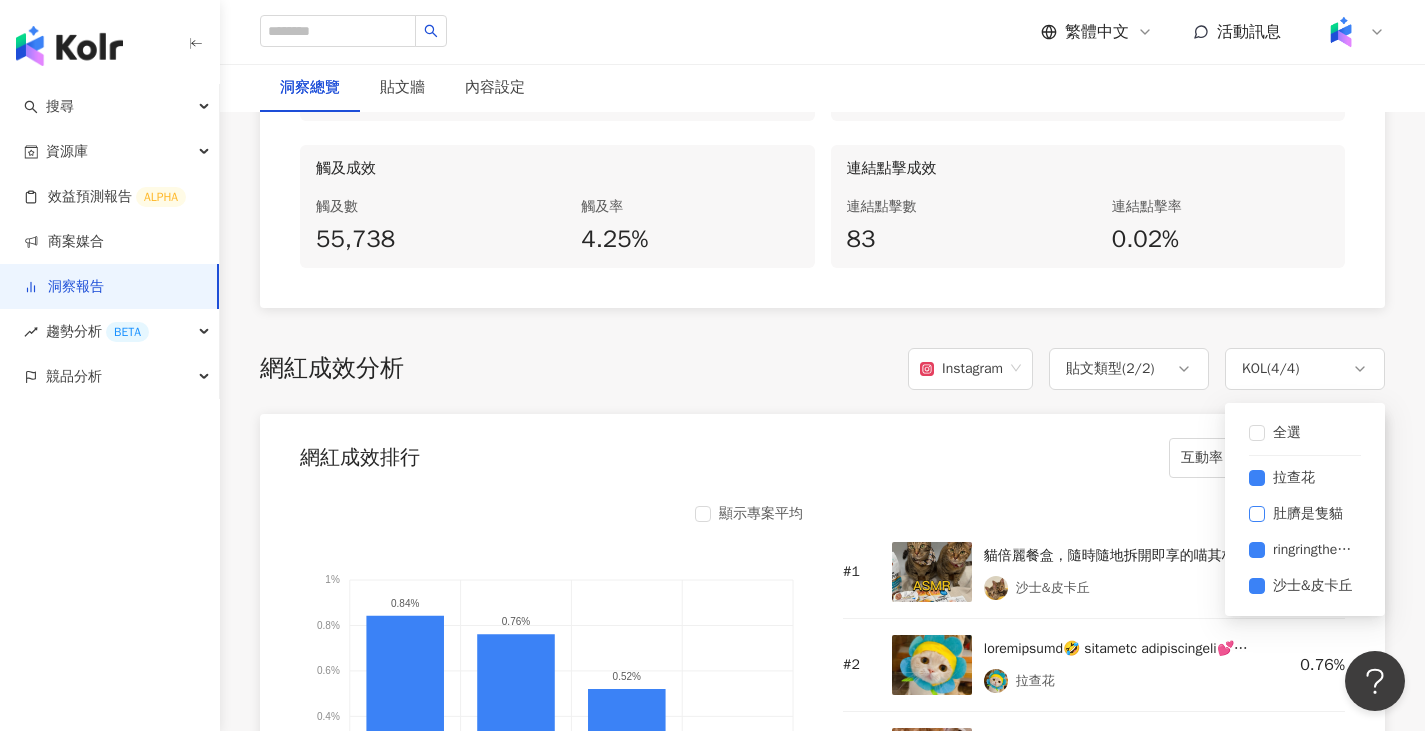 click on "肚臍是隻貓" at bounding box center [1308, 514] 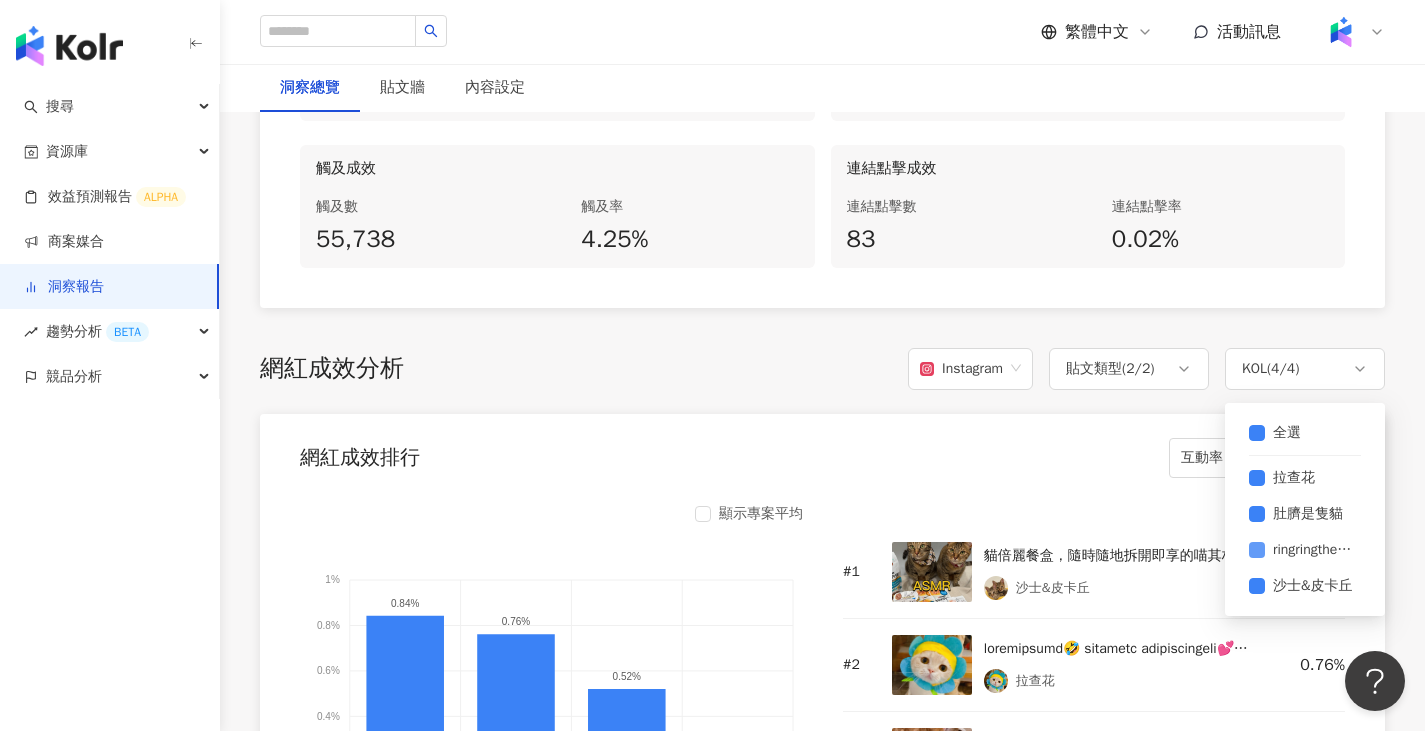 click on "ringringthecat" at bounding box center [1313, 550] 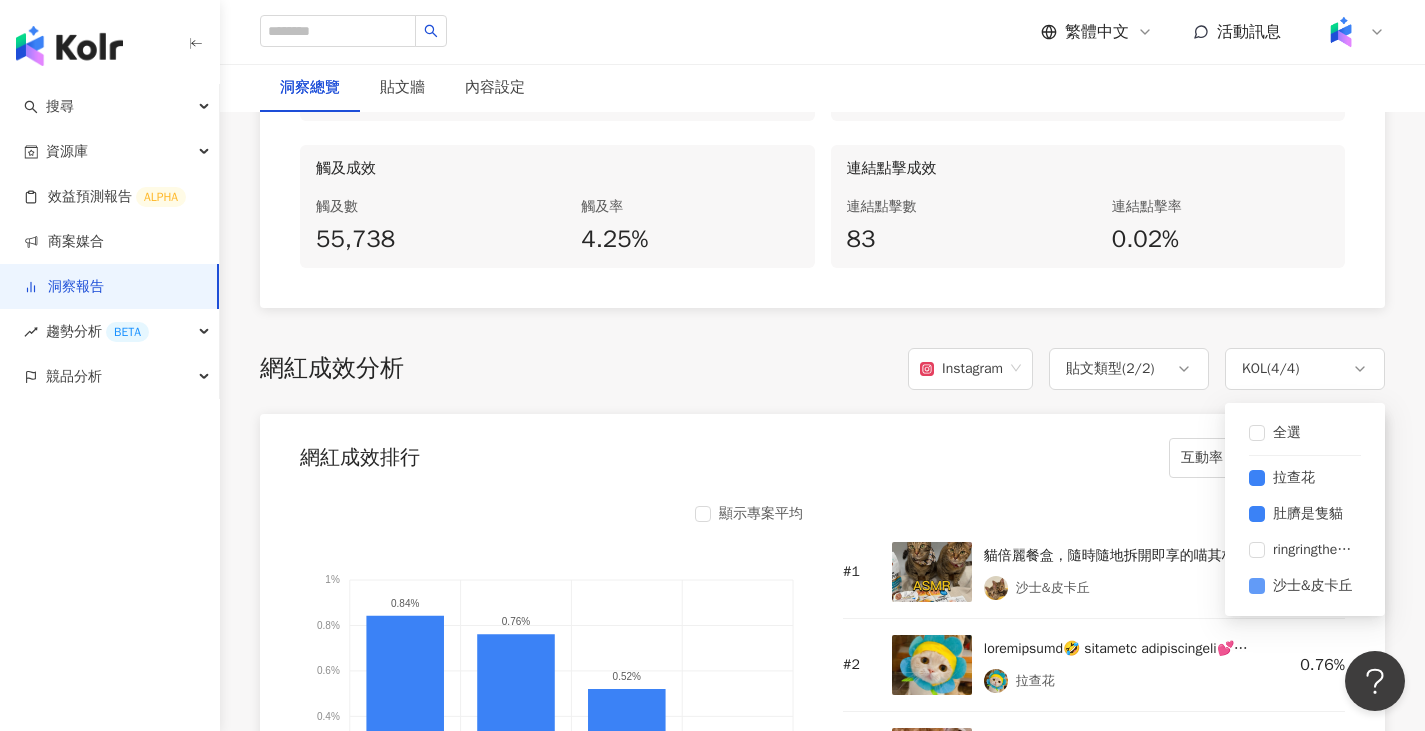 click on "沙士&皮卡丘" at bounding box center (1313, 586) 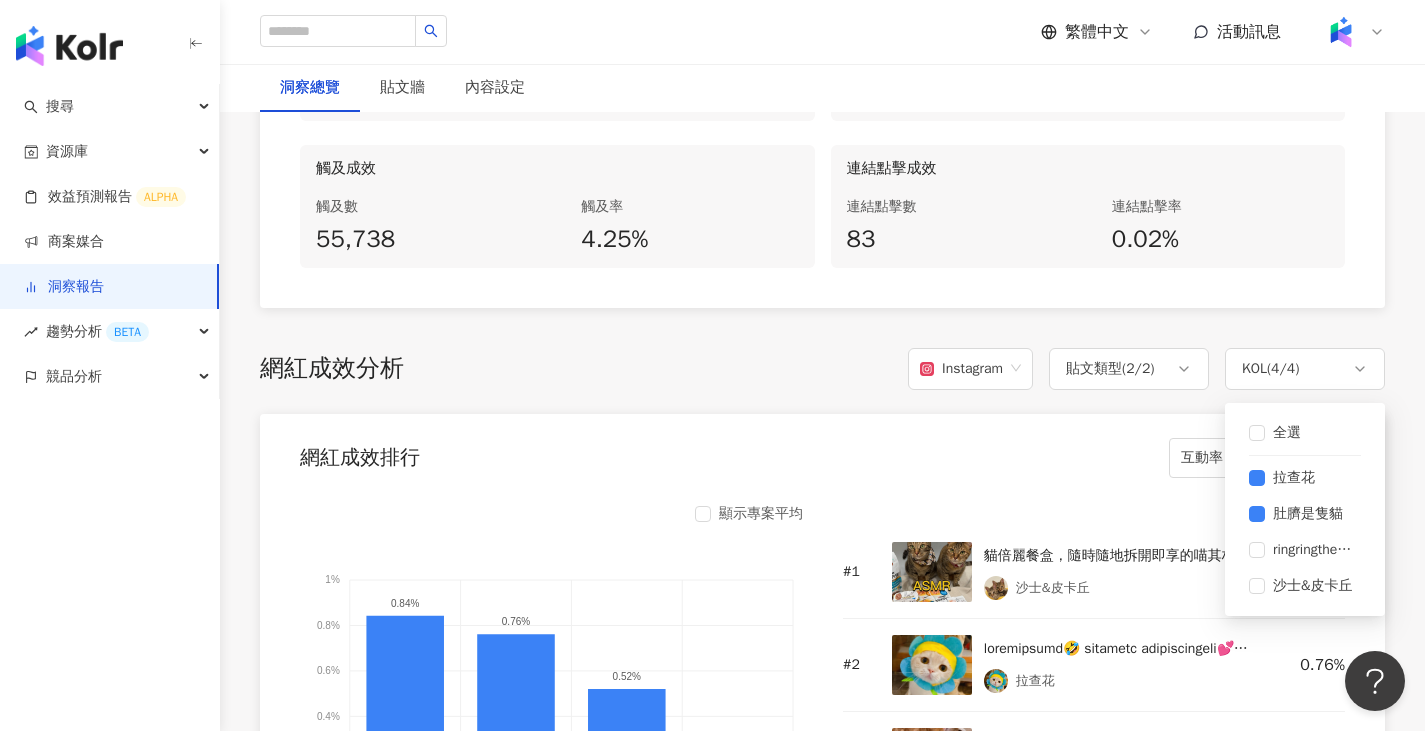 click on "網紅成效排行 互動率" at bounding box center [822, 452] 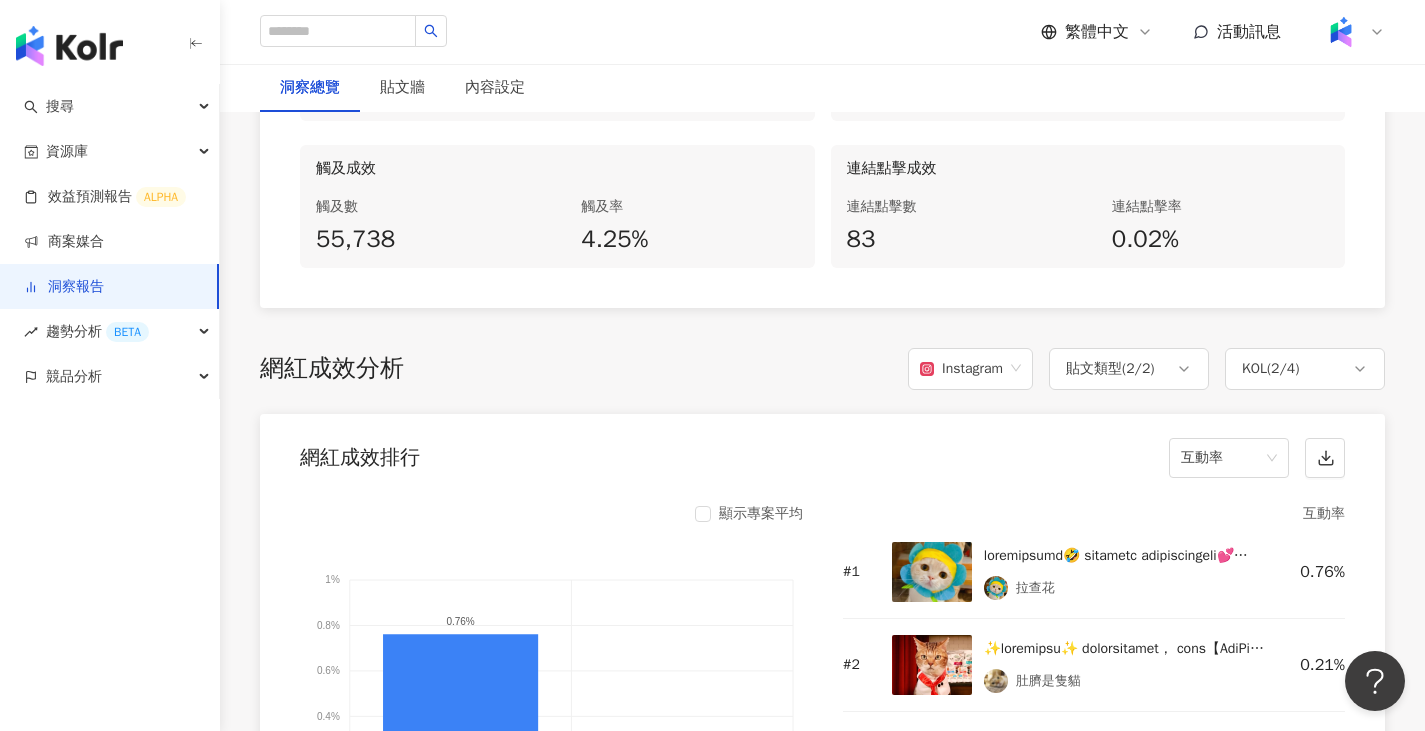 scroll, scrollTop: 1500, scrollLeft: 0, axis: vertical 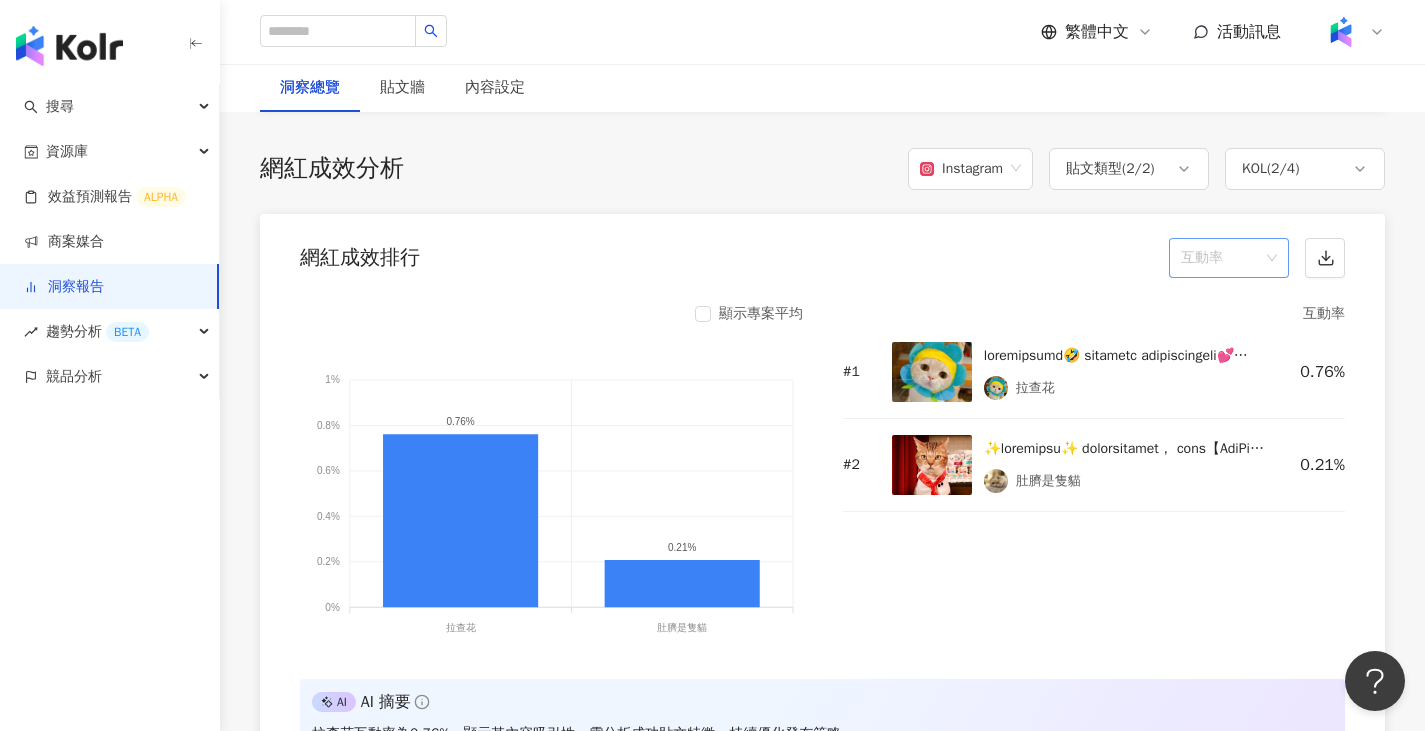 click on "互動率" at bounding box center [1229, 258] 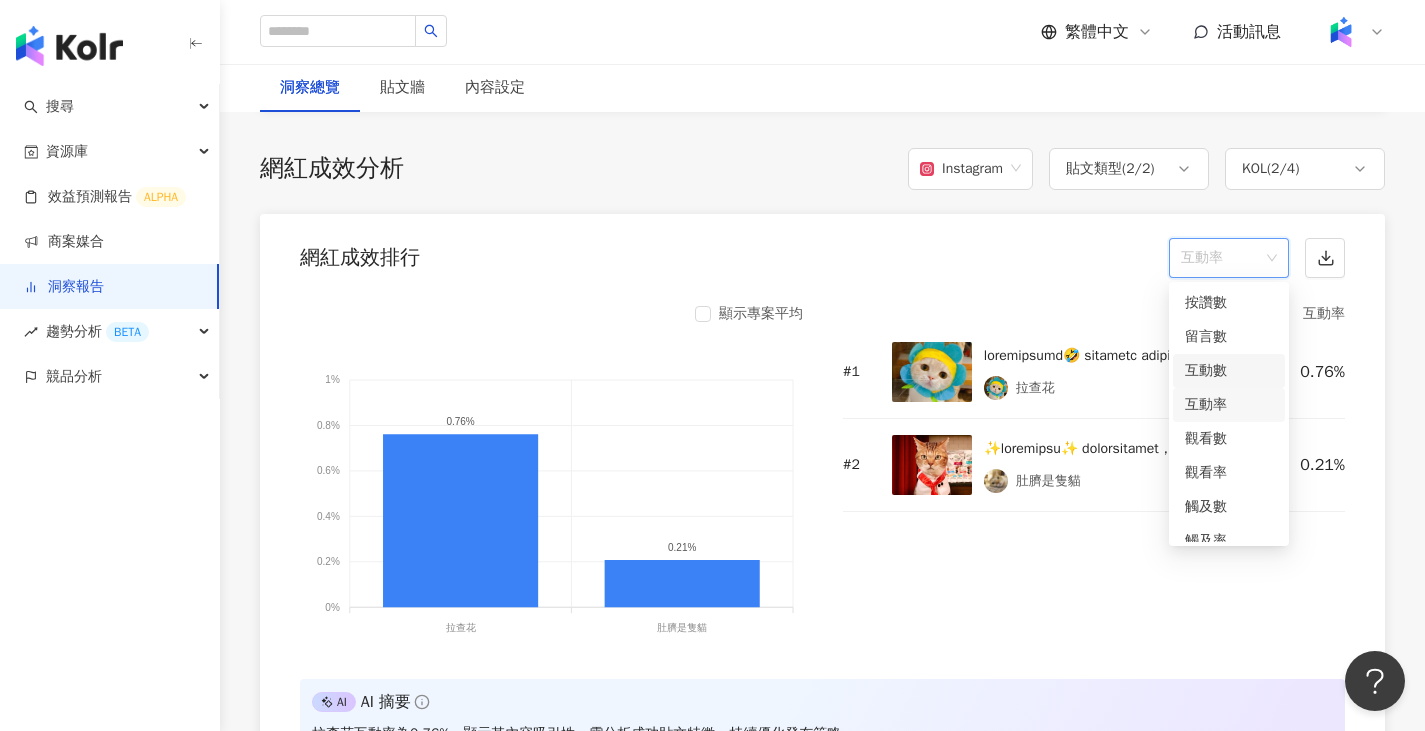 click on "互動數" at bounding box center (1229, 371) 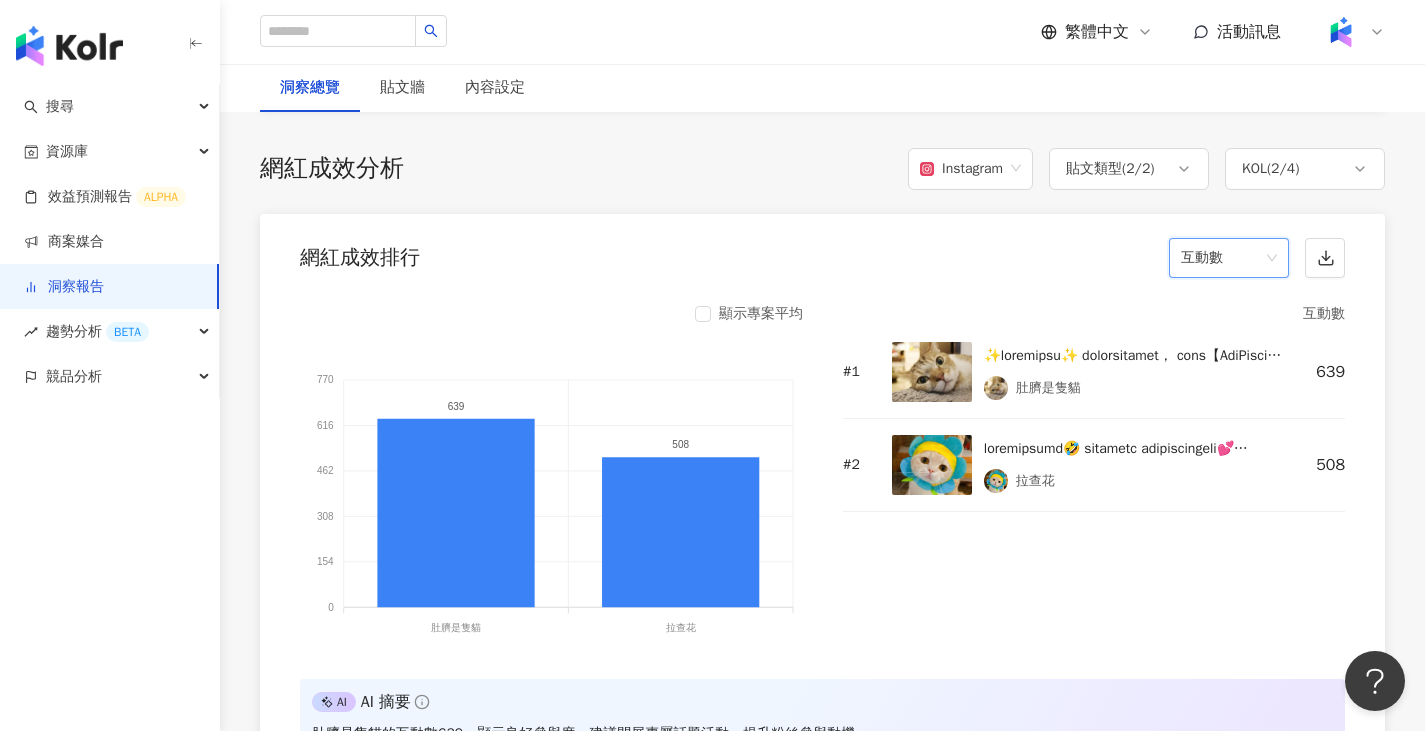 click on "互動數" at bounding box center [1229, 258] 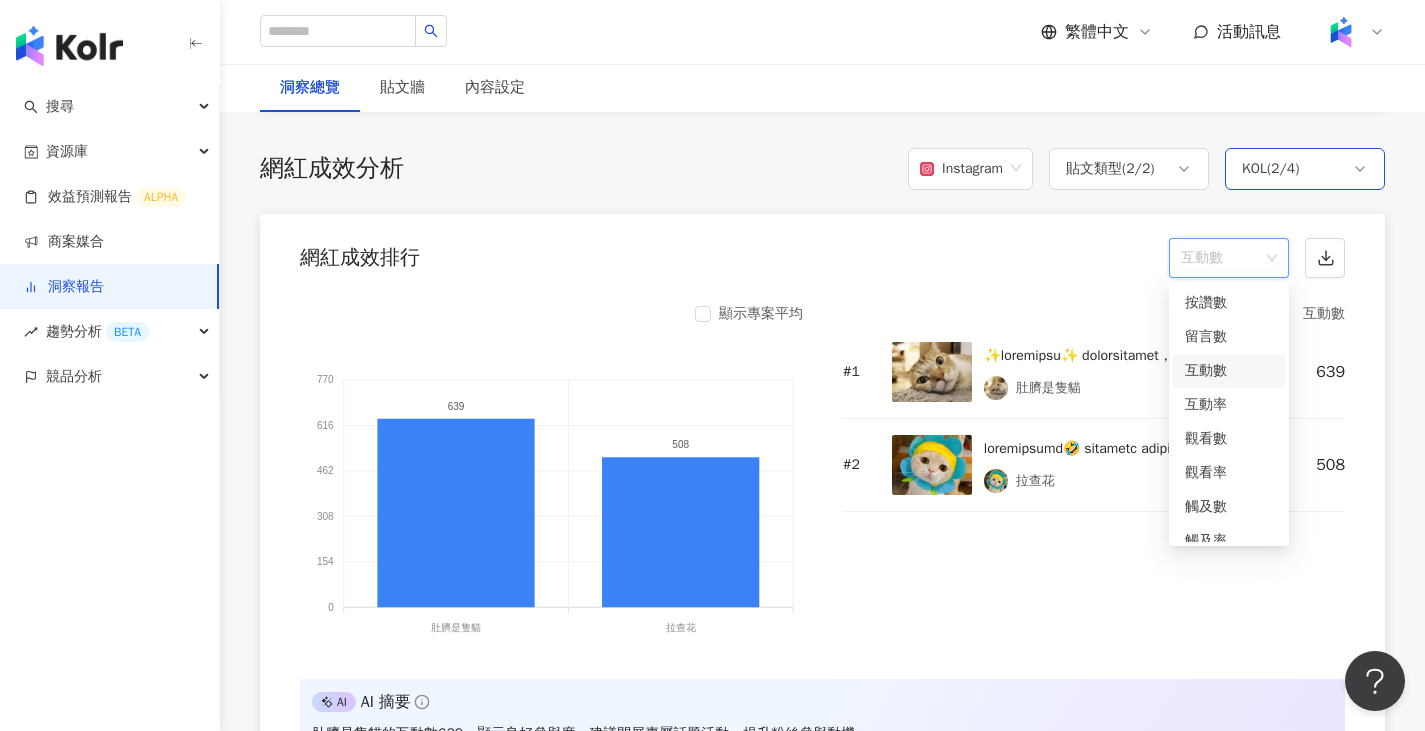 click on "KOL  ( 2 / 4 )" at bounding box center [1305, 169] 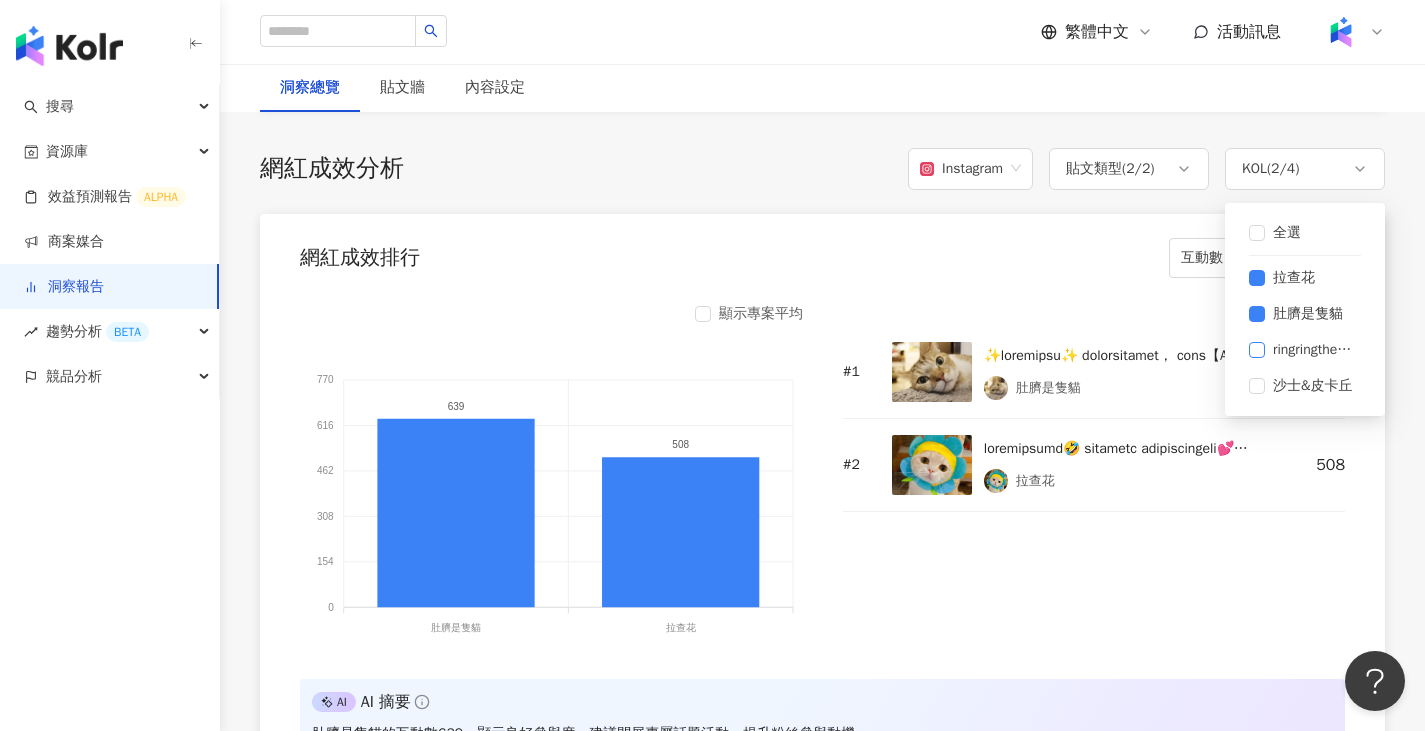 click on "ringringthecat" at bounding box center (1313, 350) 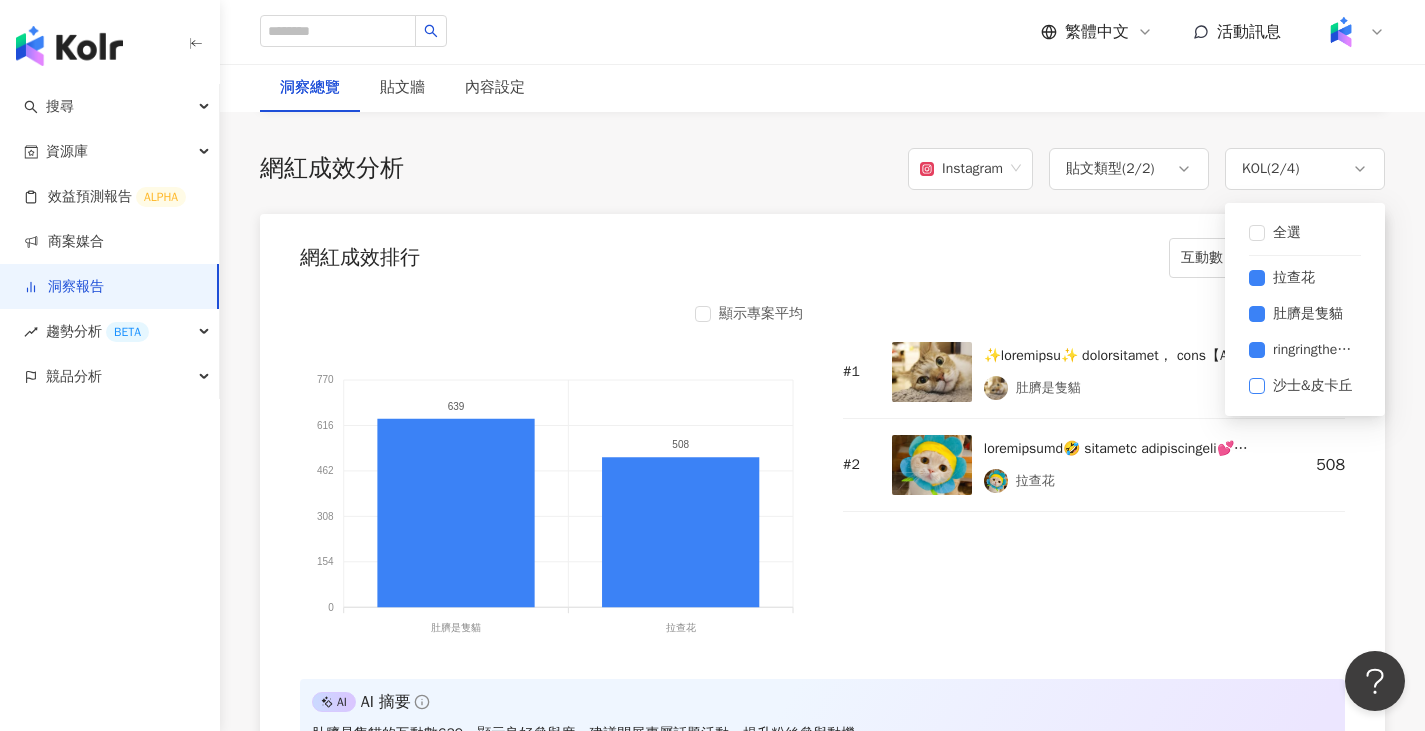 click on "沙士&皮卡丘" at bounding box center (1313, 386) 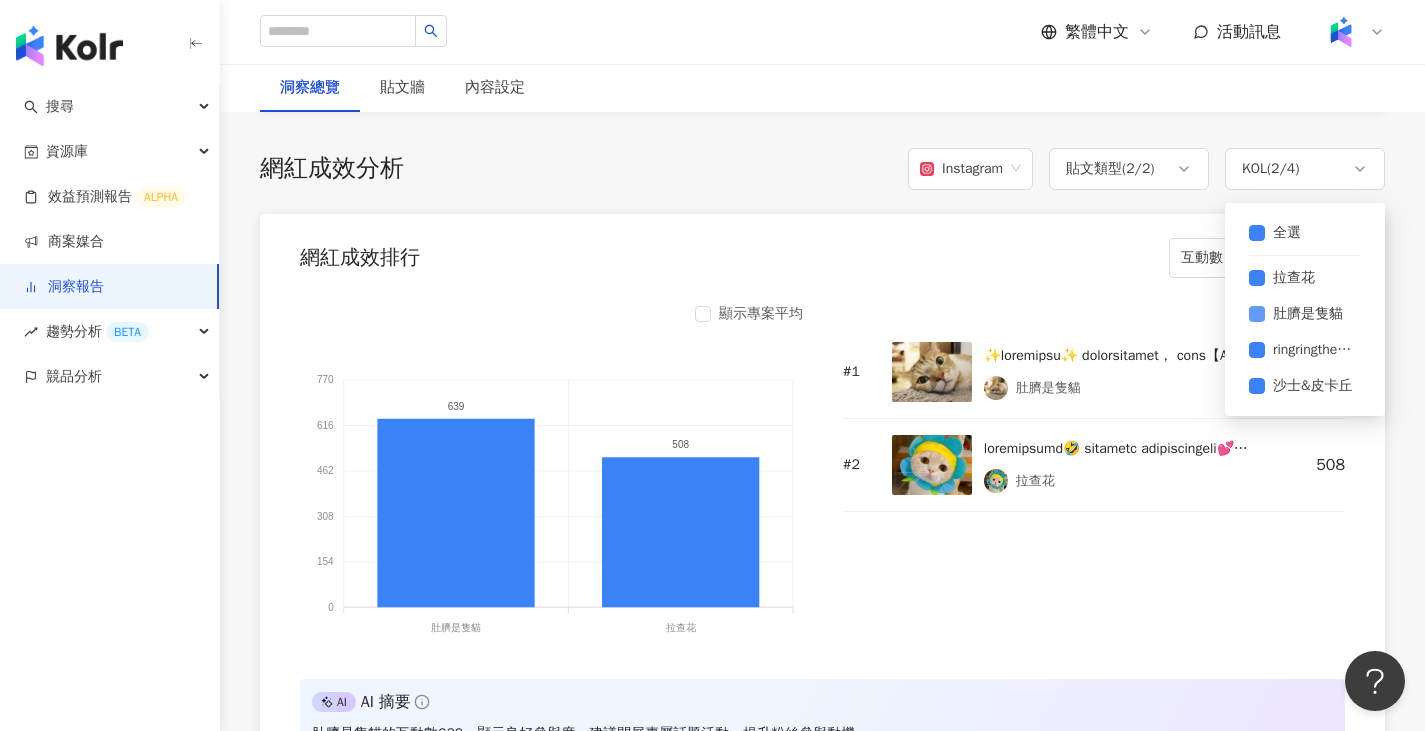 click on "肚臍是隻貓" at bounding box center (1308, 314) 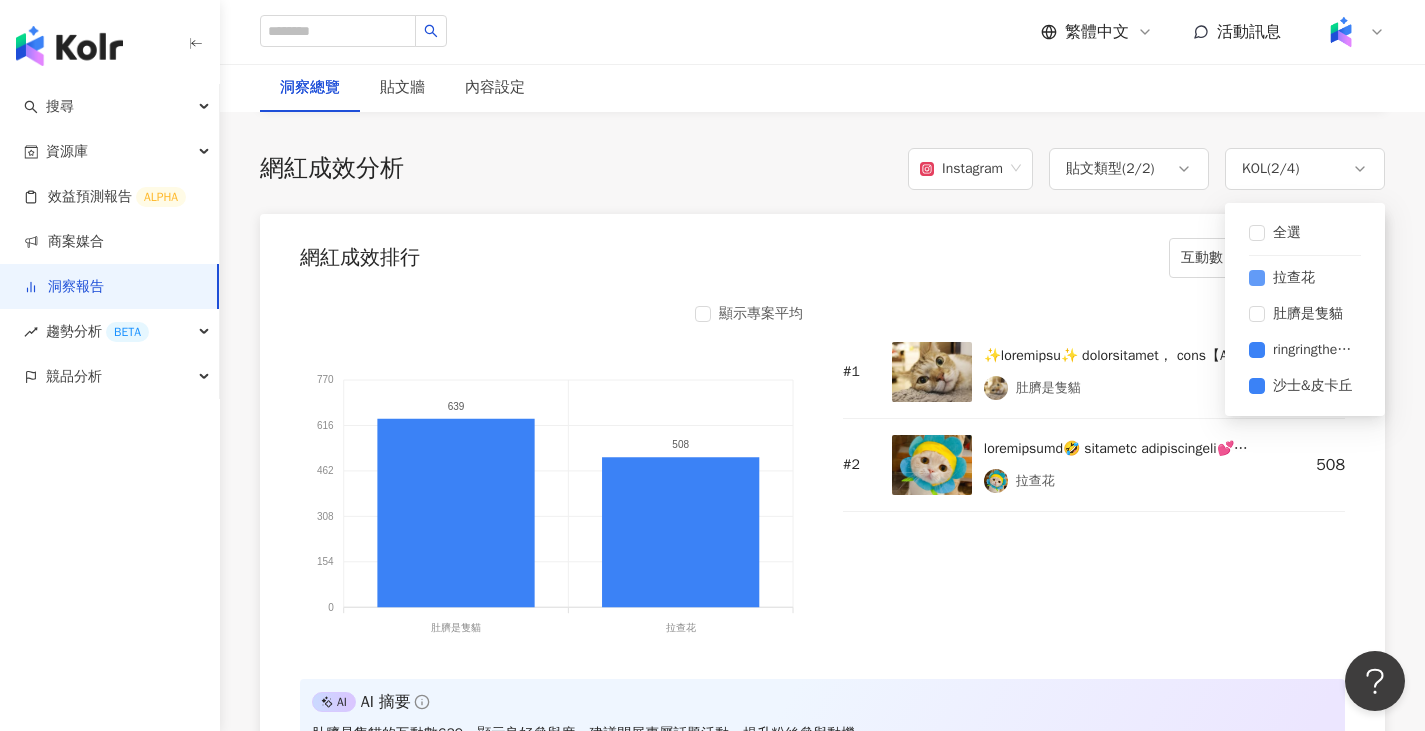 click on "拉查花" at bounding box center (1294, 278) 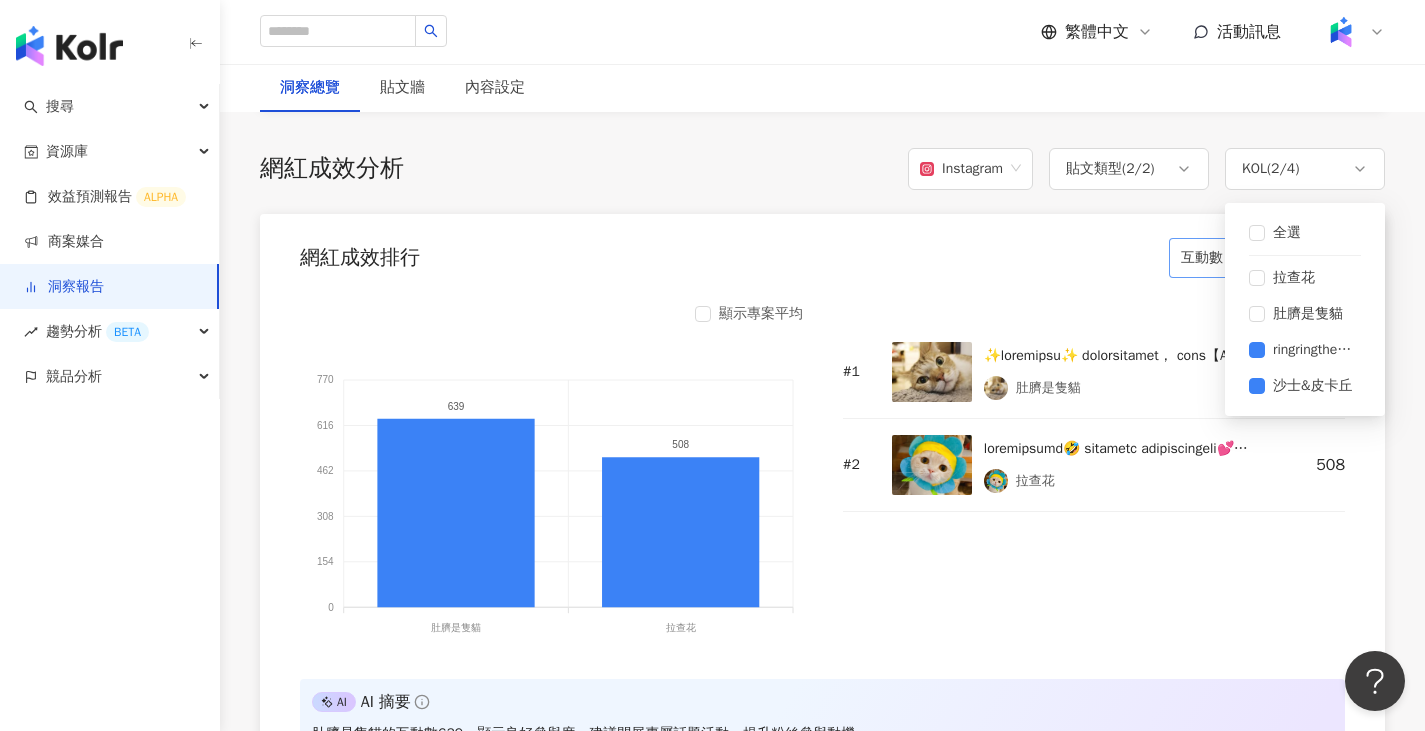 click on "網紅成效排行 互動數" at bounding box center [822, 252] 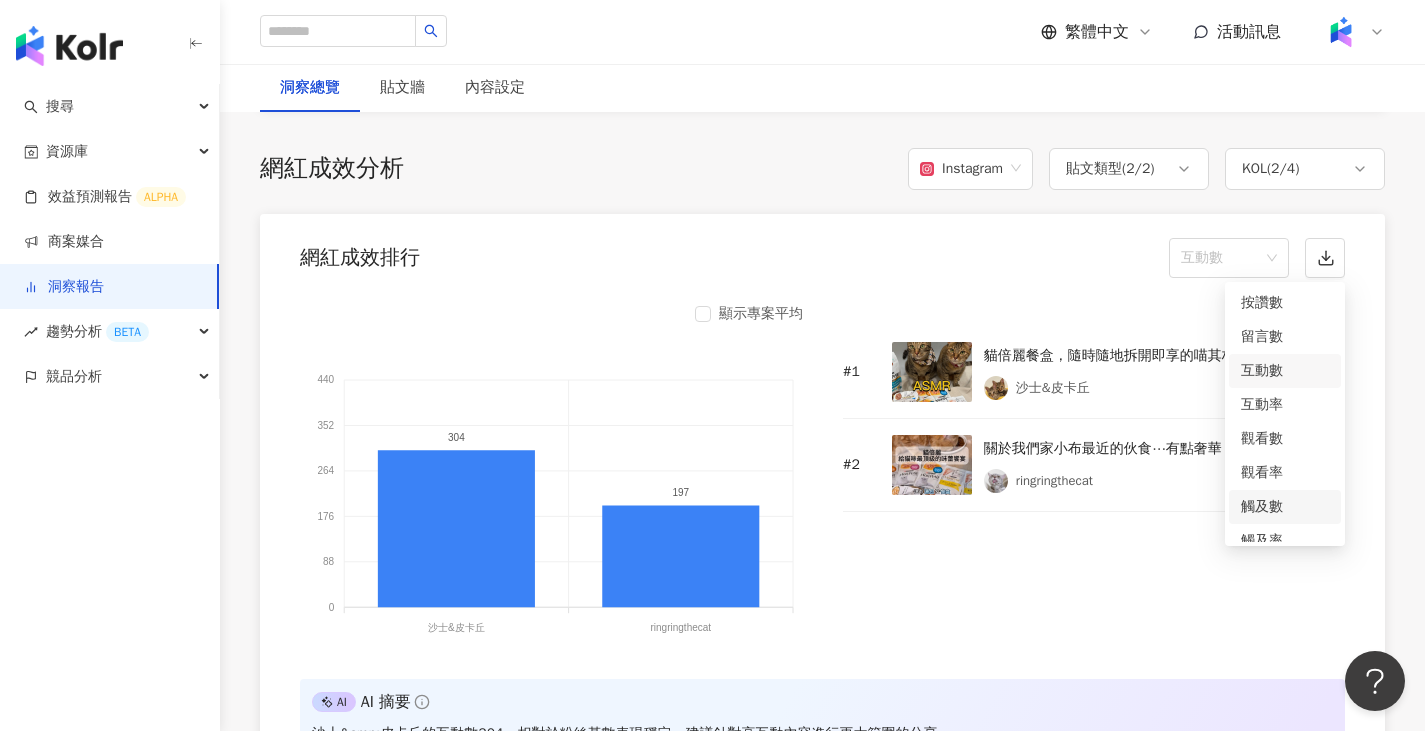 scroll, scrollTop: 84, scrollLeft: 0, axis: vertical 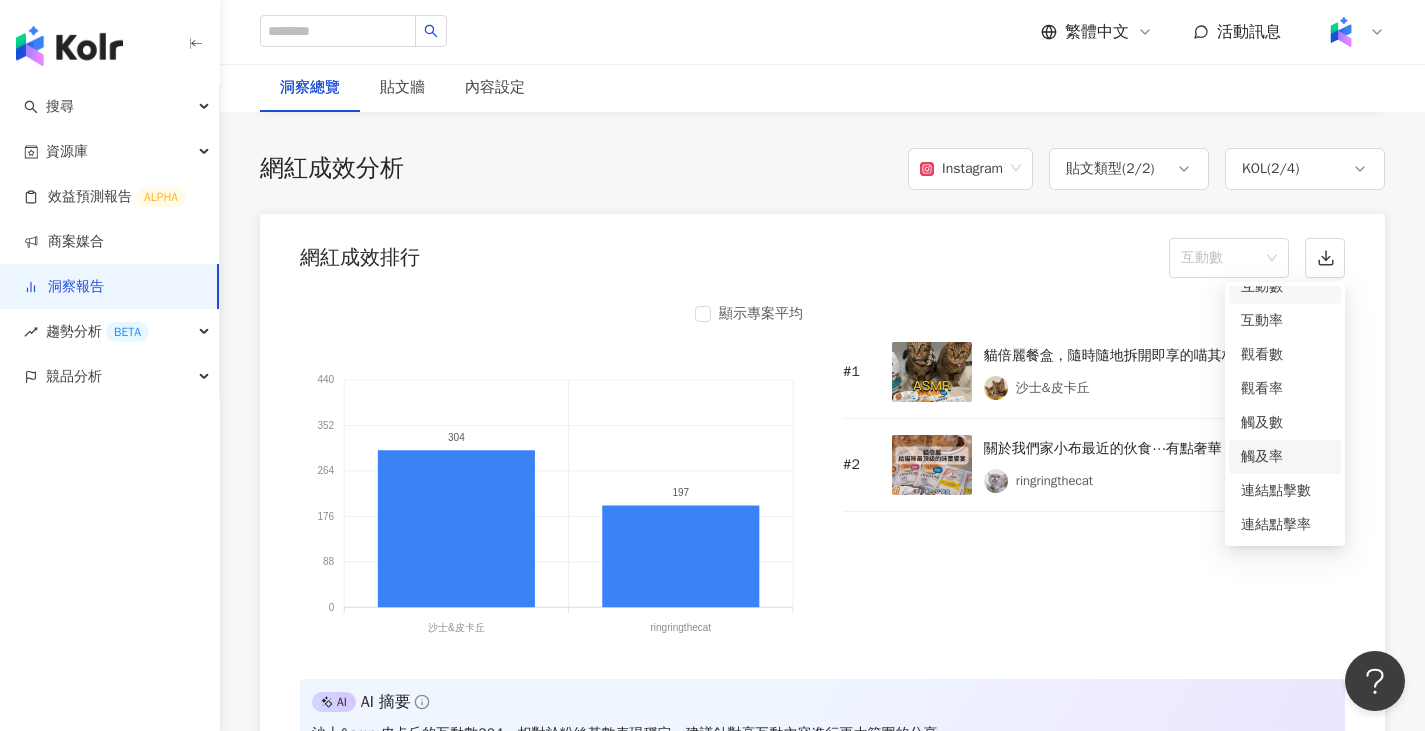 click on "觸及率" at bounding box center [1285, 457] 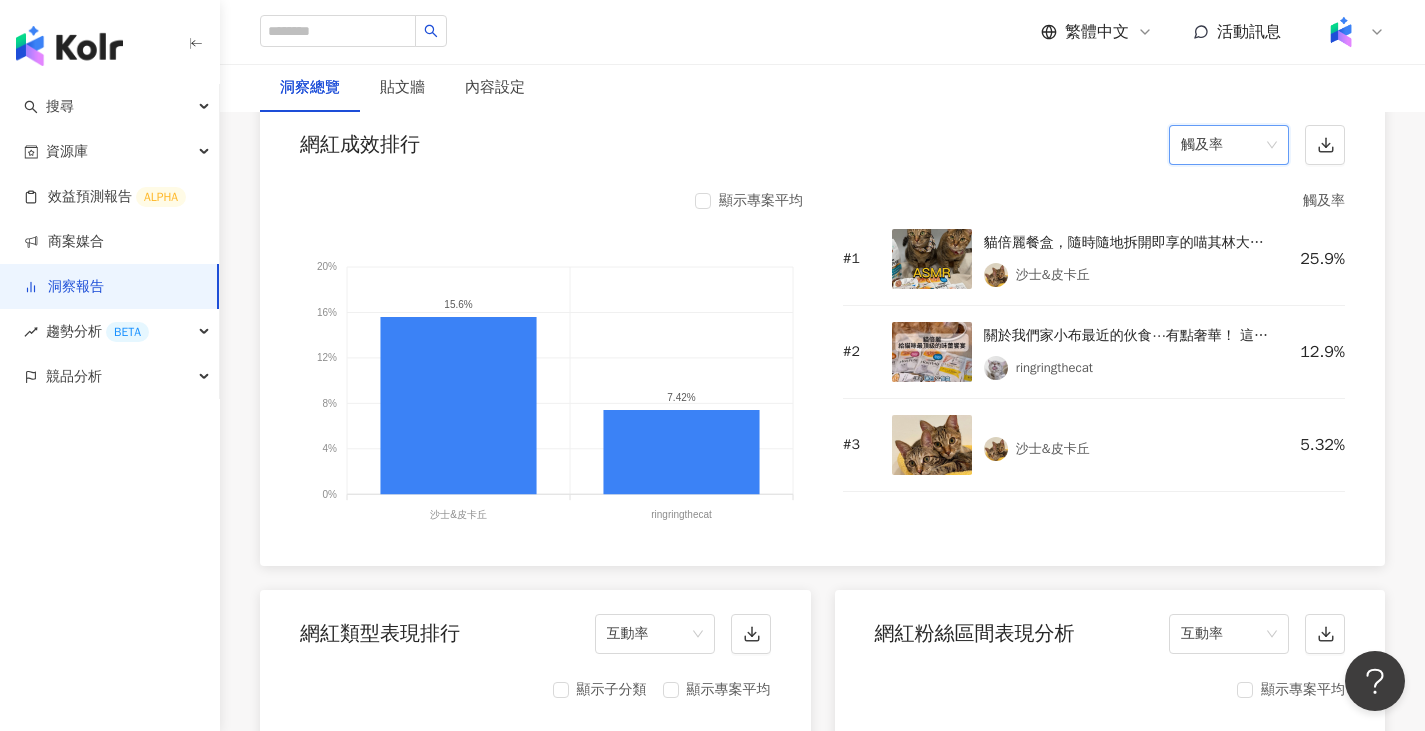 scroll, scrollTop: 1500, scrollLeft: 0, axis: vertical 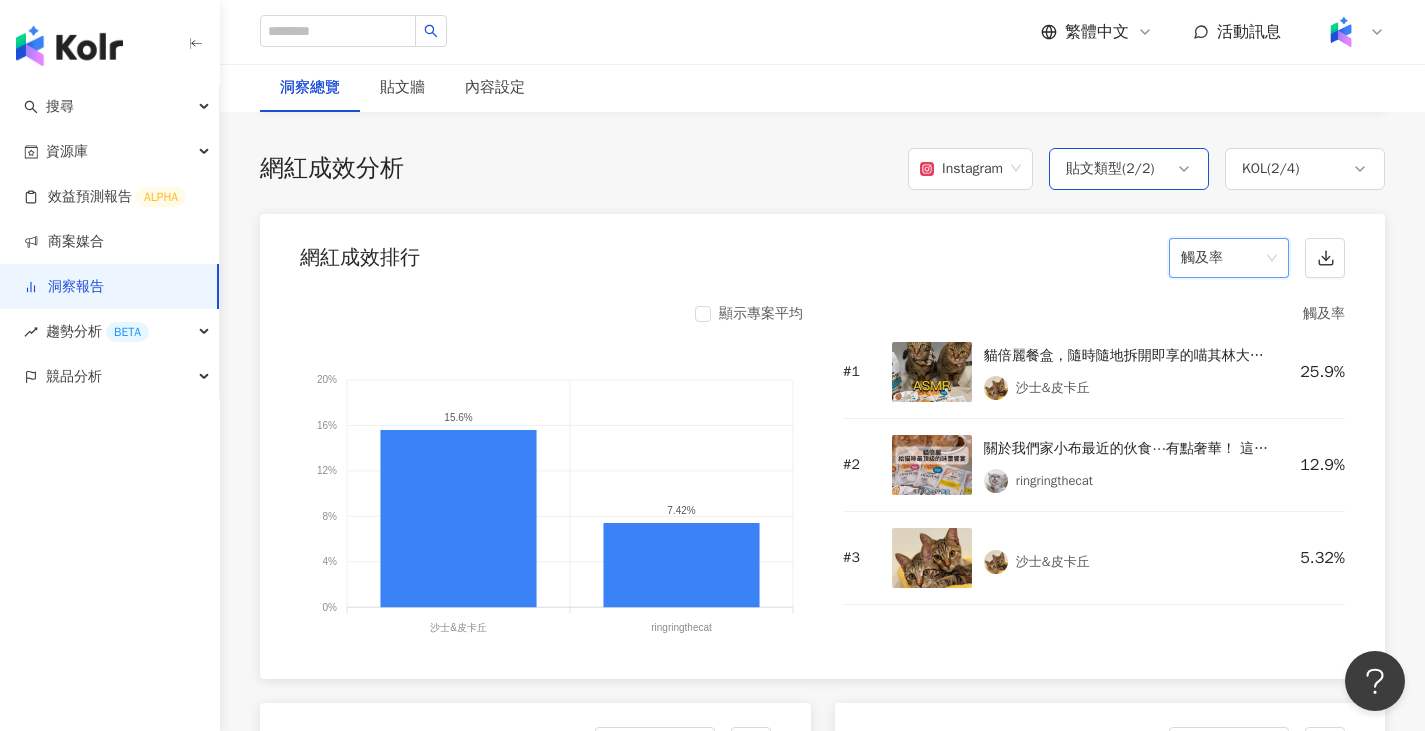 click on "貼文類型  ( 2 / 2 )" at bounding box center [1129, 169] 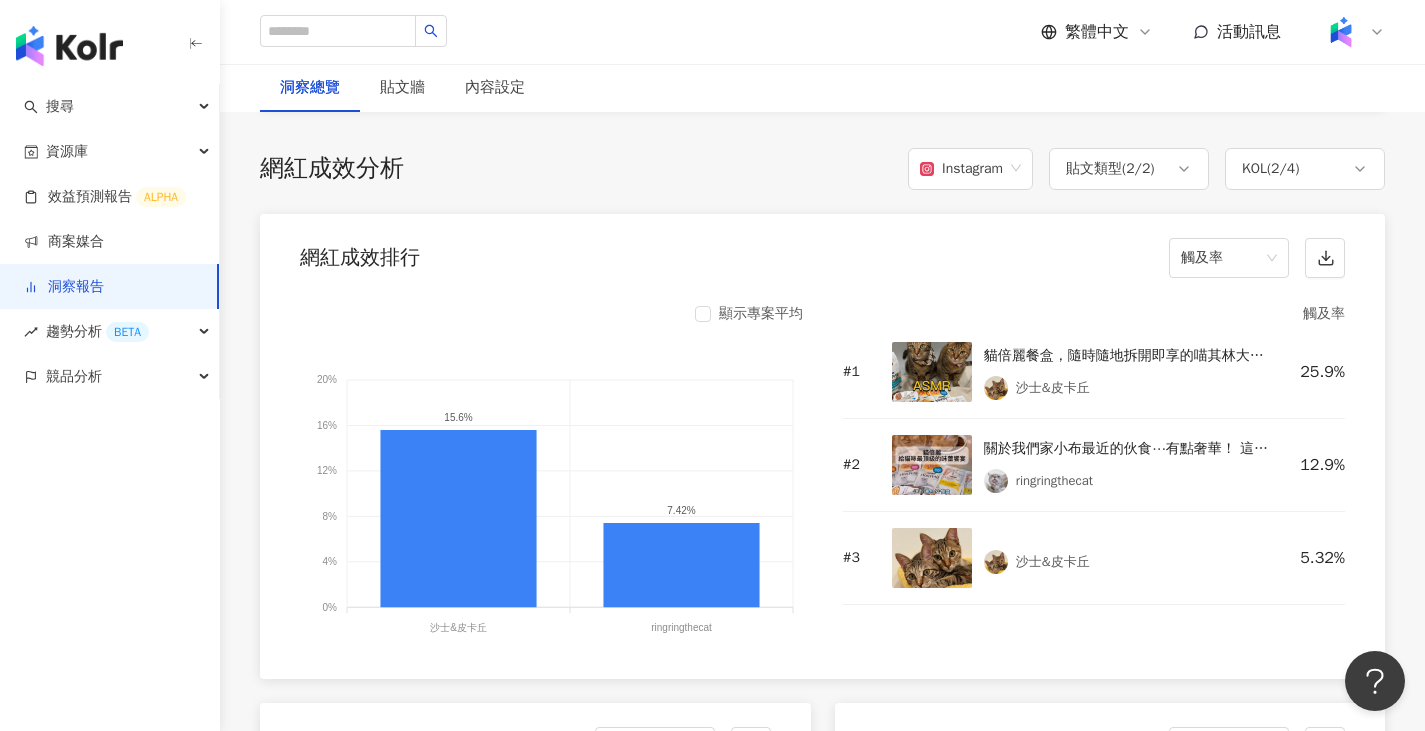 click on "網紅成效排行 觸及率" at bounding box center (822, 252) 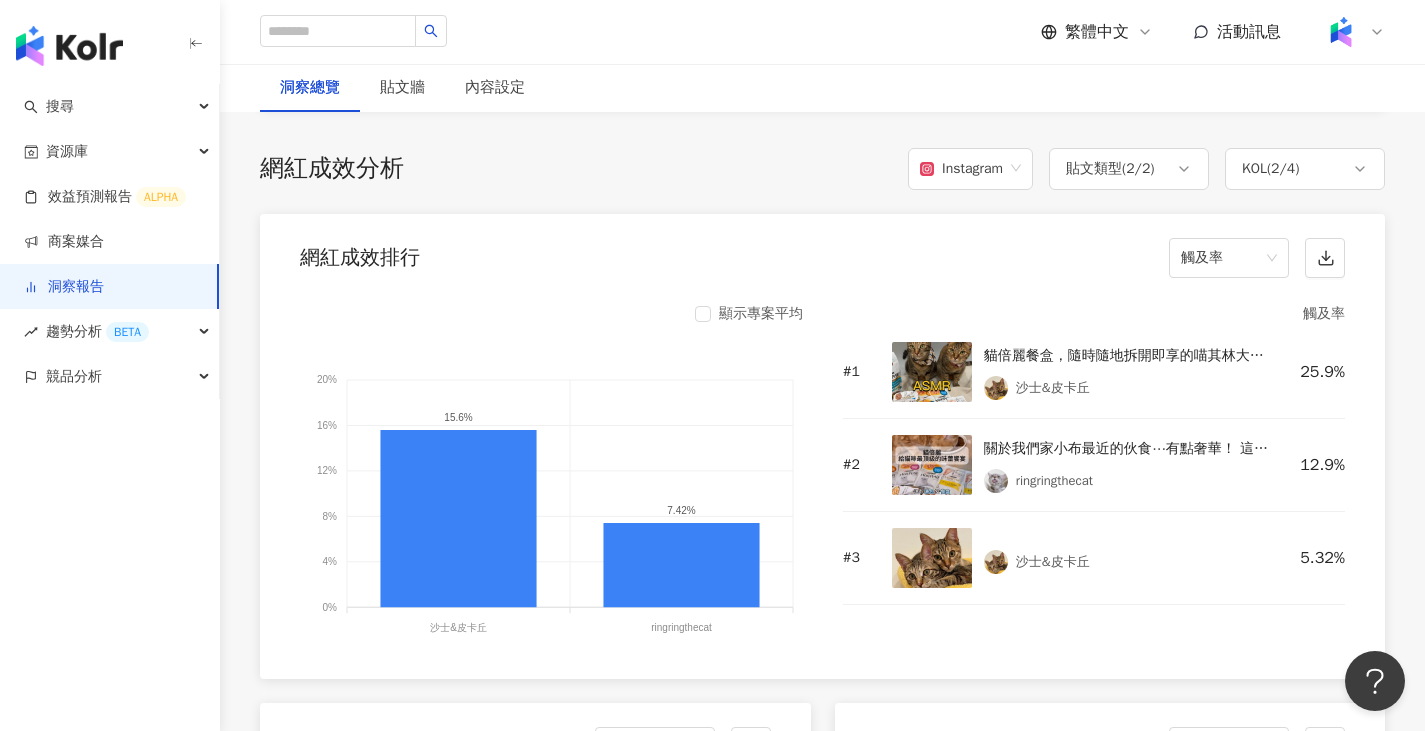 click on "顯示專案平均" at bounding box center (761, 314) 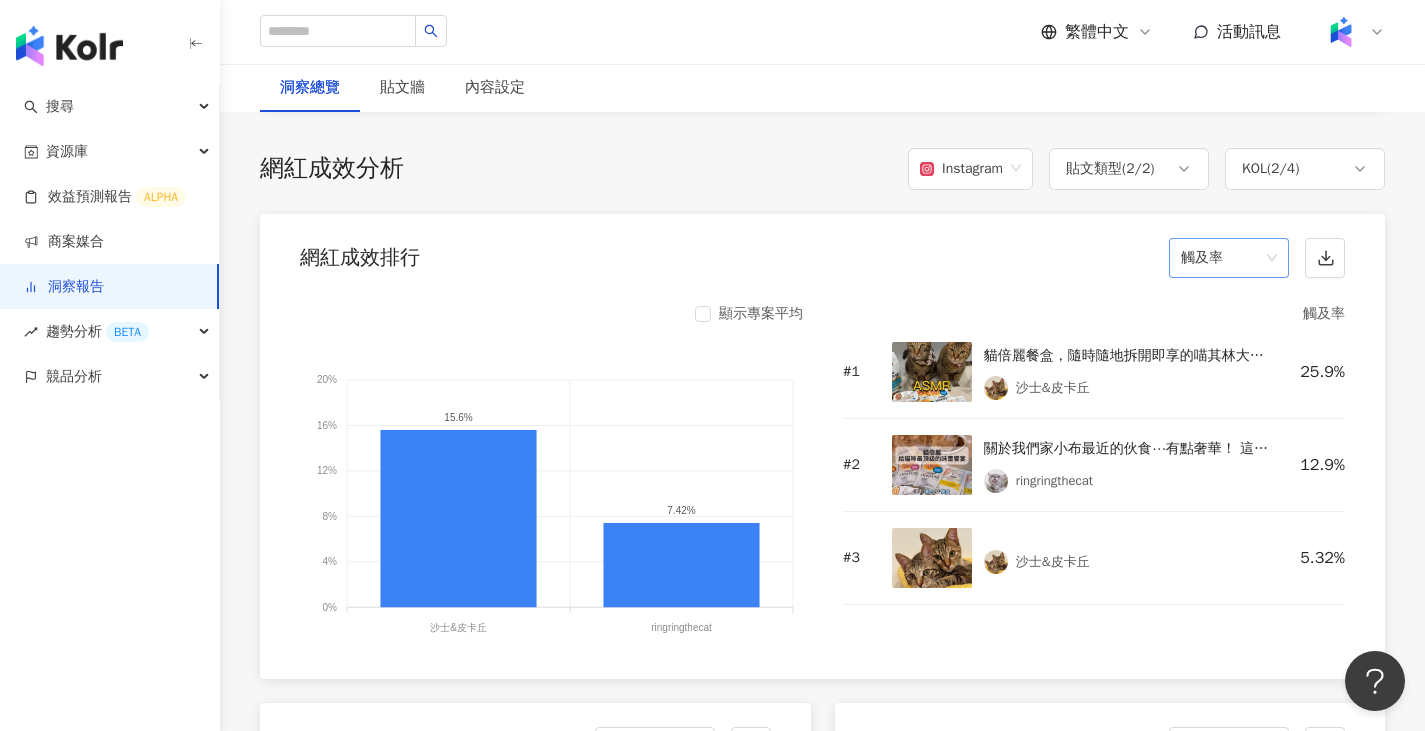 click on "觸及率" at bounding box center [1229, 258] 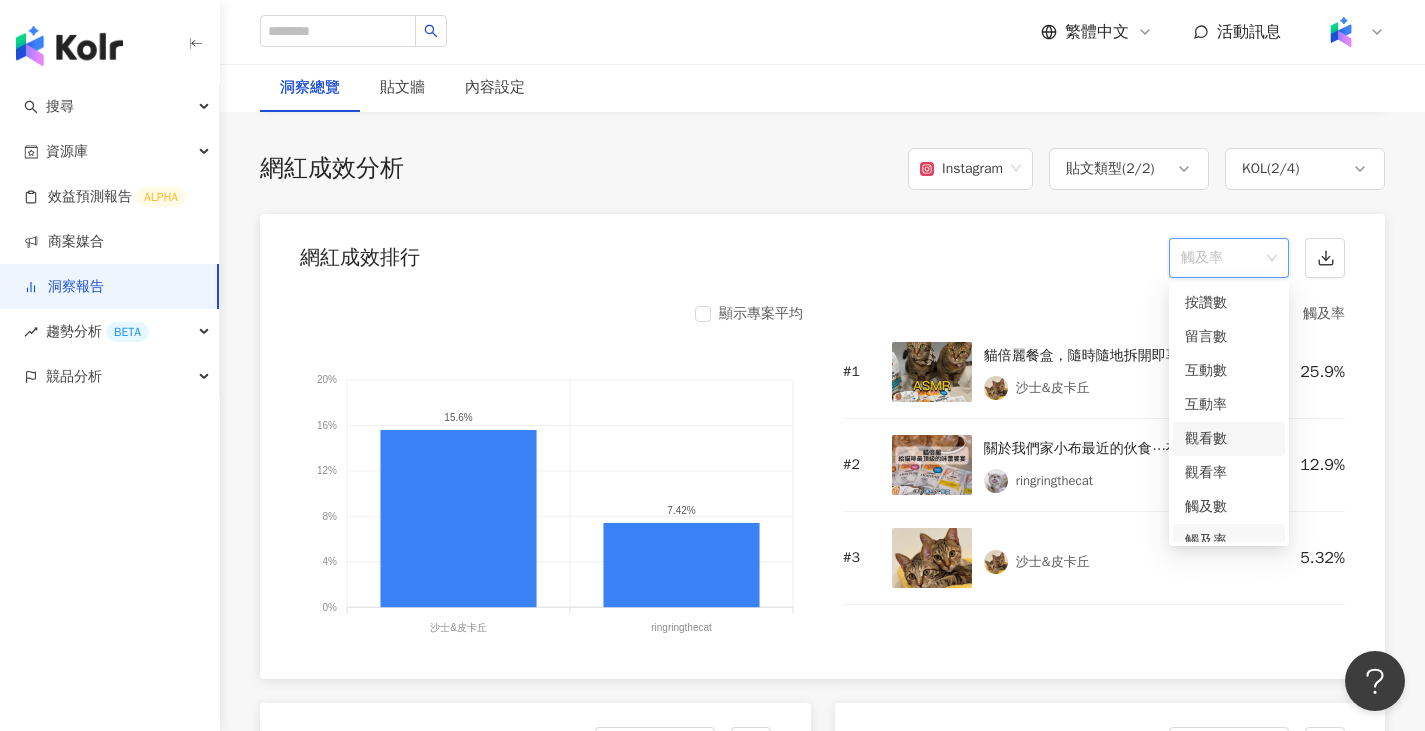 scroll, scrollTop: 0, scrollLeft: 0, axis: both 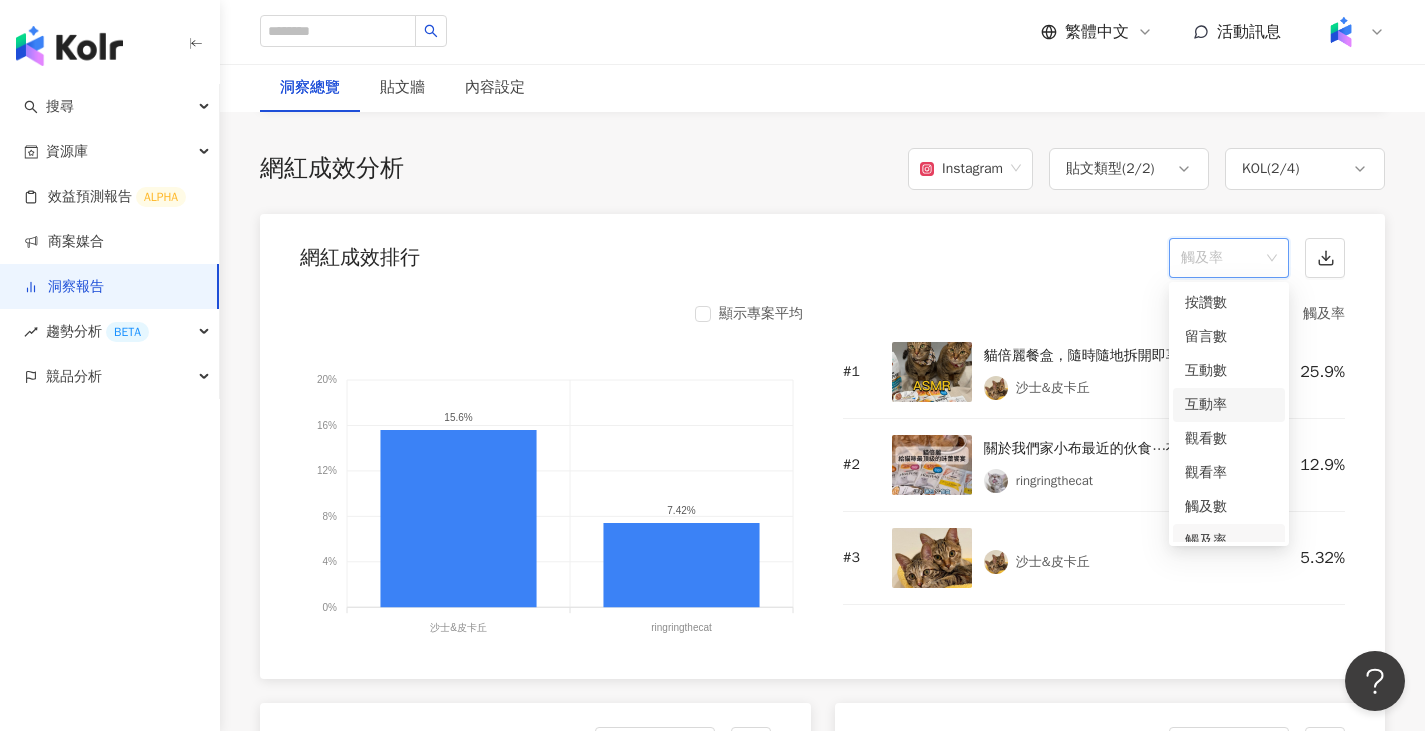 click on "互動率" at bounding box center (1229, 405) 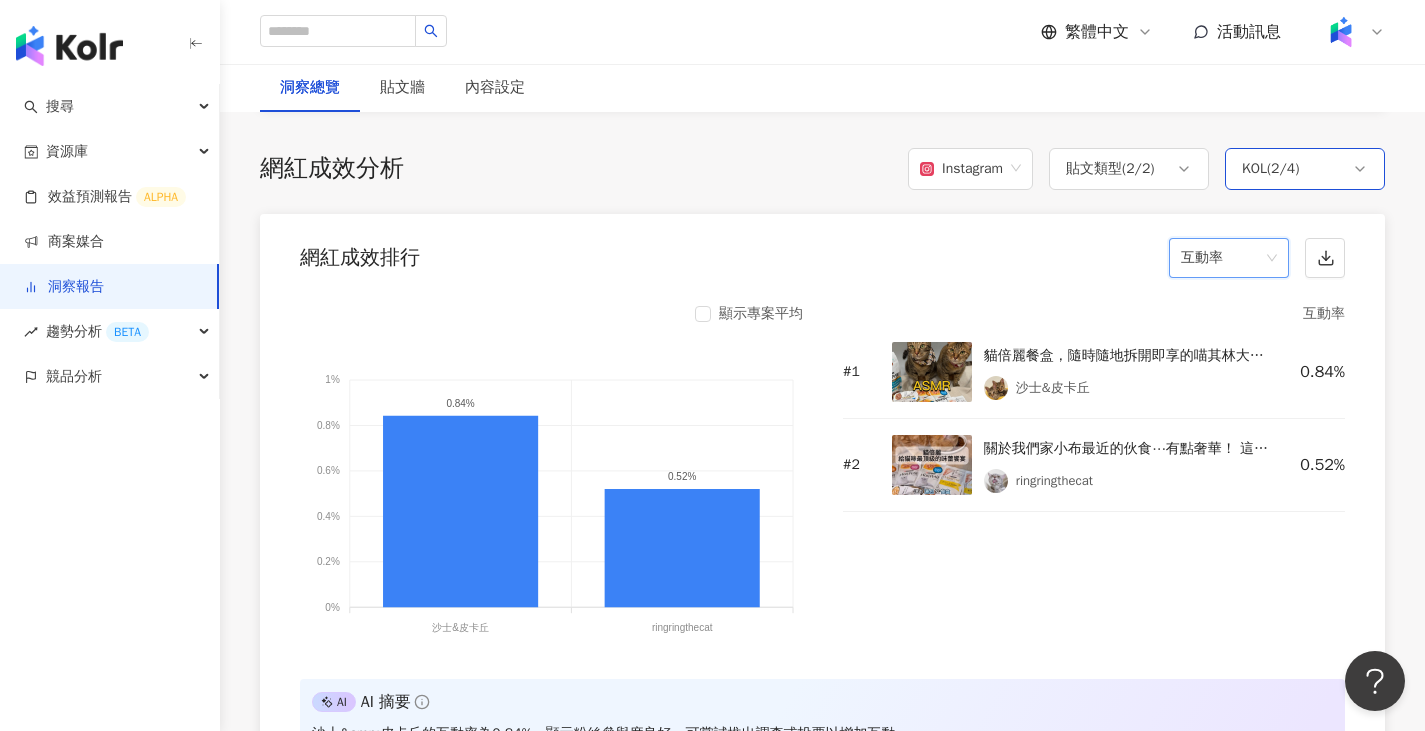 click on "KOL  ( 2 / 4 )" at bounding box center (1305, 169) 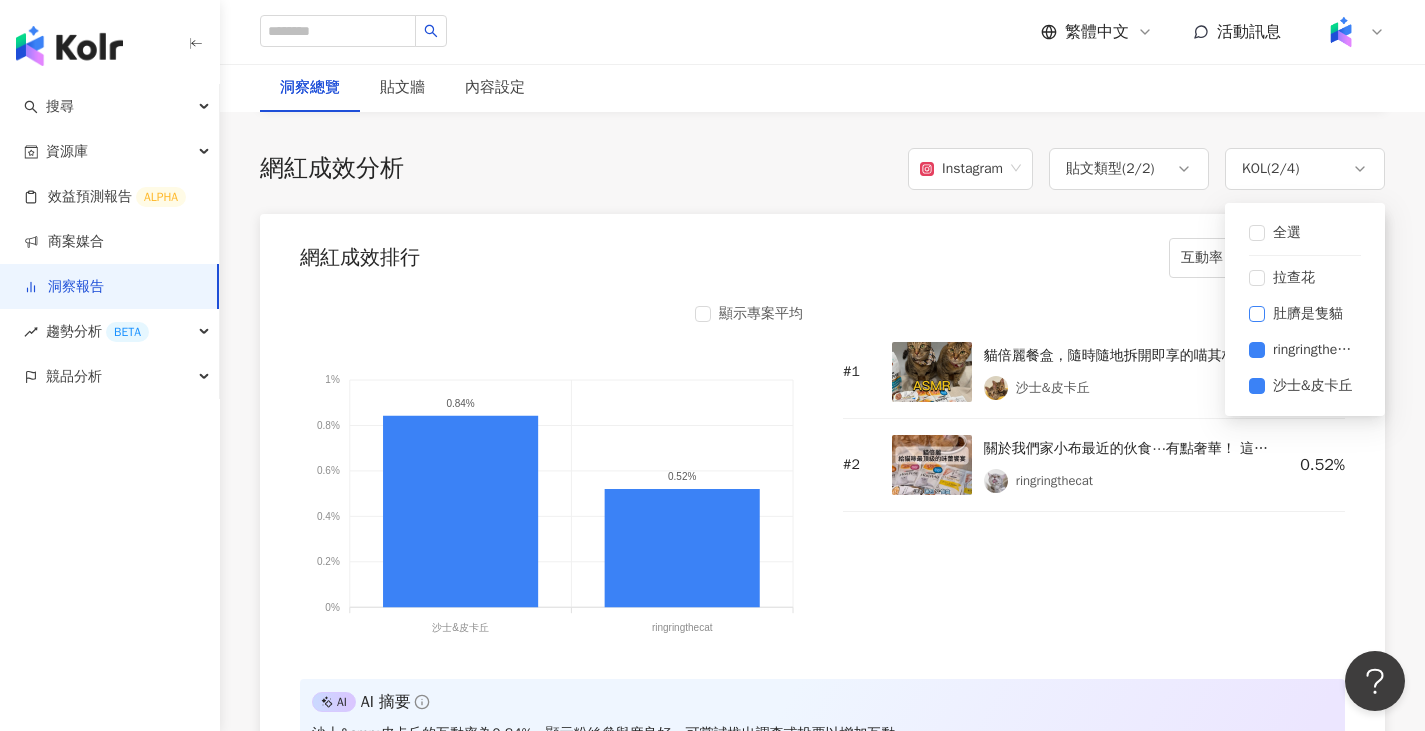 click on "肚臍是隻貓" at bounding box center [1308, 314] 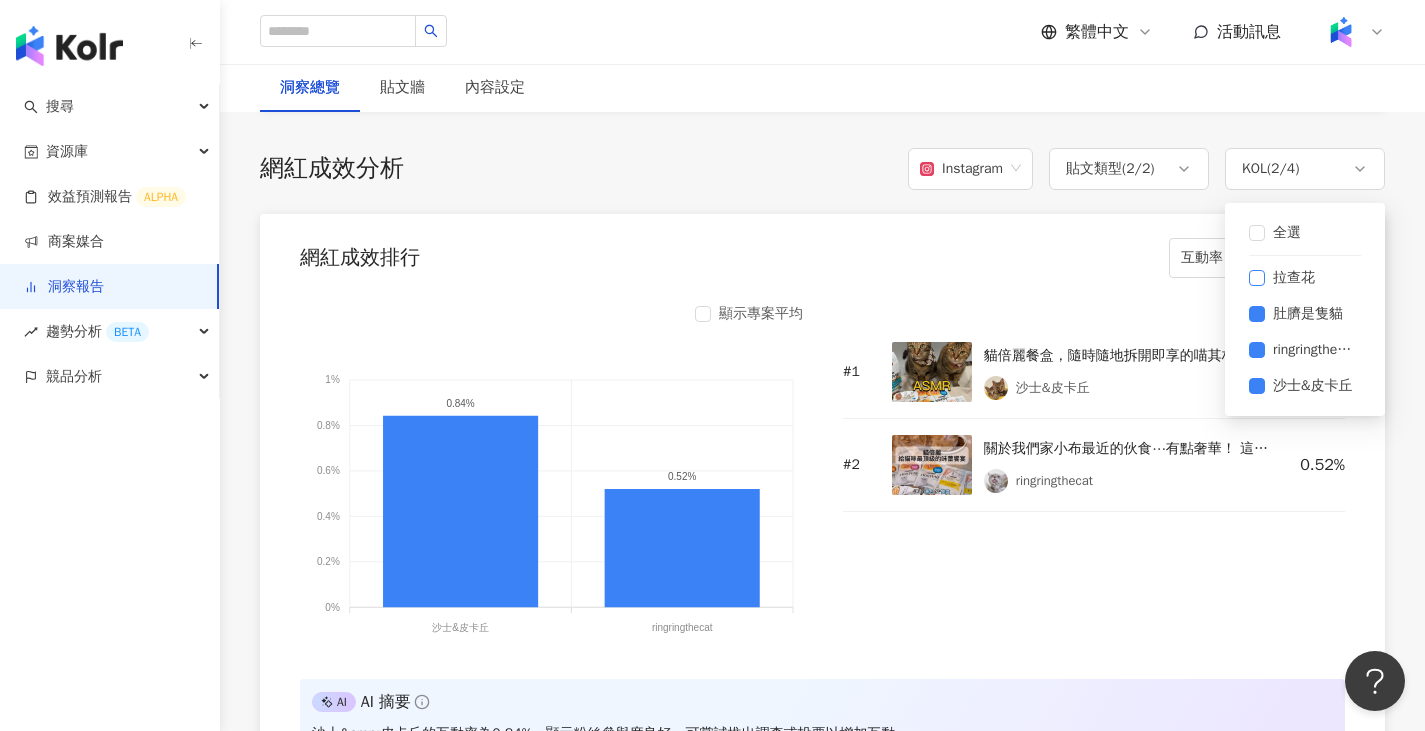 click on "拉查花" at bounding box center [1305, 278] 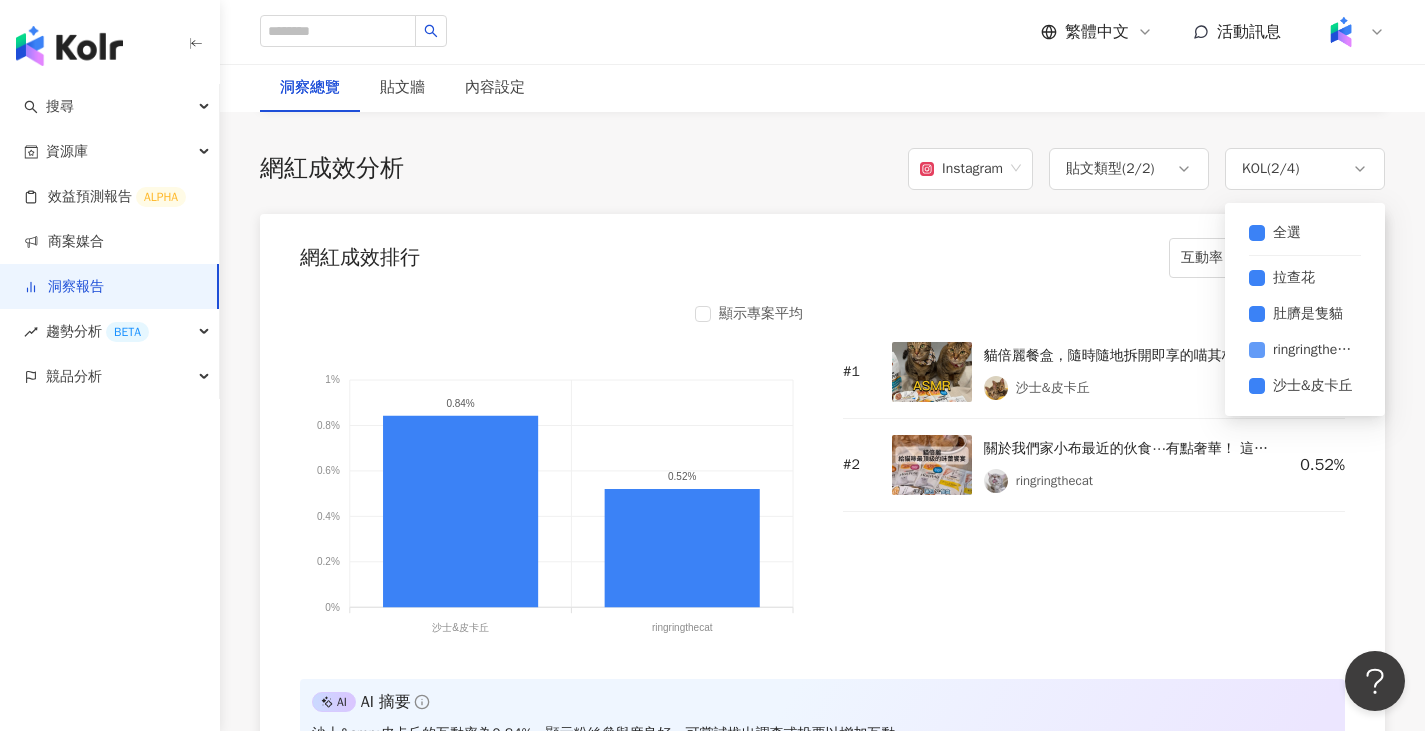 click on "ringringthecat" at bounding box center (1305, 350) 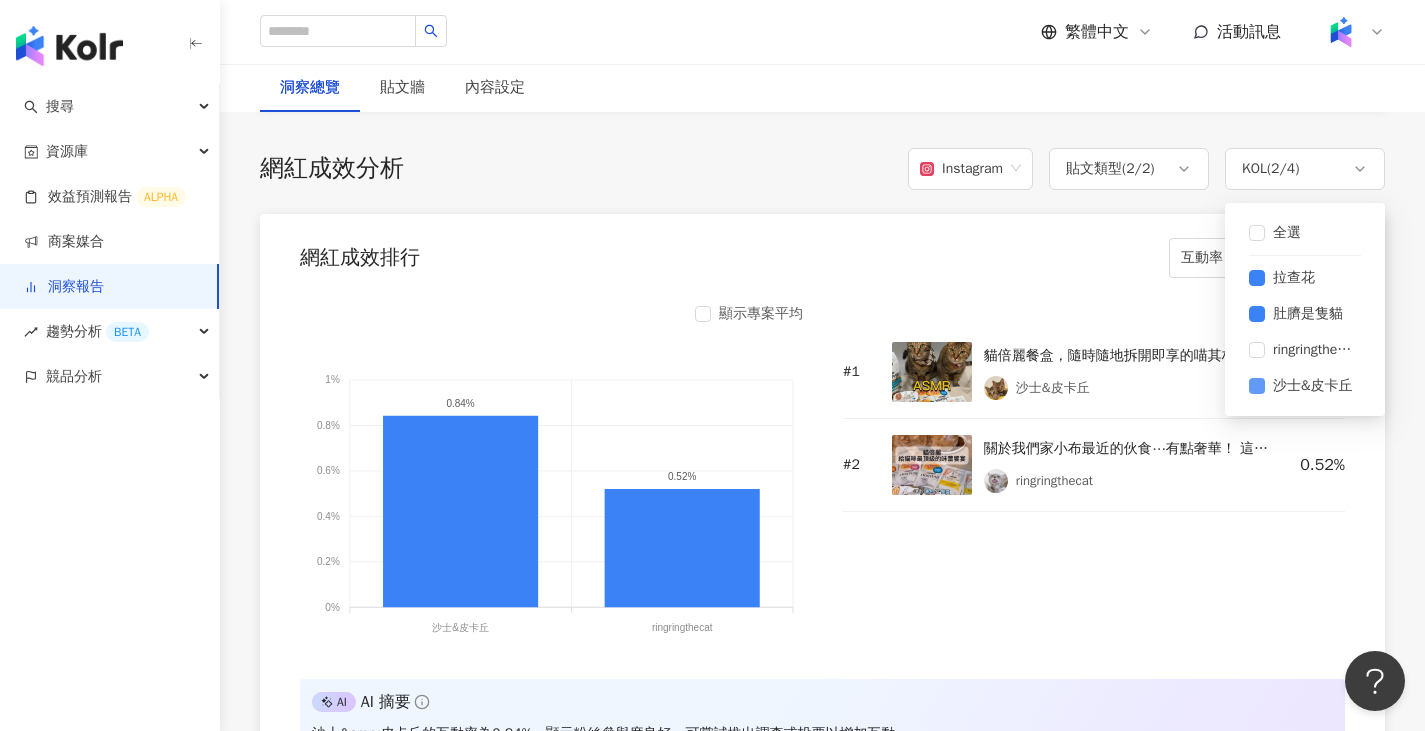 click on "沙士&皮卡丘" at bounding box center (1313, 386) 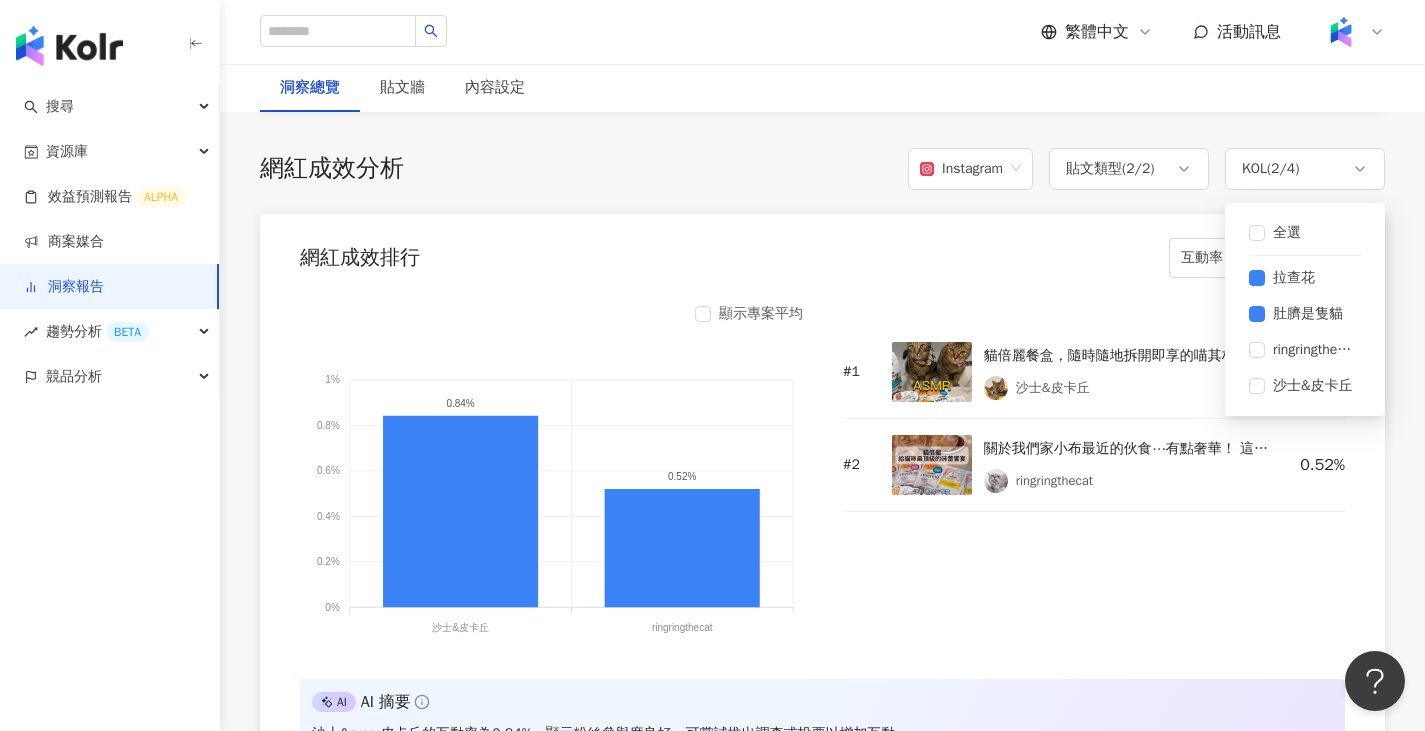 click on "網紅成效排行 互動率" at bounding box center [822, 252] 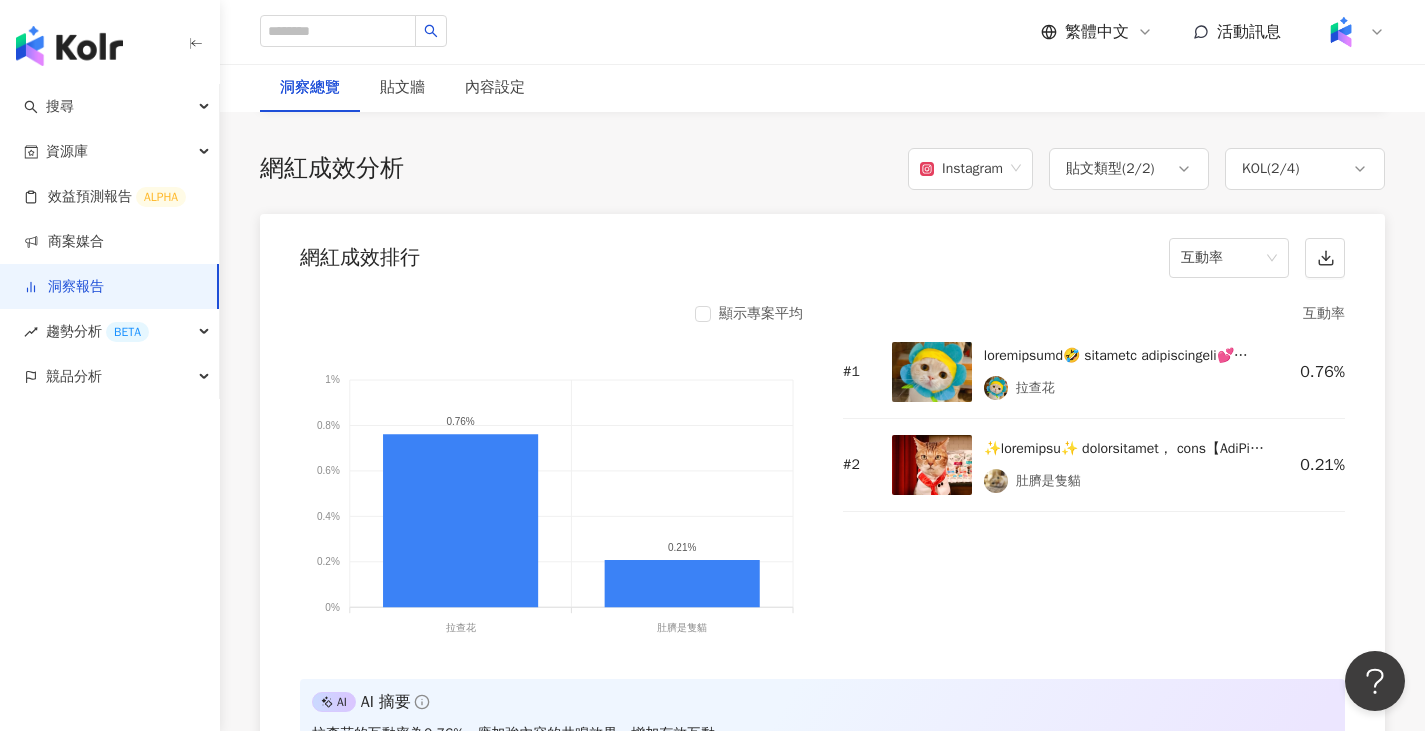 click on "網紅成效排行 互動率" at bounding box center (822, 252) 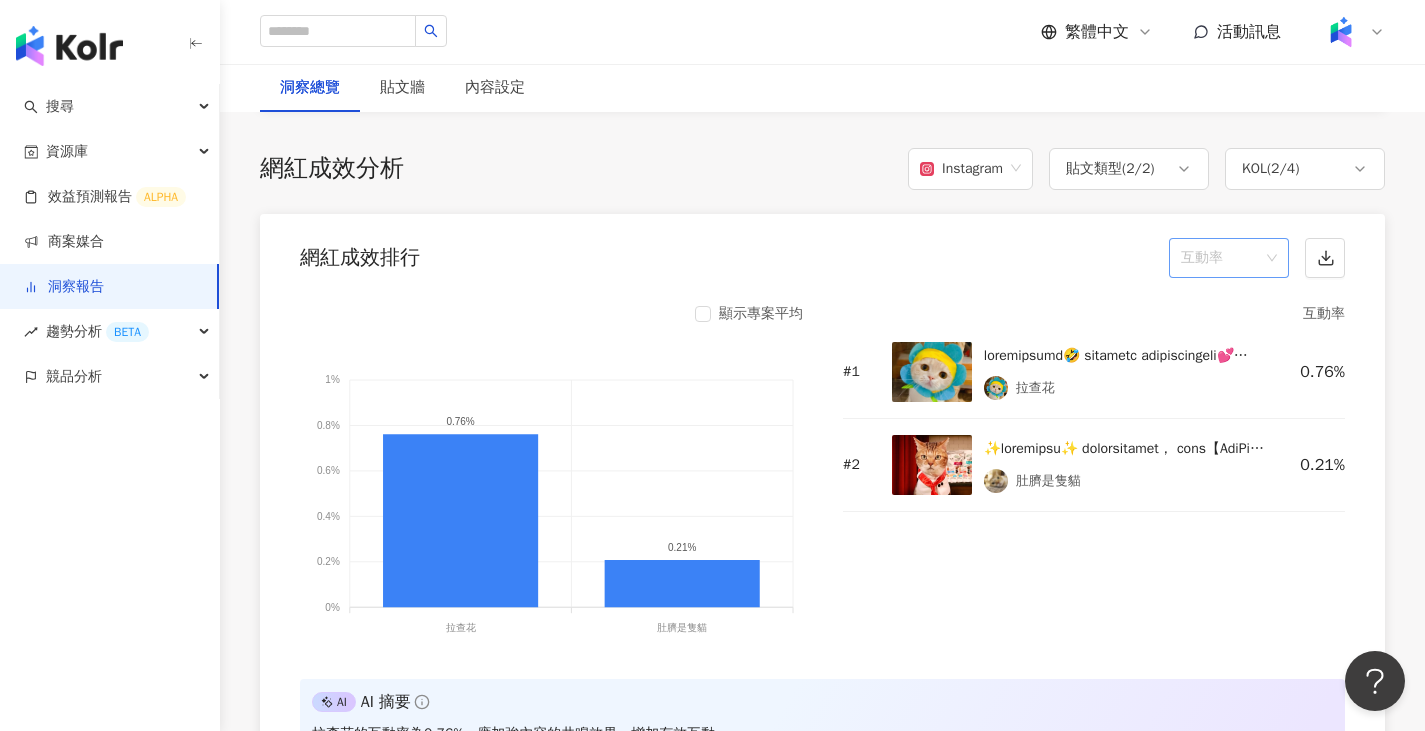 click on "互動率" at bounding box center (1229, 258) 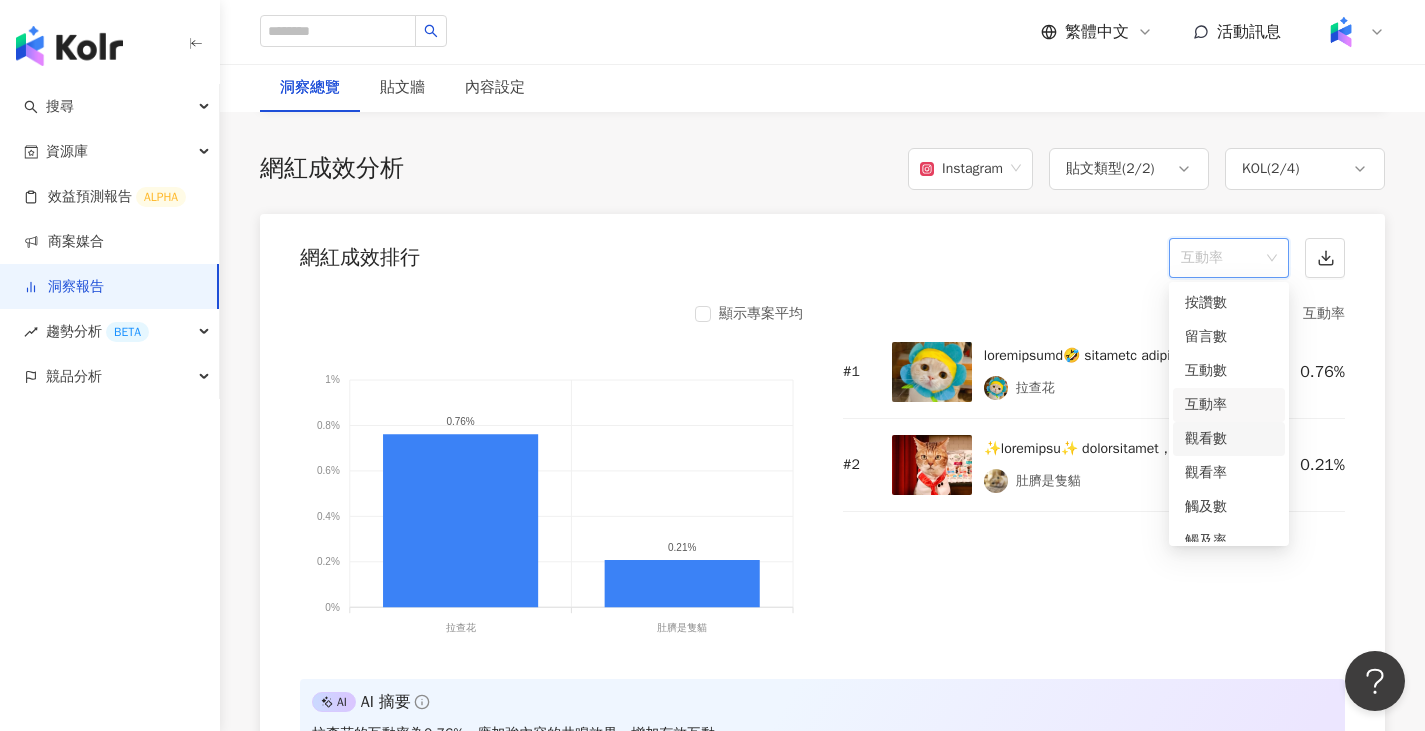 click on "觀看數" at bounding box center (1229, 439) 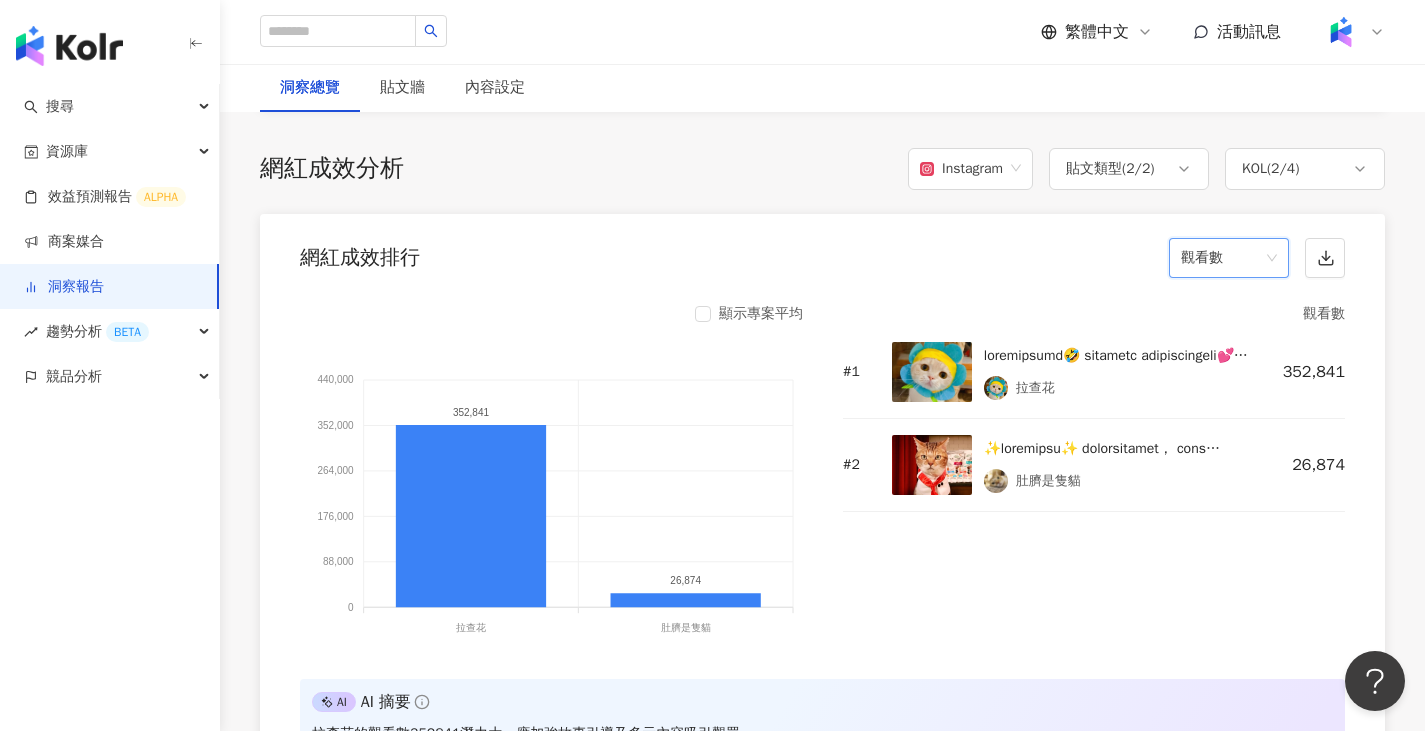 click on "觀看數" at bounding box center [1229, 258] 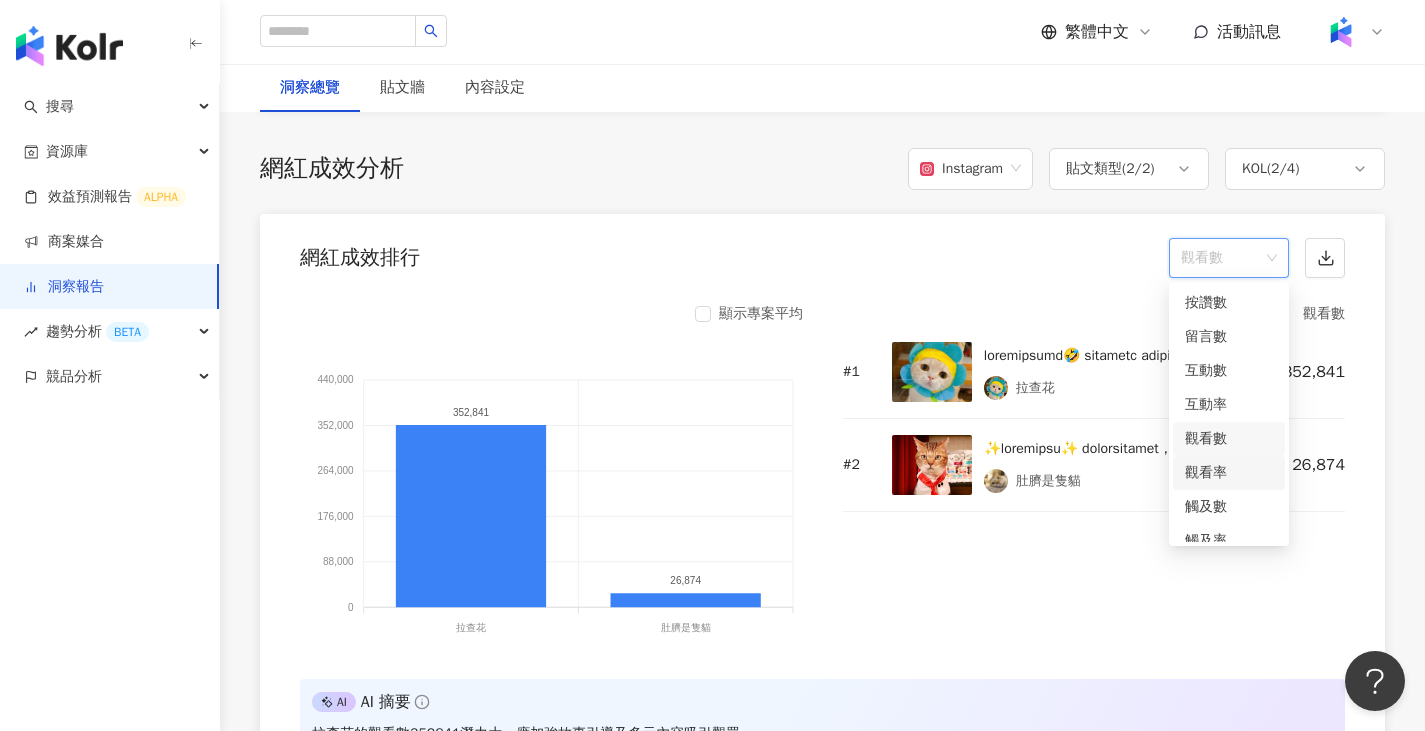 click on "觀看率" at bounding box center [1229, 473] 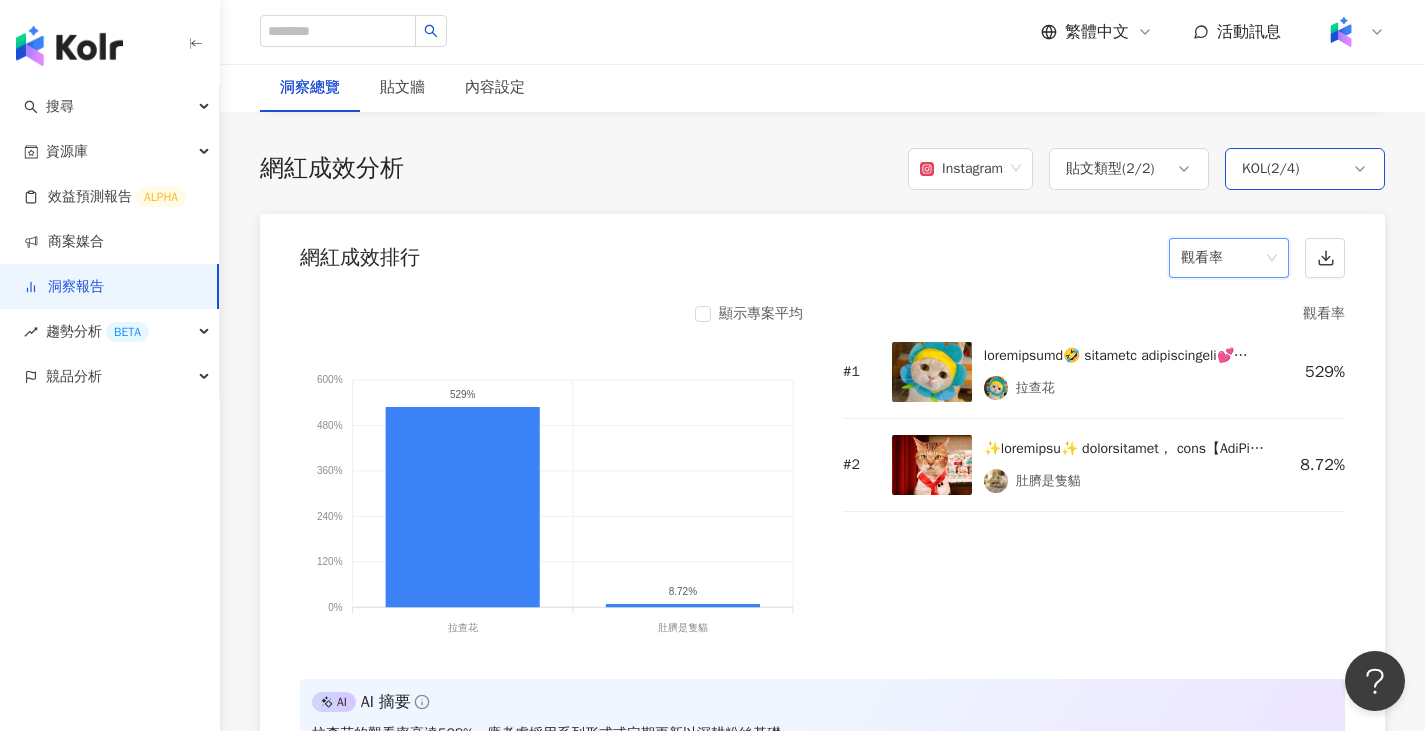 click on "KOL  ( 2 / 4 )" at bounding box center (1270, 169) 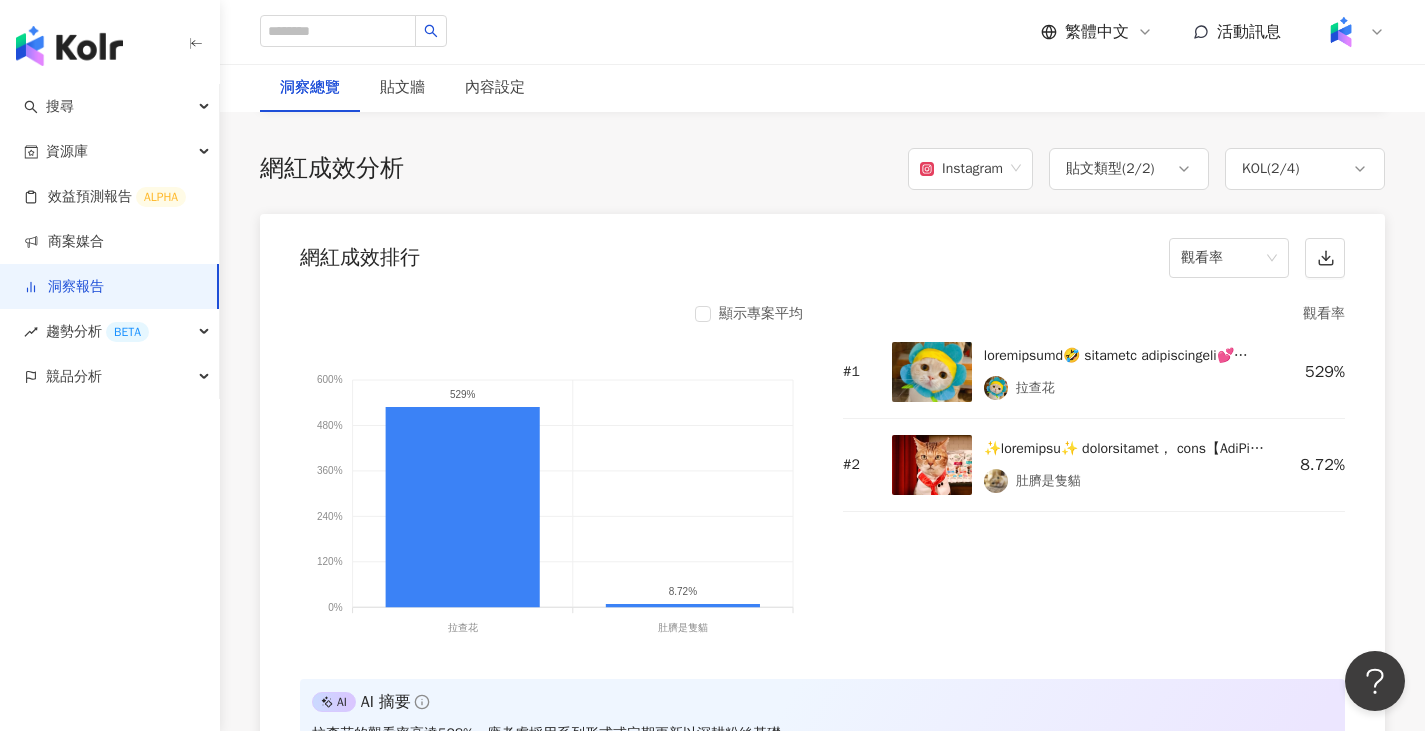 click on "網紅成效排行 觀看率" at bounding box center (822, 252) 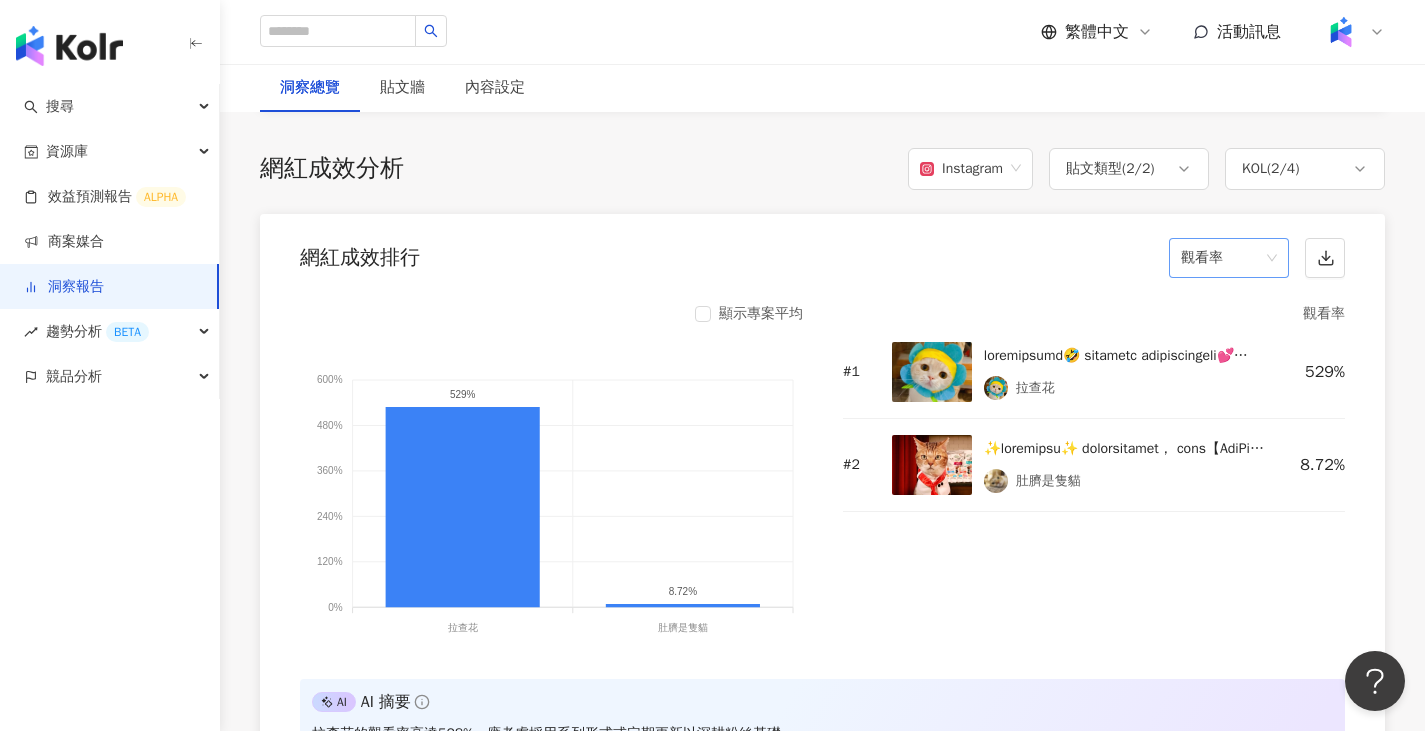 click on "觀看率" at bounding box center (1229, 258) 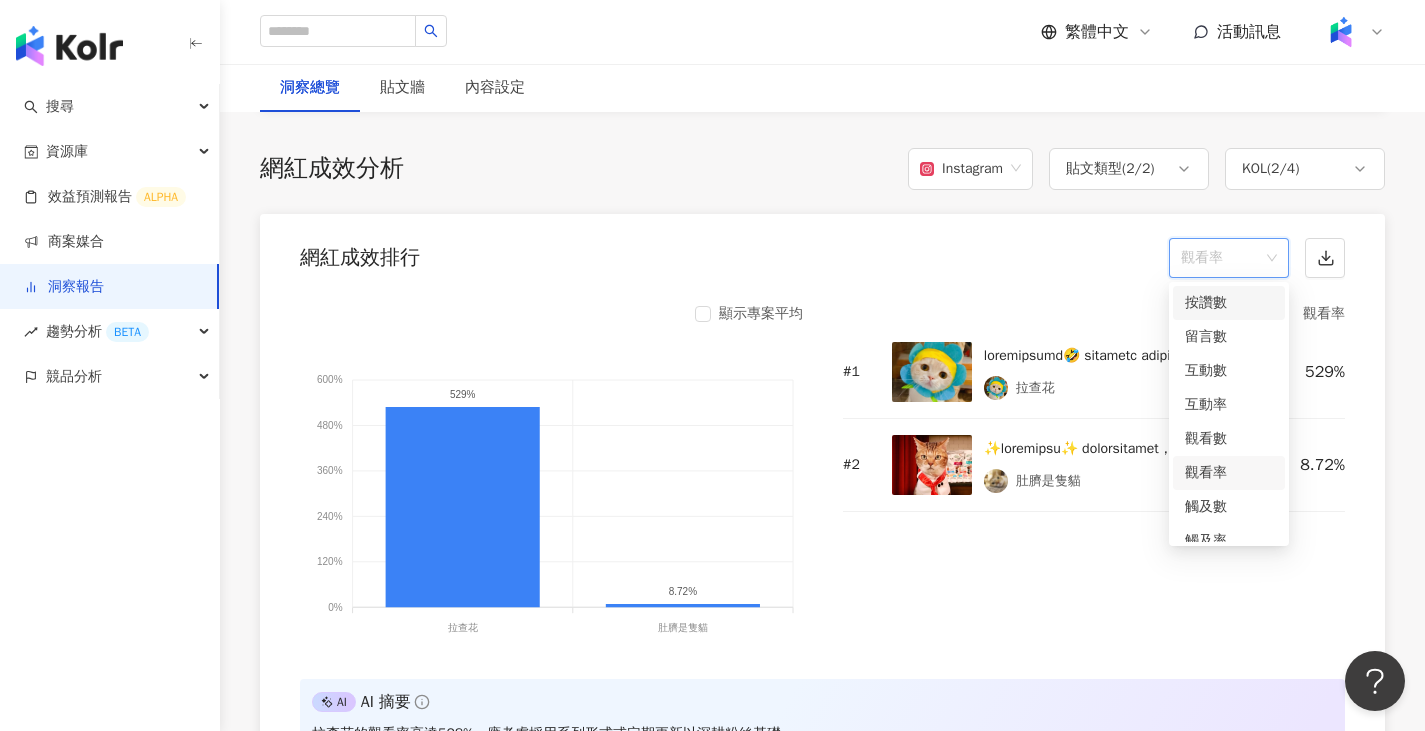 click on "按讚數" at bounding box center [1229, 303] 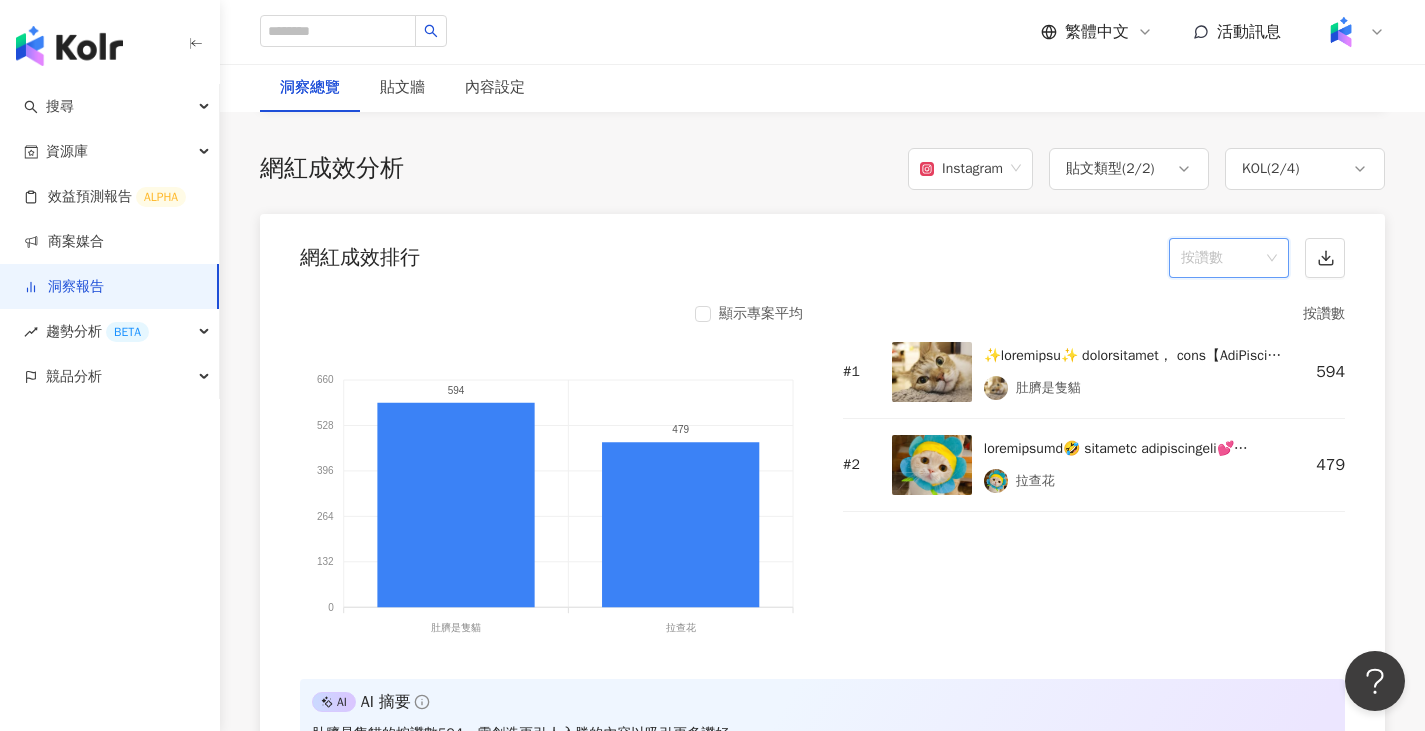 click on "按讚數" at bounding box center [1229, 258] 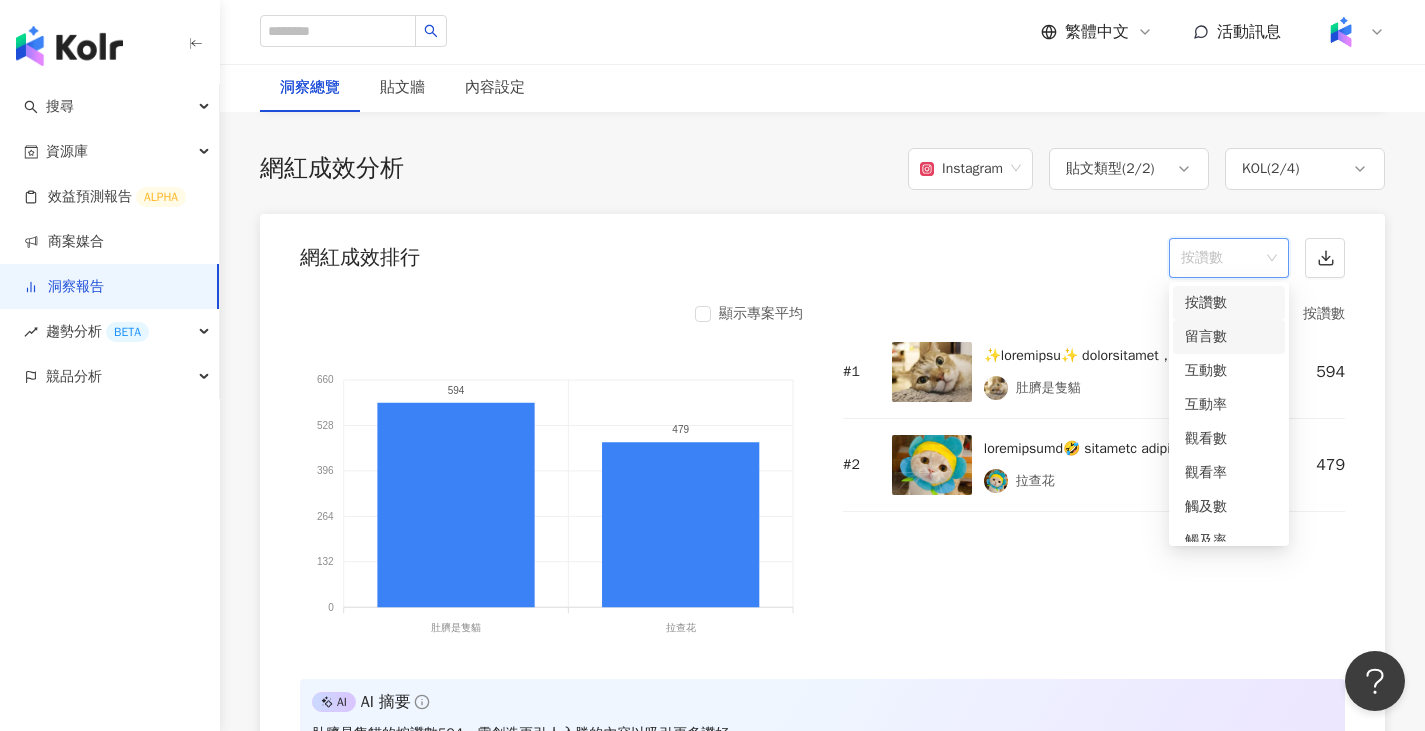 click on "留言數" at bounding box center (1229, 337) 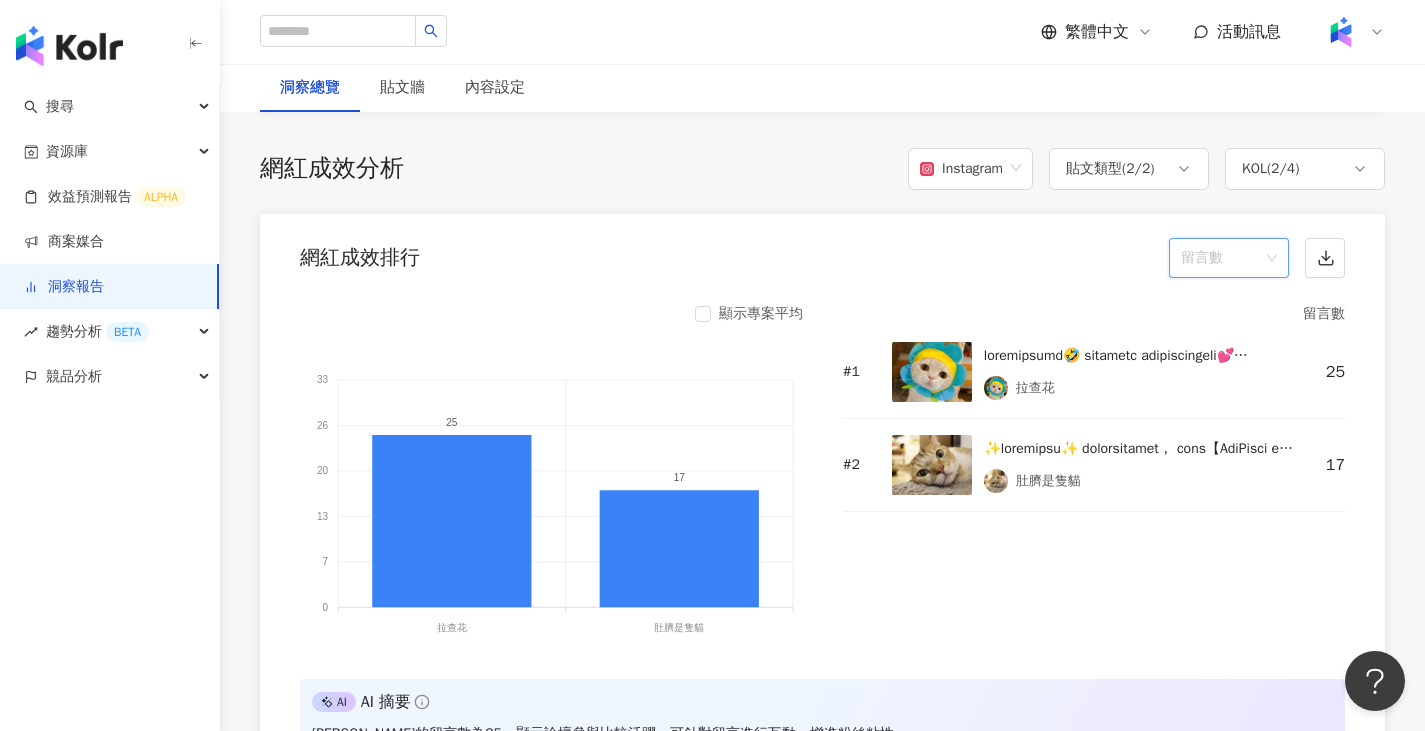 click on "留言數" at bounding box center [1229, 258] 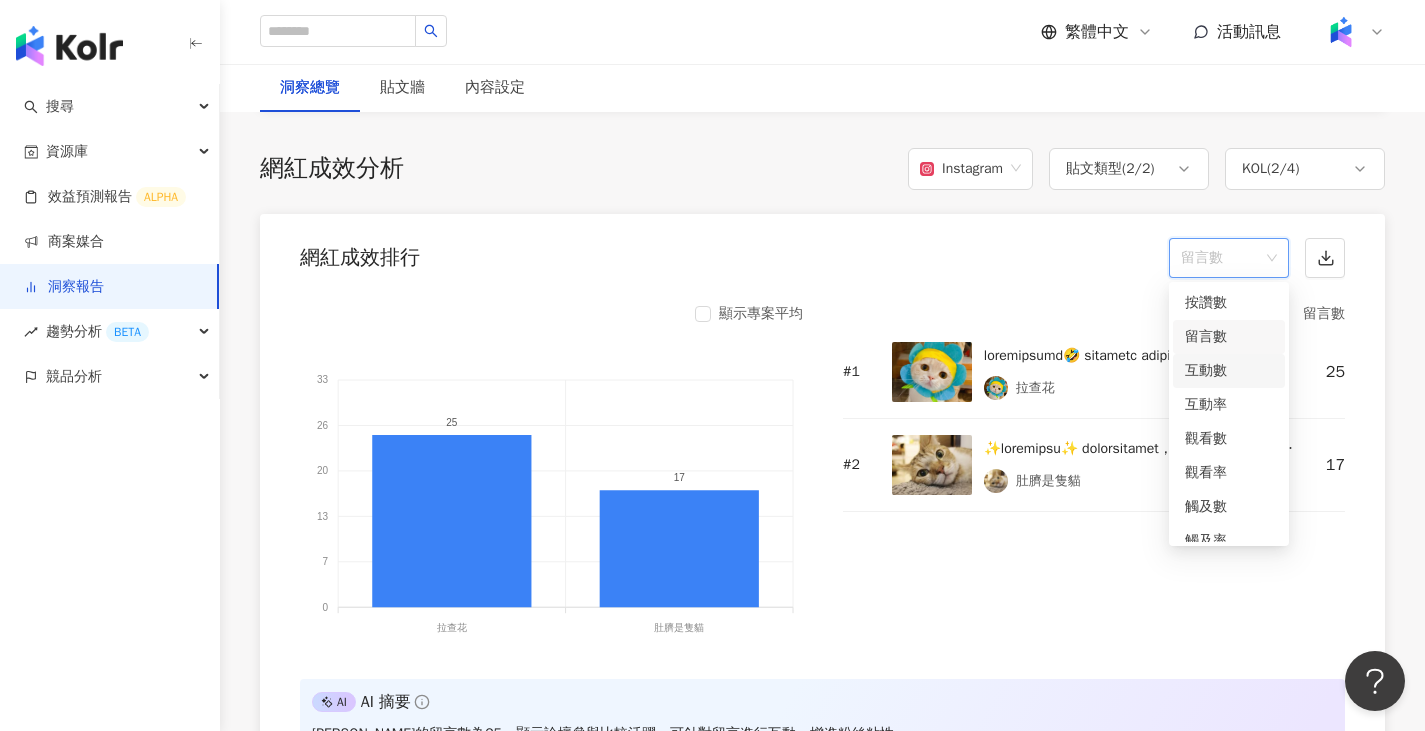 click on "互動數" at bounding box center [1229, 371] 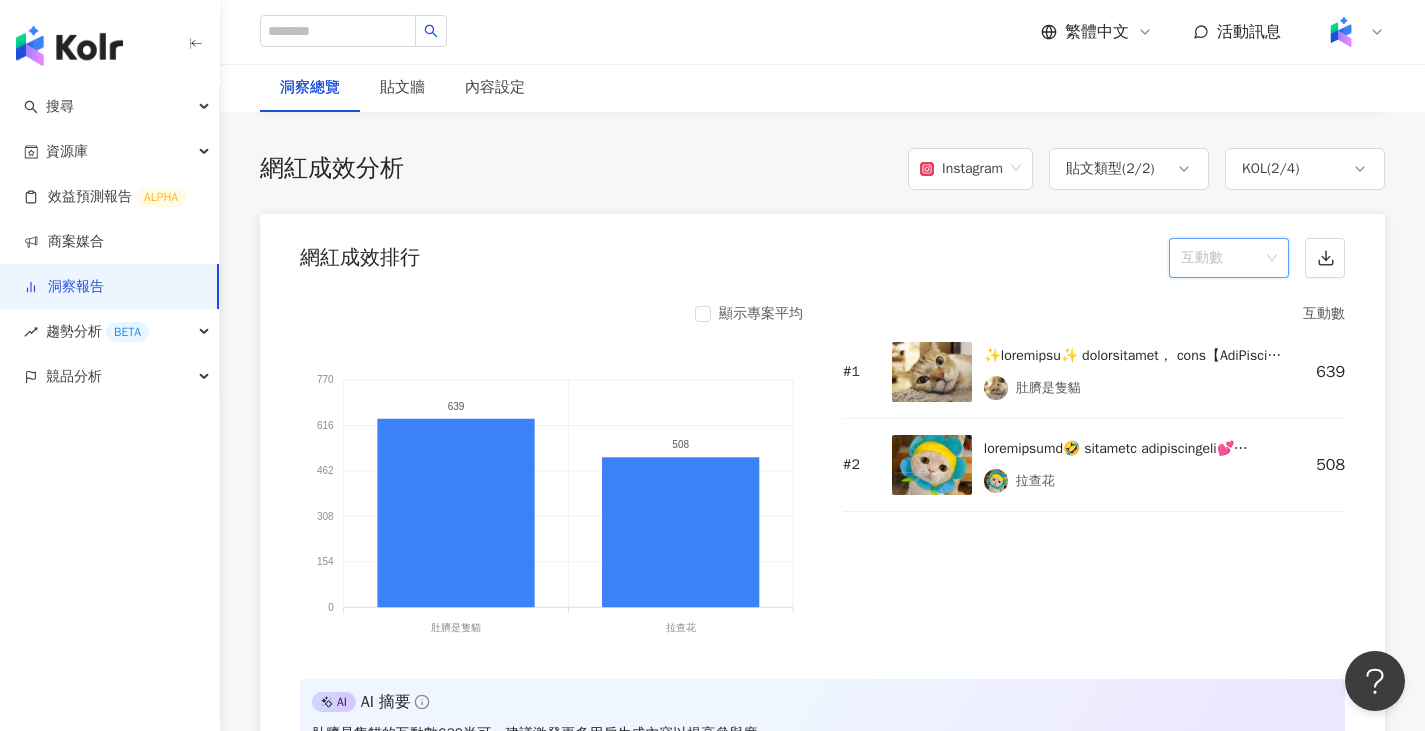 click on "互動數" at bounding box center [1229, 258] 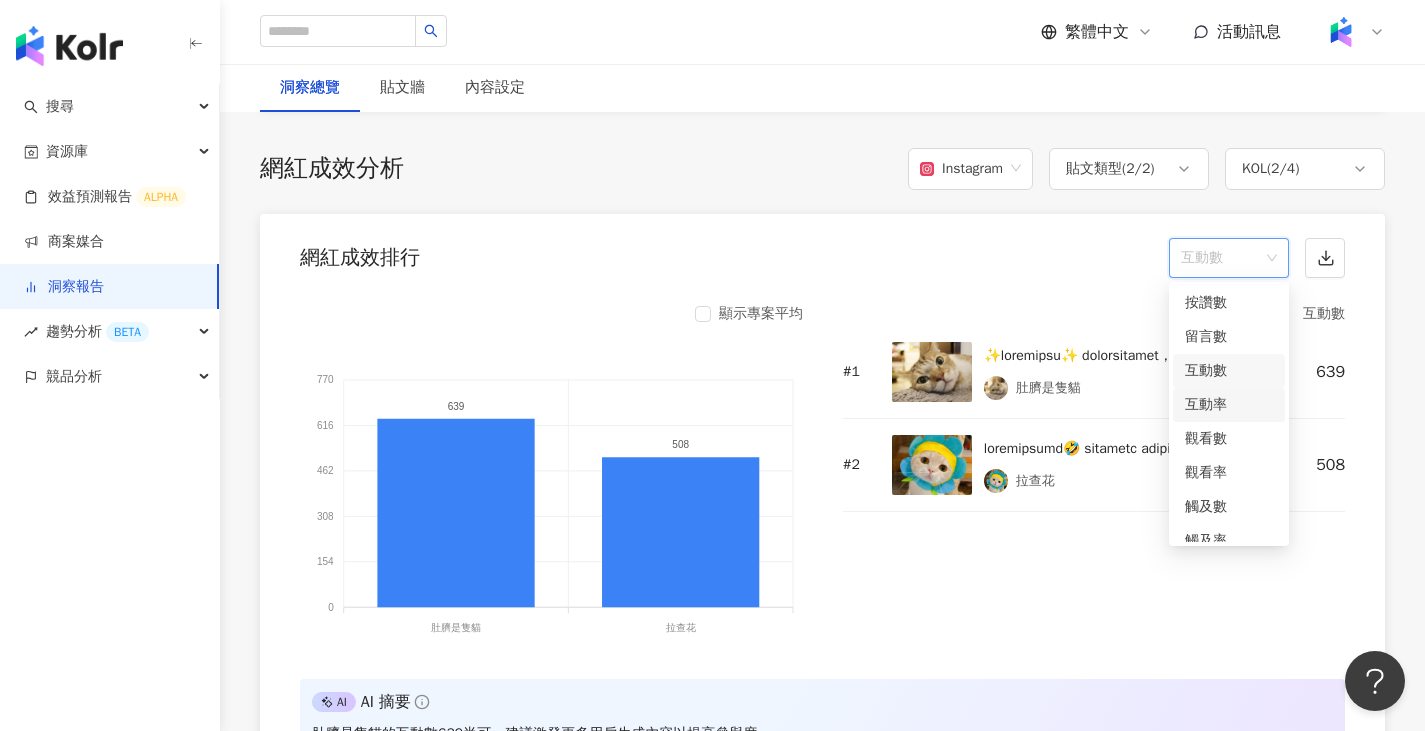 click on "互動率" at bounding box center [1229, 405] 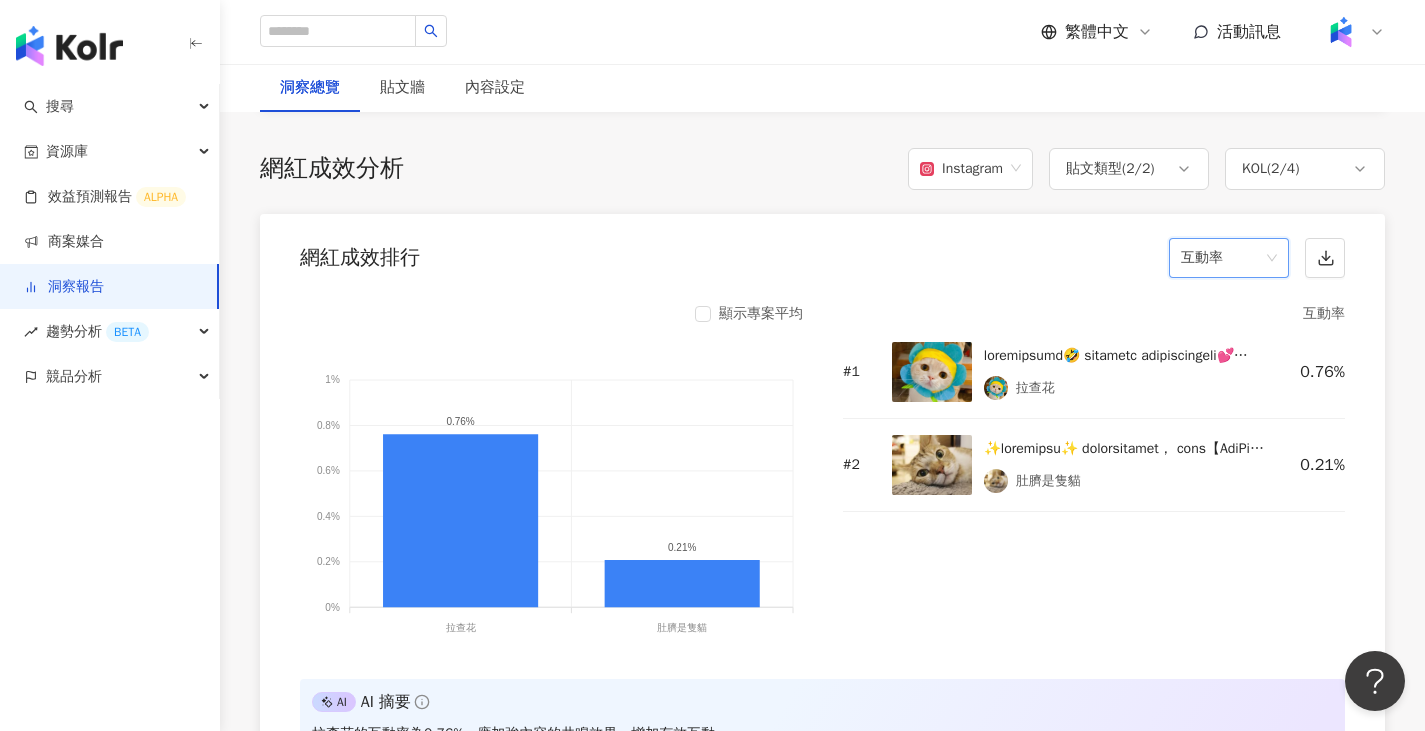 click on "互動率" at bounding box center [1229, 258] 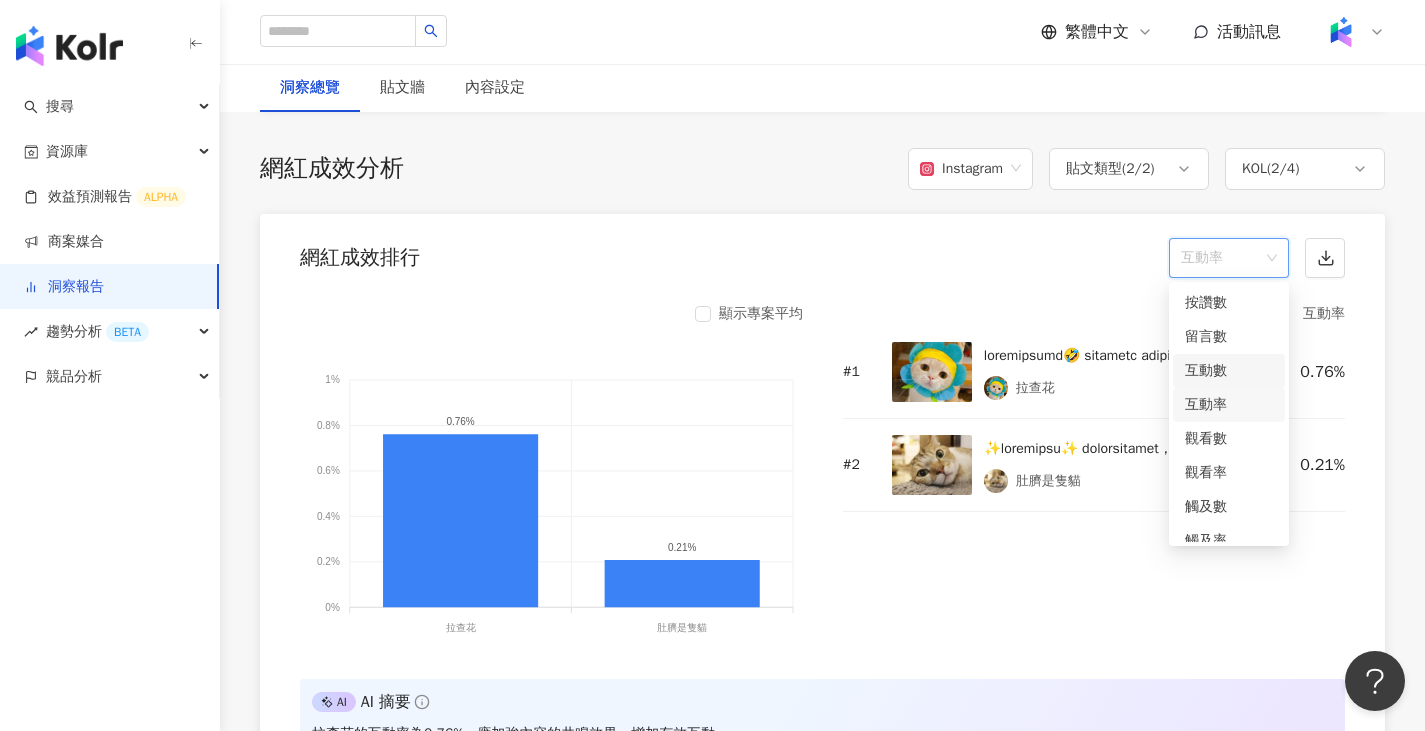 click on "互動數" at bounding box center [1229, 371] 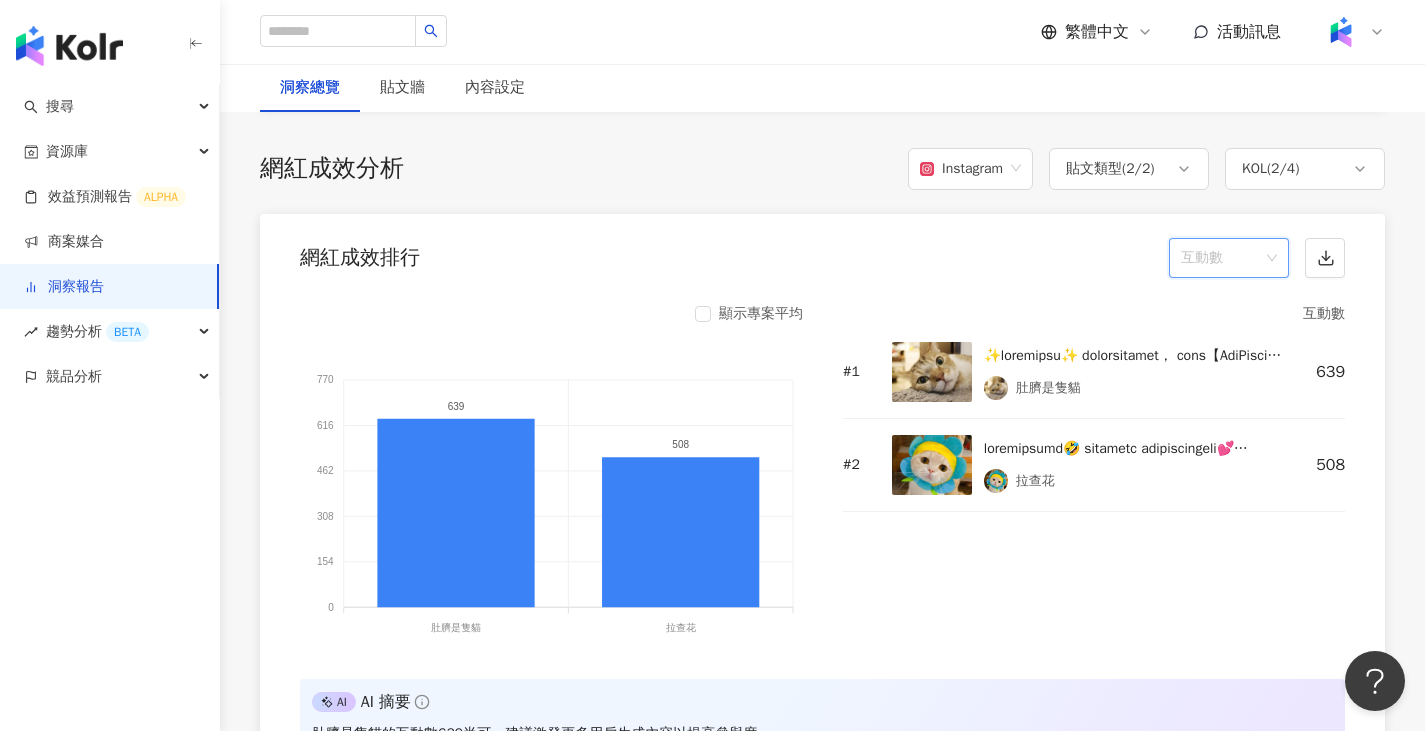 click on "互動數" at bounding box center (1229, 258) 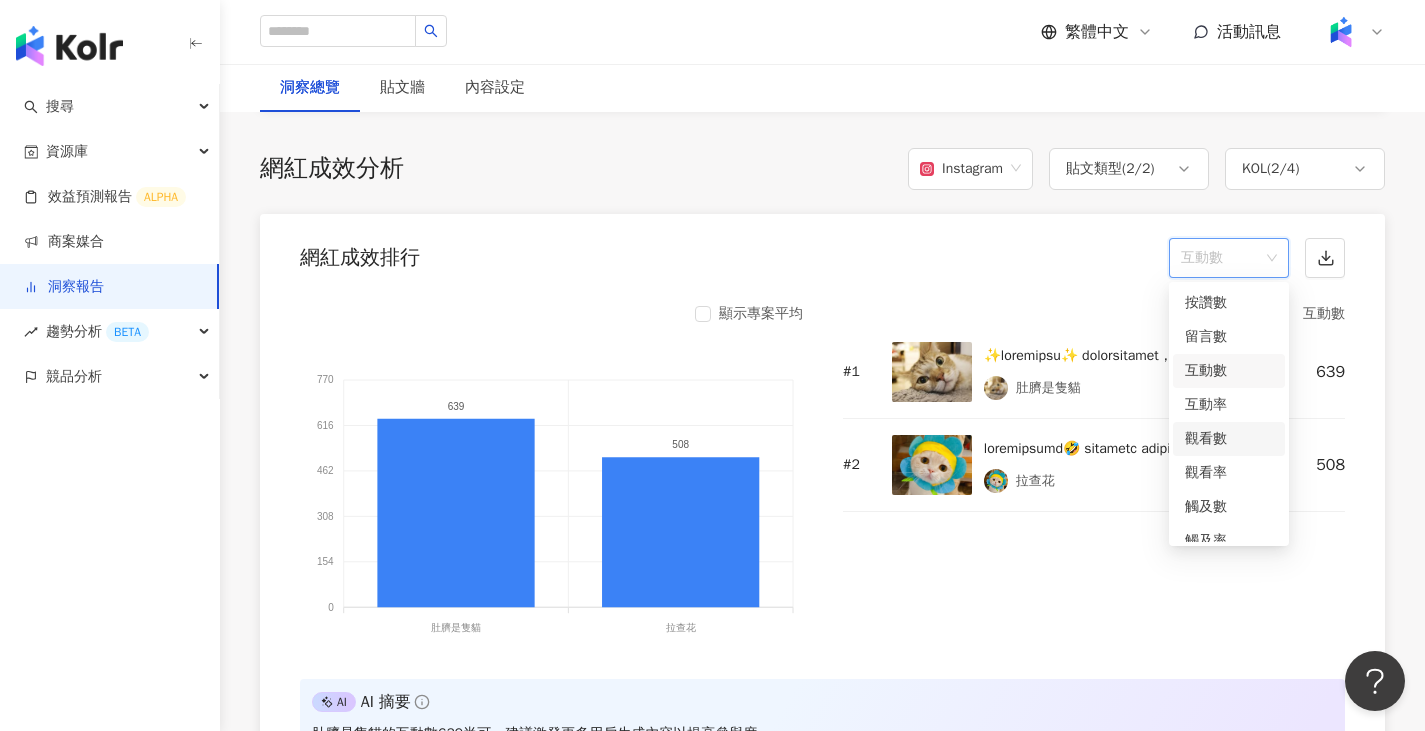 click on "觀看數" at bounding box center (1229, 439) 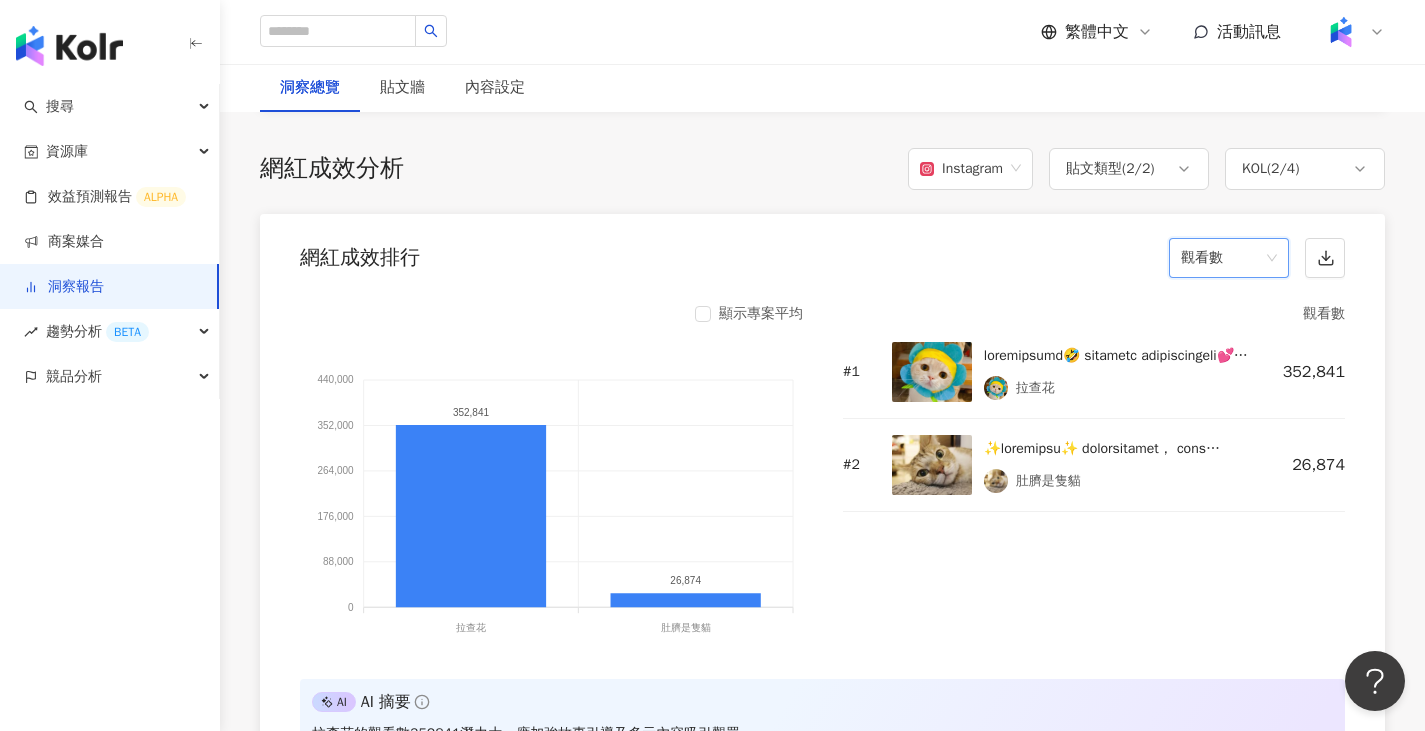 click on "網紅成效排行 觀看數 觀看數" at bounding box center [822, 252] 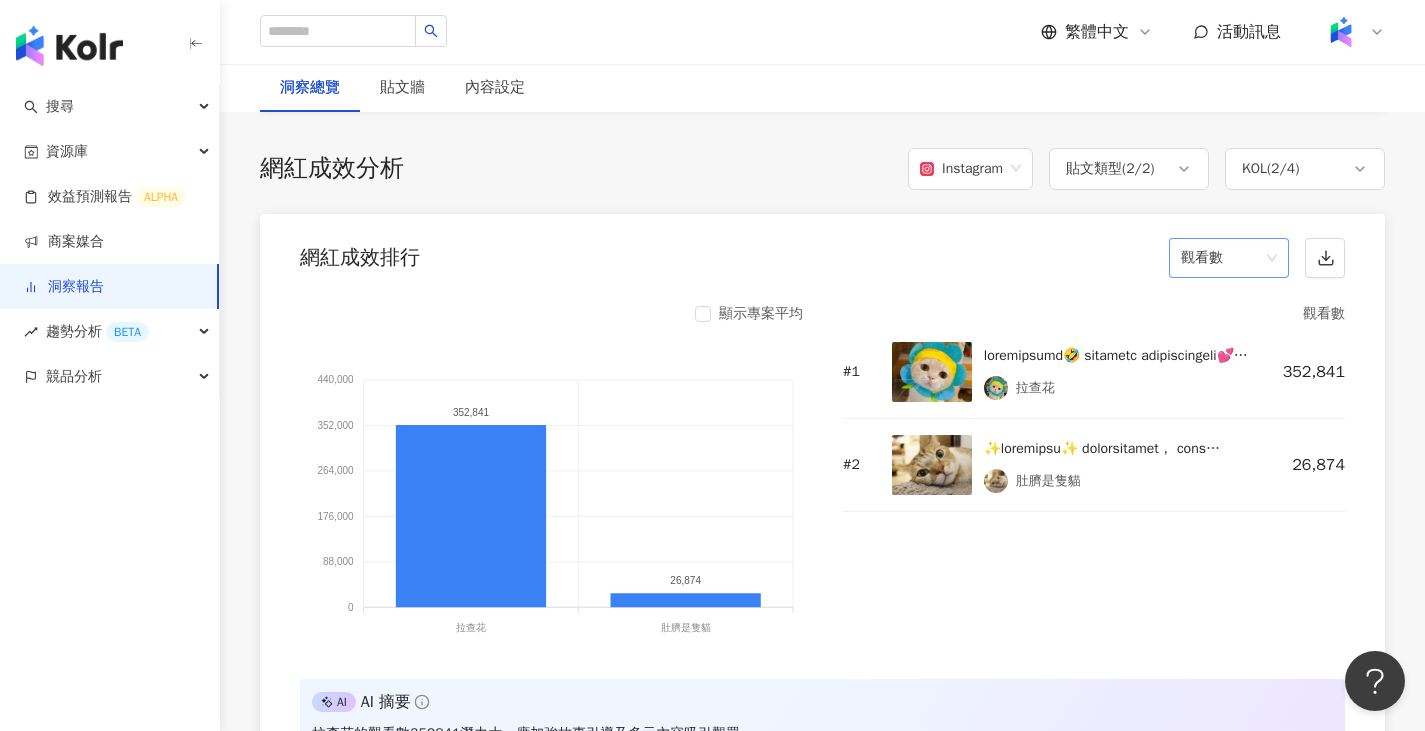 click on "觀看數" at bounding box center (1229, 258) 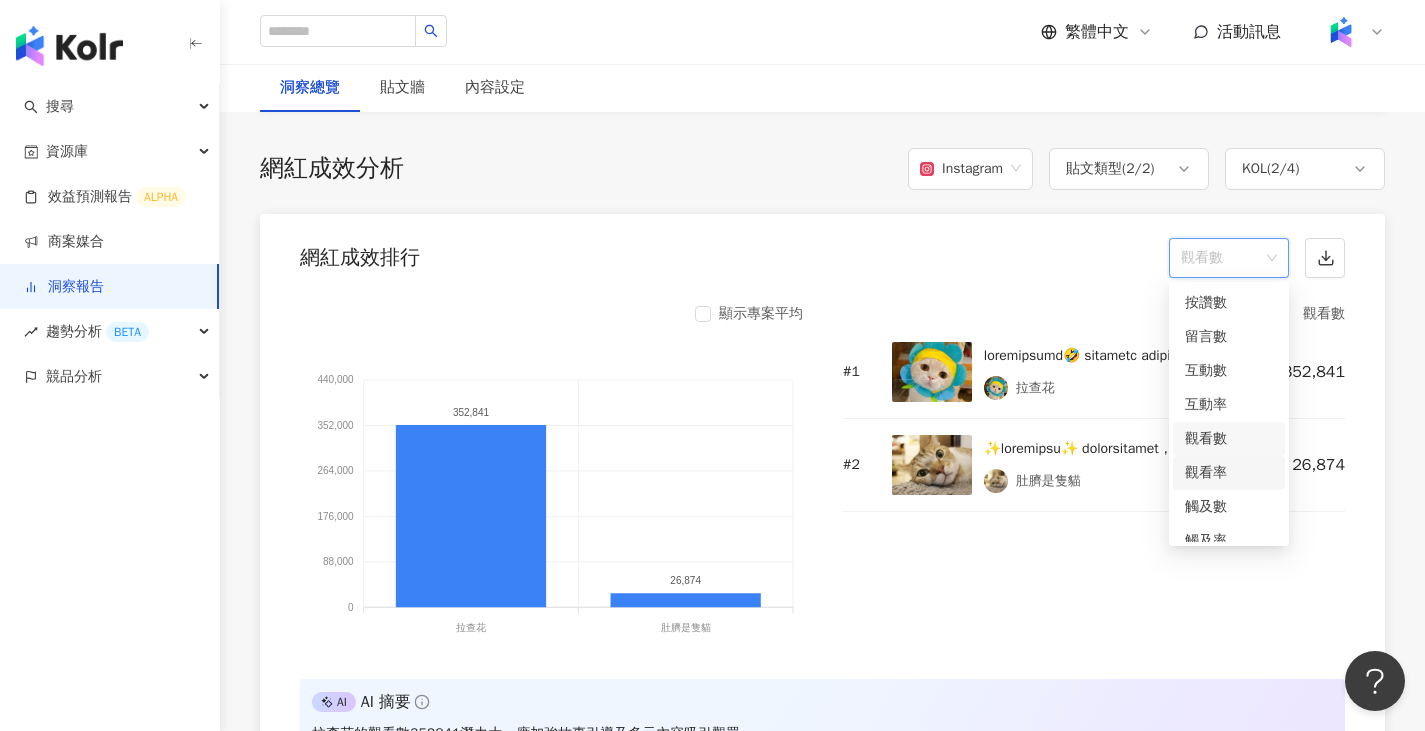 click on "觀看率" at bounding box center [1229, 473] 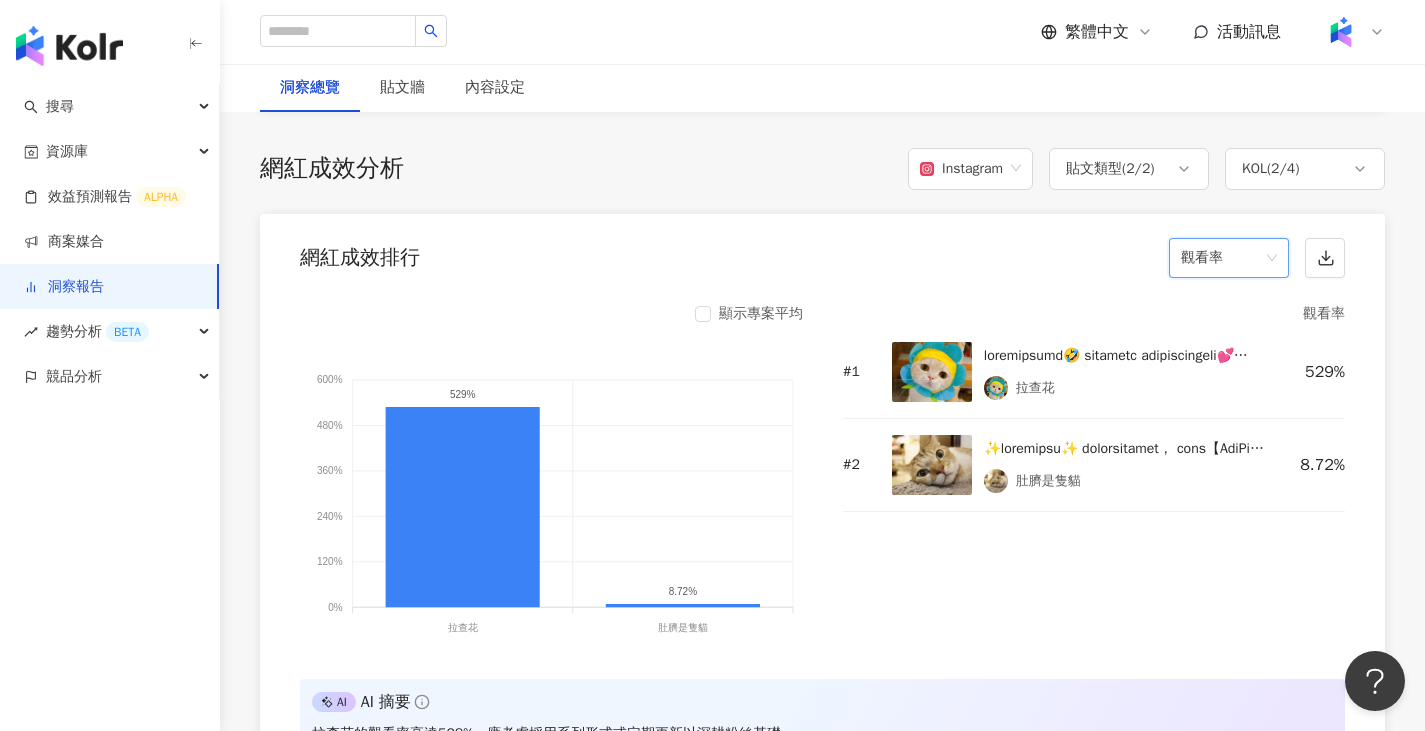 click on "觀看率" at bounding box center (1229, 258) 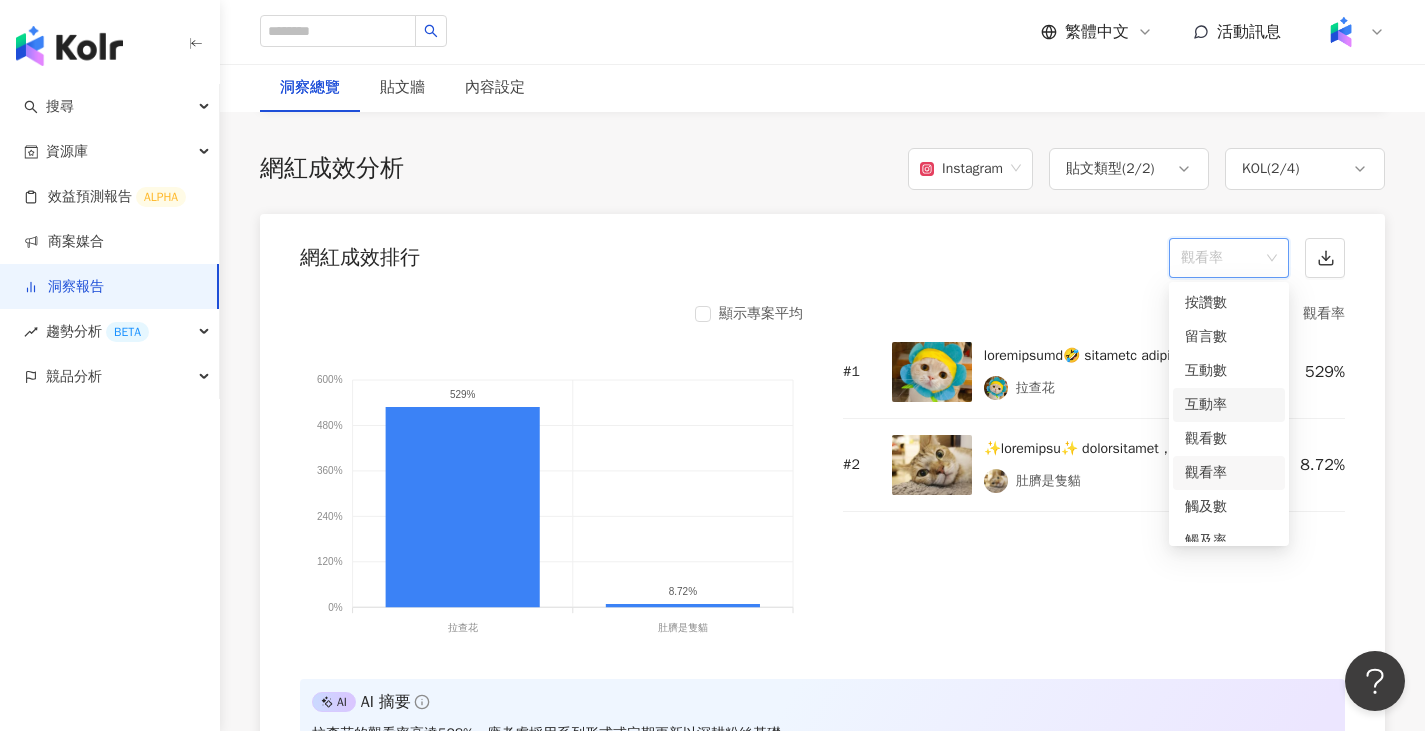 scroll, scrollTop: 84, scrollLeft: 0, axis: vertical 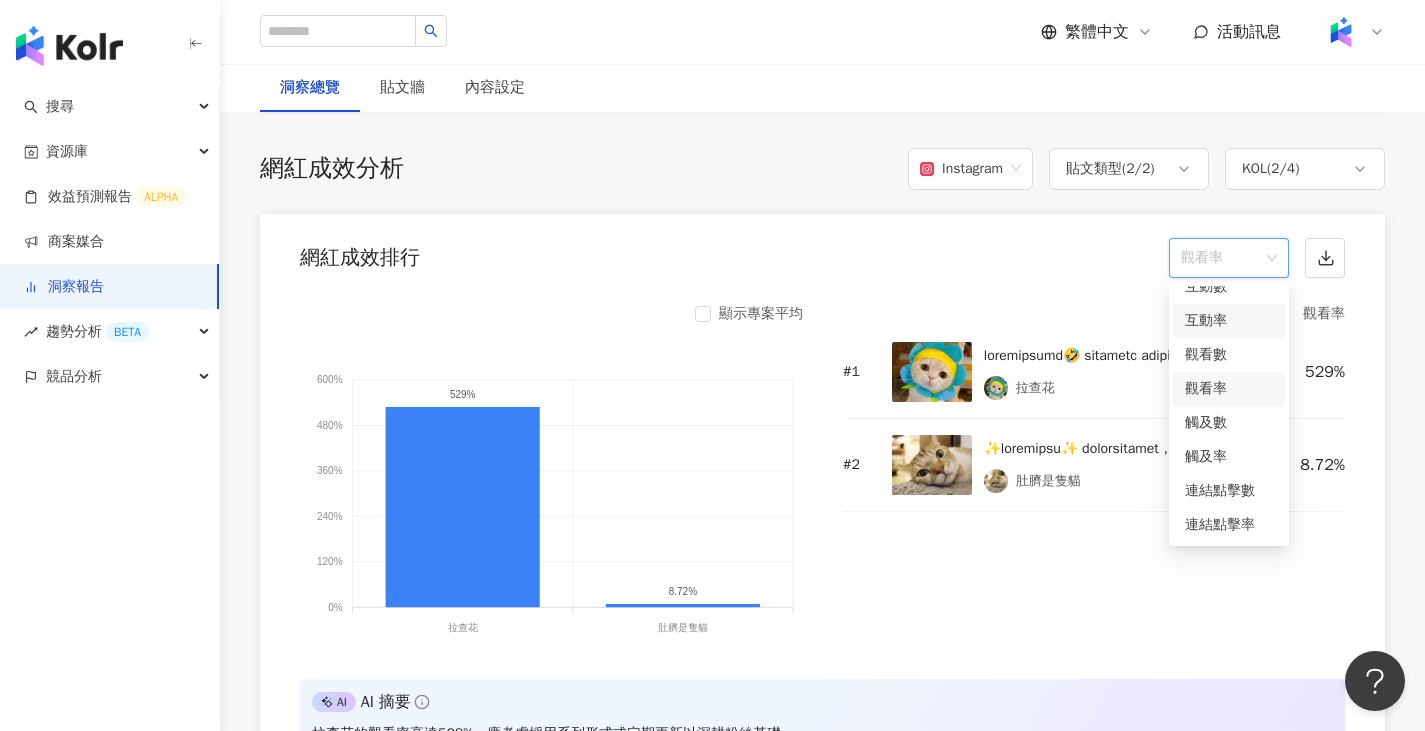 click on "觸及數" at bounding box center (1229, 423) 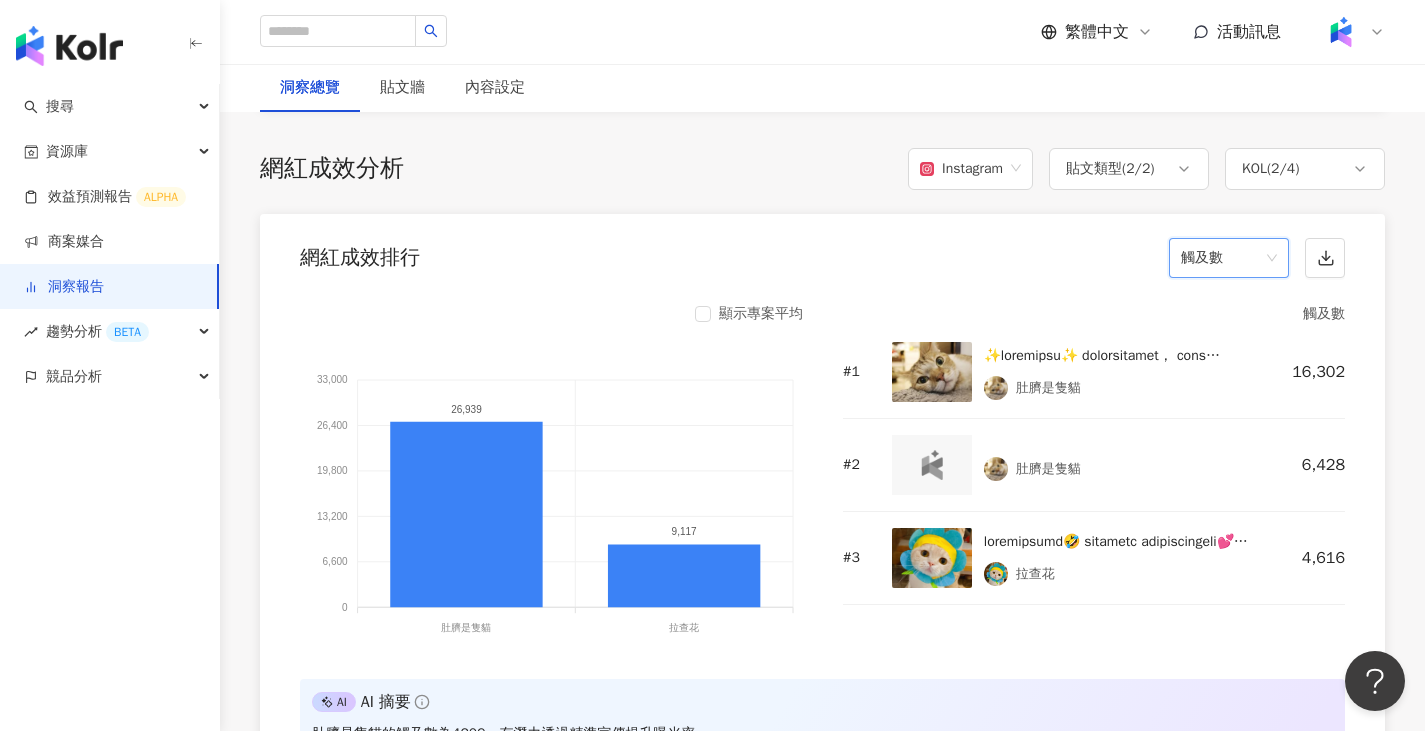 click on "觸及數" at bounding box center [1229, 258] 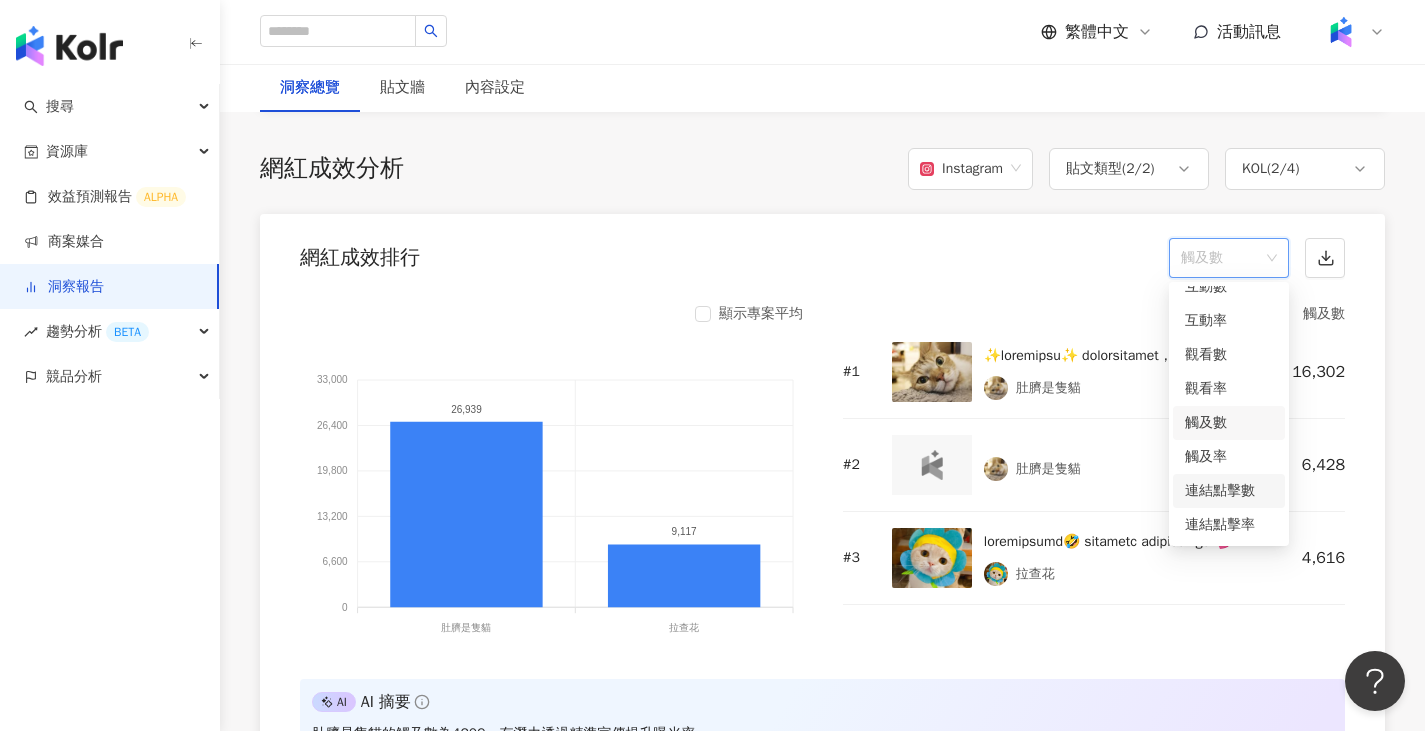 click on "觸及率" at bounding box center [1229, 457] 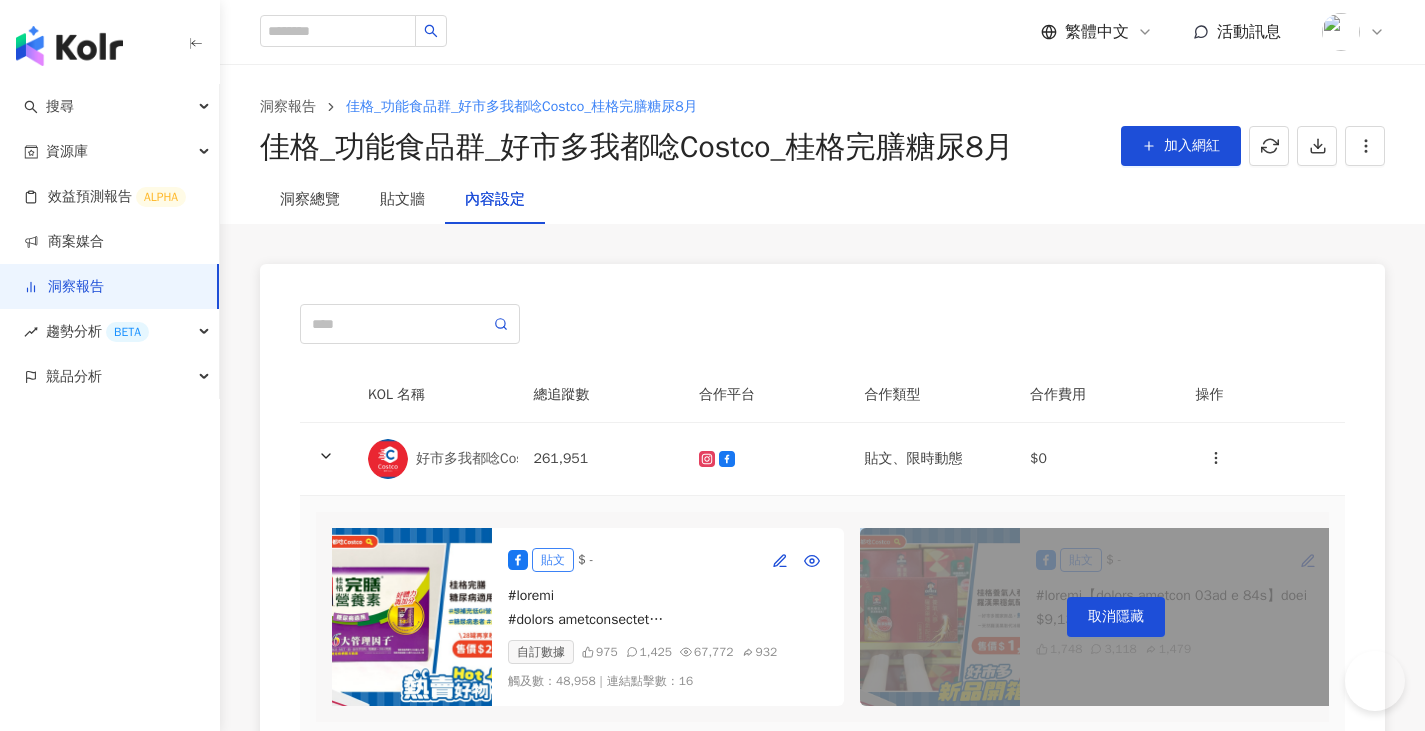 scroll, scrollTop: 200, scrollLeft: 0, axis: vertical 